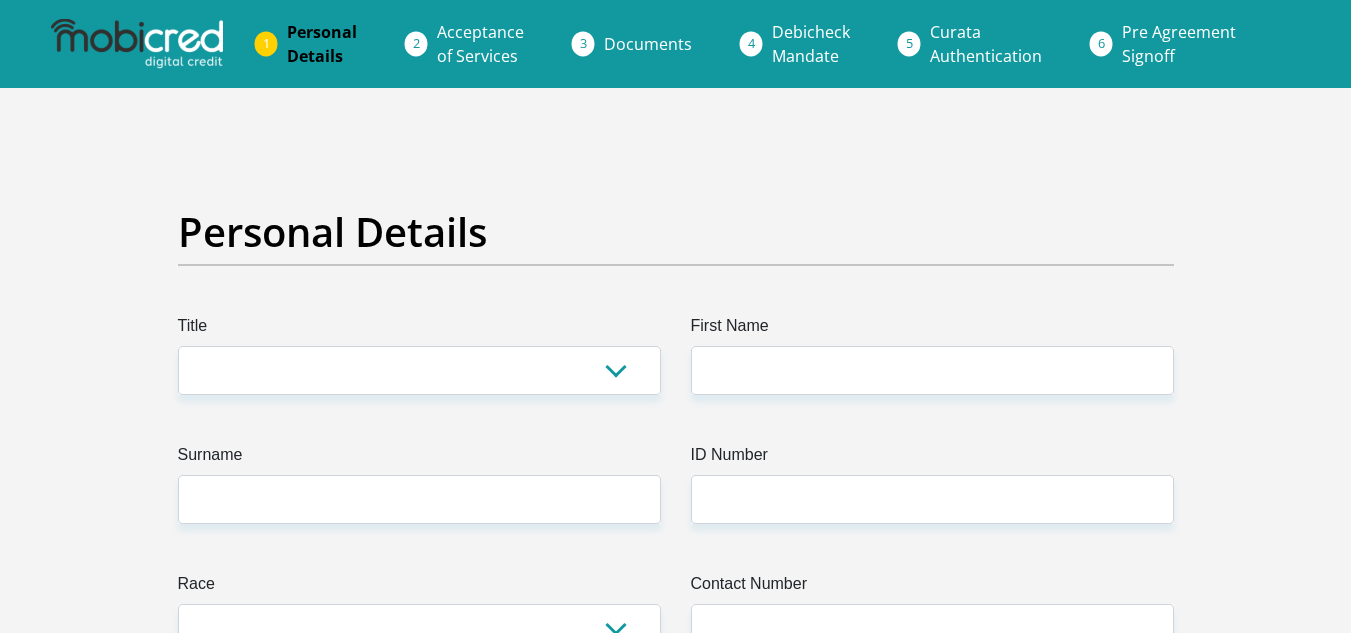 scroll, scrollTop: 0, scrollLeft: 0, axis: both 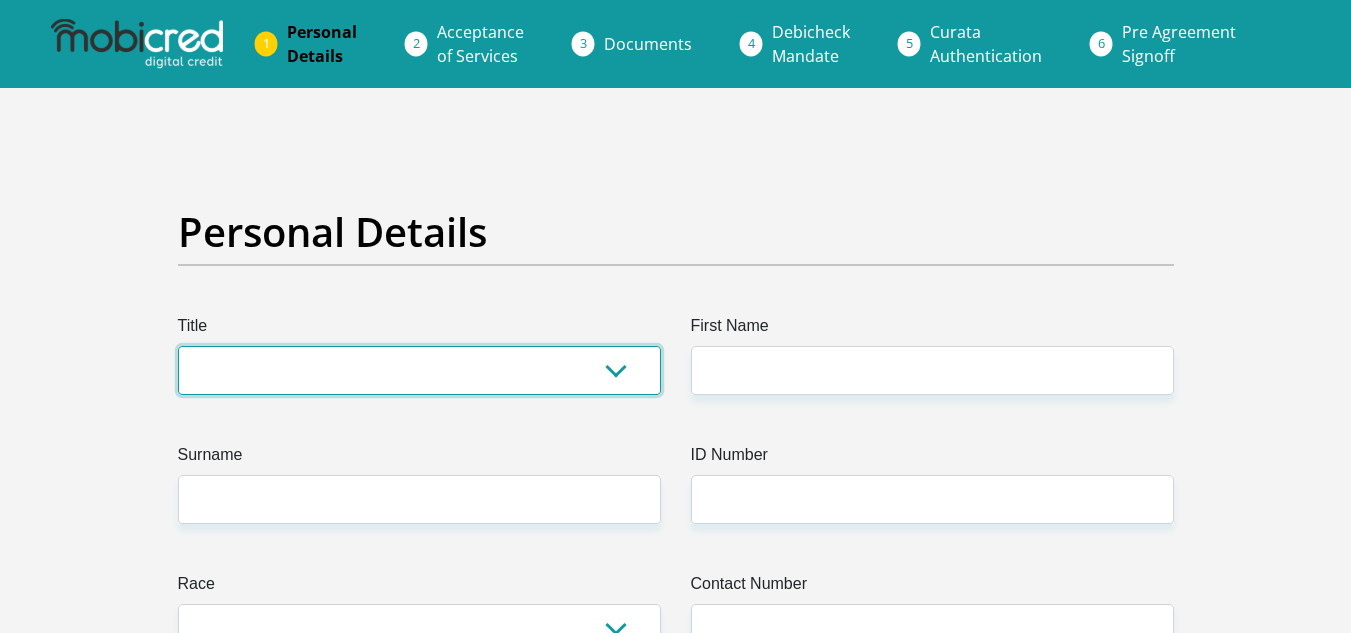 click on "Mr
Ms
Mrs
Dr
Other" at bounding box center [419, 370] 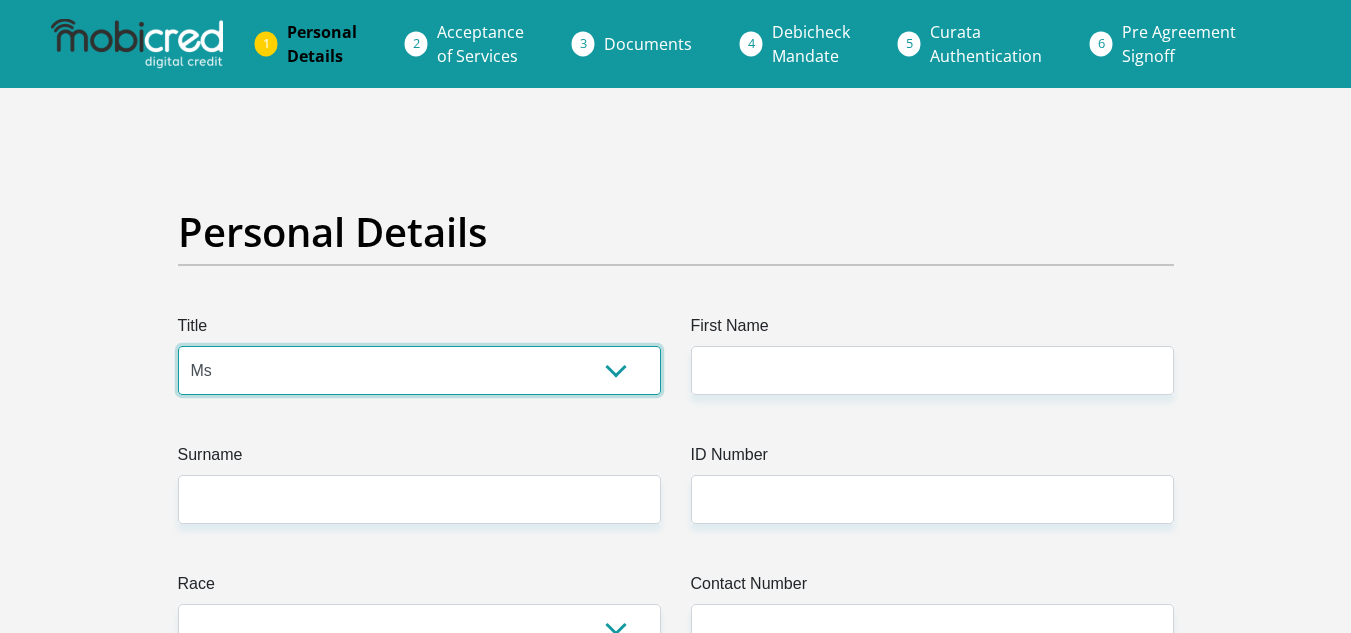 click on "Mr
Ms
Mrs
Dr
Other" at bounding box center (419, 370) 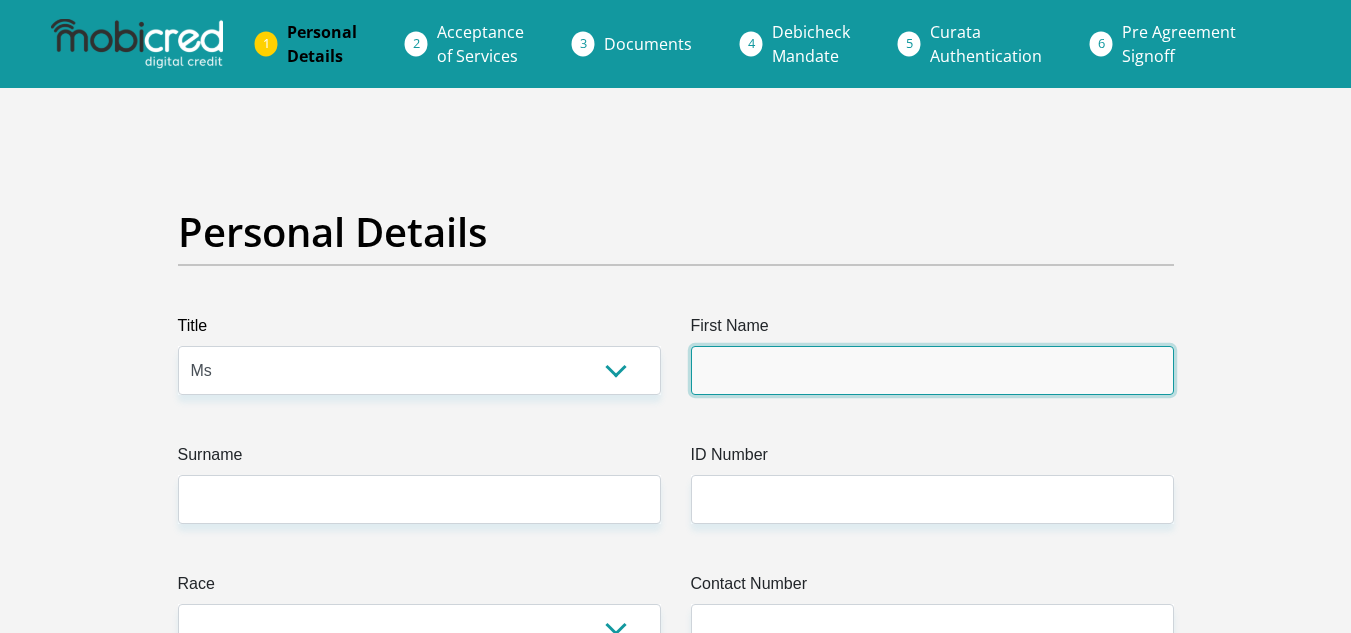 click on "First Name" at bounding box center [932, 370] 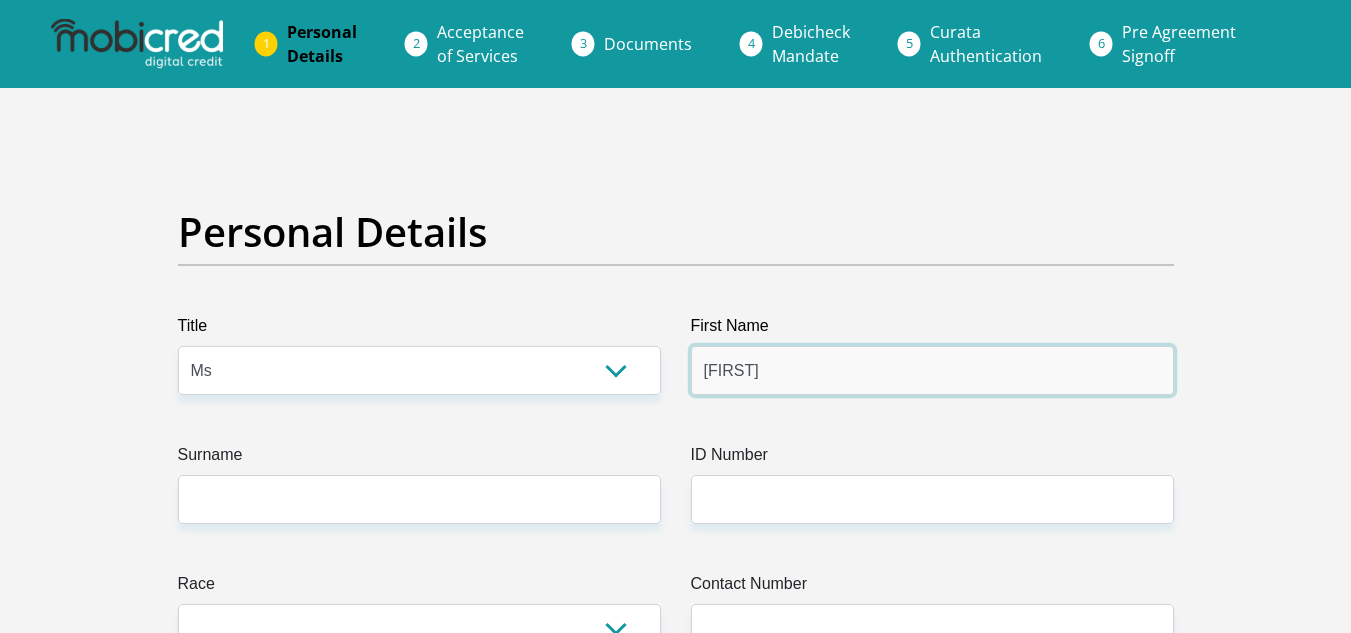 type on "[FIRST]" 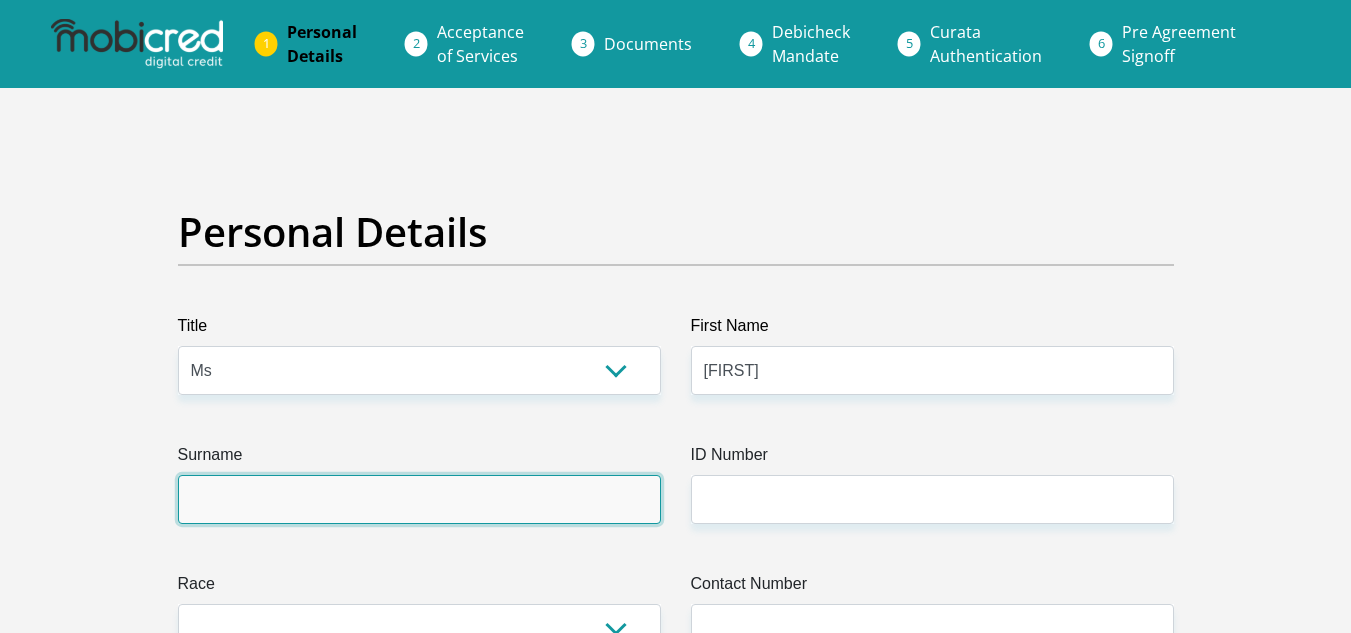 drag, startPoint x: 206, startPoint y: 492, endPoint x: 221, endPoint y: 473, distance: 24.207438 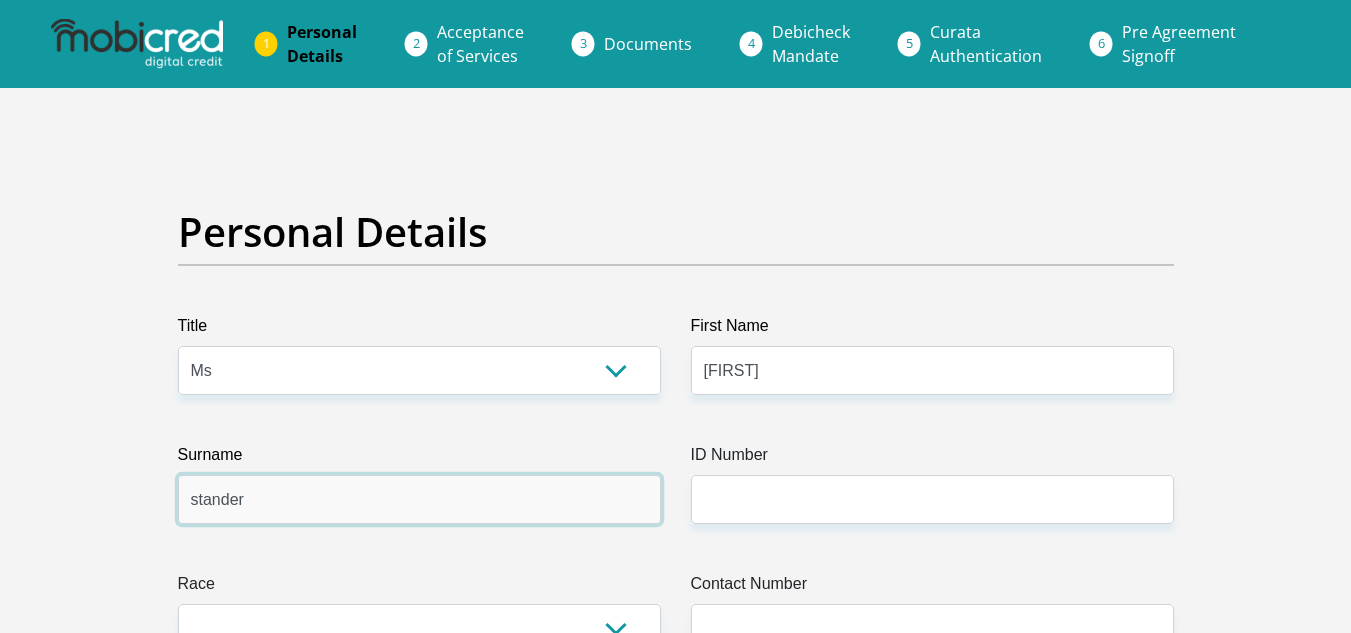 type on "stander" 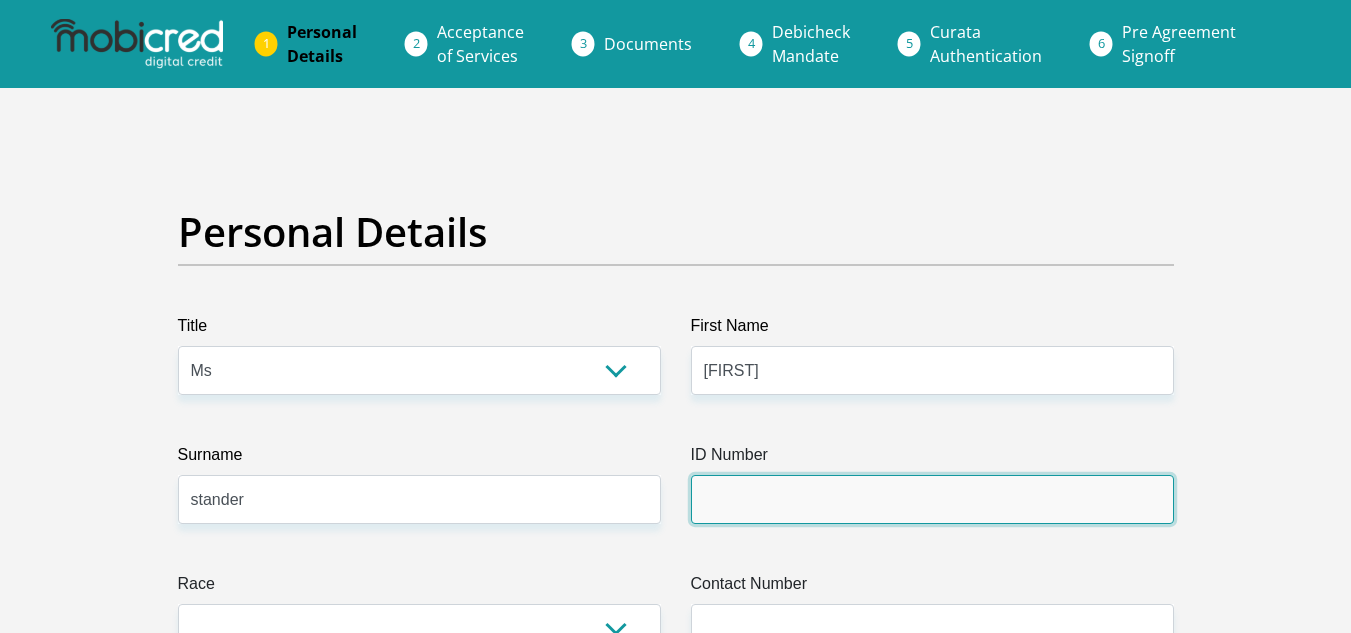 click on "ID Number" at bounding box center (932, 499) 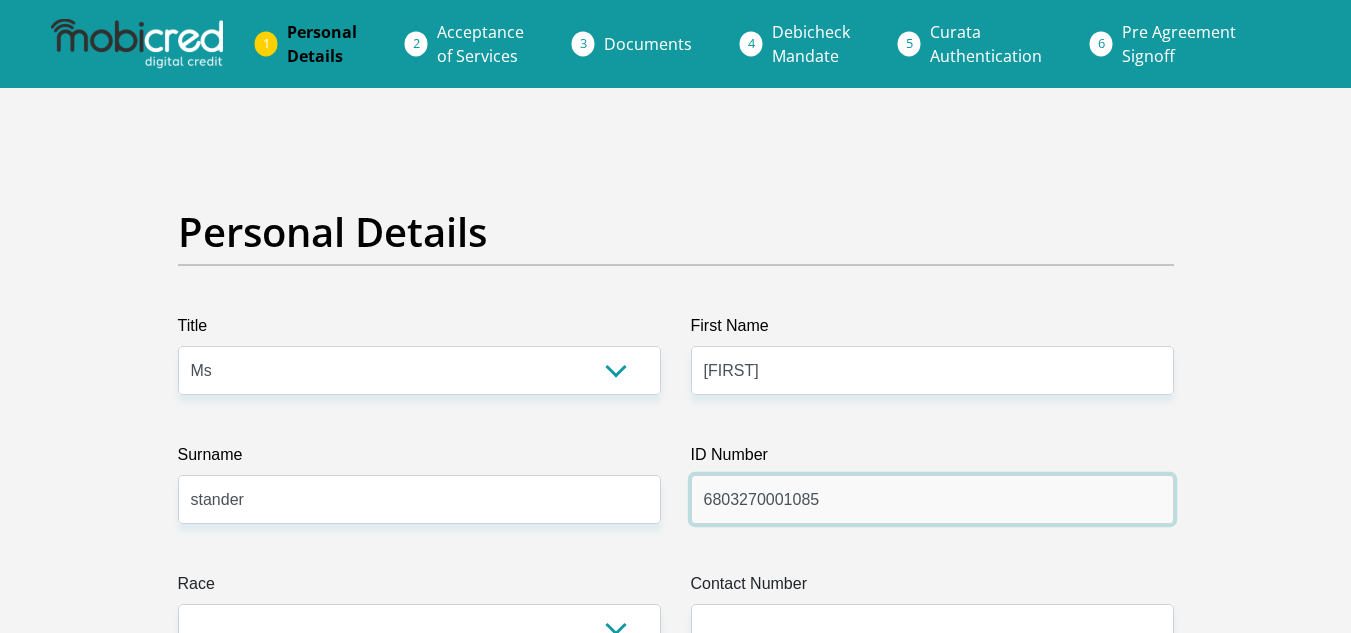 scroll, scrollTop: 200, scrollLeft: 0, axis: vertical 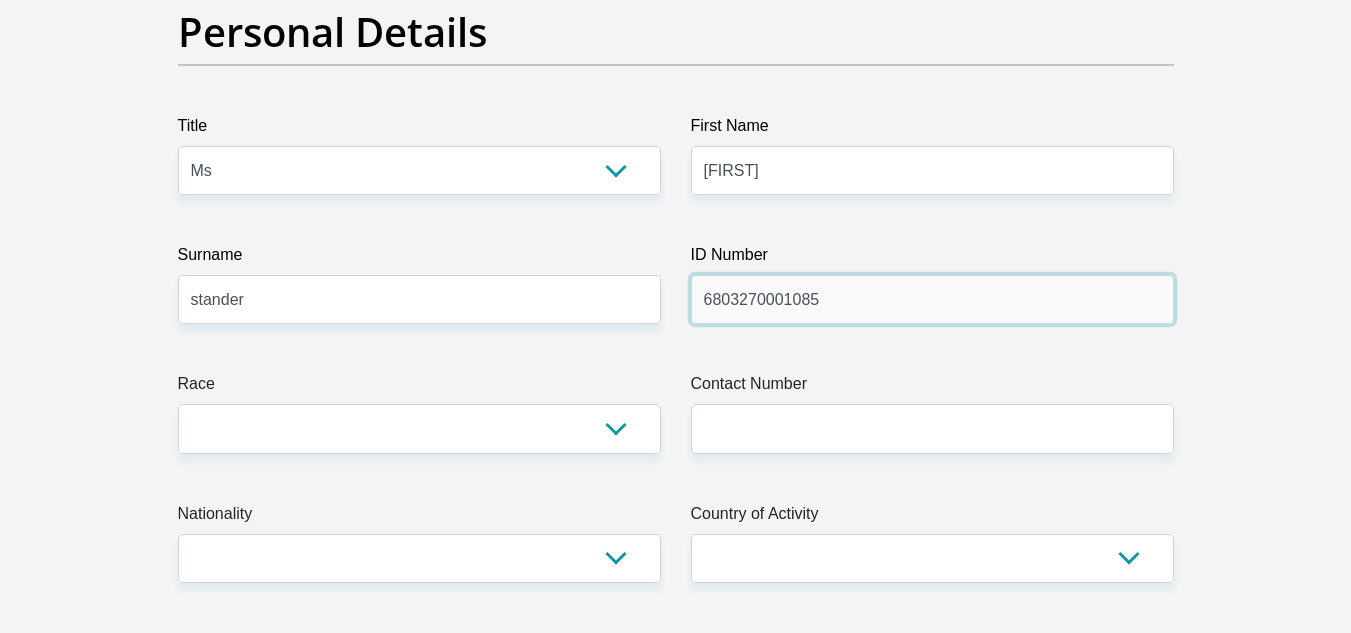 type on "6803270001085" 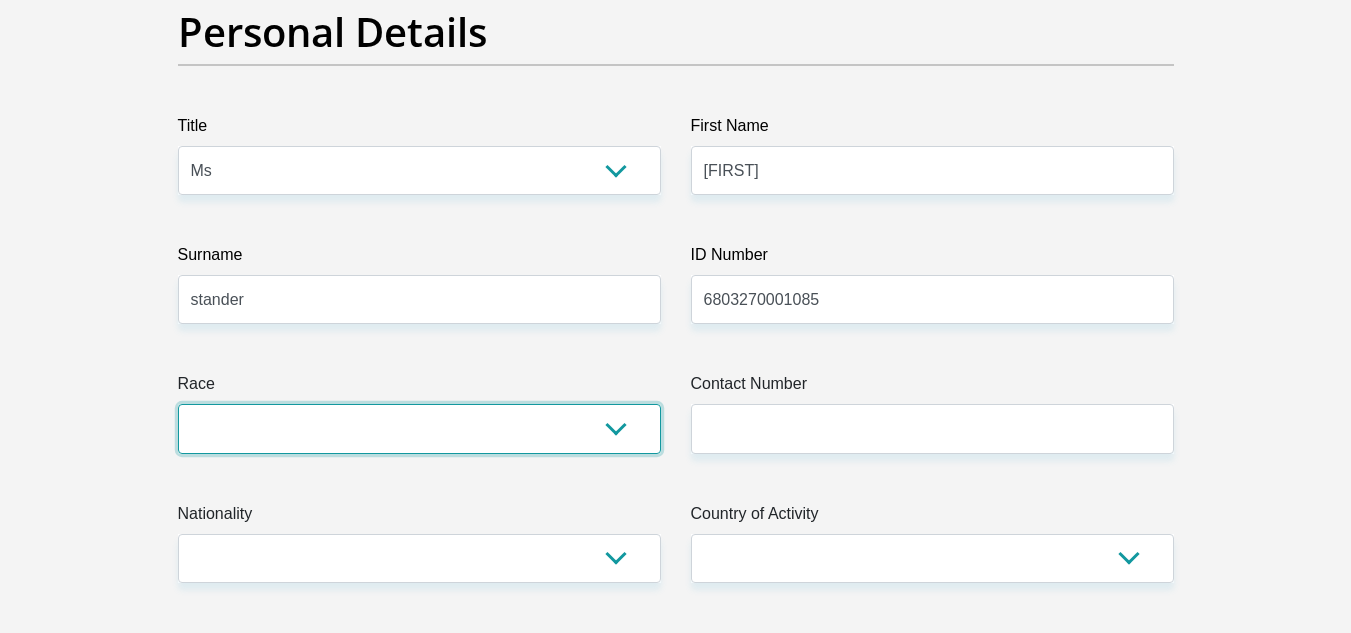 click on "Black
Coloured
Indian
White
Other" at bounding box center (419, 428) 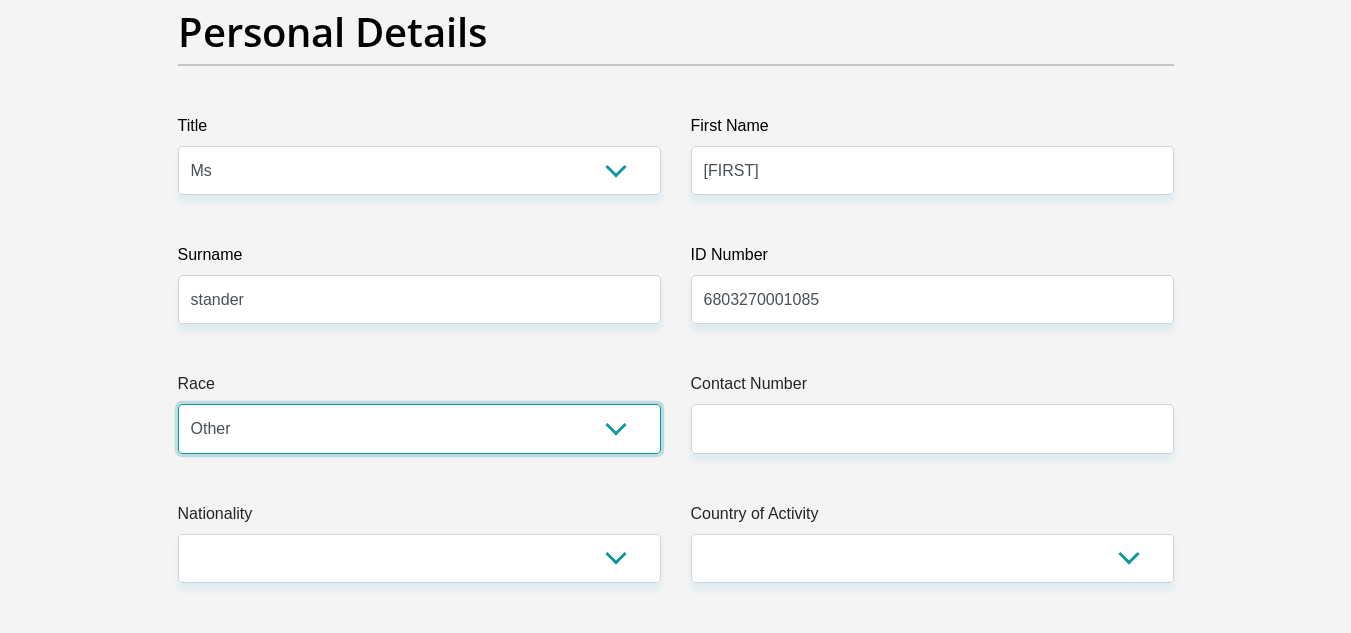 click on "Black
Coloured
Indian
White
Other" at bounding box center (419, 428) 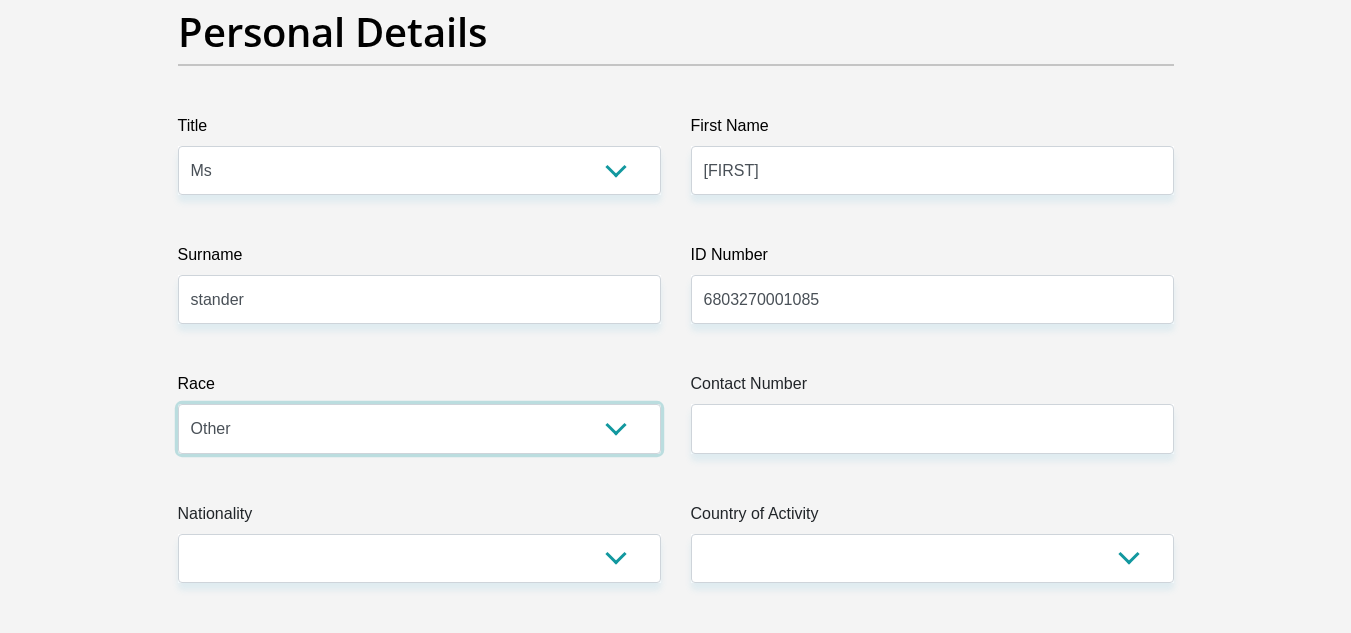 click on "Black
Coloured
Indian
White
Other" at bounding box center [419, 428] 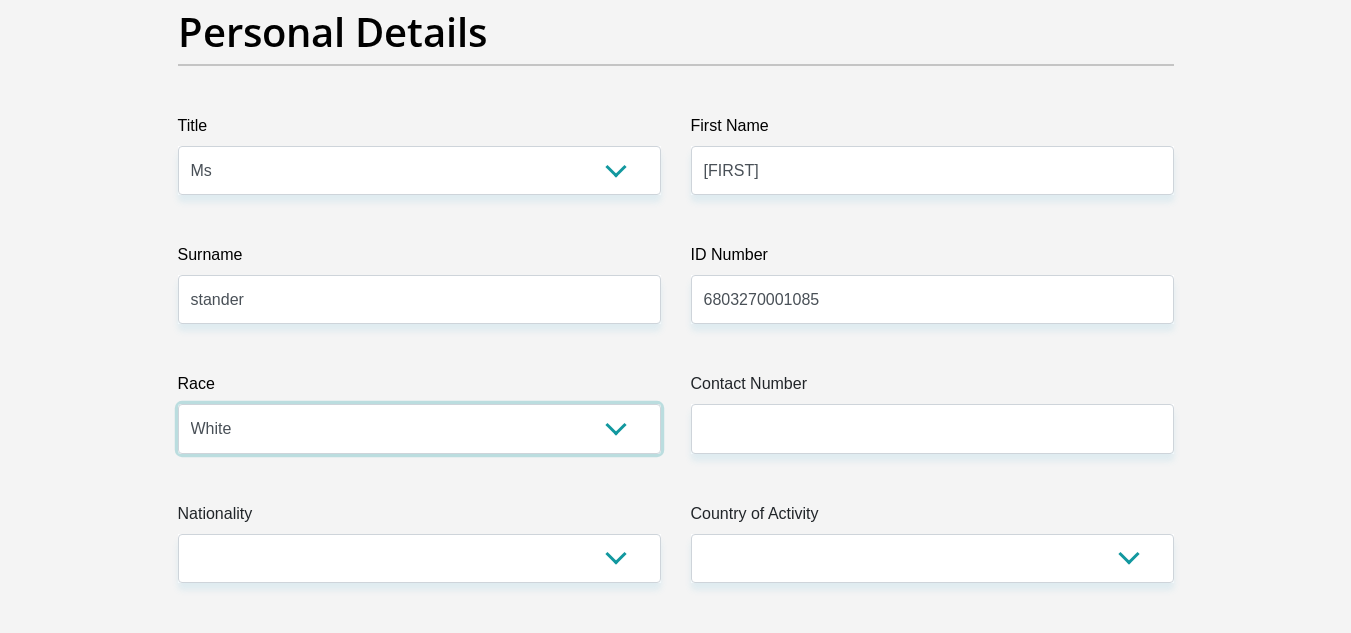 click on "Black
Coloured
Indian
White
Other" at bounding box center [419, 428] 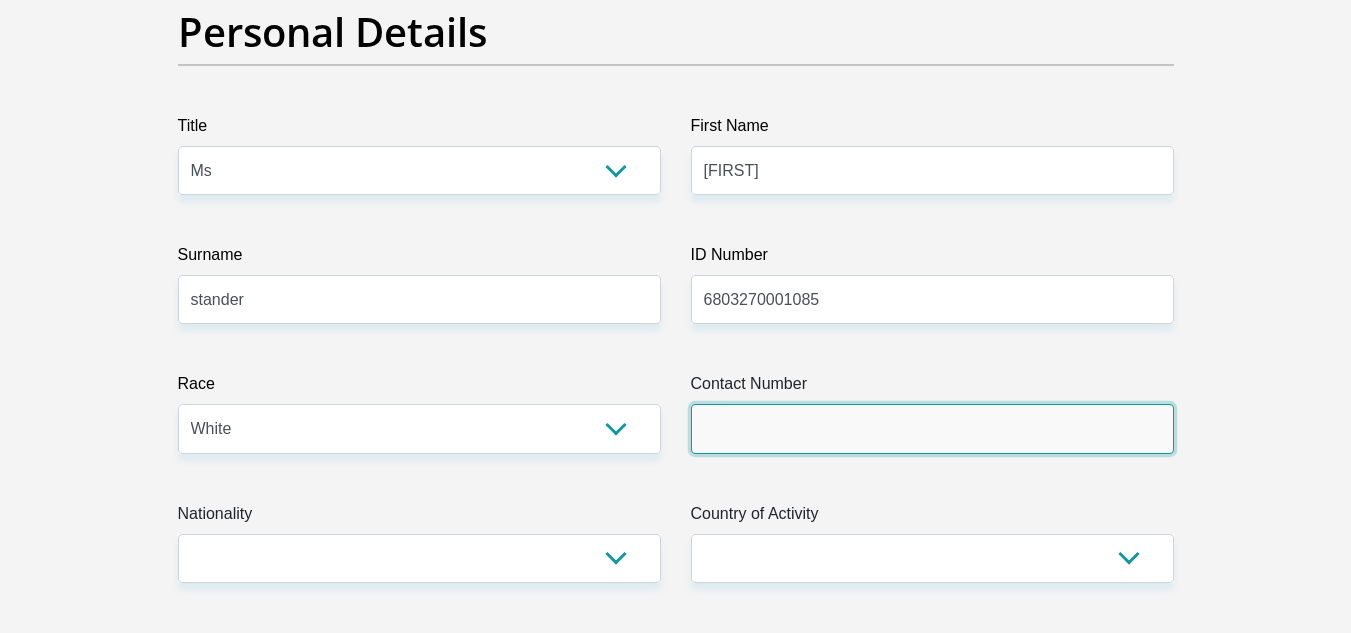 click on "Contact Number" at bounding box center [932, 428] 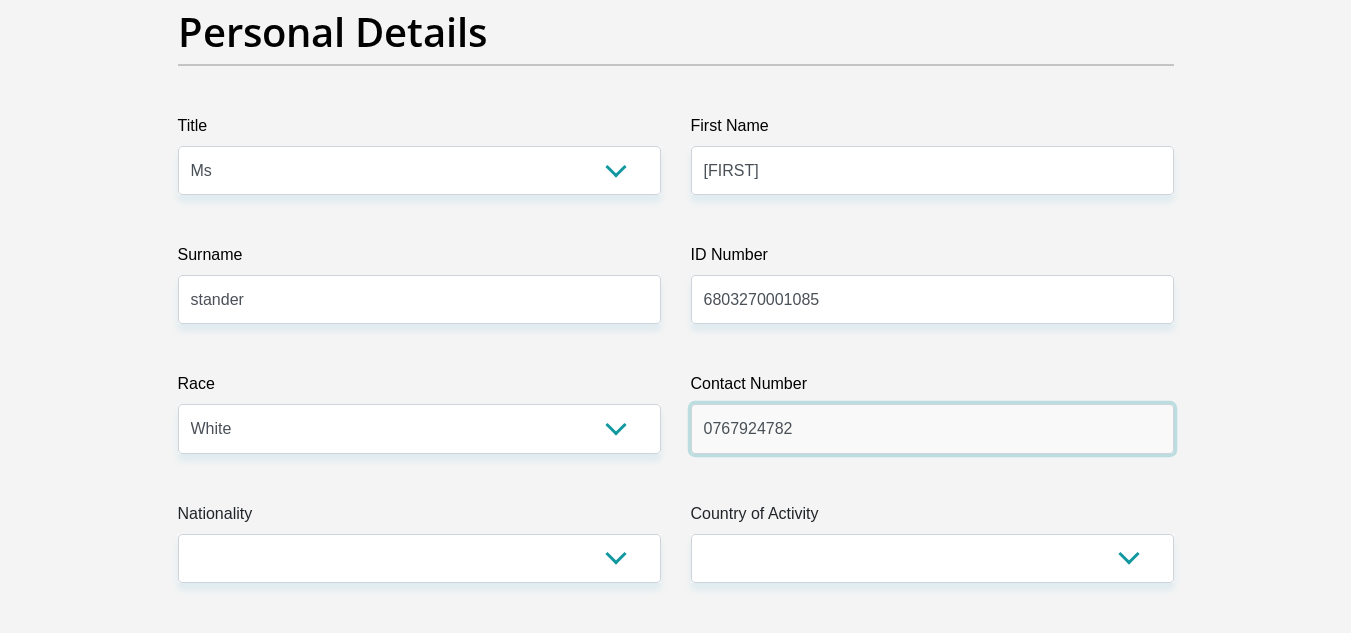 type on "0767924782" 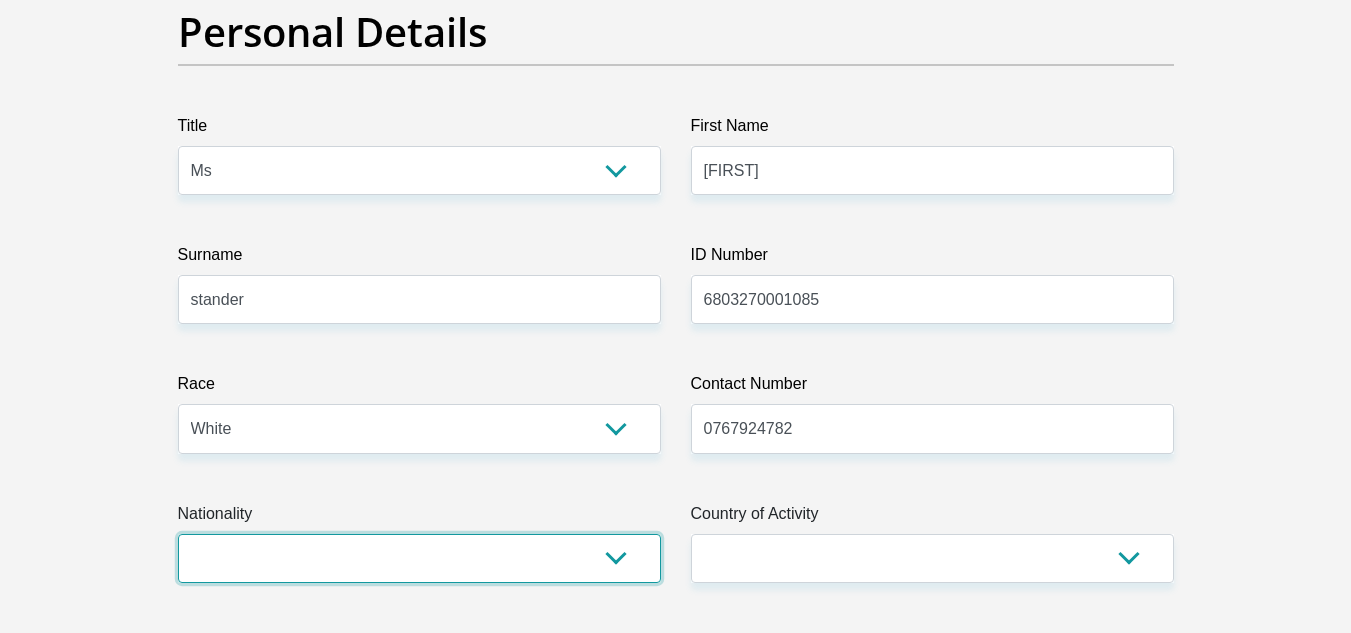click on "[COUNTRY]
[COUNTRY]
[COUNTRY]
[COUNTRY]
[COUNTRY]
[COUNTRY]
[COUNTRY]
[COUNTRY]
[COUNTRY]
[COUNTRY]
[COUNTRY]
[COUNTRY]
[COUNTRY]
[COUNTRY]
[COUNTRY]
[COUNTRY]
[COUNTRY]
[COUNTRY]
[COUNTRY]
[COUNTRY]
[COUNTRY]
[COUNTRY]" at bounding box center [419, 558] 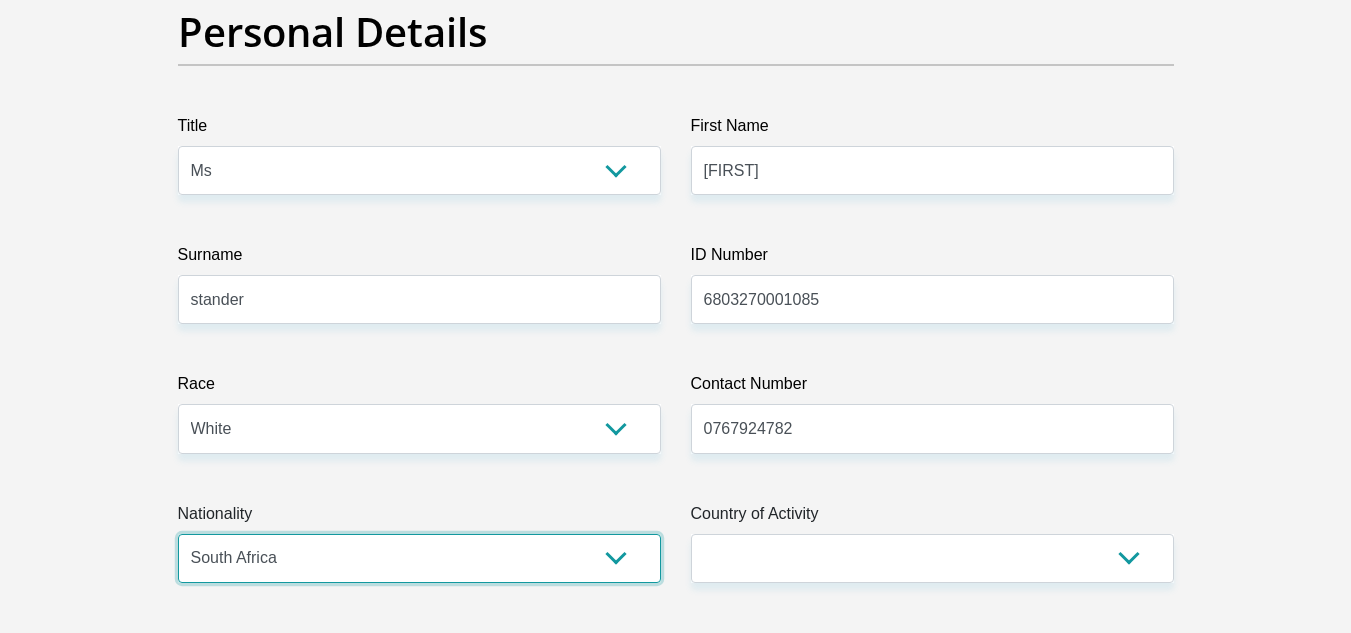 click on "[COUNTRY]
[COUNTRY]
[COUNTRY]
[COUNTRY]
[COUNTRY]
[COUNTRY]
[COUNTRY]
[COUNTRY]
[COUNTRY]
[COUNTRY]
[COUNTRY]
[COUNTRY]
[COUNTRY]
[COUNTRY]
[COUNTRY]
[COUNTRY]
[COUNTRY]
[COUNTRY]
[COUNTRY]
[COUNTRY]
[COUNTRY]
[COUNTRY]" at bounding box center (419, 558) 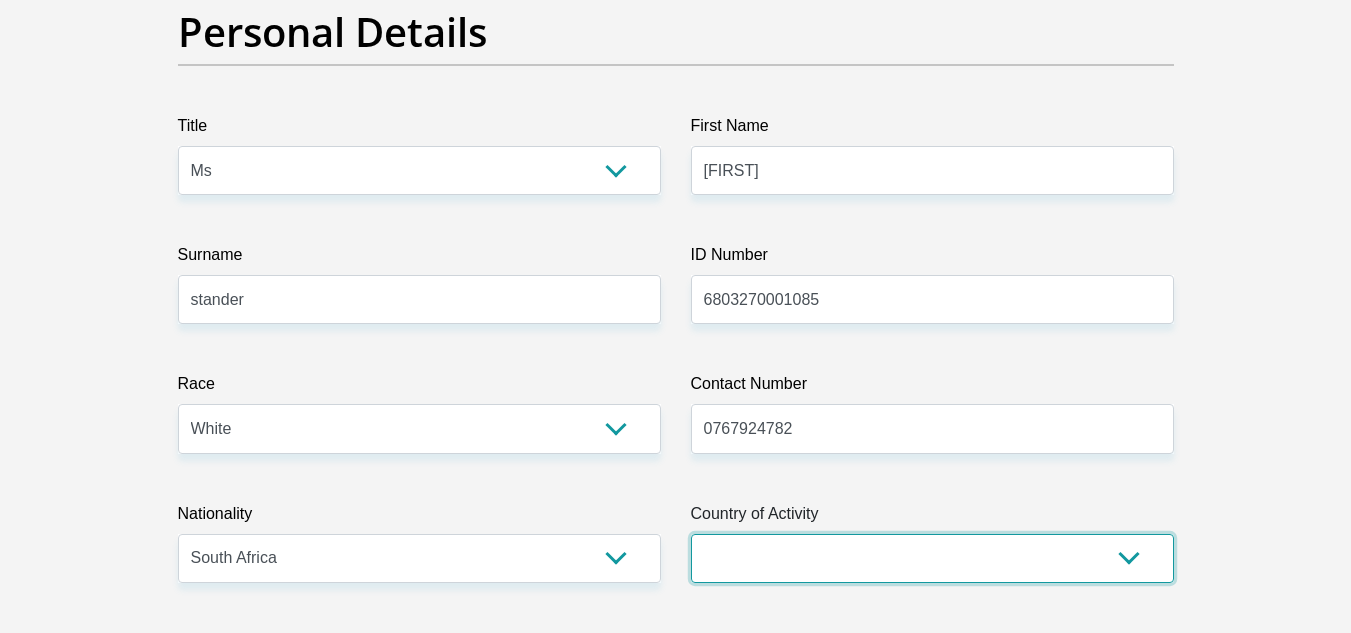 click on "South Africa
Afghanistan
Aland Islands
Albania
Algeria
America Samoa
American Virgin Islands
Andorra
Angola
Anguilla
Antarctica
Antigua and Barbuda
Argentina
Armenia
Aruba
Ascension Island
Australia
Austria
Azerbaijan
Chad" at bounding box center (932, 558) 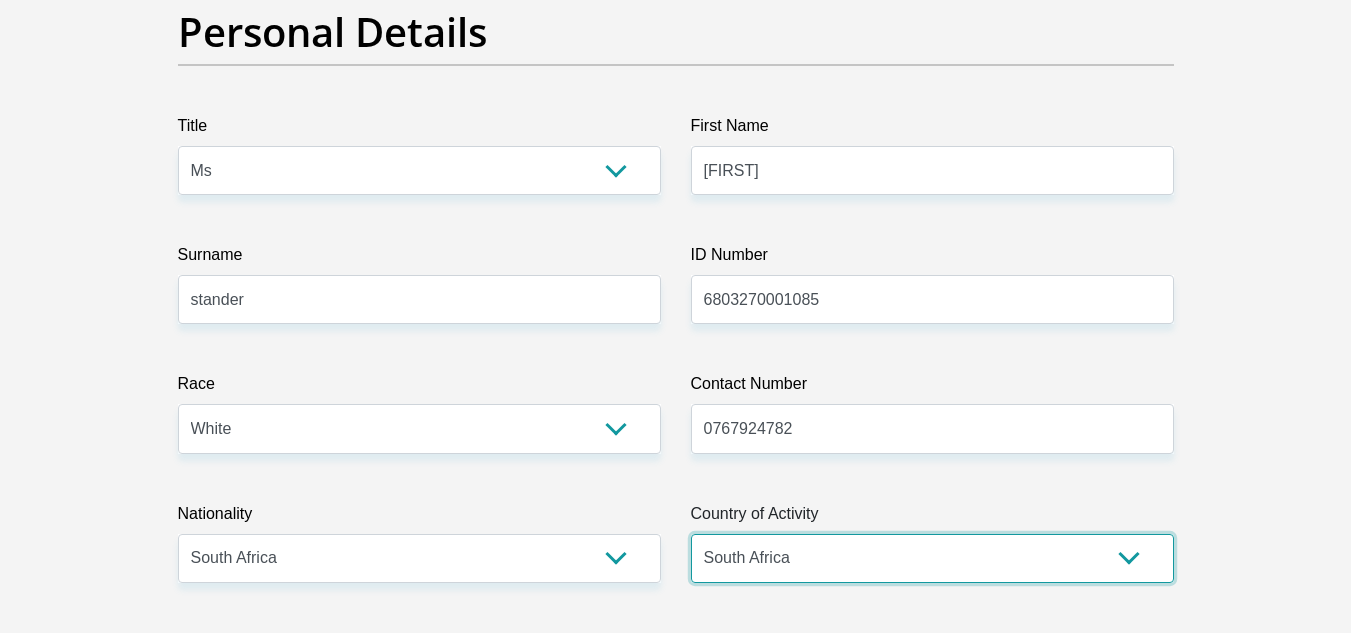 click on "South Africa
Afghanistan
Aland Islands
Albania
Algeria
America Samoa
American Virgin Islands
Andorra
Angola
Anguilla
Antarctica
Antigua and Barbuda
Argentina
Armenia
Aruba
Ascension Island
Australia
Austria
Azerbaijan
Chad" at bounding box center (932, 558) 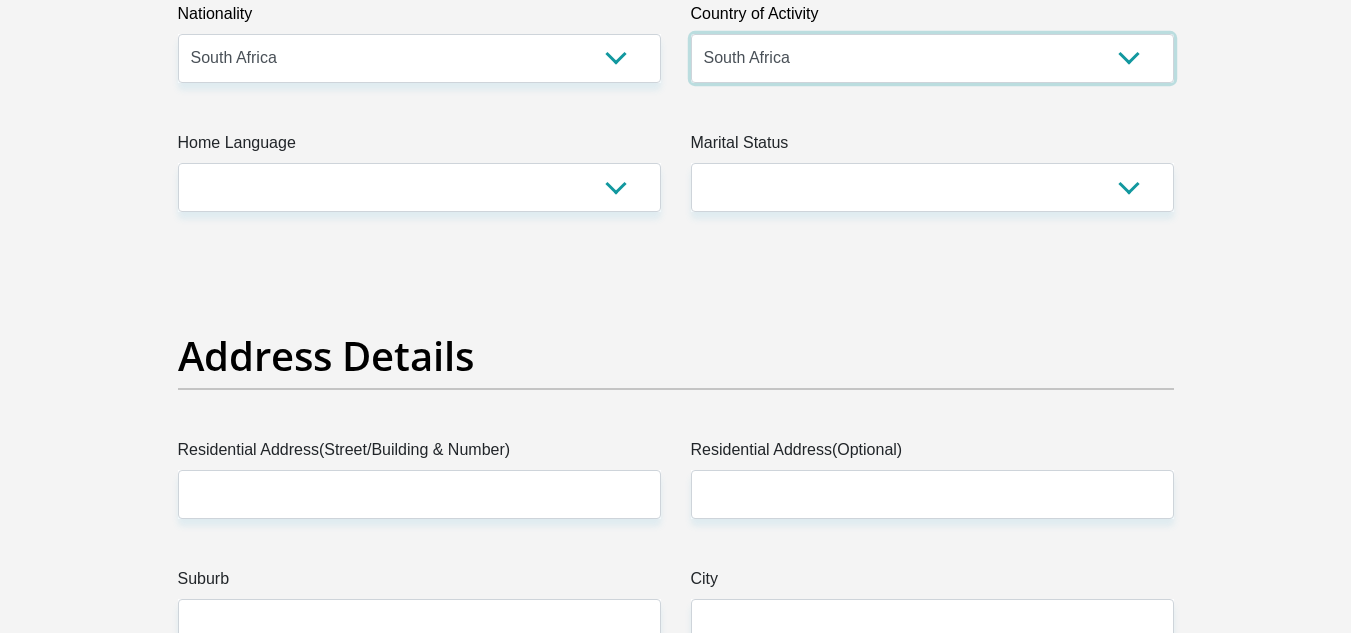 scroll, scrollTop: 800, scrollLeft: 0, axis: vertical 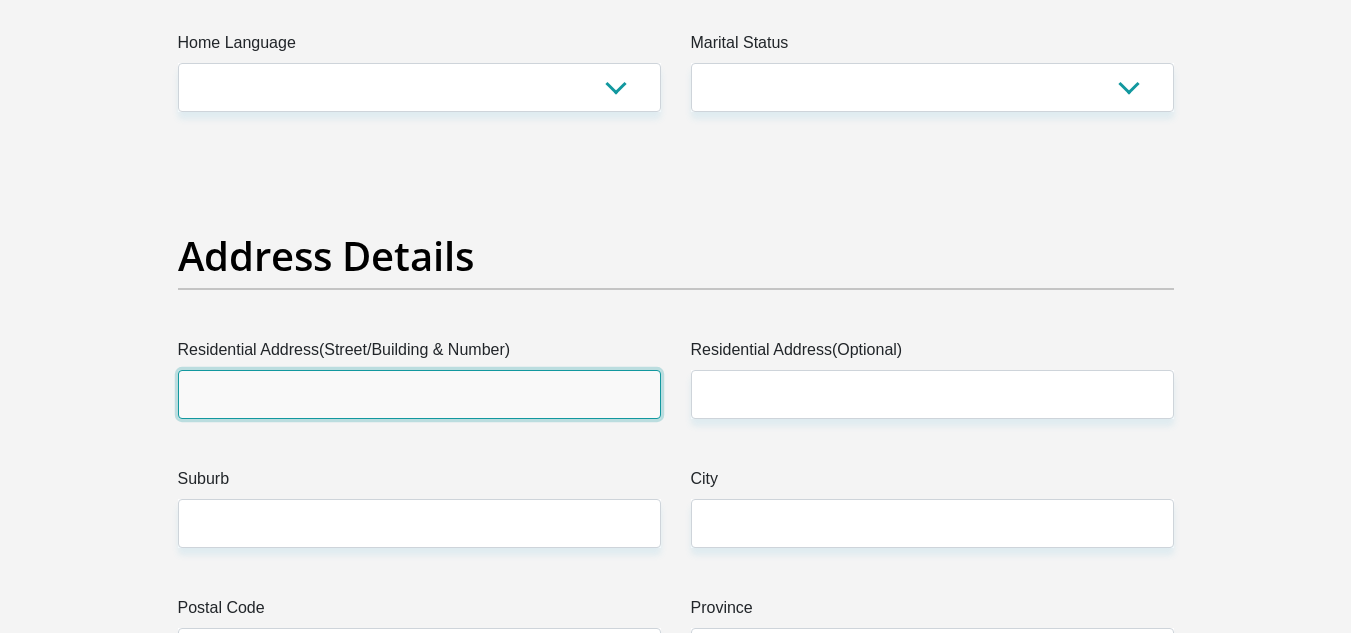click on "Residential Address(Street/Building & Number)" at bounding box center [419, 394] 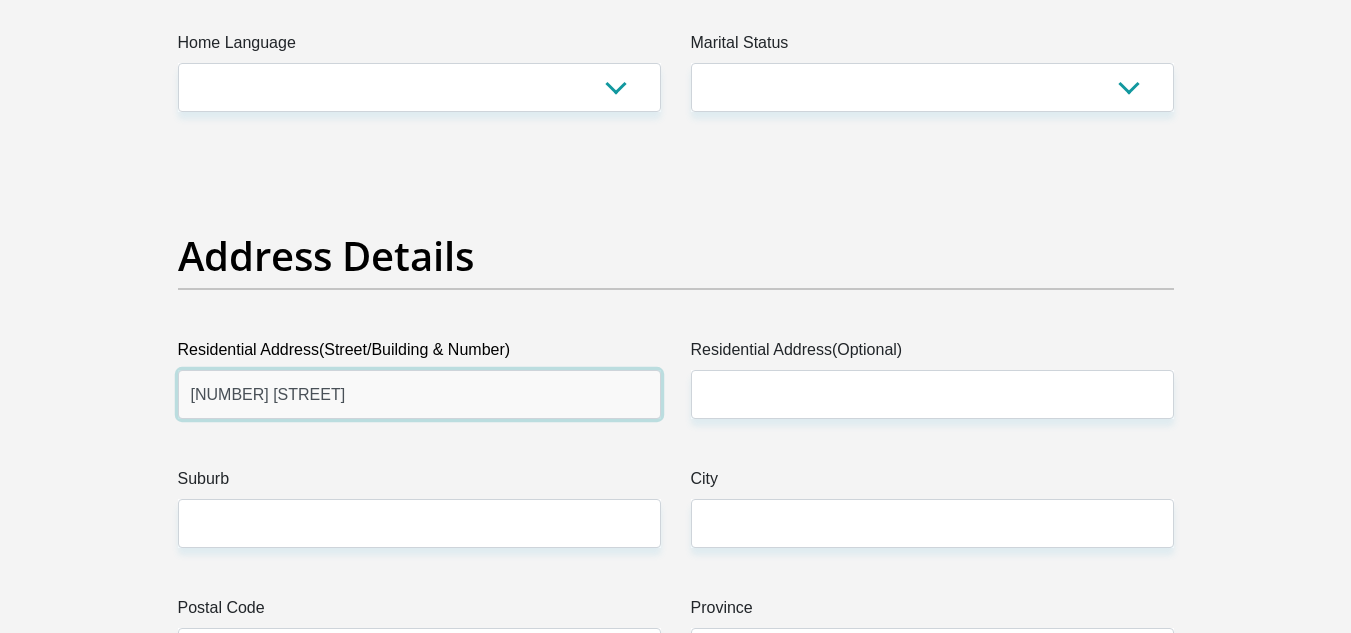 type on "37 Decora street" 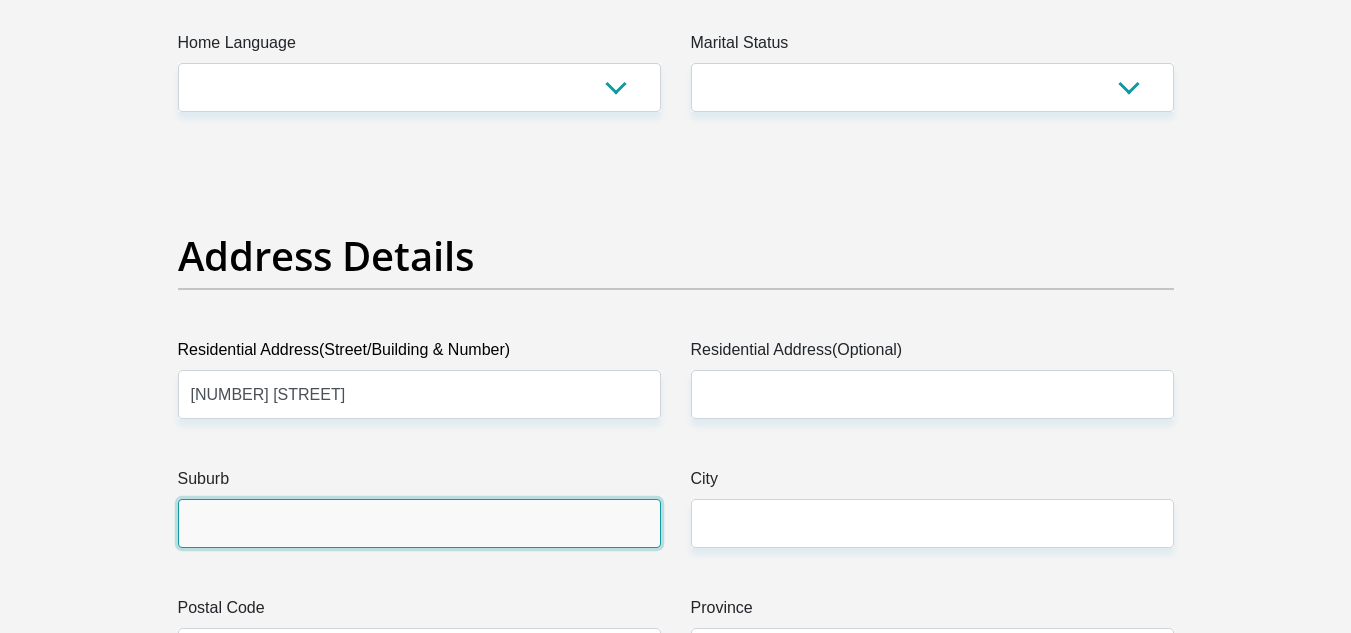 click on "Suburb" at bounding box center [419, 523] 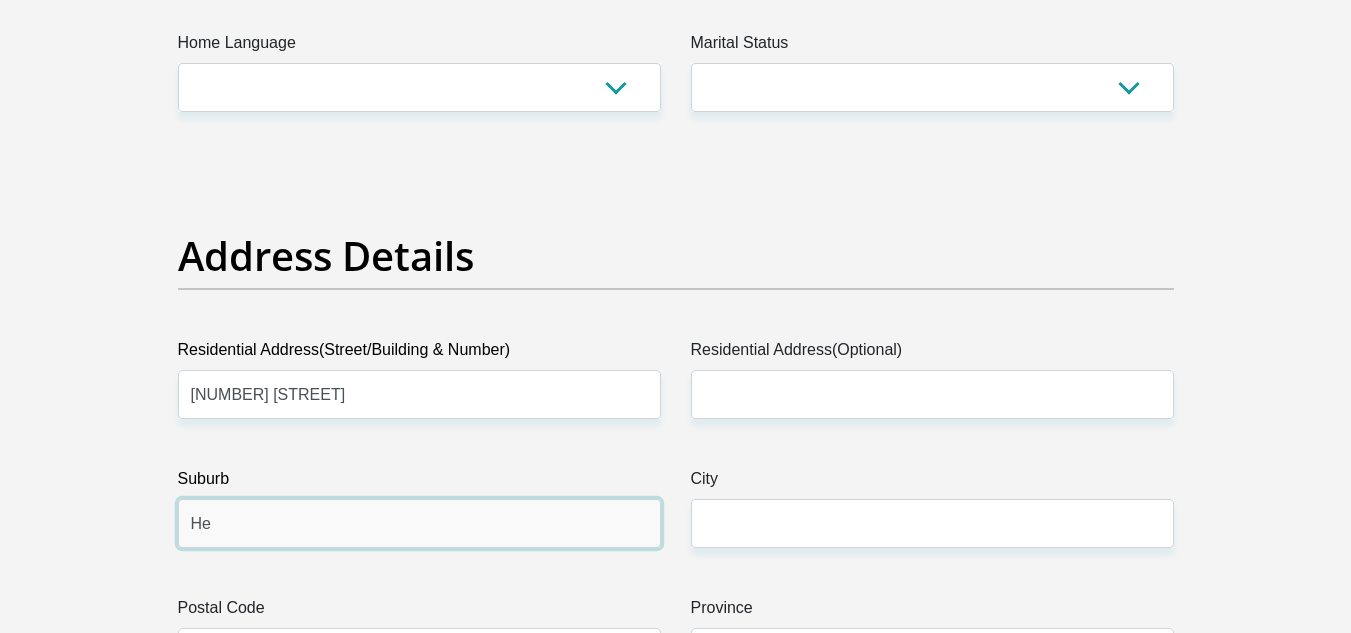 type on "H" 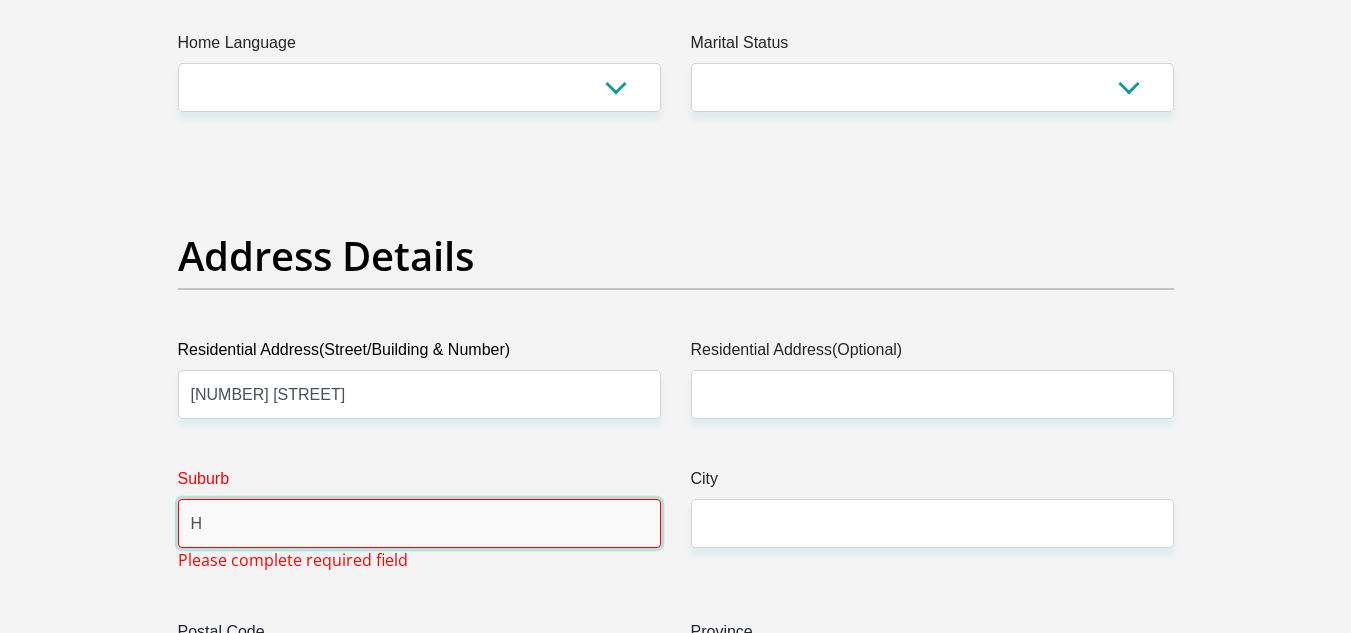type 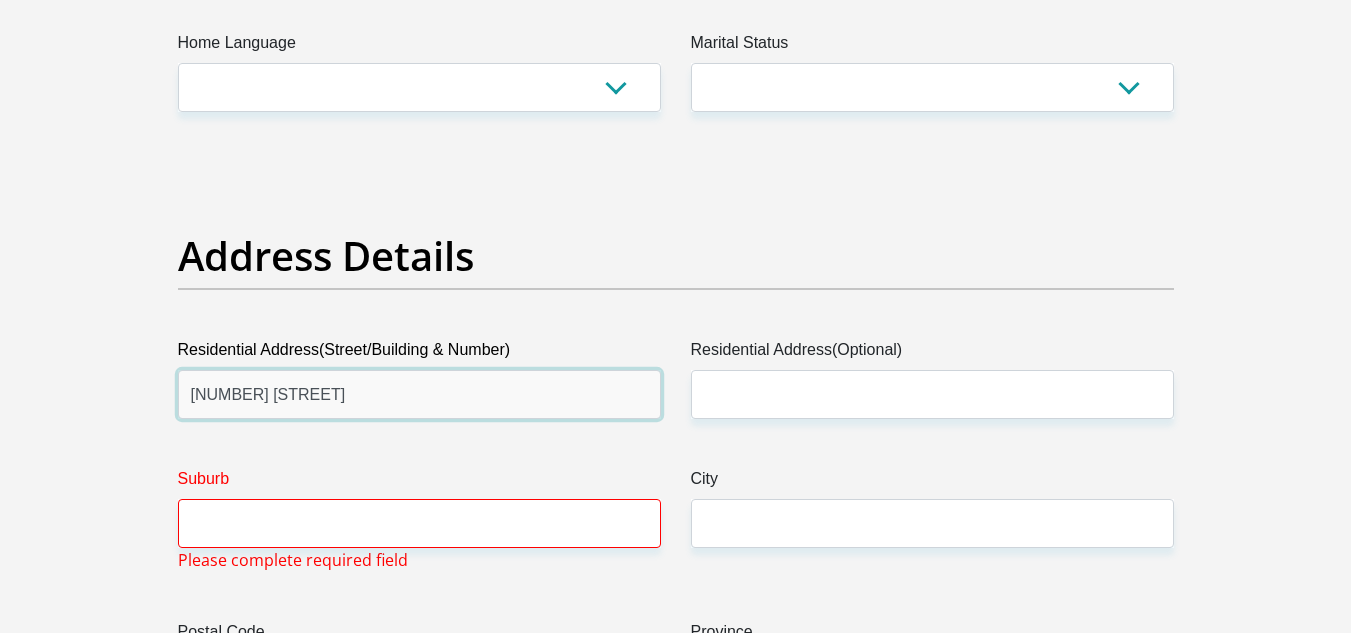 click on "37 Decora street" at bounding box center [419, 394] 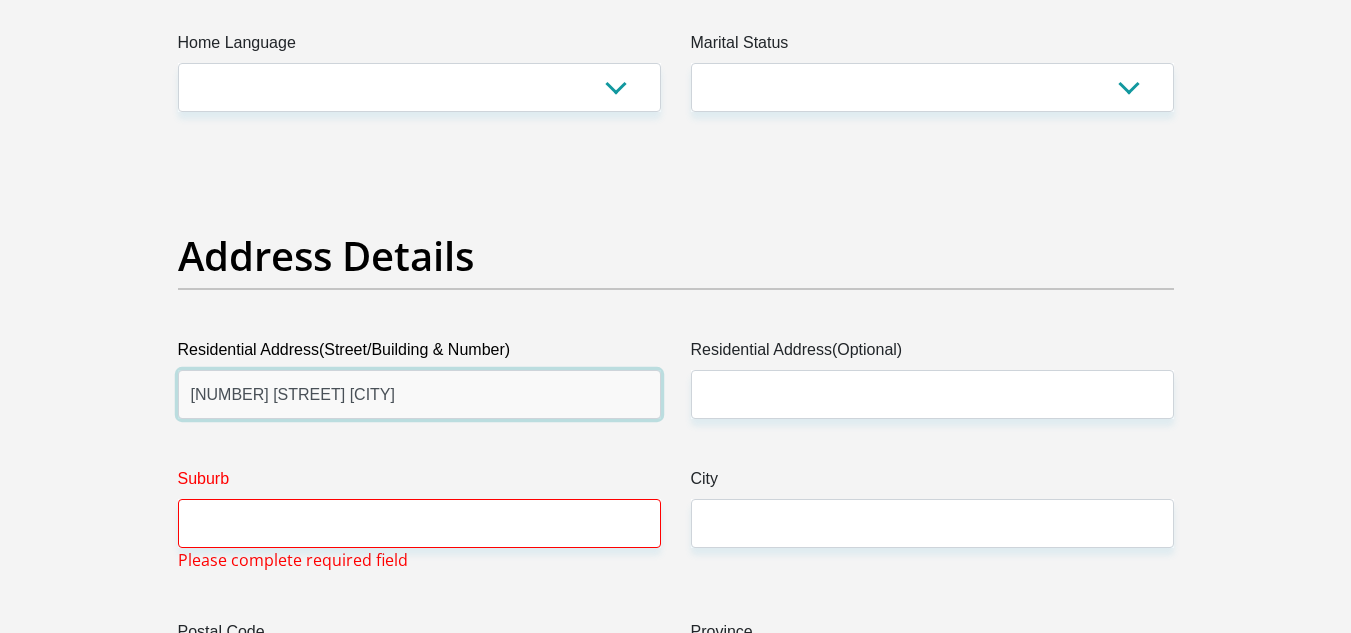 click on "37 Decora street Heideland" at bounding box center (419, 394) 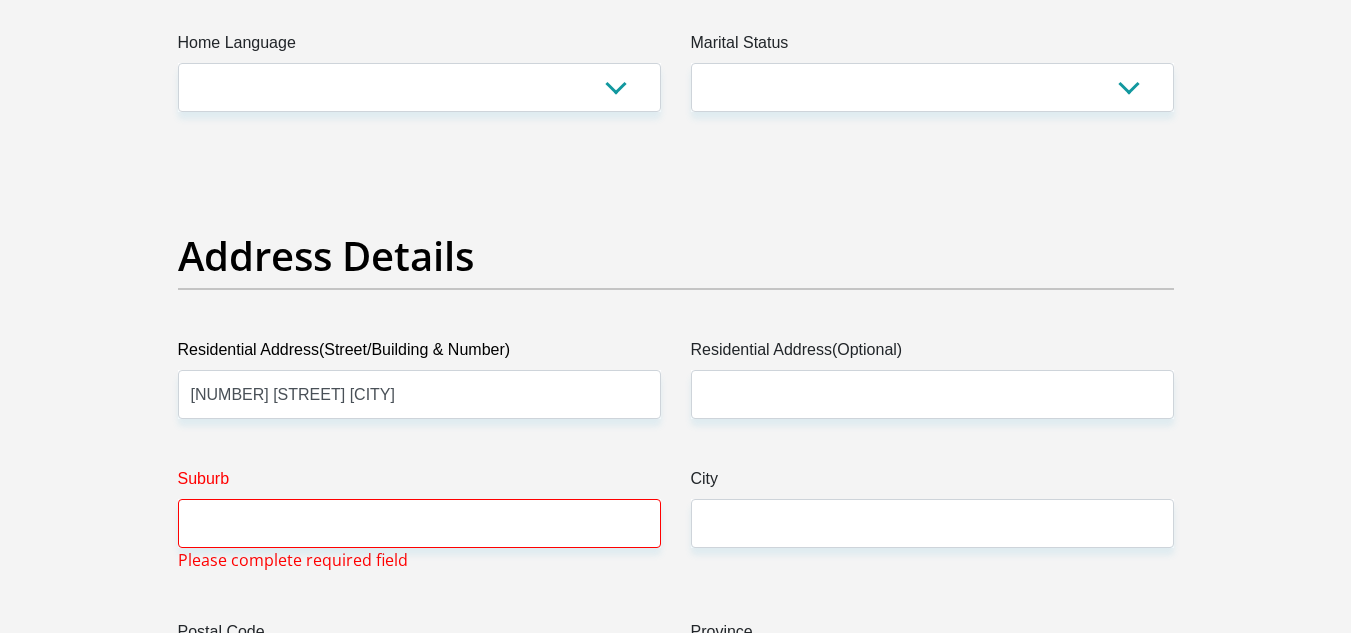click on "Suburb" at bounding box center (419, 483) 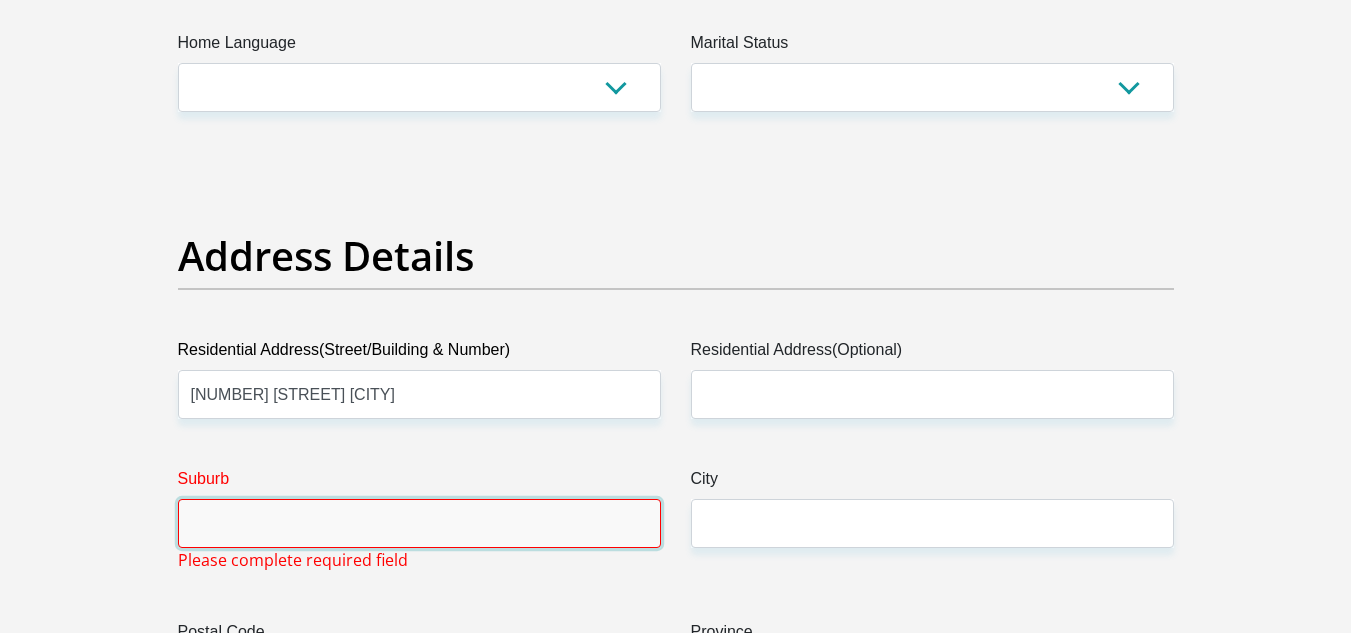 click on "Suburb" at bounding box center [419, 523] 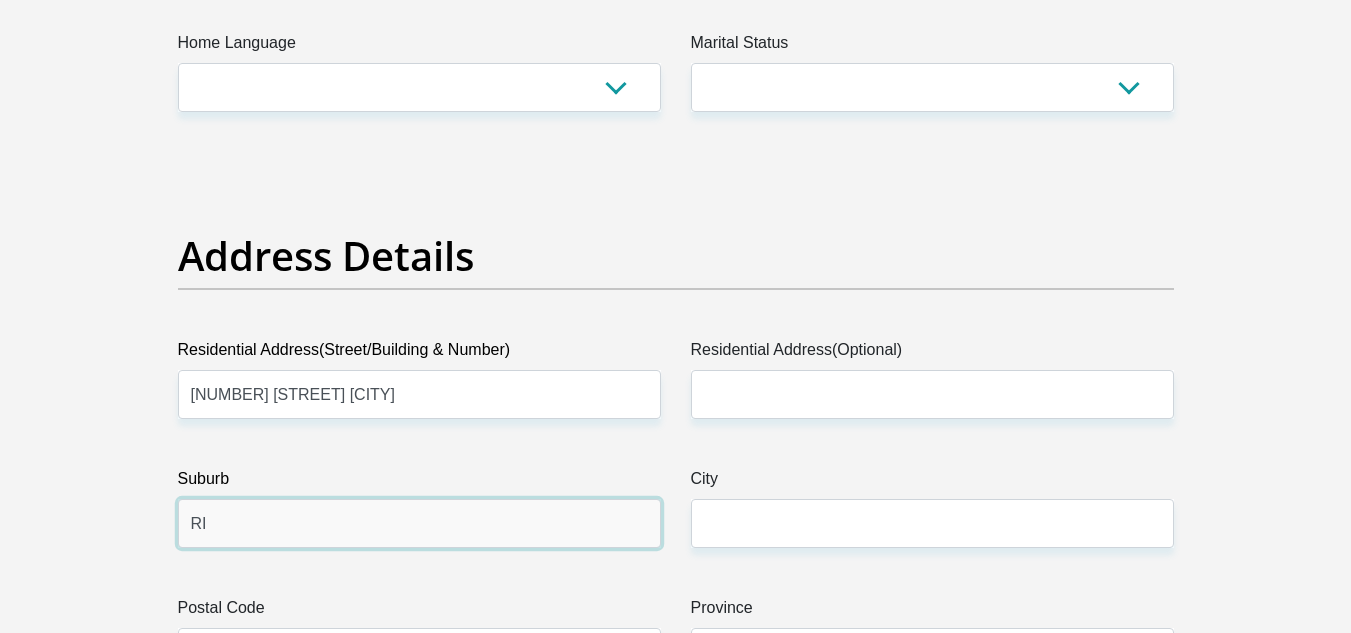 type on "R" 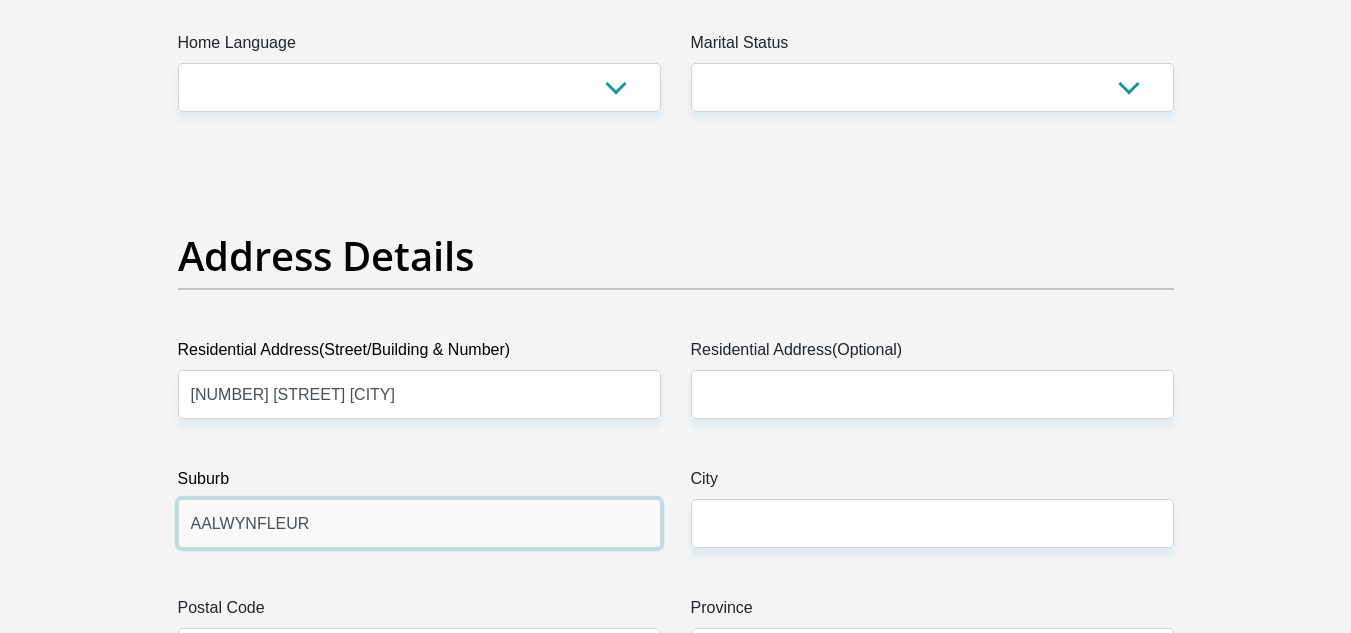 type on "AALWYNFLEUR" 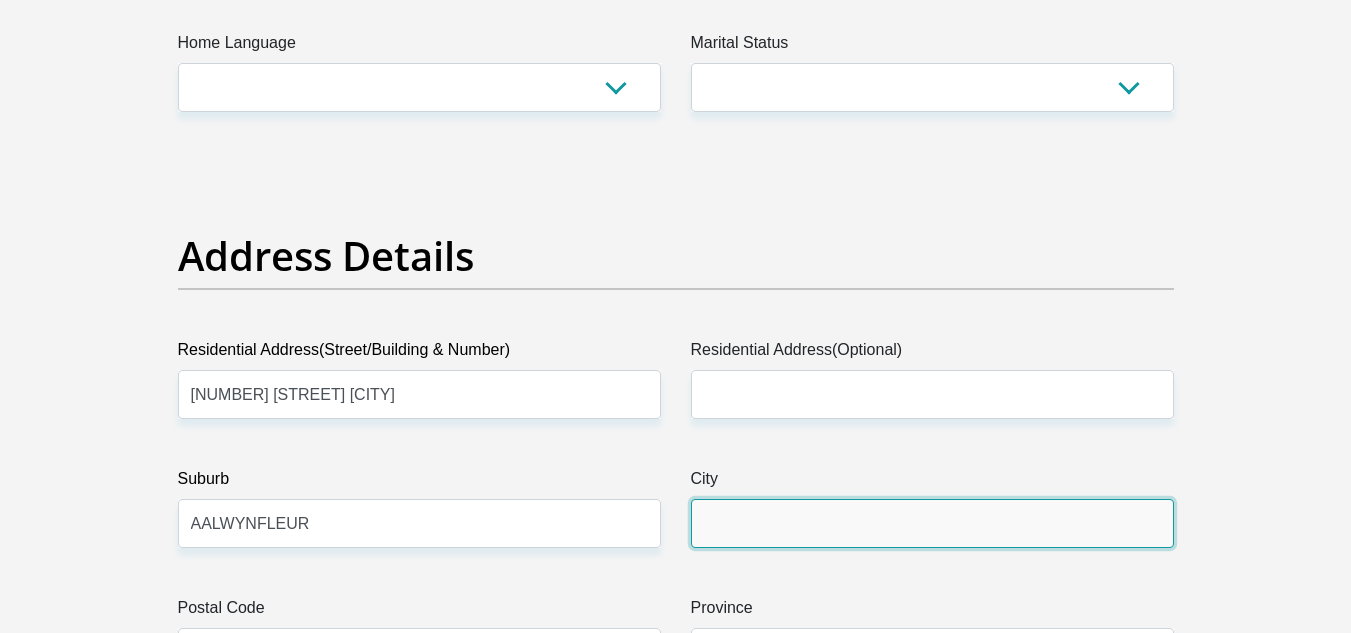 click on "City" at bounding box center [932, 523] 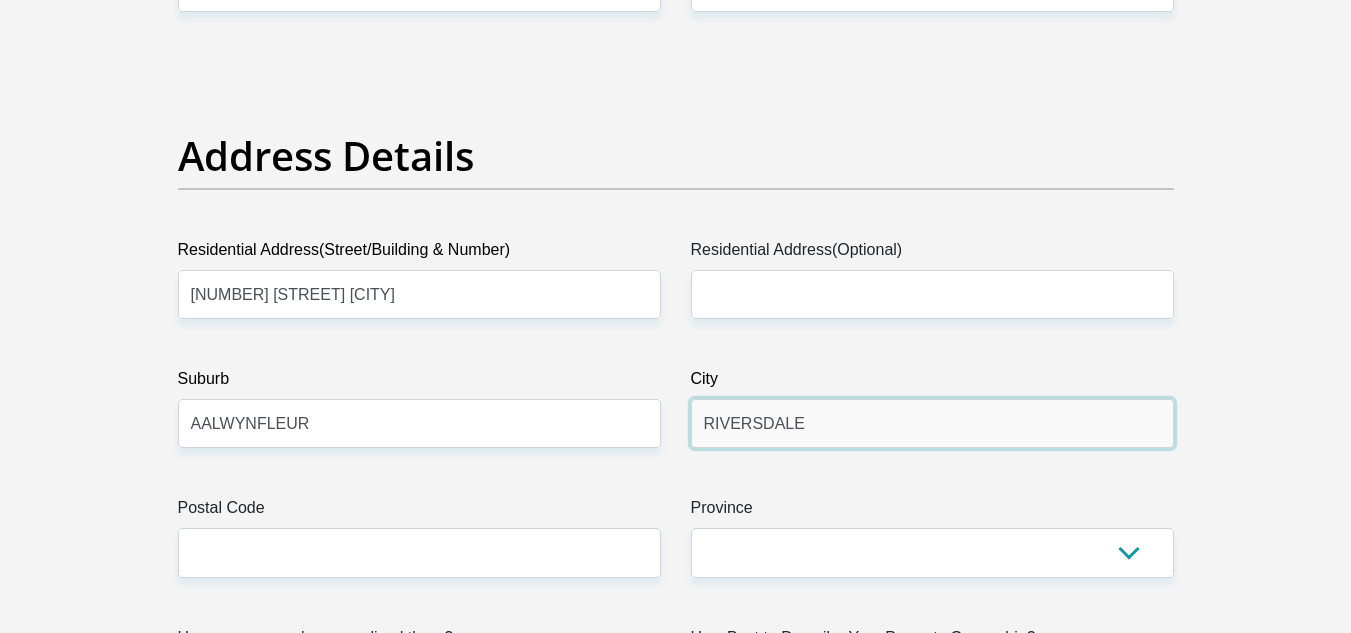 scroll, scrollTop: 1100, scrollLeft: 0, axis: vertical 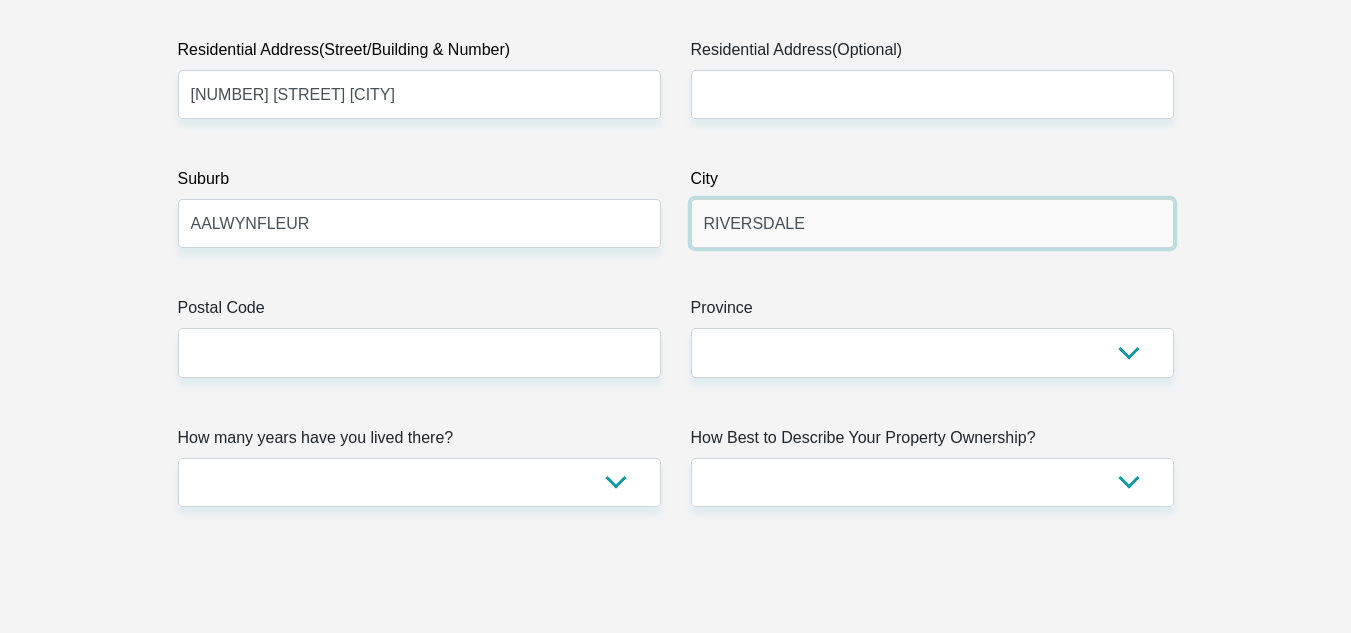 type on "RIVERSDALE" 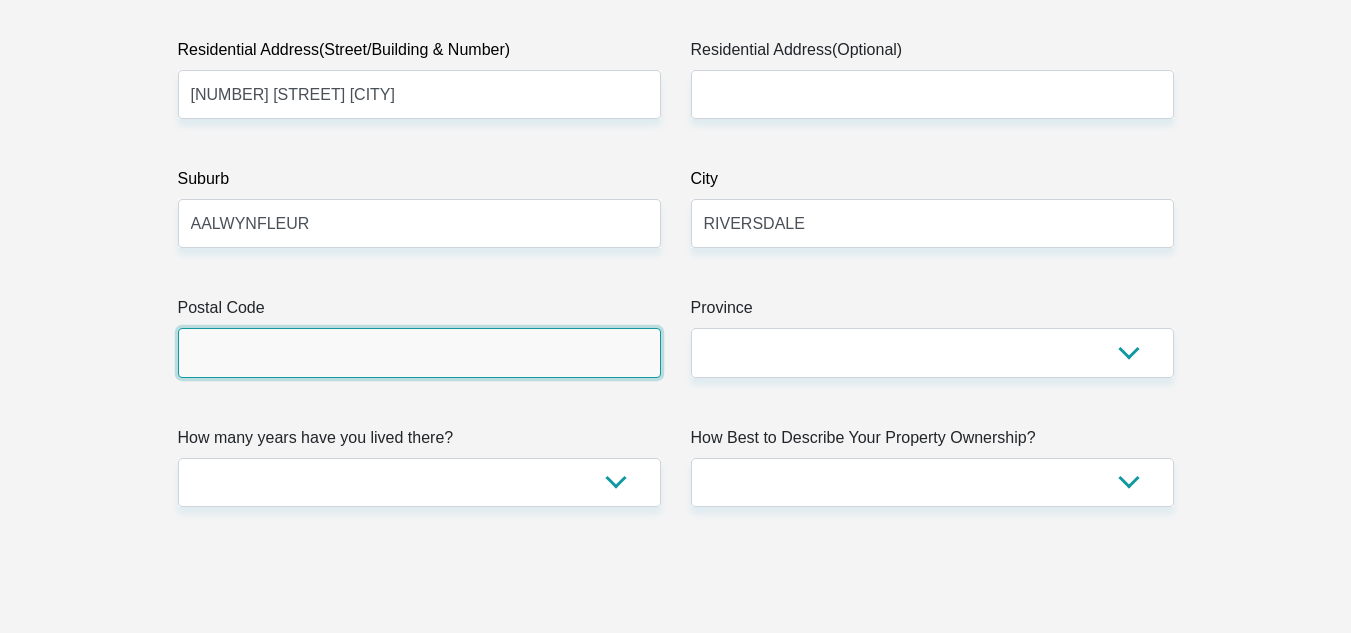 drag, startPoint x: 374, startPoint y: 369, endPoint x: 393, endPoint y: 368, distance: 19.026299 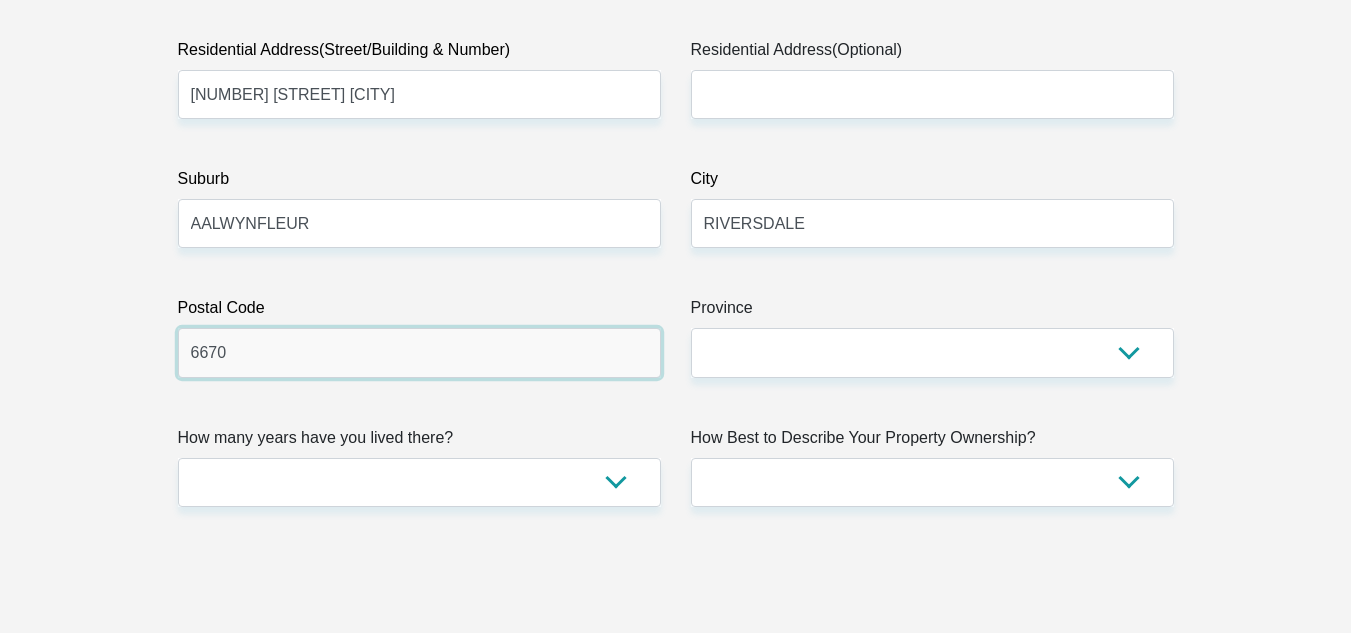 type on "6670" 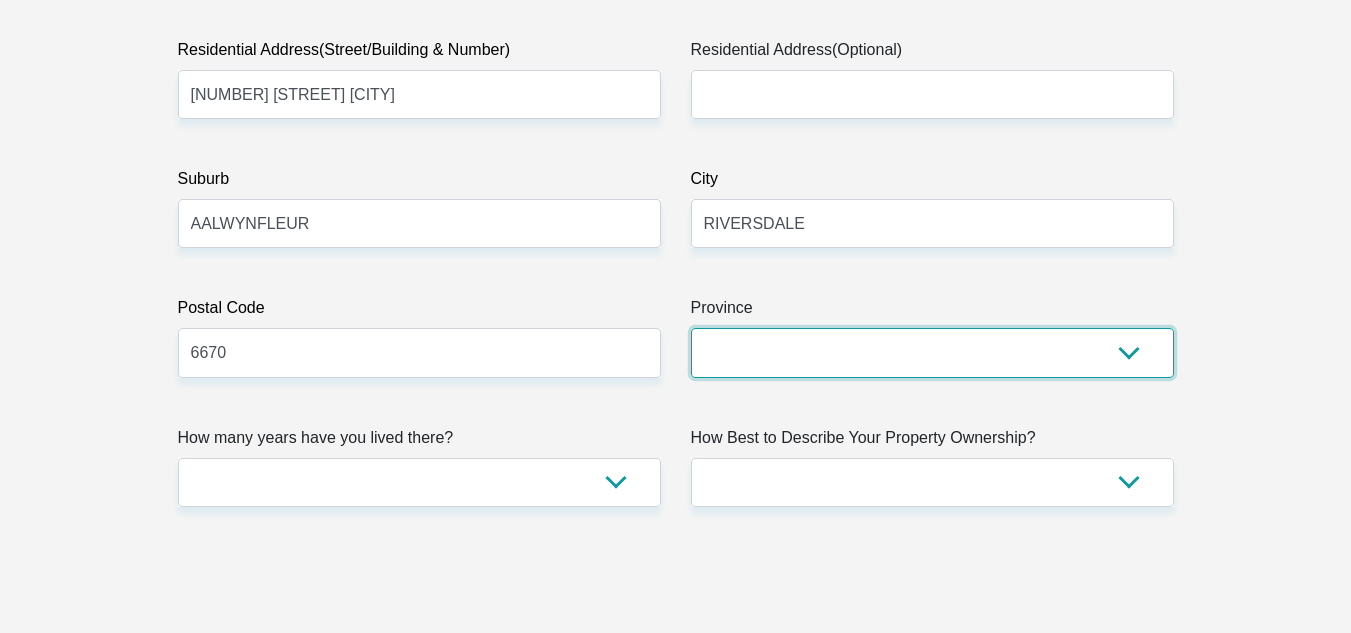 click on "Eastern Cape
Free State
Gauteng
KwaZulu-Natal
Limpopo
Mpumalanga
Northern Cape
North West
Western Cape" at bounding box center [932, 352] 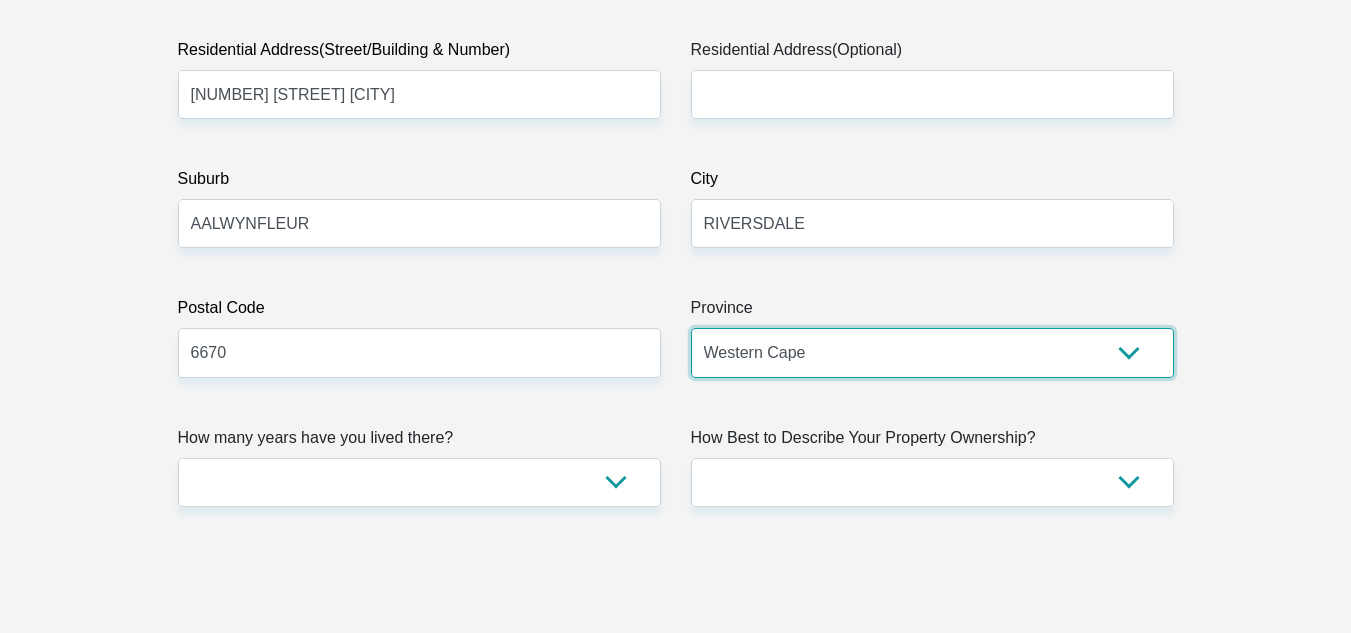 click on "Eastern Cape
Free State
Gauteng
KwaZulu-Natal
Limpopo
Mpumalanga
Northern Cape
North West
Western Cape" at bounding box center [932, 352] 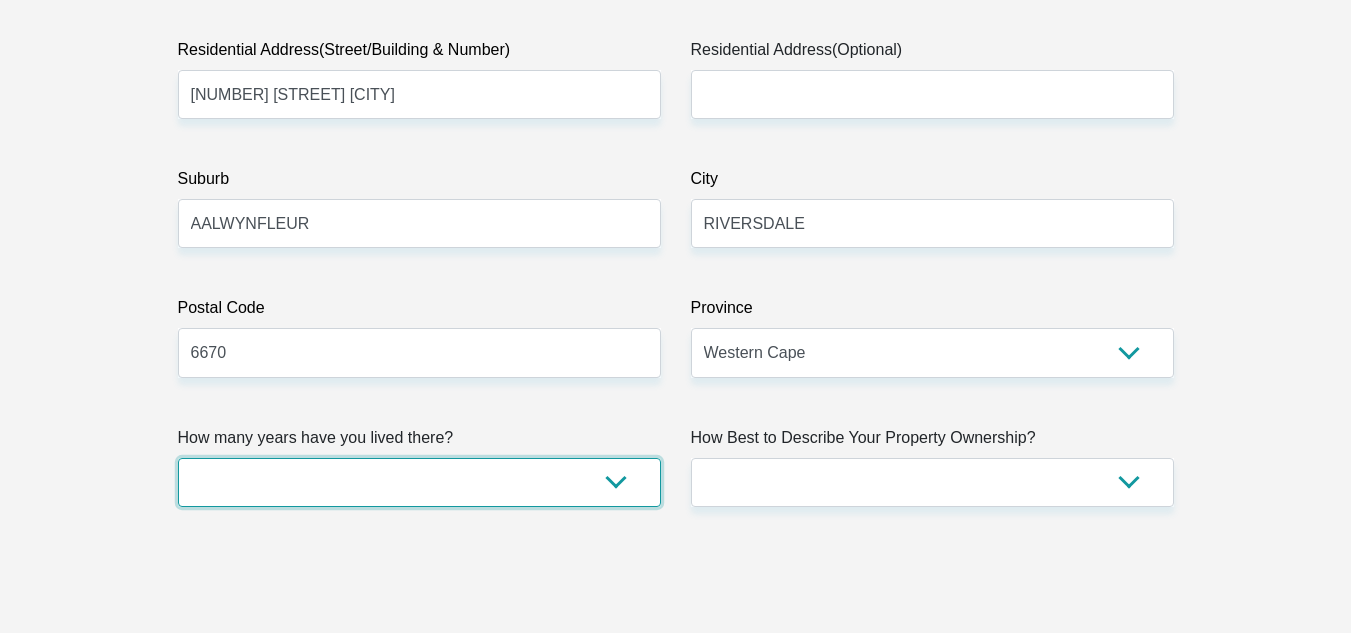 click on "less than 1 year
1-3 years
3-5 years
5+ years" at bounding box center (419, 482) 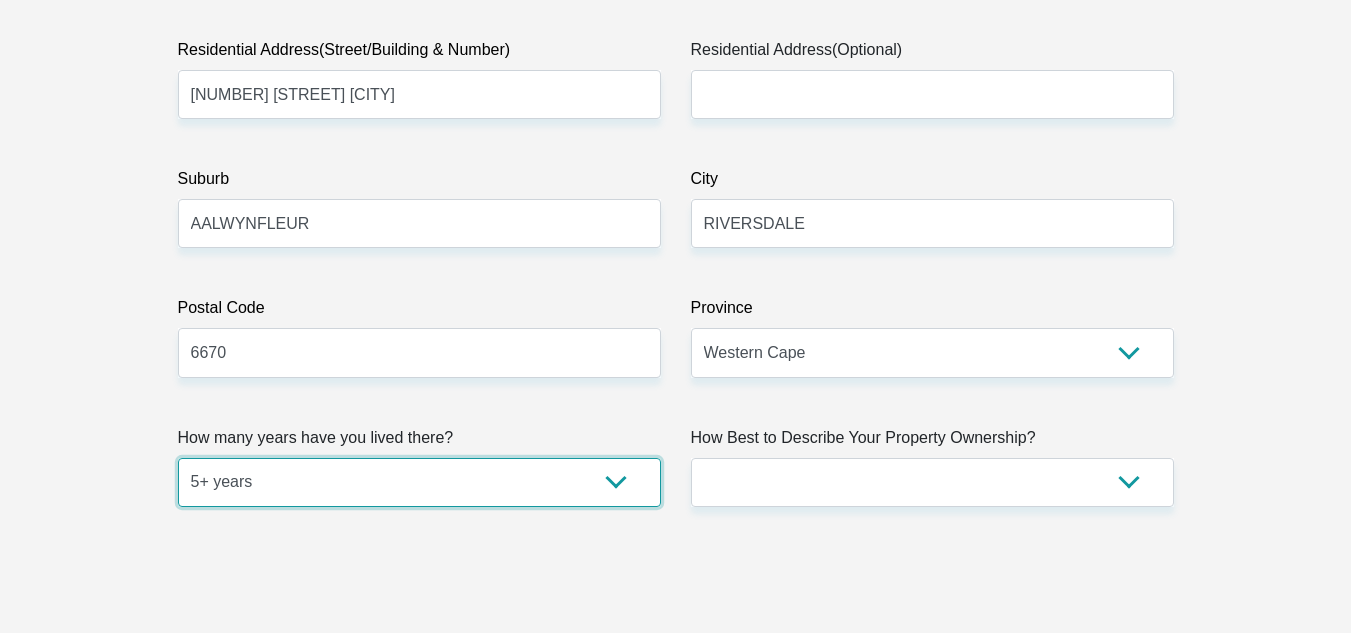 click on "less than 1 year
1-3 years
3-5 years
5+ years" at bounding box center [419, 482] 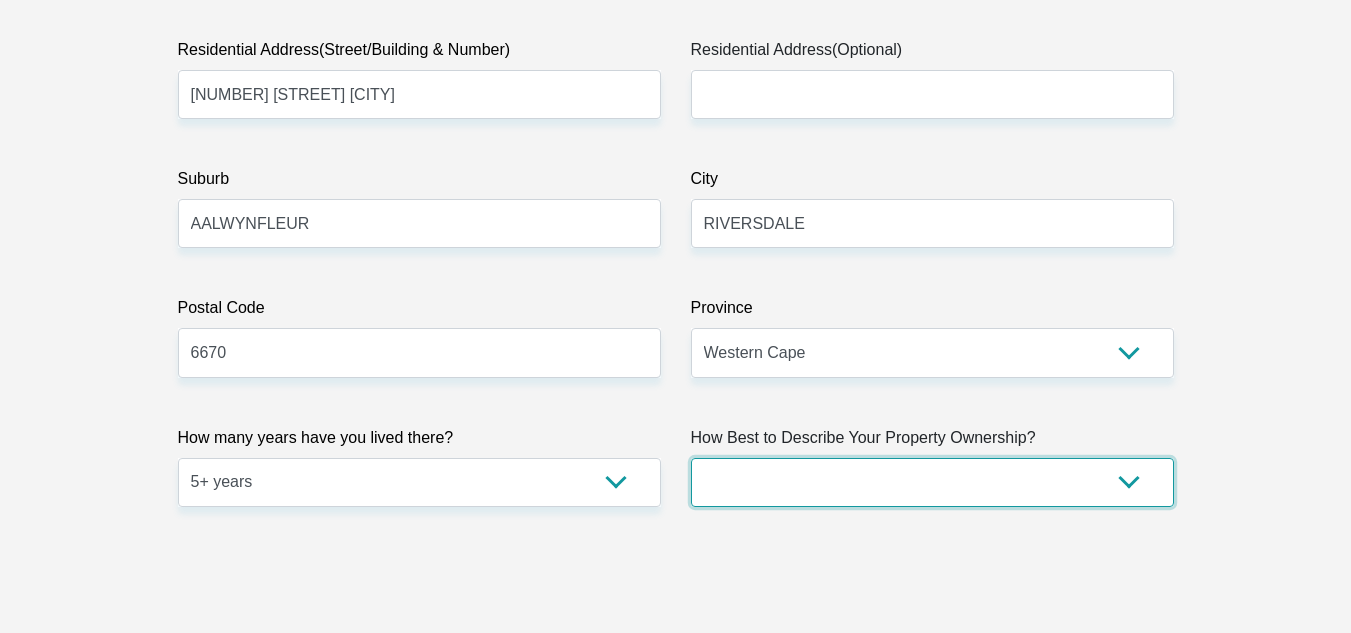 click on "Owned
Rented
Family Owned
Company Dwelling" at bounding box center (932, 482) 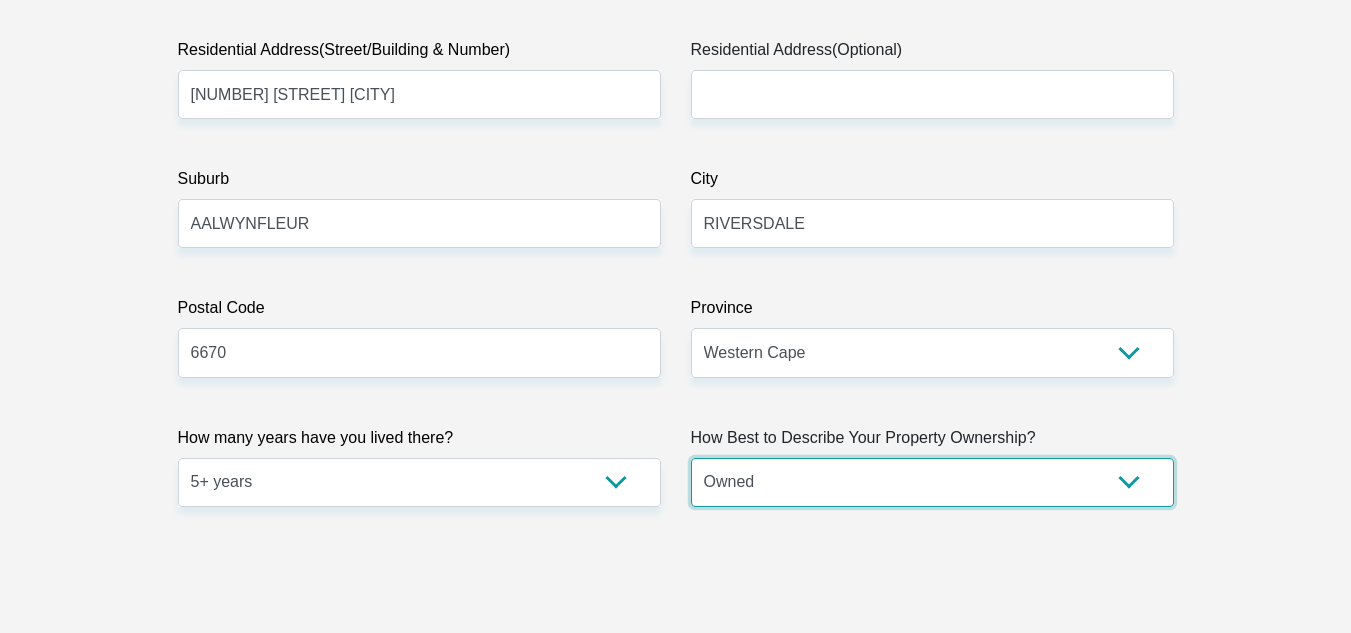 click on "Owned
Rented
Family Owned
Company Dwelling" at bounding box center (932, 482) 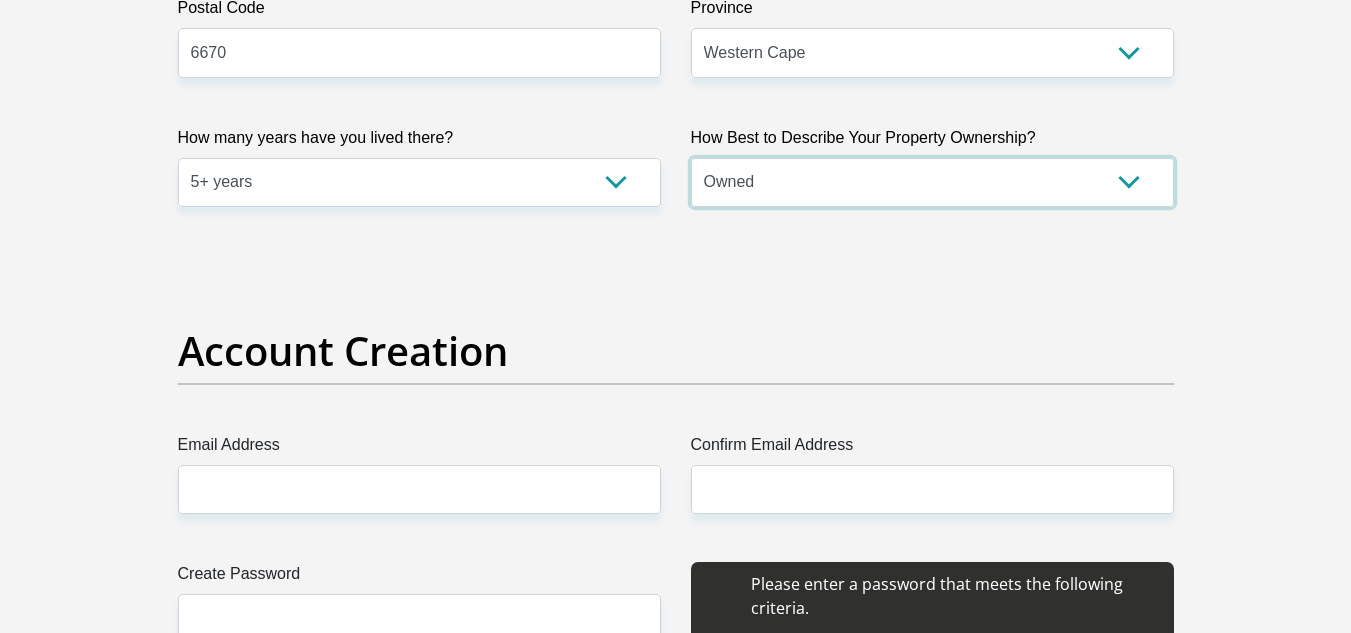 scroll, scrollTop: 1500, scrollLeft: 0, axis: vertical 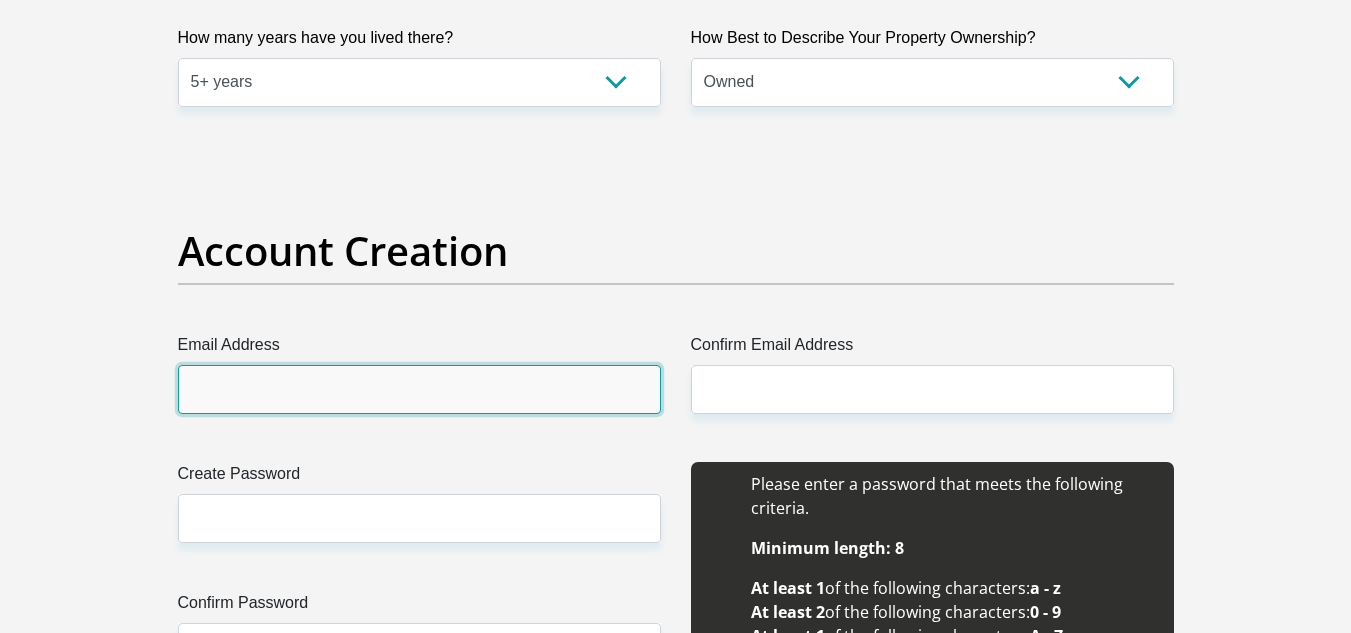 click on "Email Address" at bounding box center [419, 389] 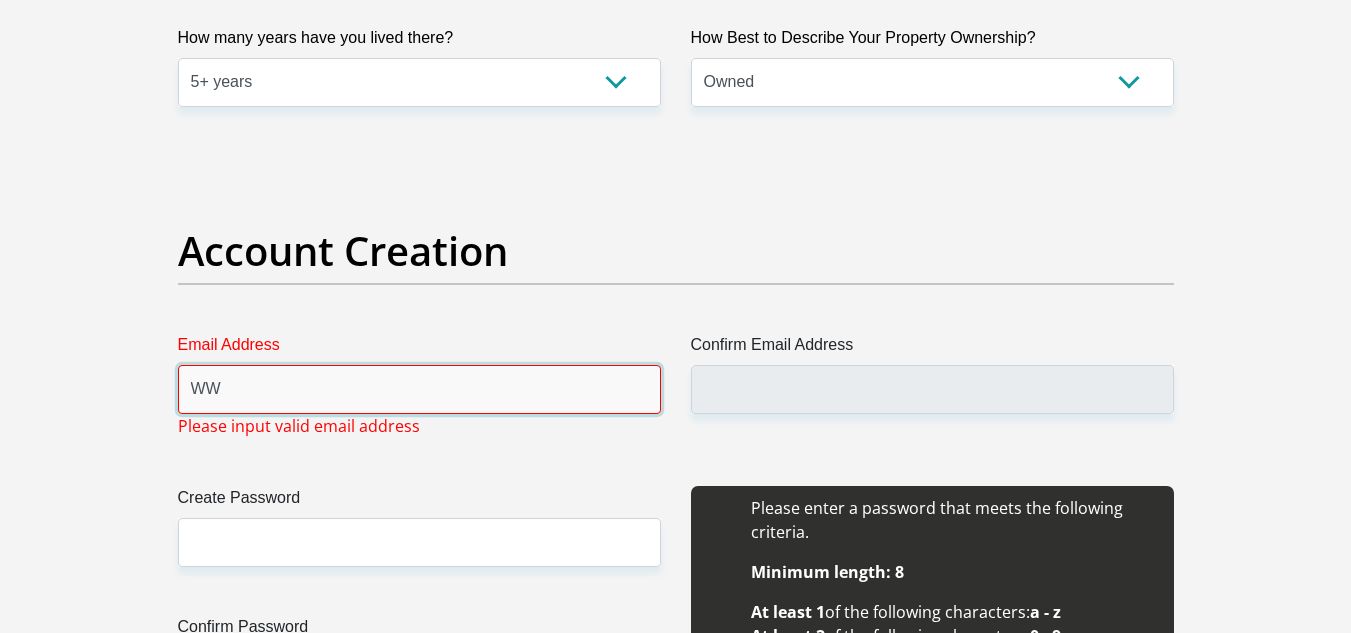 type on "W" 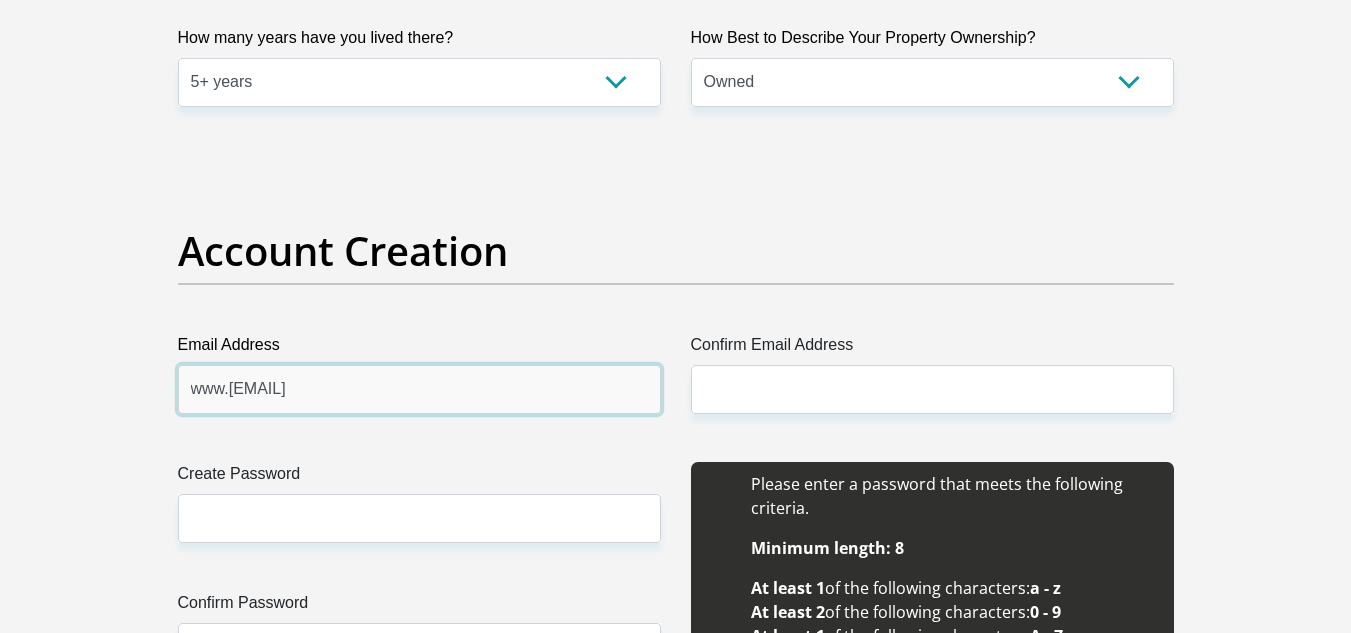 type on "www.amandastander@gmail.com" 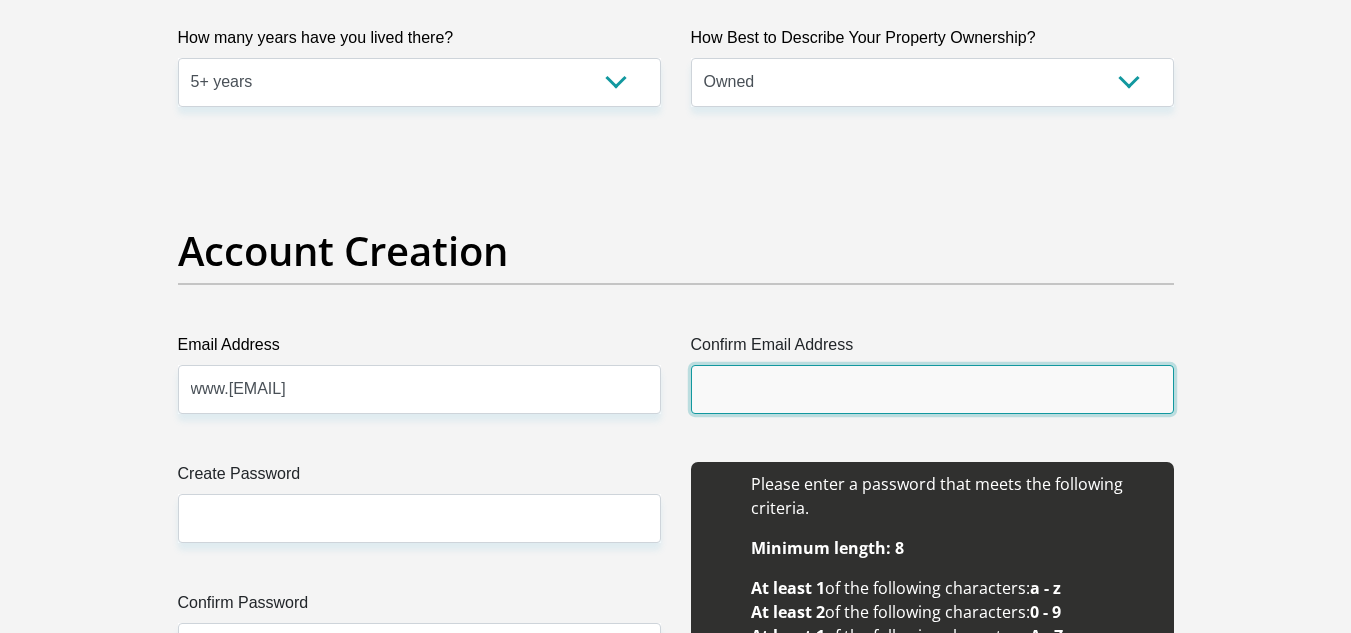 click on "Confirm Email Address" at bounding box center (932, 389) 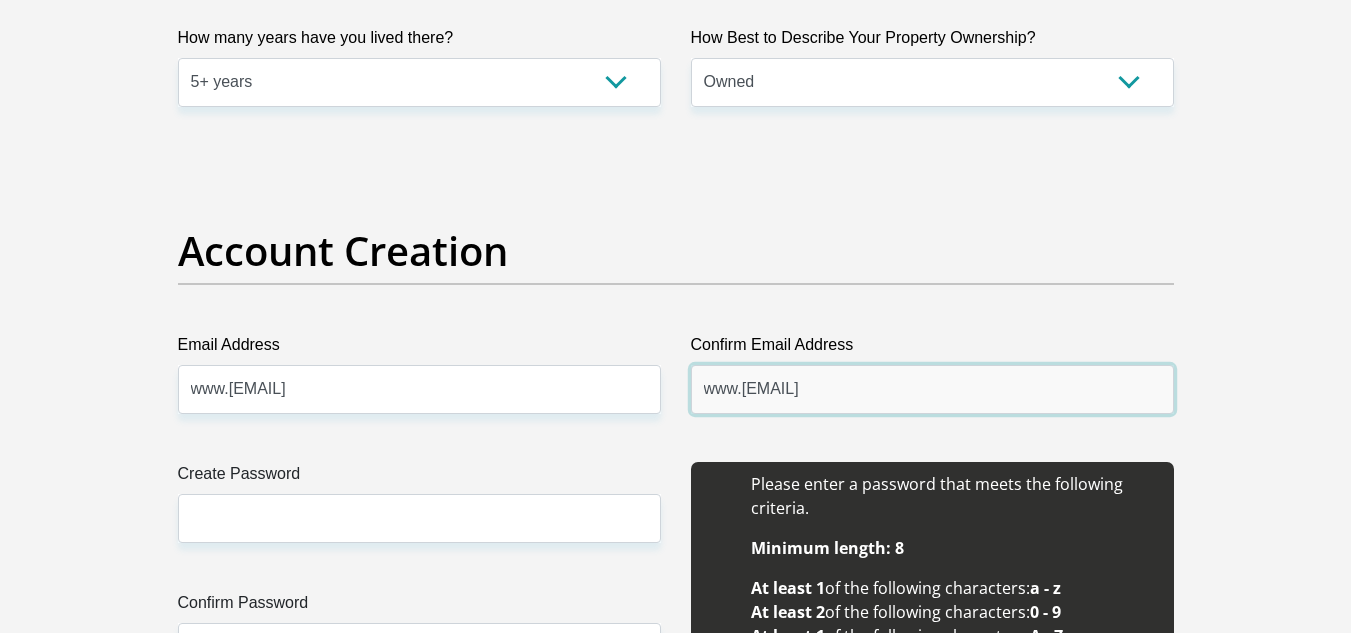 type on "www.amandastander@gmail.com" 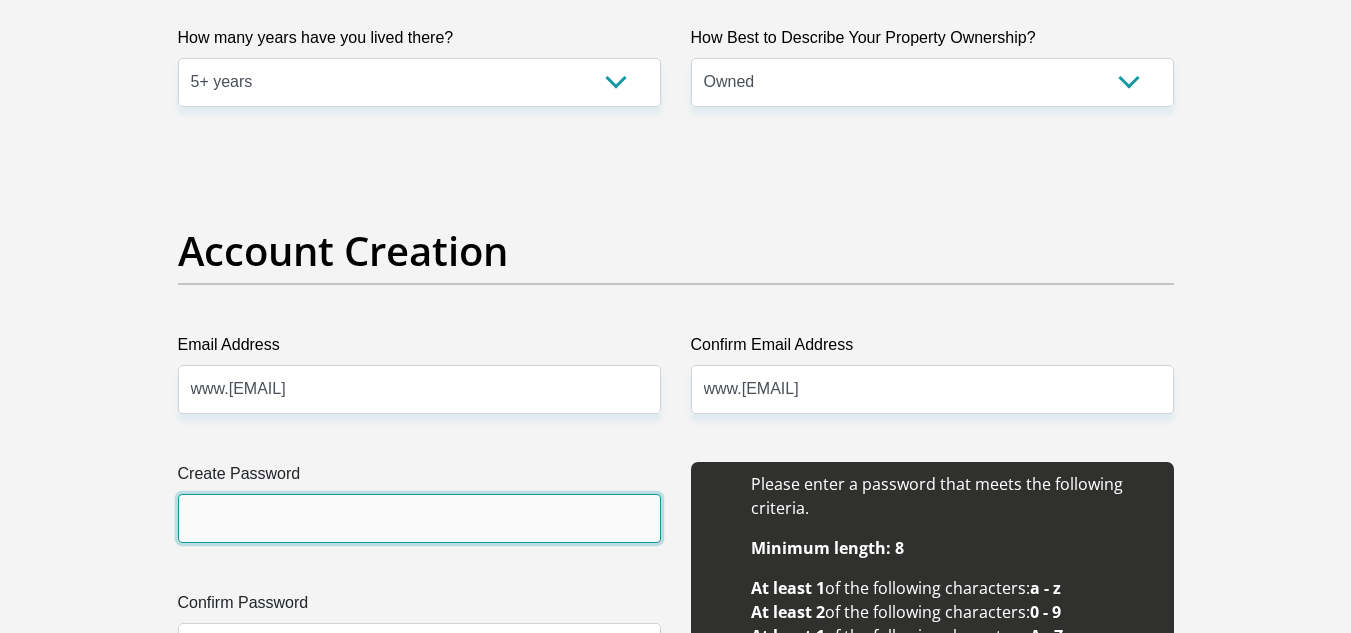 click on "Create Password" at bounding box center [419, 518] 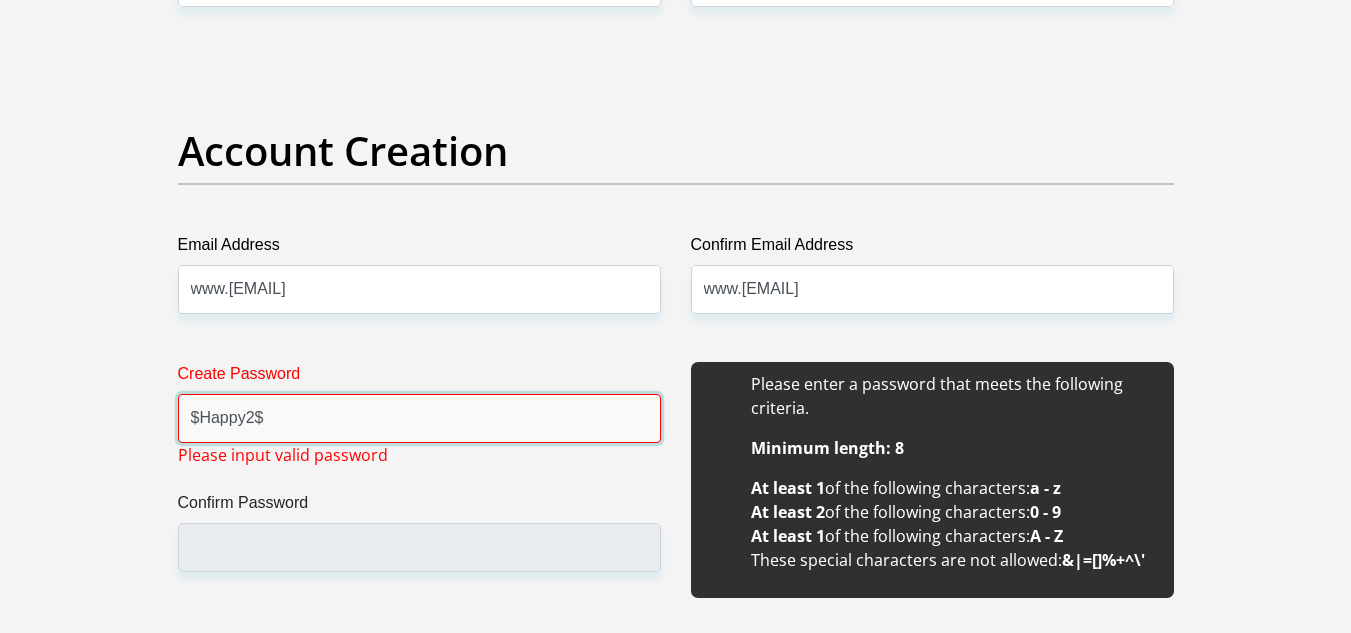 scroll, scrollTop: 1700, scrollLeft: 0, axis: vertical 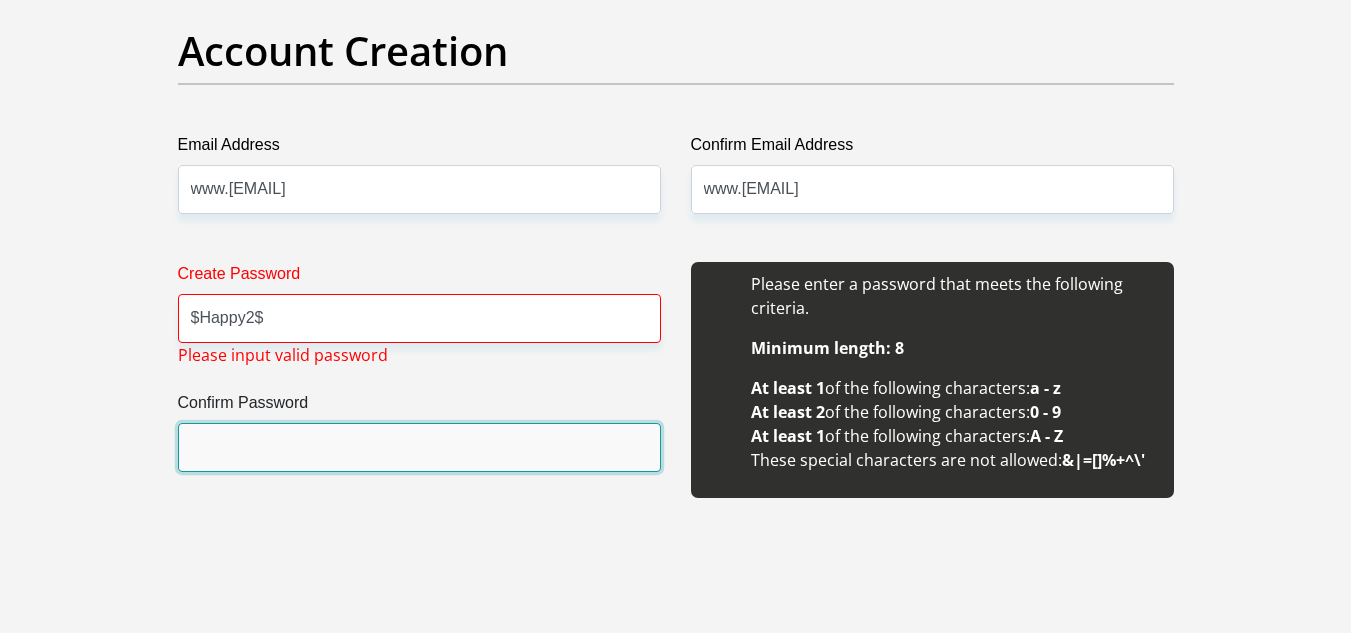 click on "Confirm Password" at bounding box center [419, 447] 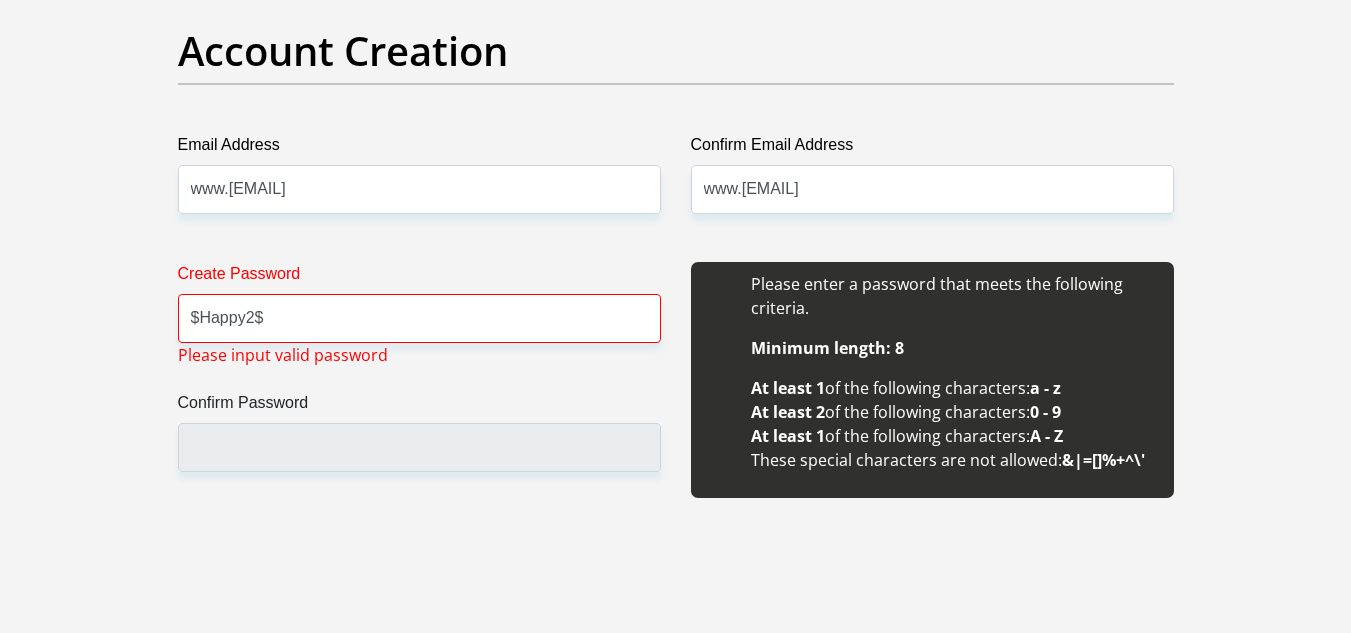 click on "Create Password
$Happy2$
Please input valid password
Confirm Password" at bounding box center [419, 391] 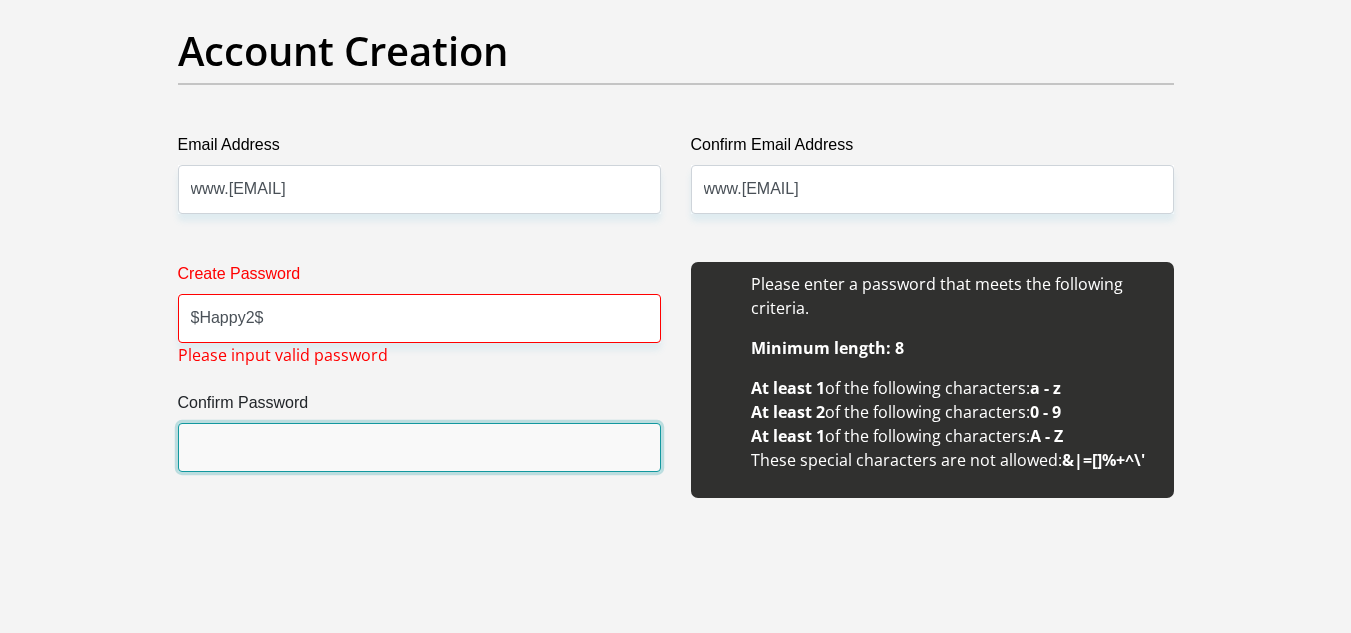 click on "Confirm Password" at bounding box center (419, 447) 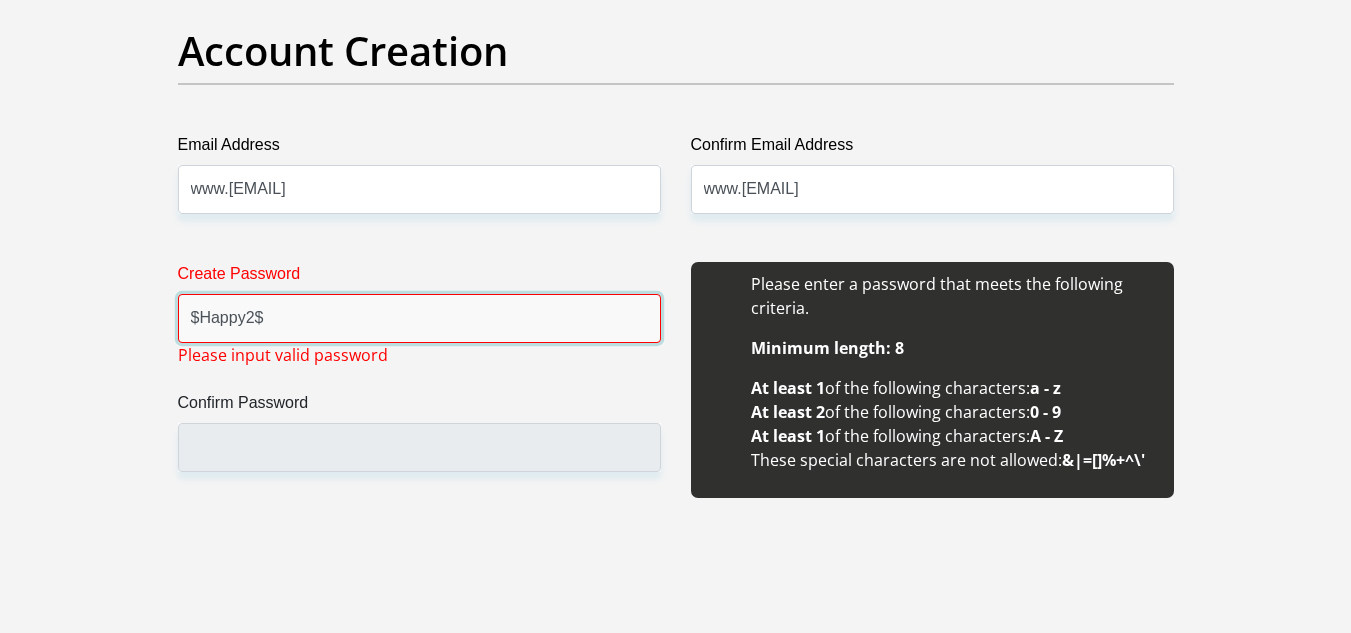 click on "$Happy2$" at bounding box center [419, 318] 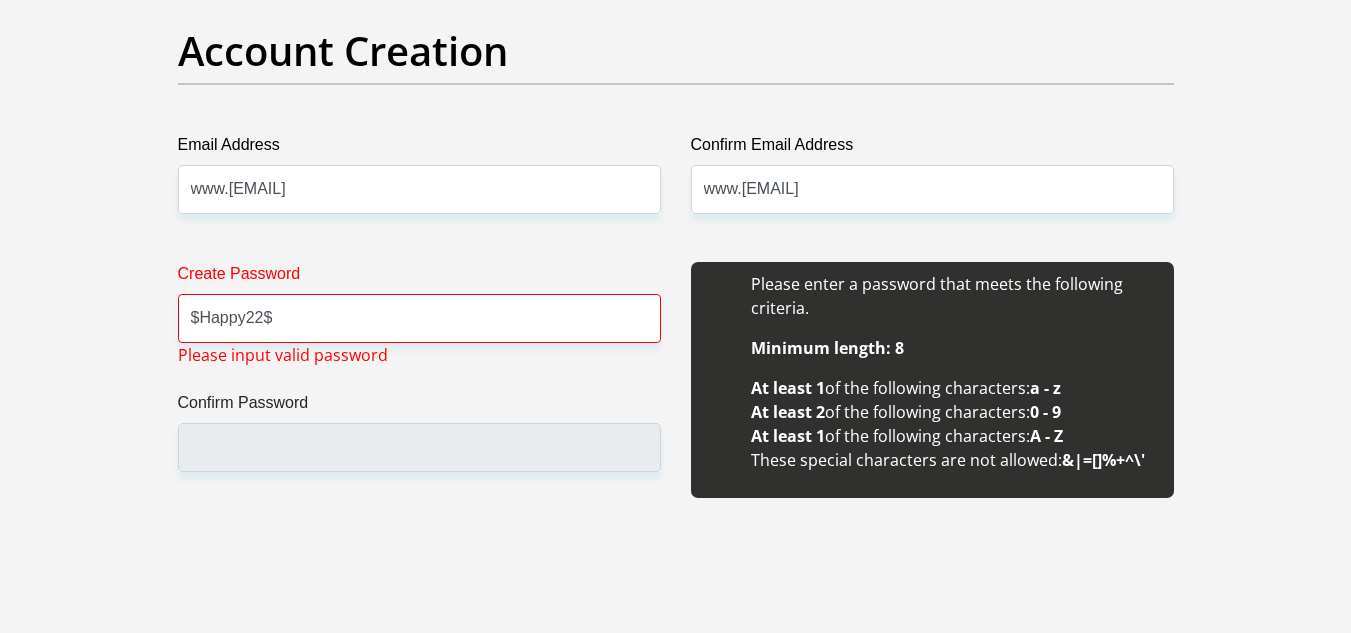 click on "Create Password
$Happy22$
Please input valid password
Confirm Password" at bounding box center [419, 391] 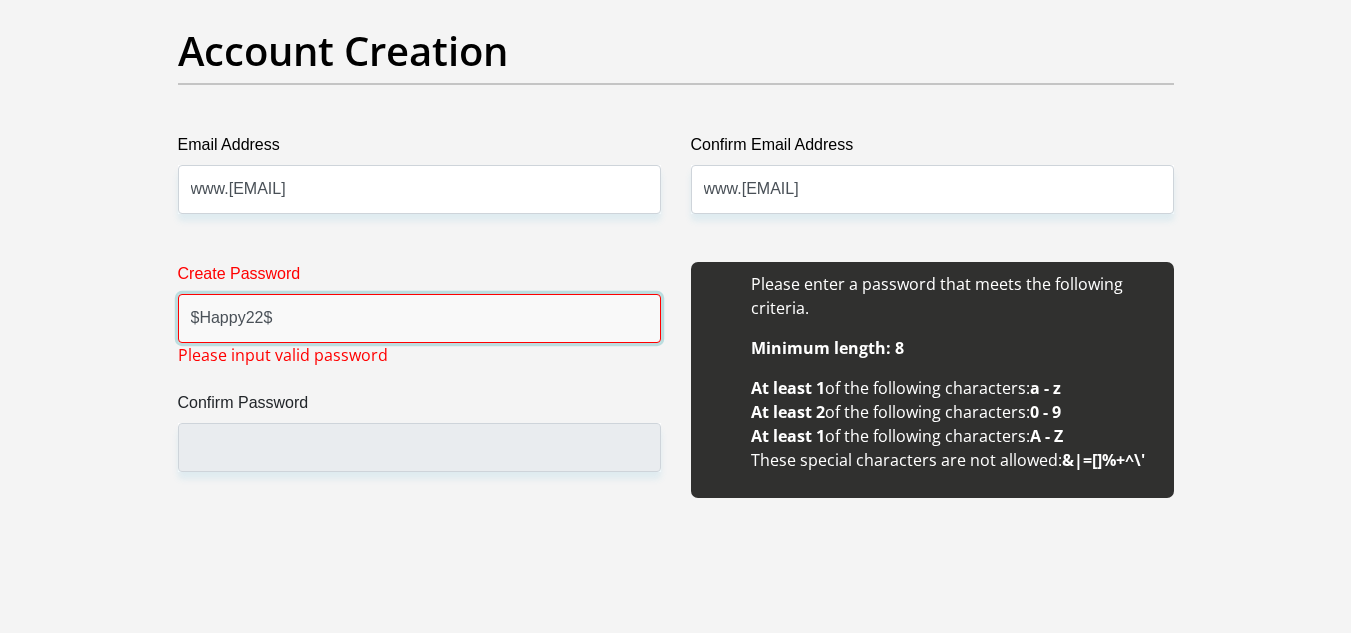 click on "$Happy22$" at bounding box center [419, 318] 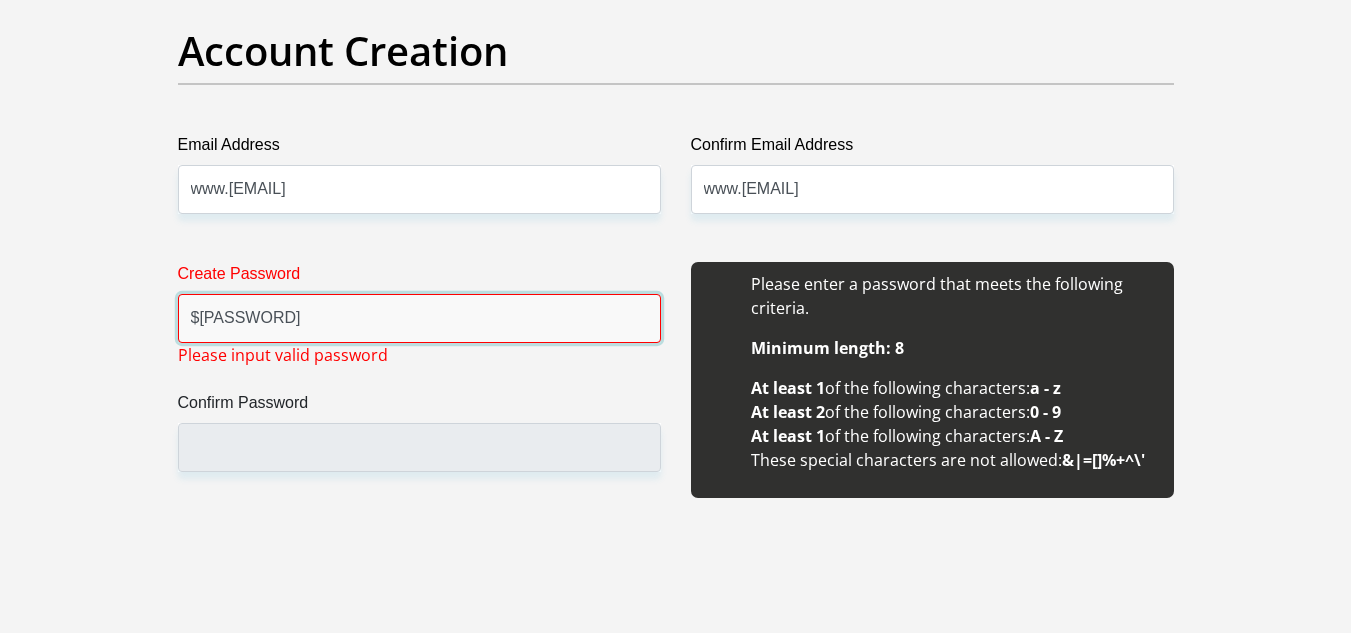 click on "$Happy22" at bounding box center (419, 318) 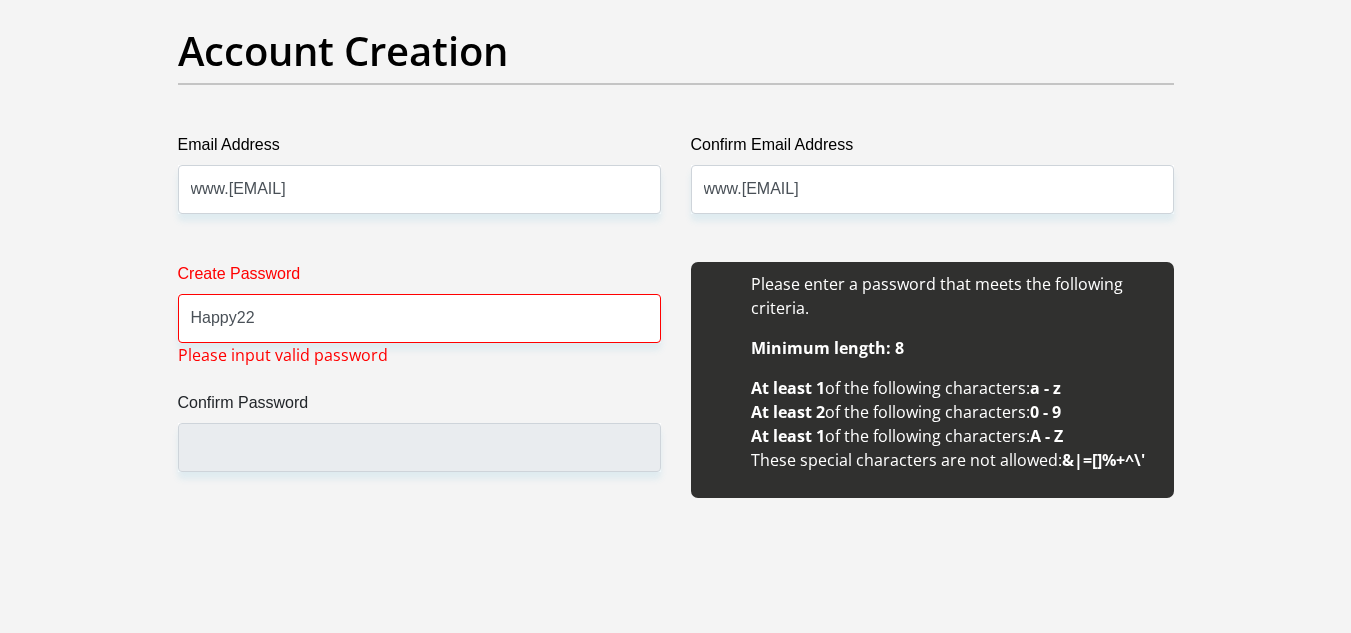 click on "Confirm Password" at bounding box center (419, 407) 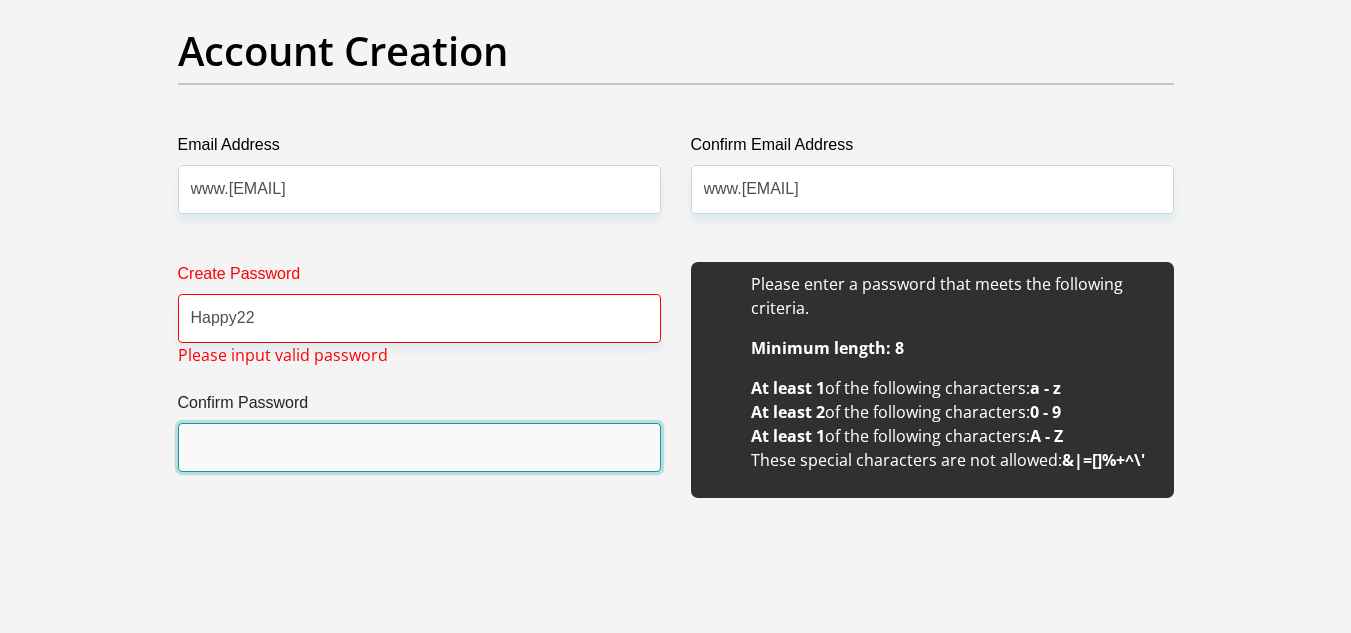 click on "Confirm Password" at bounding box center (419, 447) 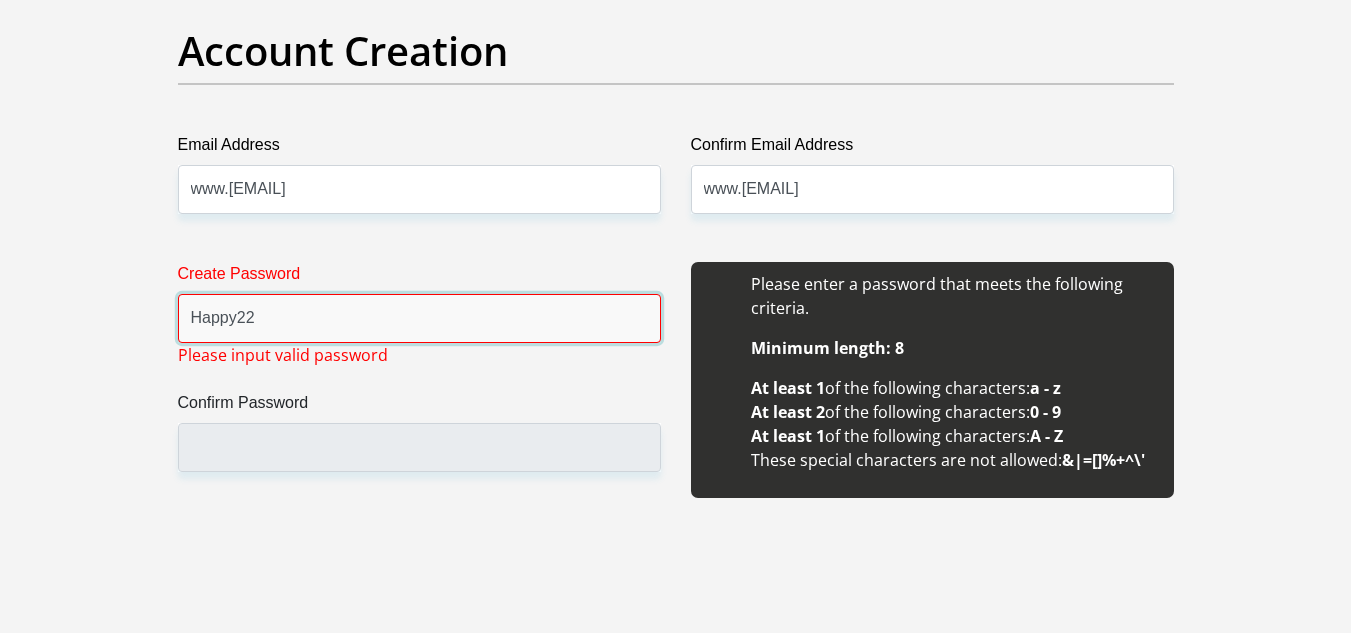 click on "Happy22" at bounding box center [419, 318] 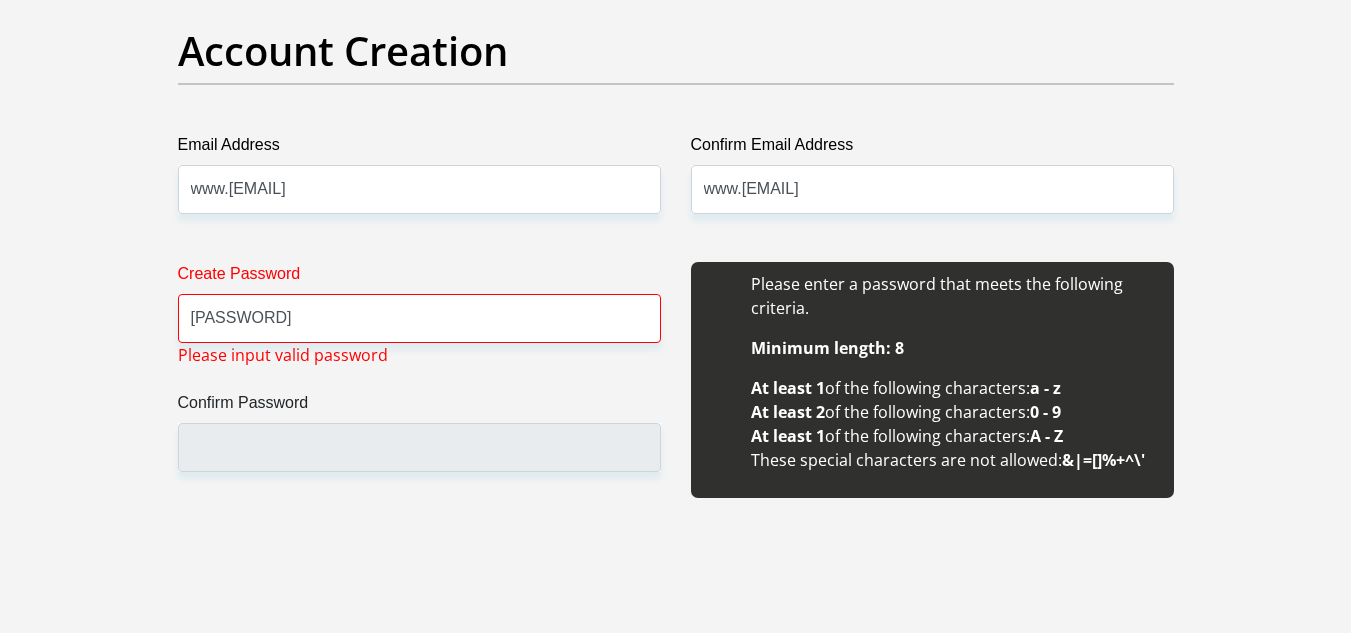 click on "Create Password
Happy222
Please input valid password
Confirm Password" at bounding box center [419, 391] 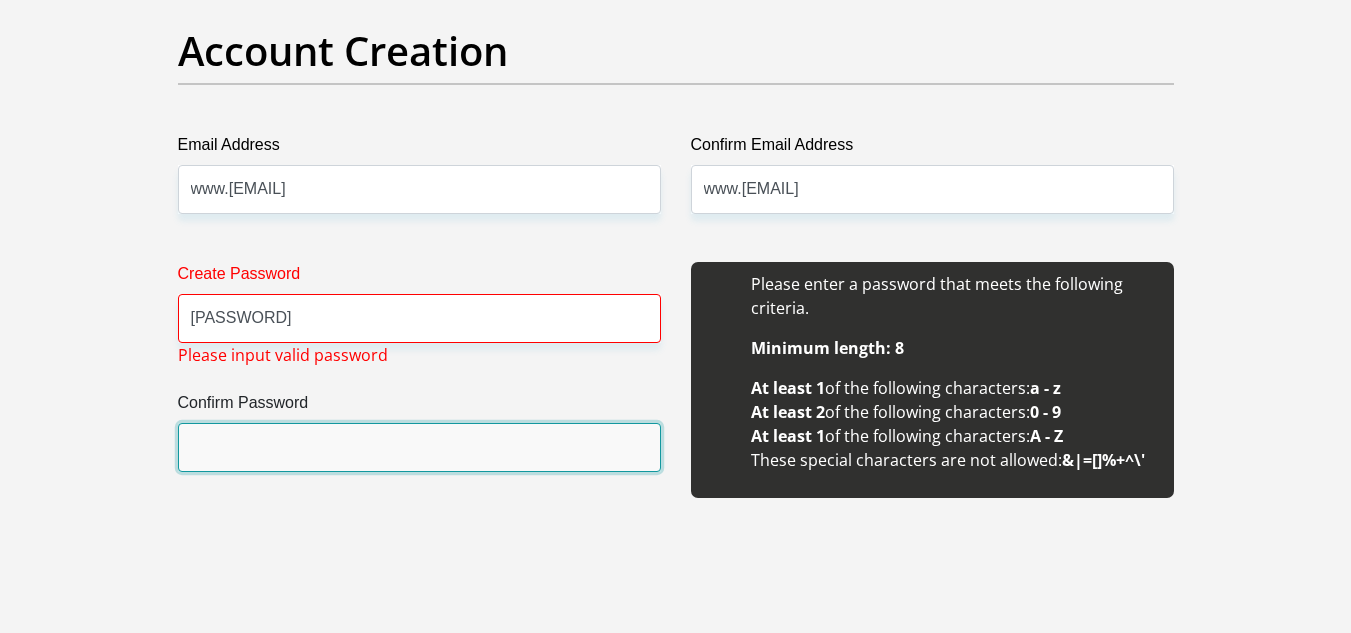 click on "Confirm Password" at bounding box center (419, 447) 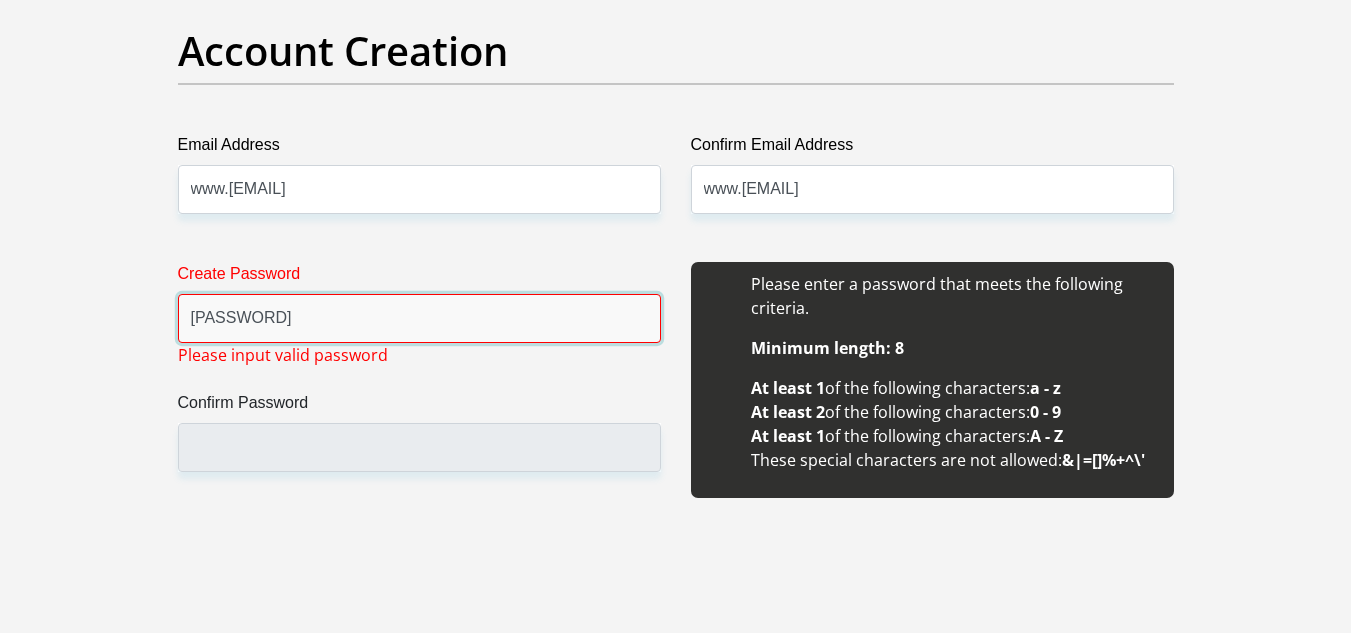 drag, startPoint x: 268, startPoint y: 319, endPoint x: 280, endPoint y: 316, distance: 12.369317 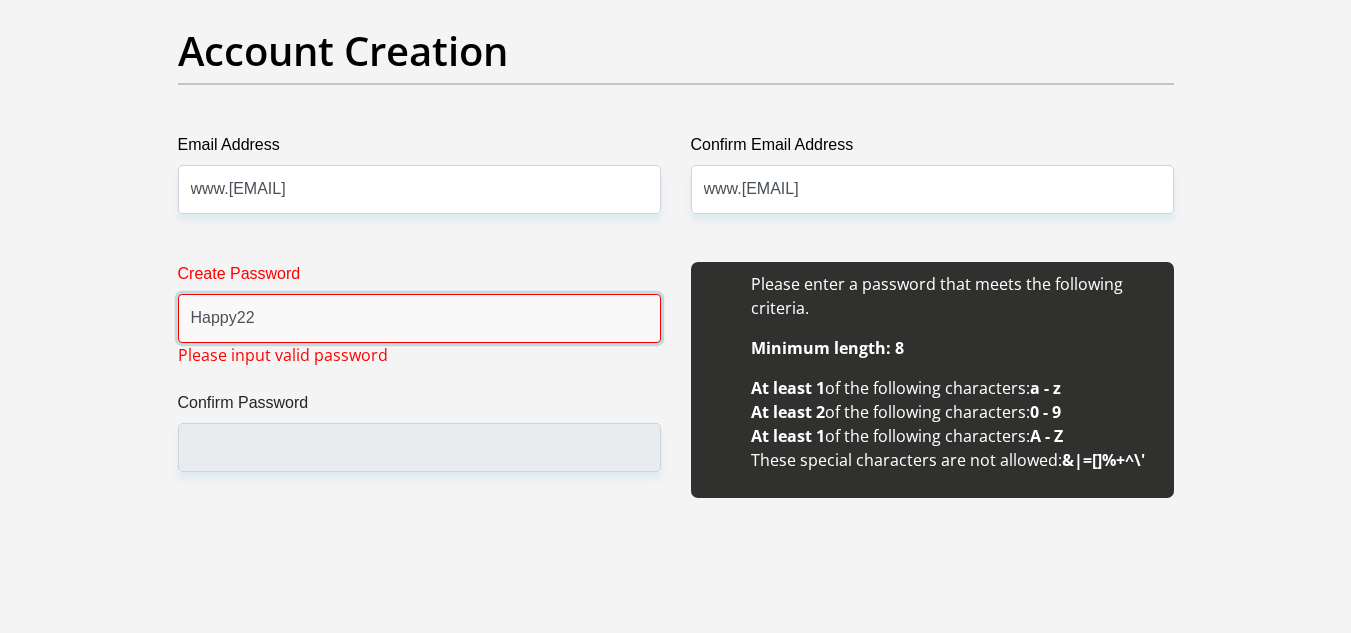 click on "Happy22" at bounding box center (419, 318) 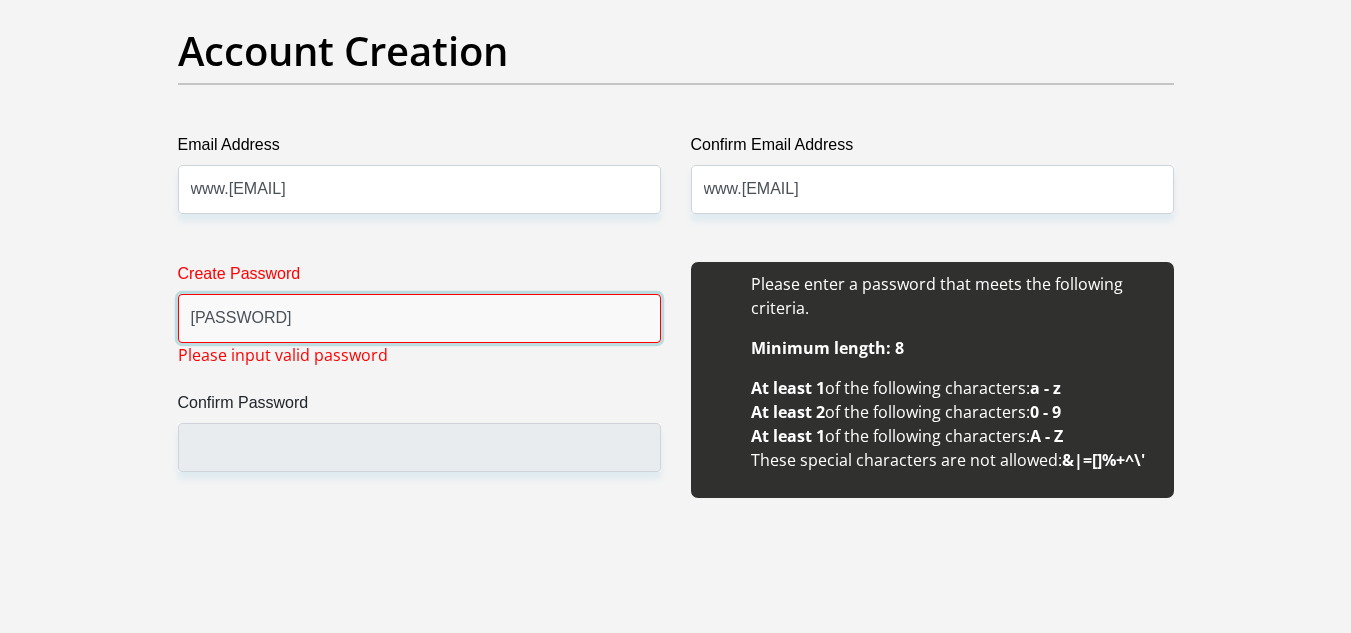 click on "2Happy22" at bounding box center [419, 318] 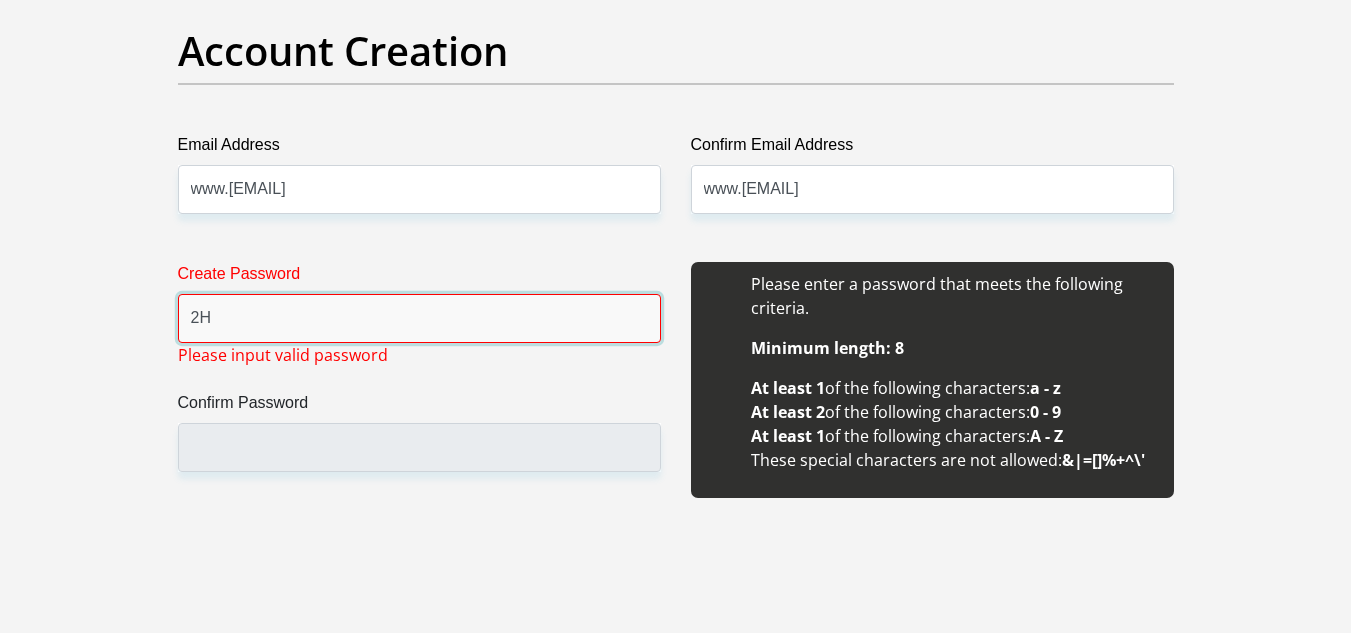 type on "2" 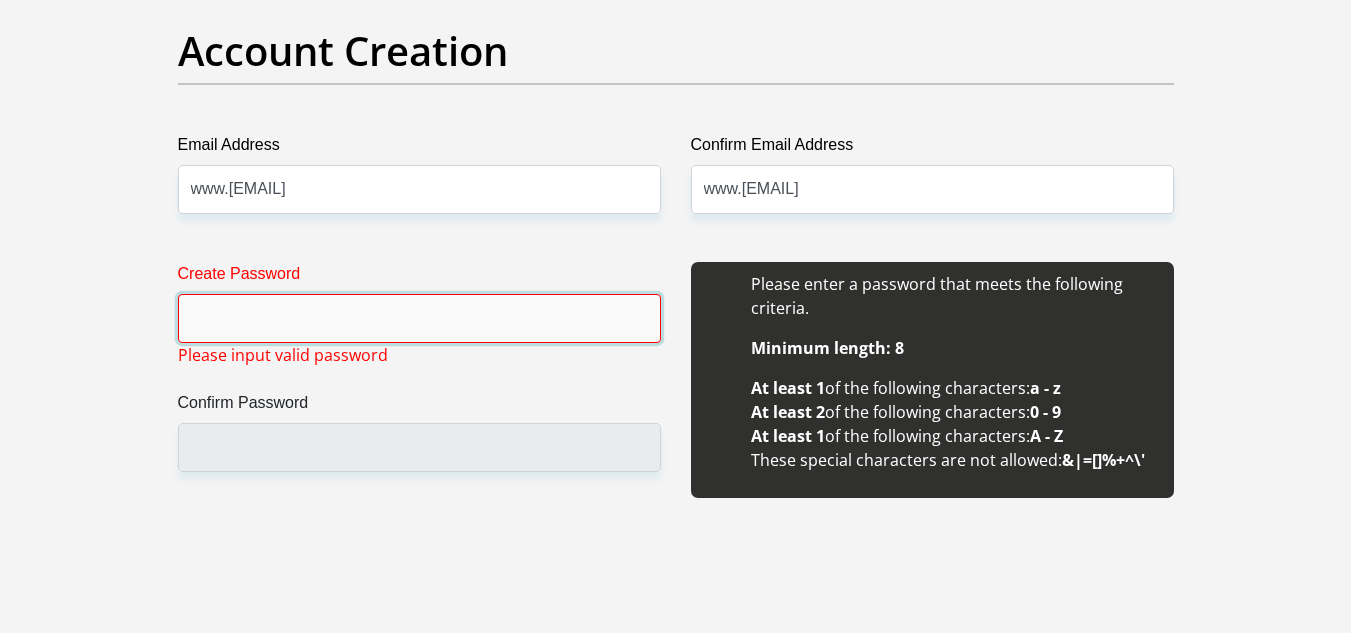 type on "a" 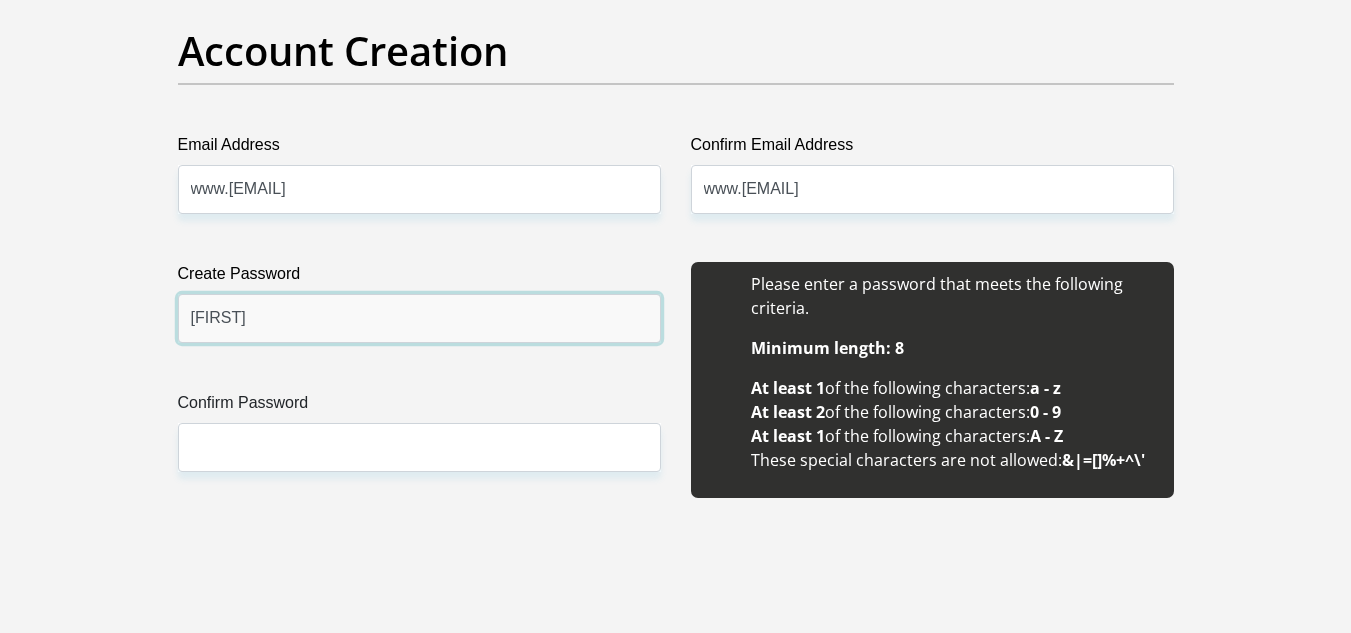 type on "Amanda123" 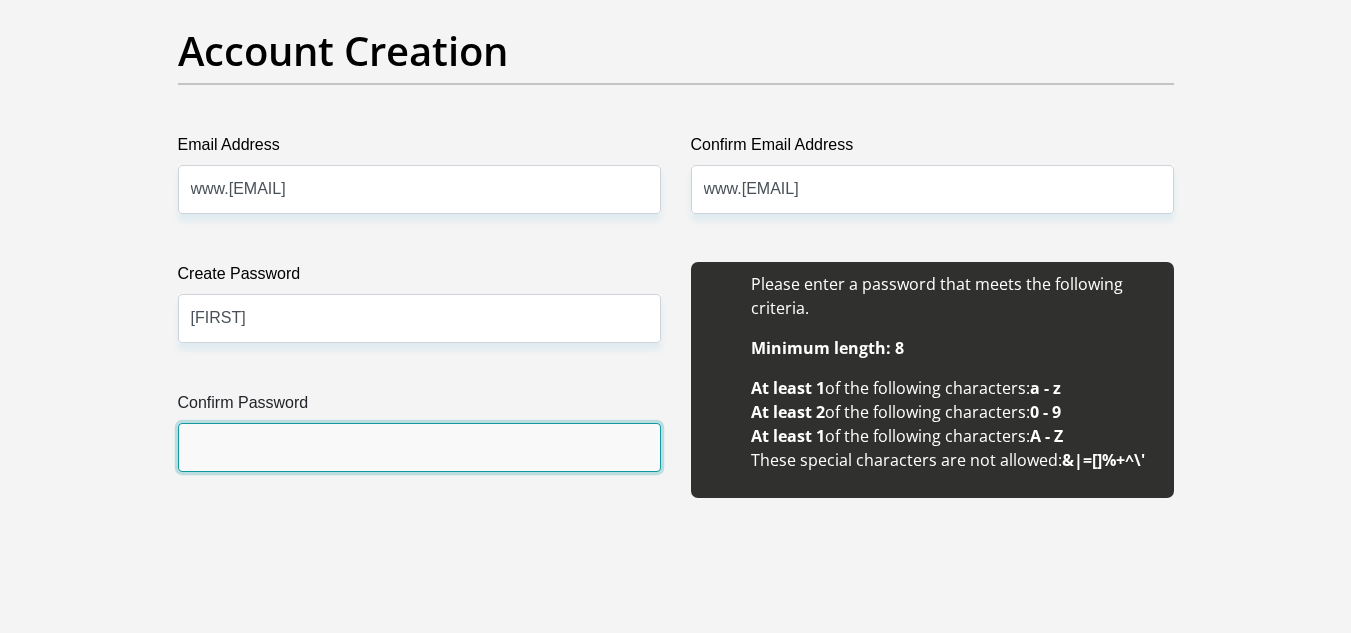 click on "Confirm Password" at bounding box center [419, 447] 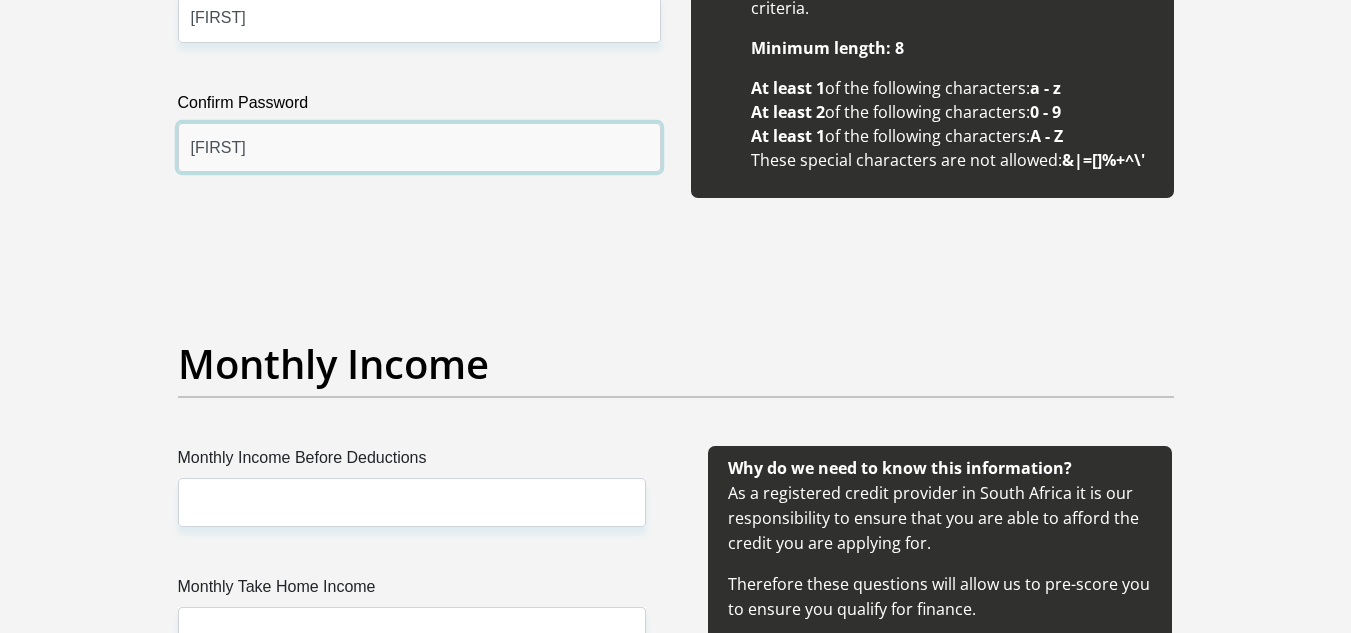 scroll, scrollTop: 2200, scrollLeft: 0, axis: vertical 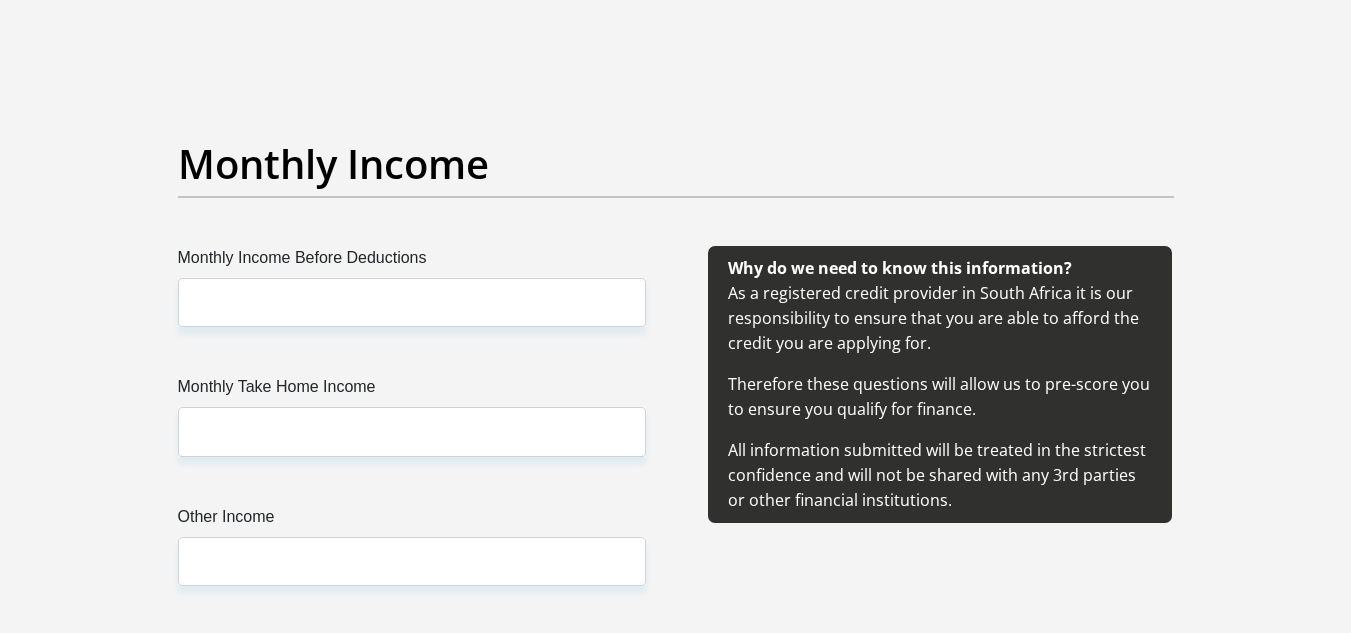 type on "Amanda123" 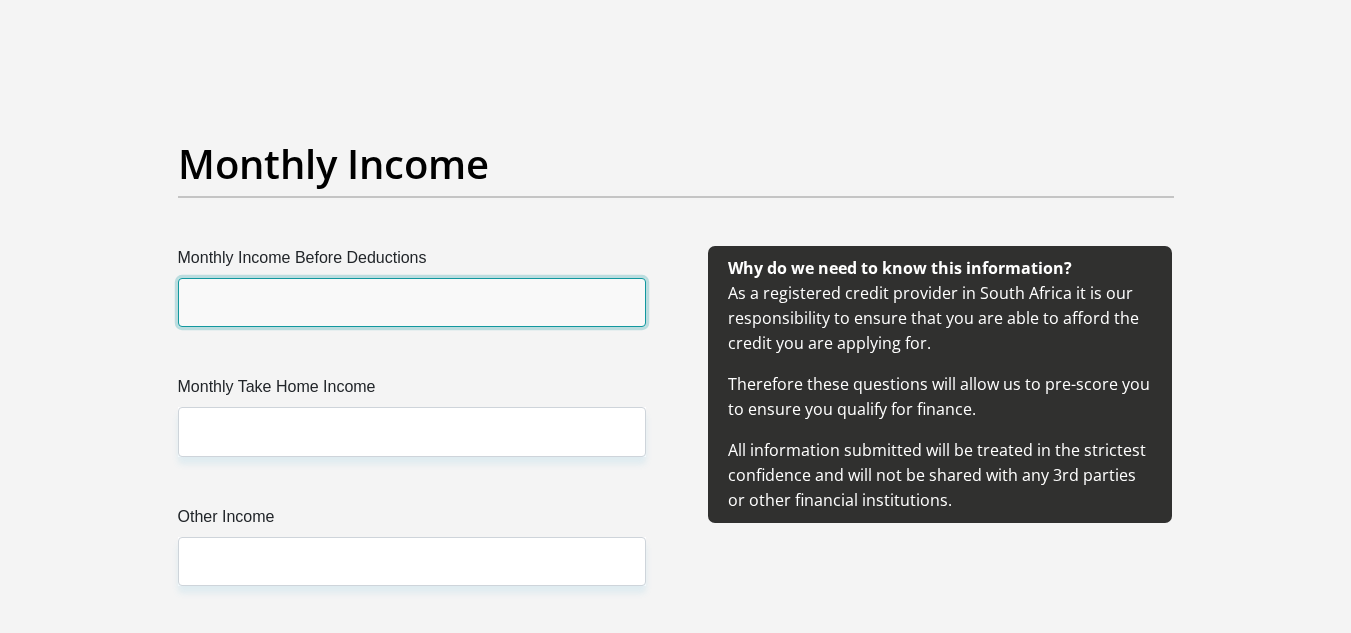 click on "Monthly Income Before Deductions" at bounding box center [412, 302] 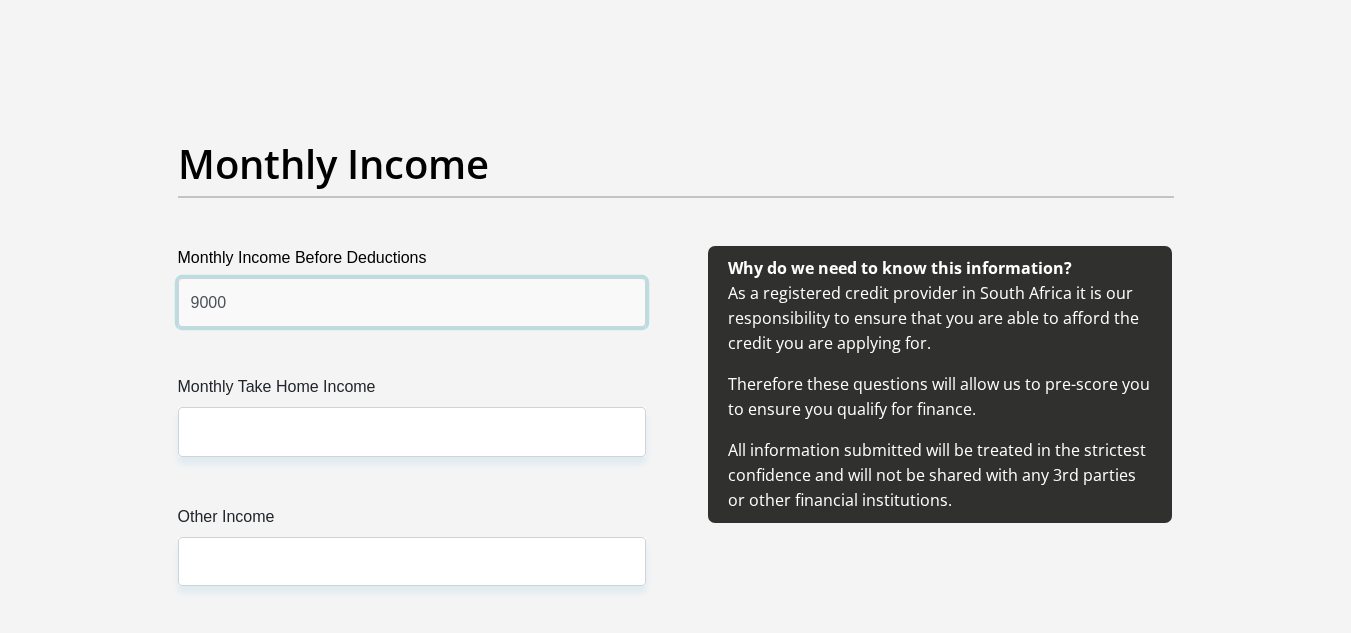 type on "9000" 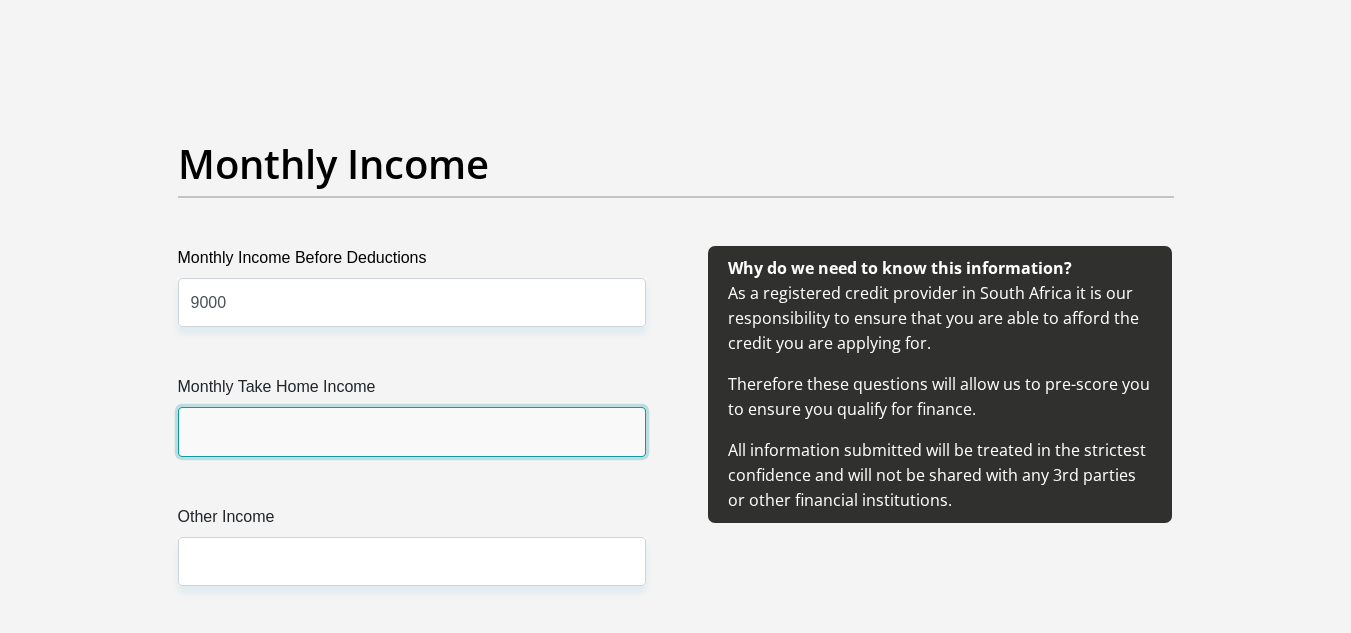 click on "Monthly Take Home Income" at bounding box center [412, 431] 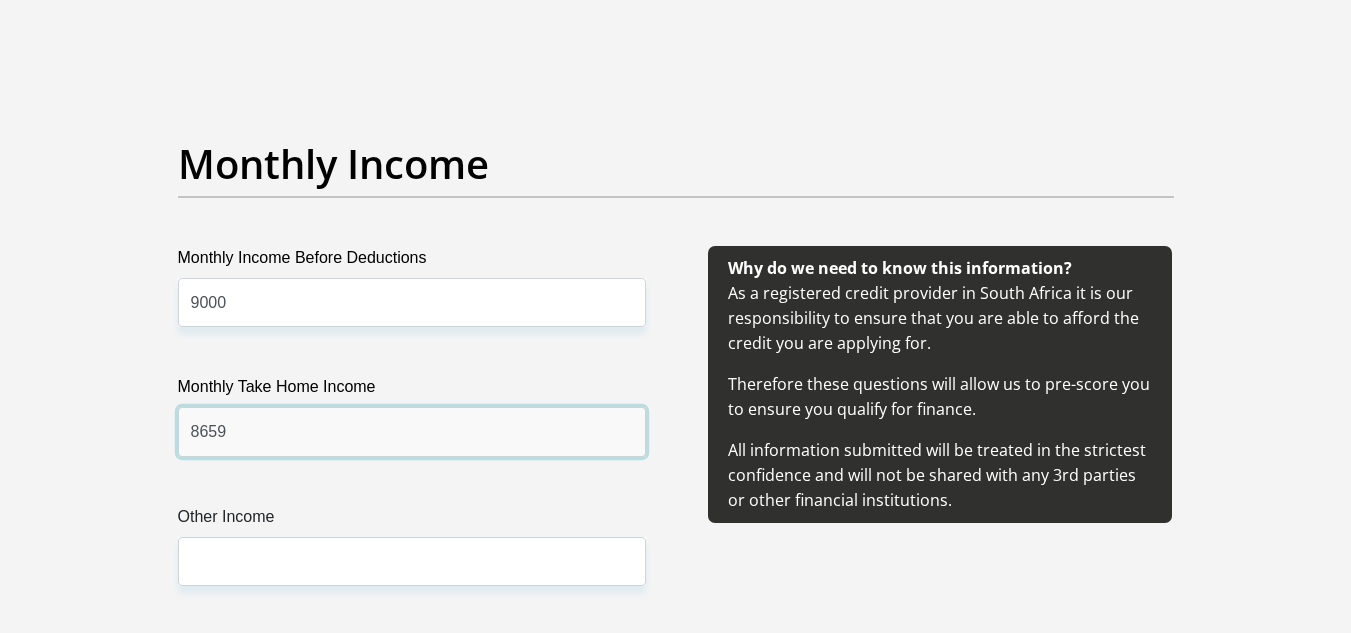 type on "8659" 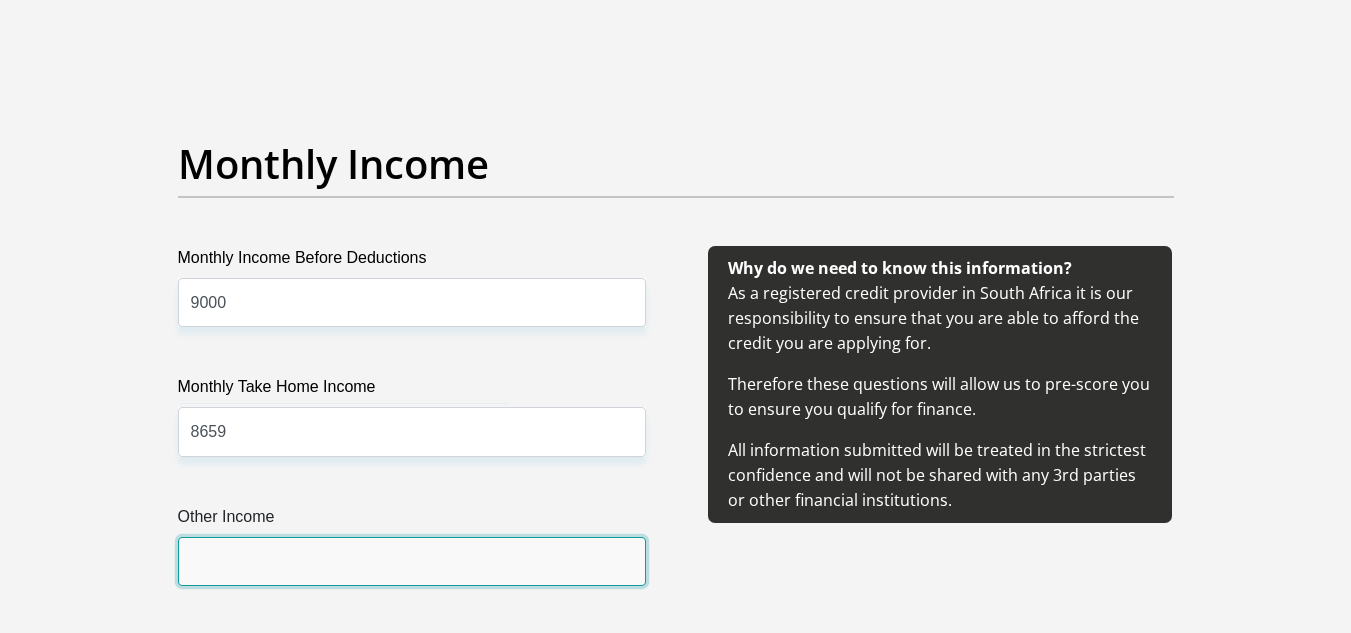 click on "Other Income" at bounding box center [412, 561] 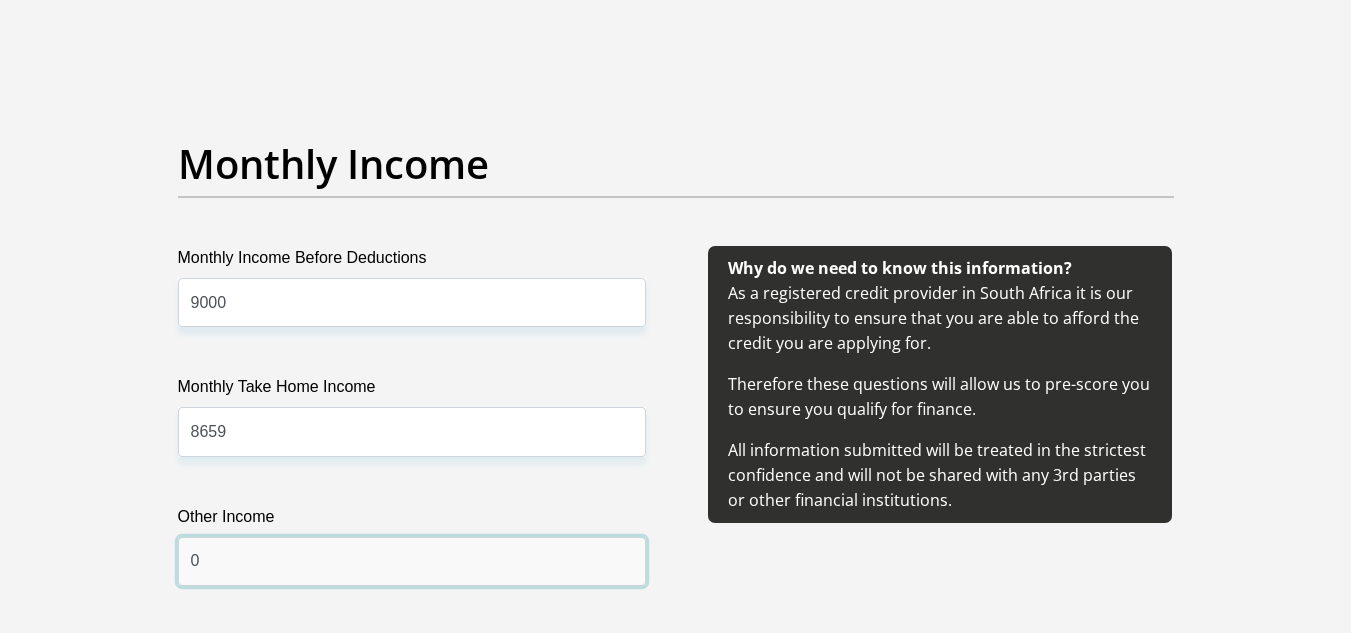 type on "0" 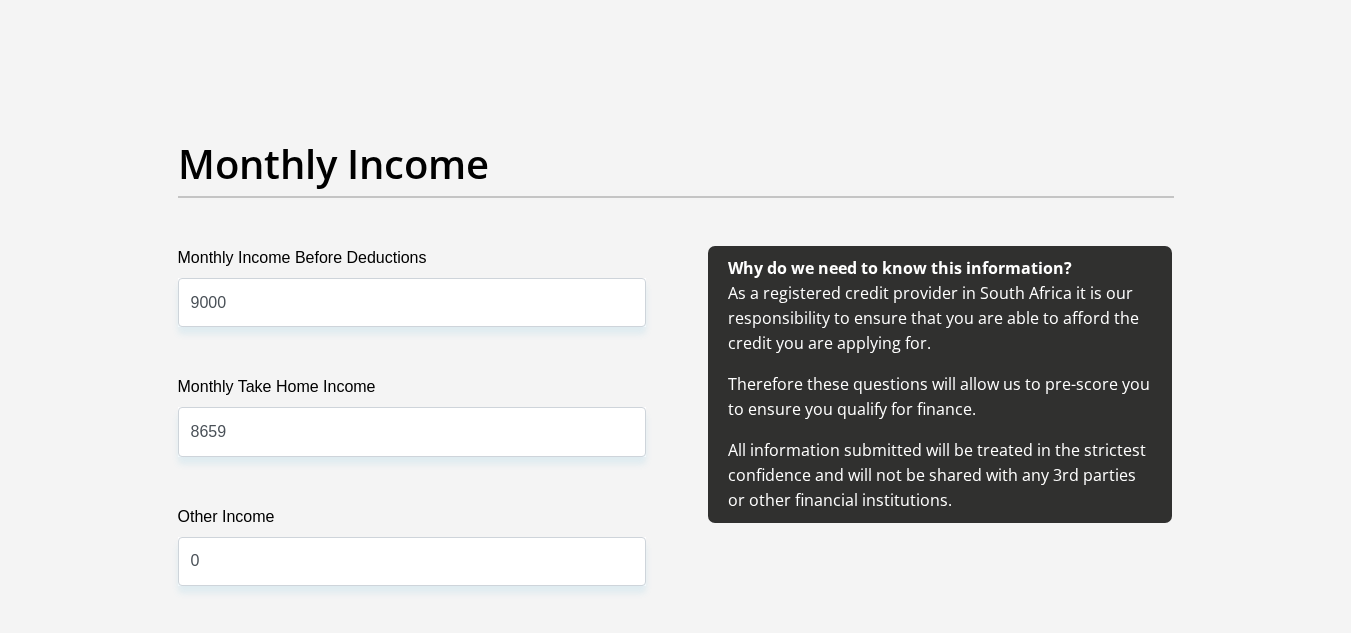 click on "Why do we need to know this information?
As a registered credit provider in South Africa it is our responsibility
to ensure that you are able to afford the credit you are applying for.
Therefore these questions will allow us to pre-score you to ensure you qualify for finance.
All information submitted will be treated in the strictest confidence
and will not be shared with any 3rd parties or other financial institutions." at bounding box center (940, 440) 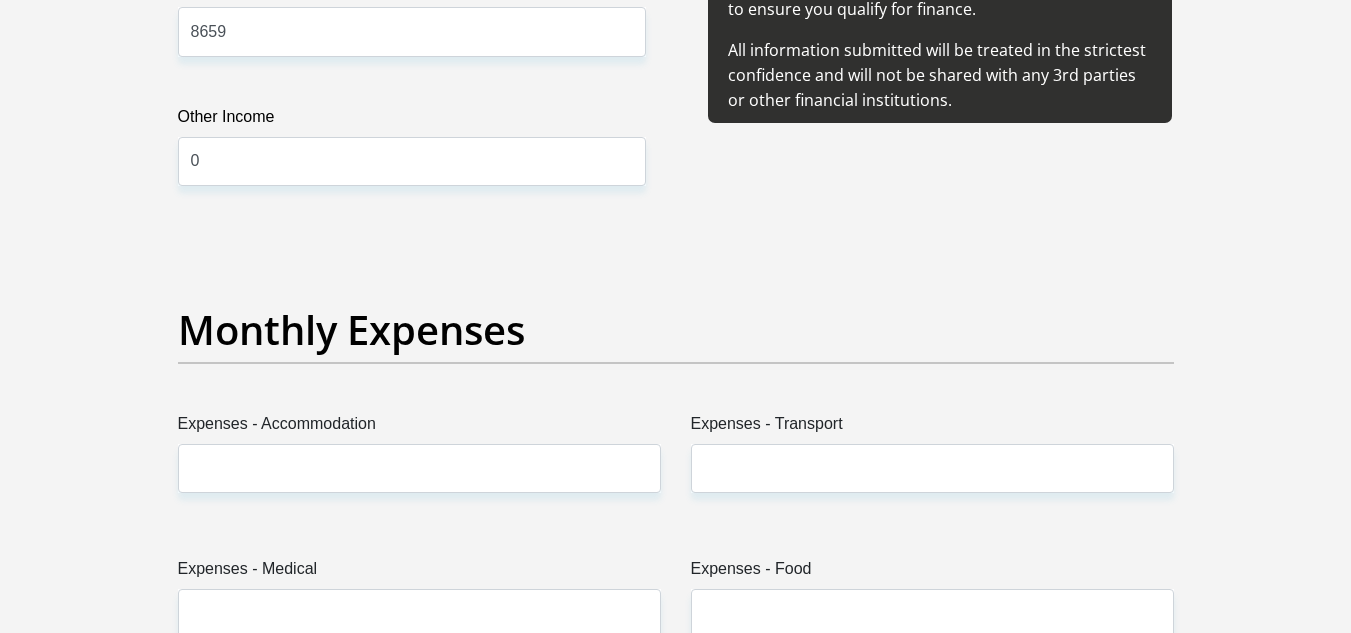 scroll, scrollTop: 2700, scrollLeft: 0, axis: vertical 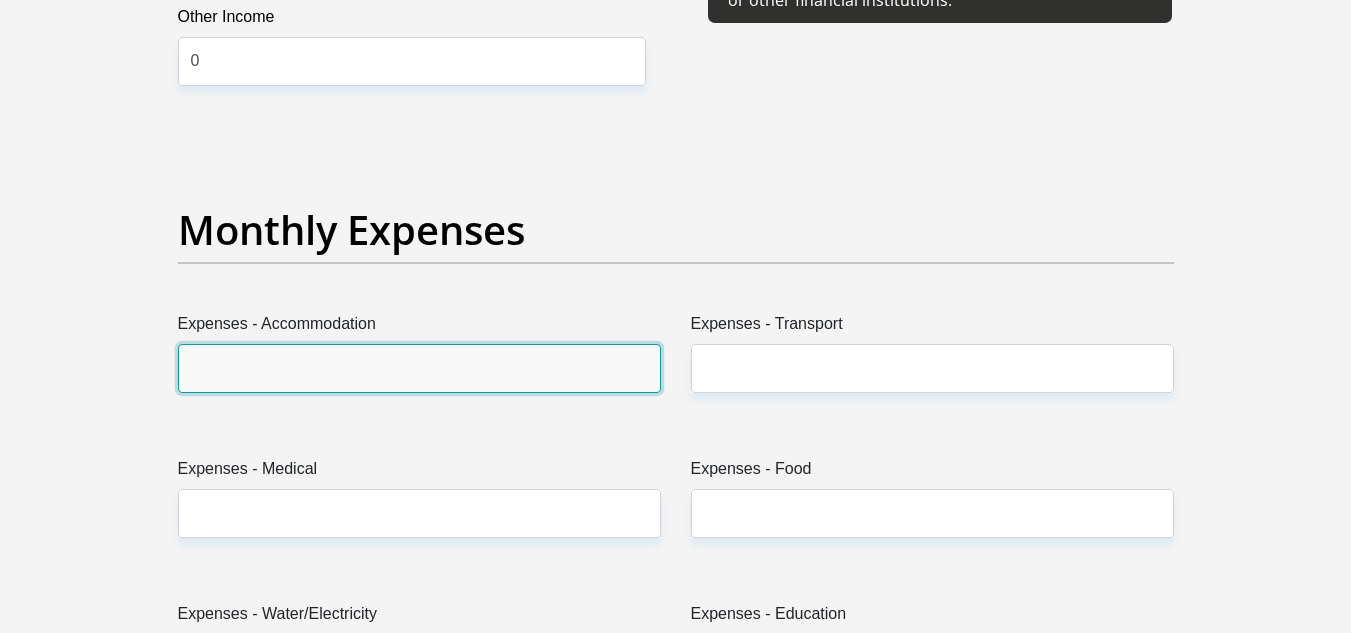 click on "Expenses - Accommodation" at bounding box center [419, 368] 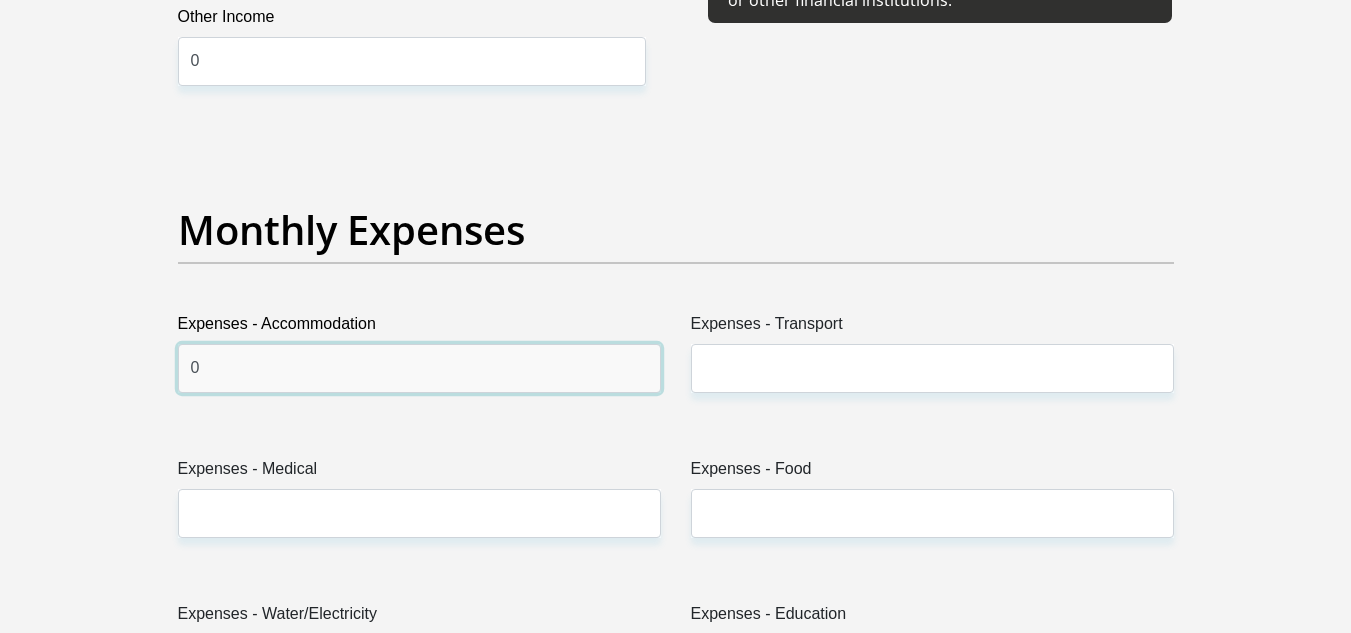 type on "0" 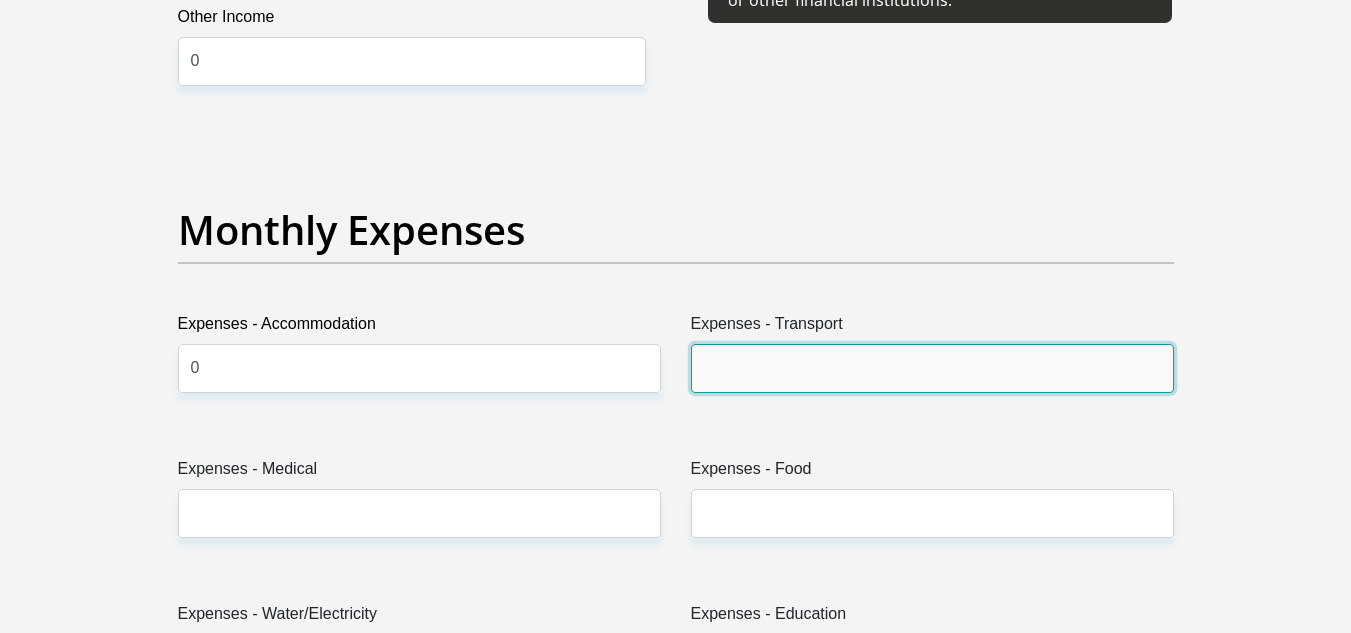 click on "Expenses - Transport" at bounding box center [932, 368] 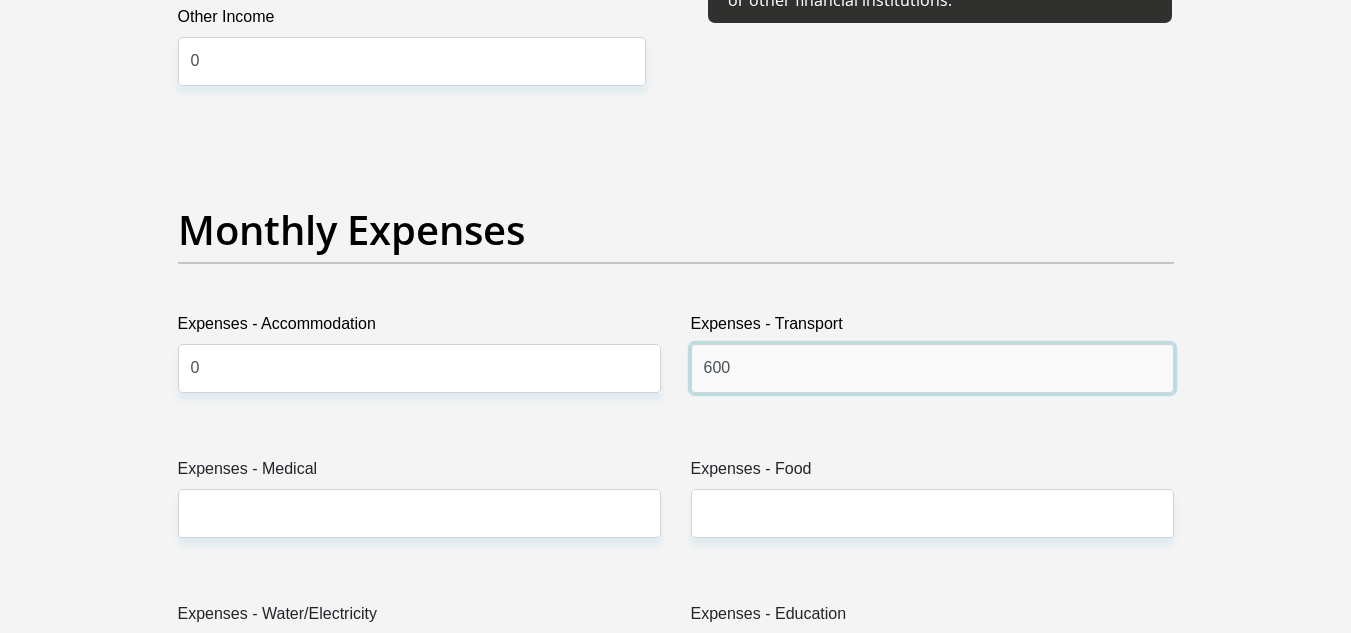 type on "600" 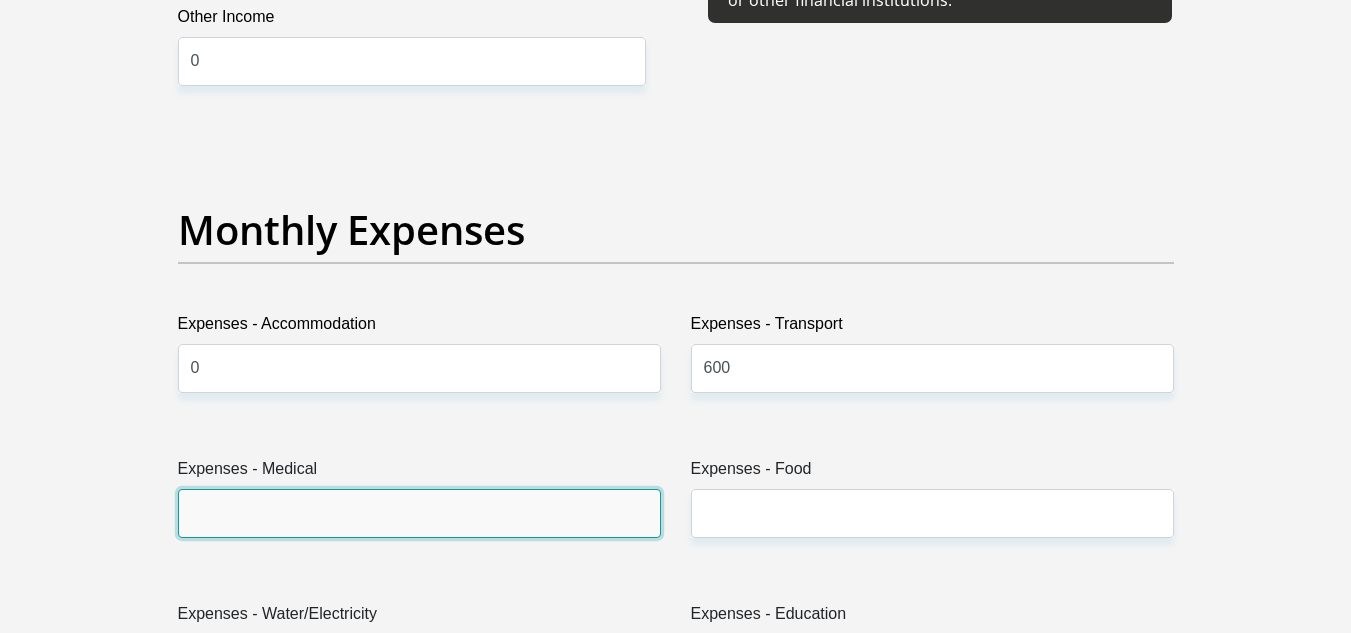 click on "Expenses - Medical" at bounding box center (419, 513) 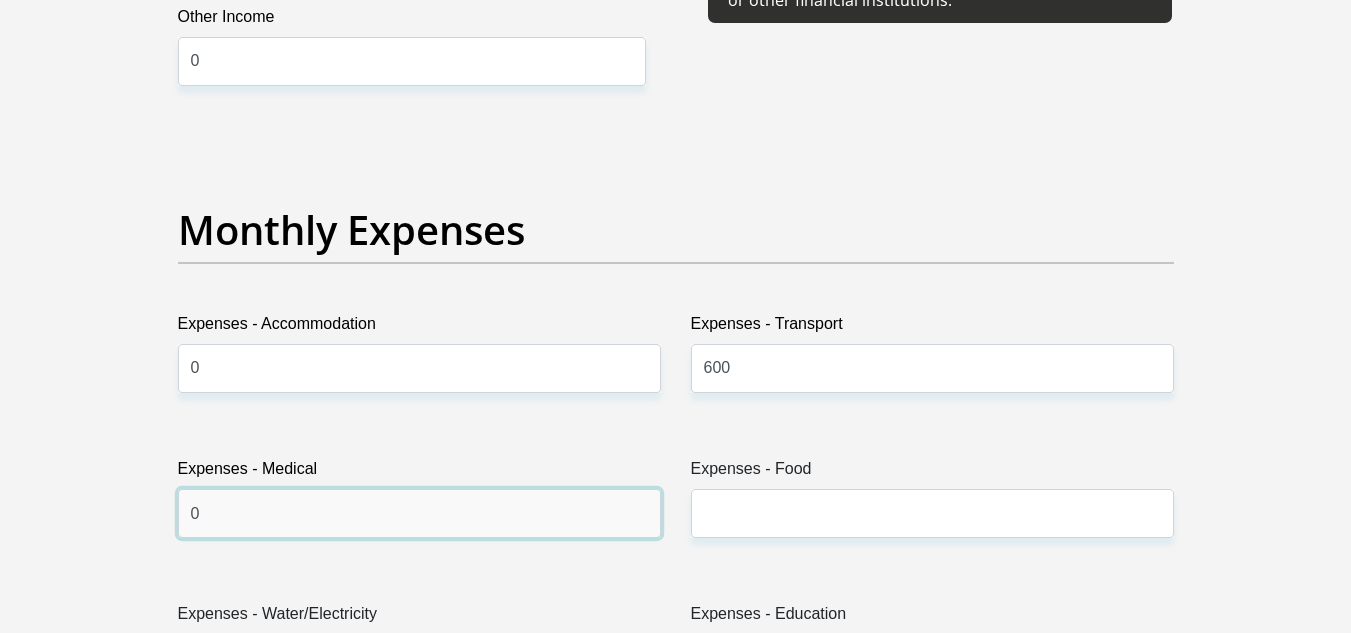 type on "0" 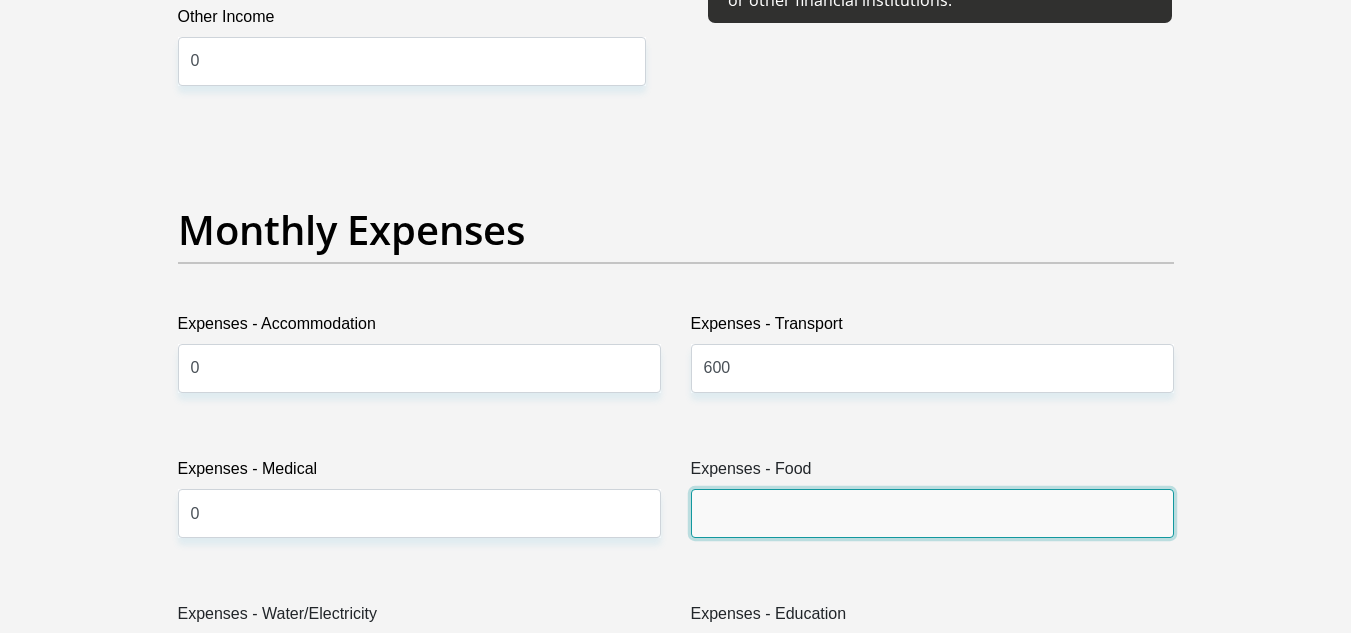 click on "Expenses - Food" at bounding box center [932, 513] 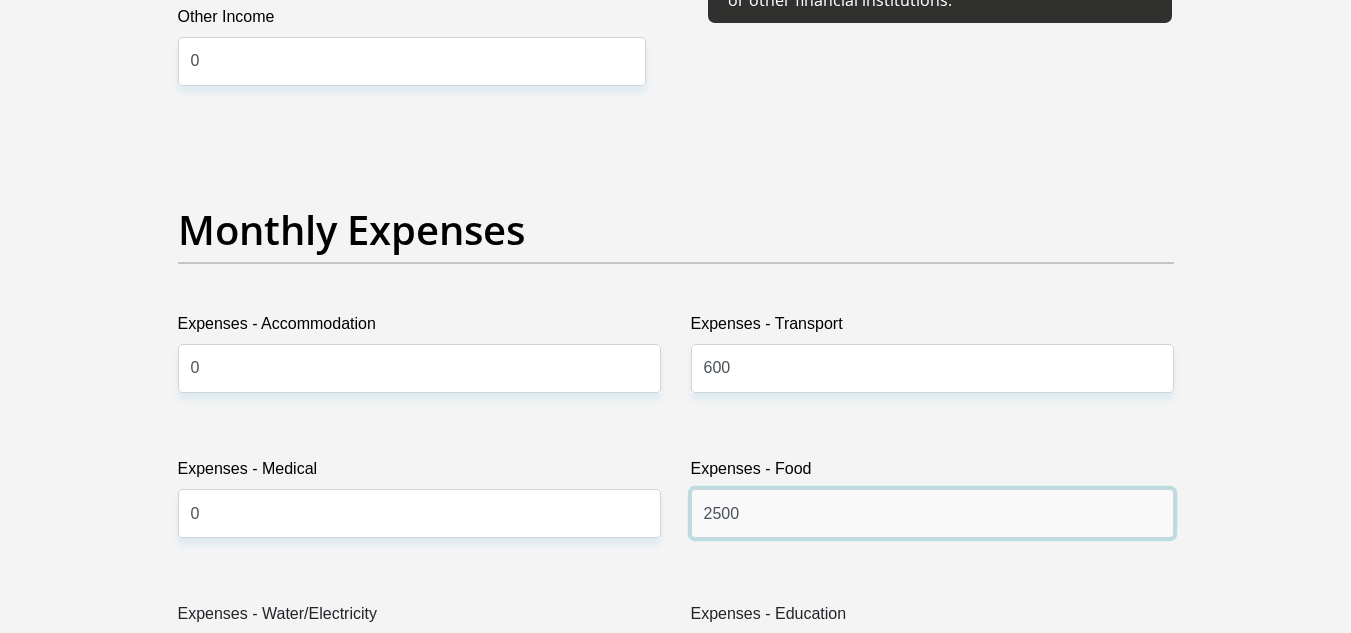 scroll, scrollTop: 2800, scrollLeft: 0, axis: vertical 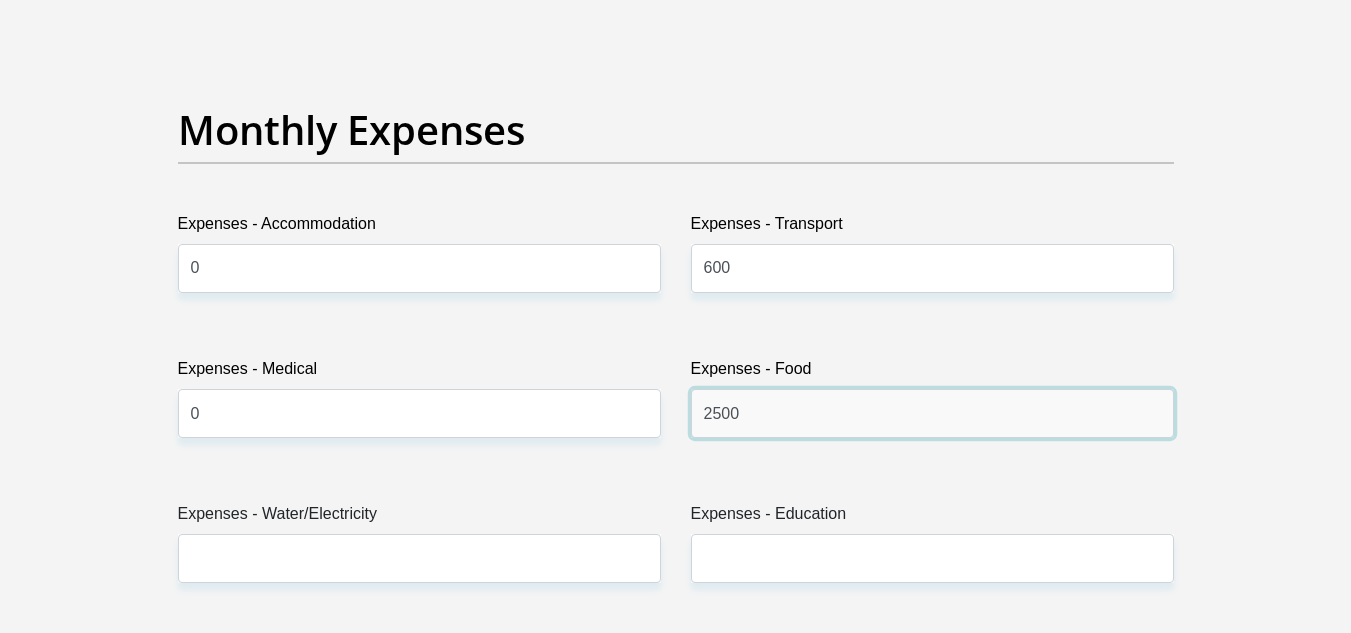type on "2500" 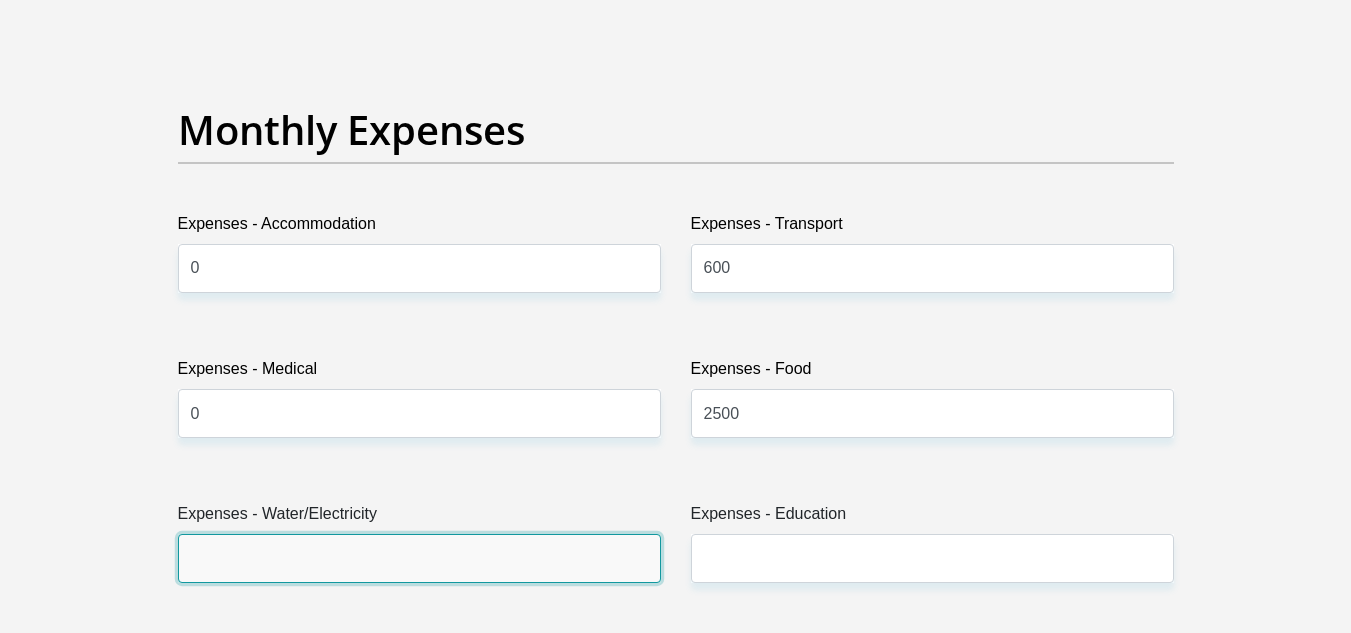 click on "Expenses - Water/Electricity" at bounding box center (419, 558) 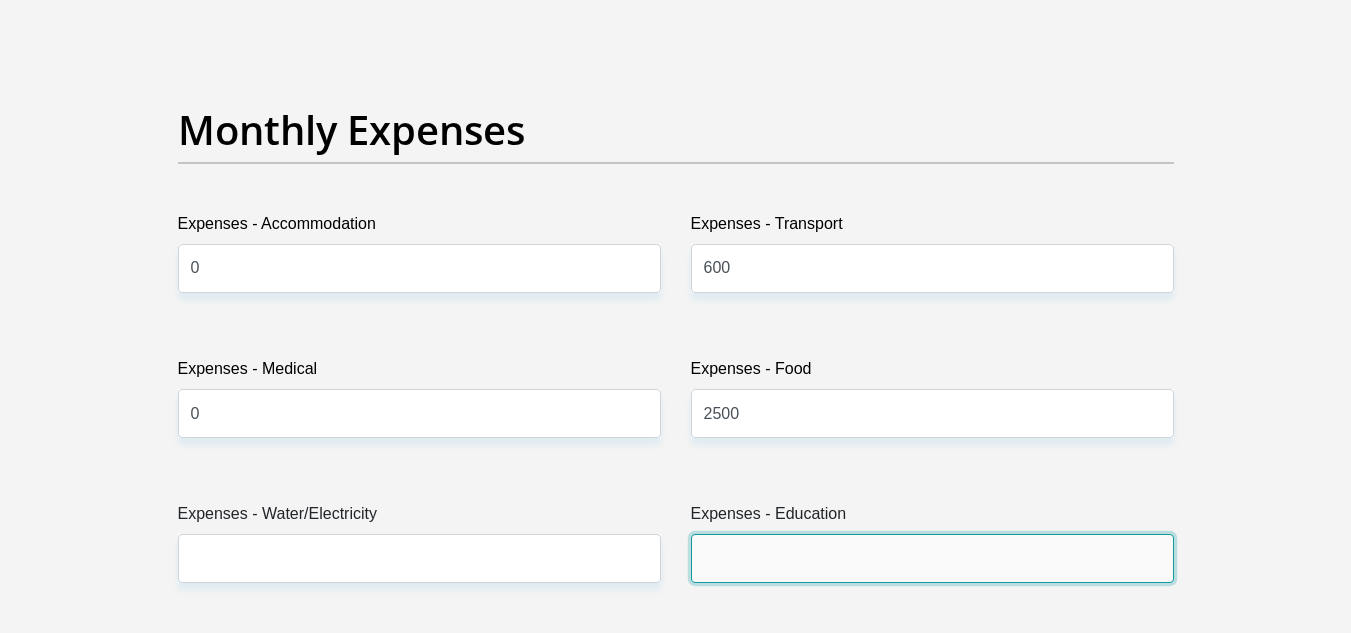 click on "Expenses - Education" at bounding box center [932, 558] 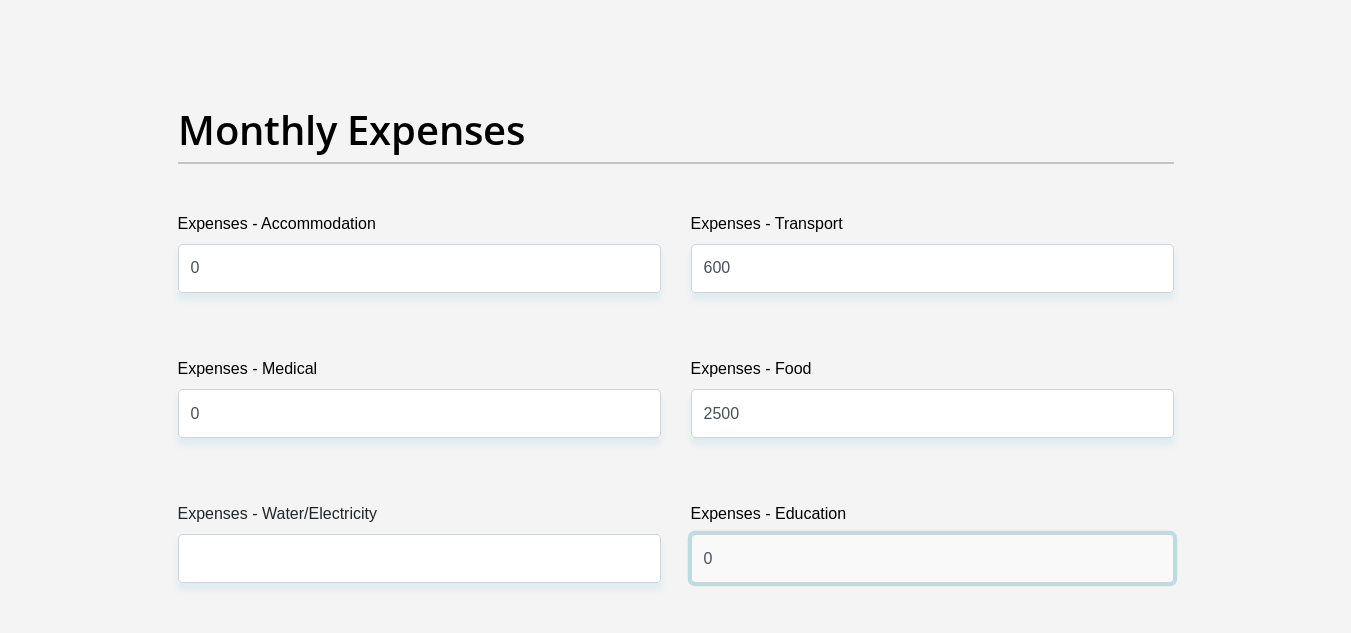 type on "0" 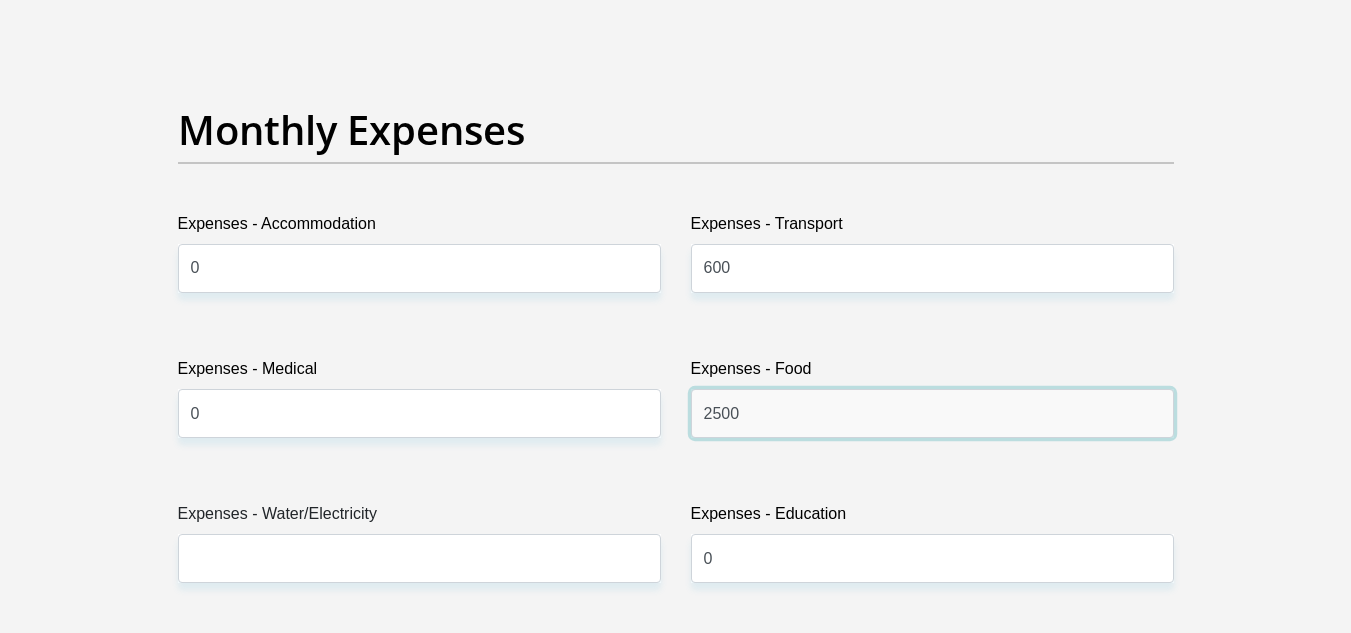click on "2500" at bounding box center [932, 413] 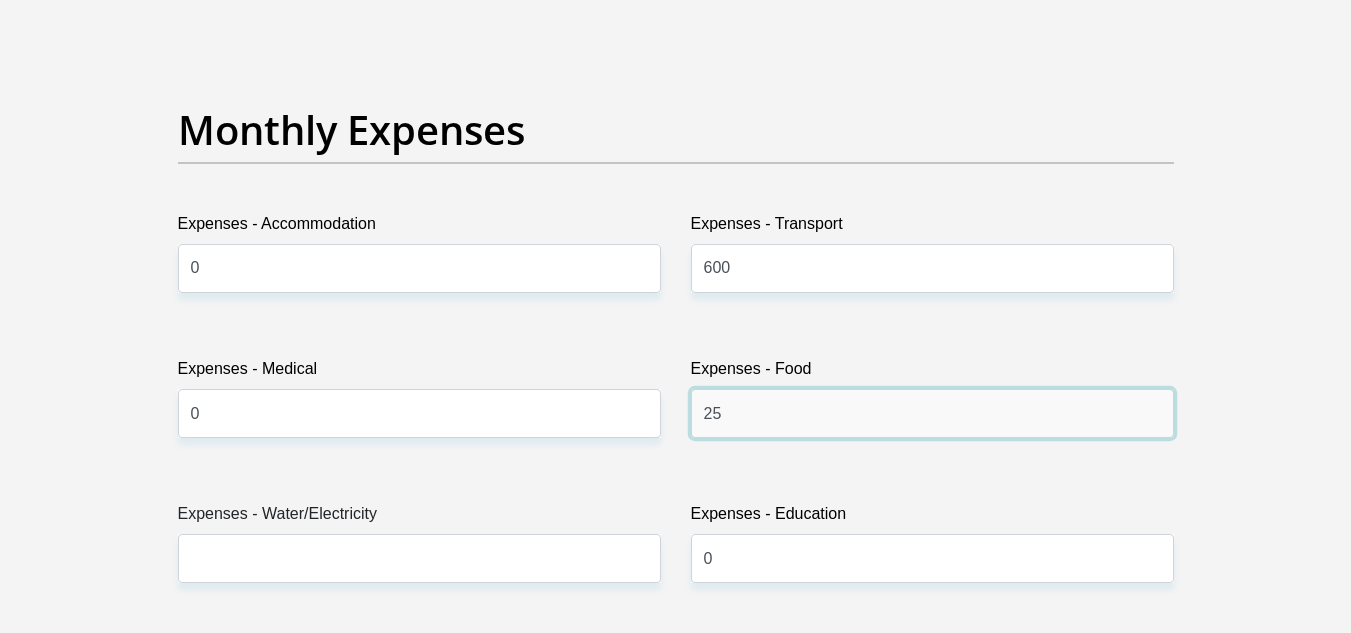 type on "2" 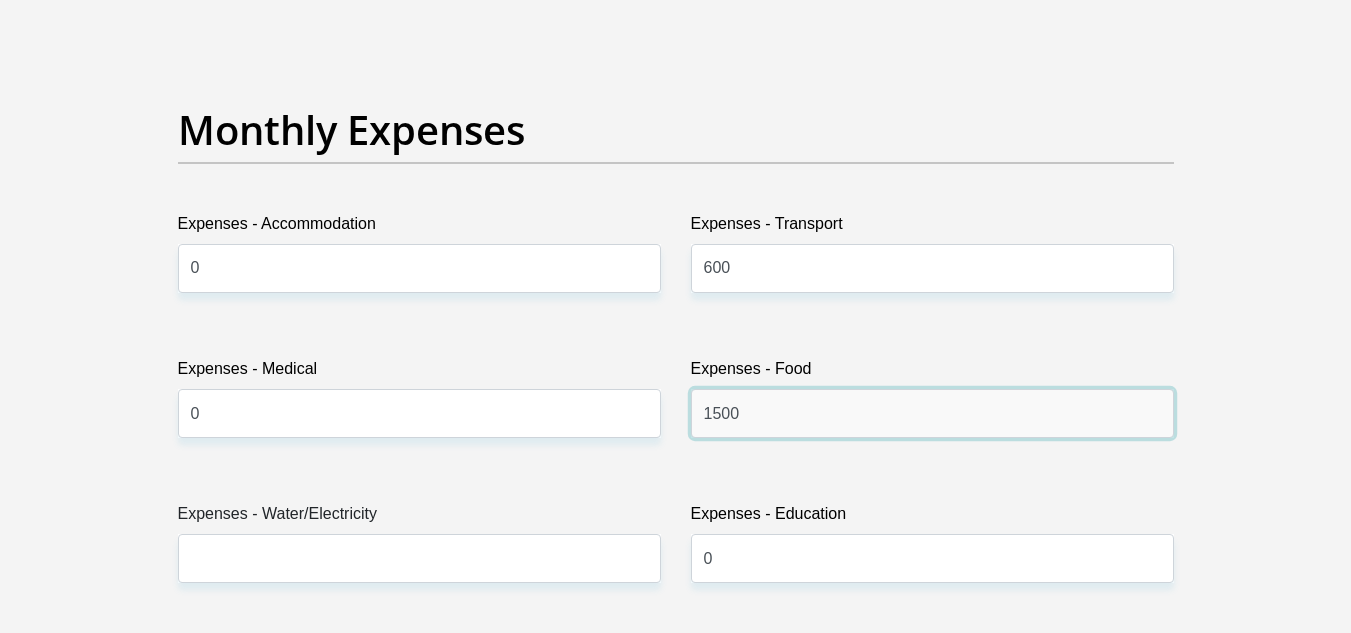 type on "1500" 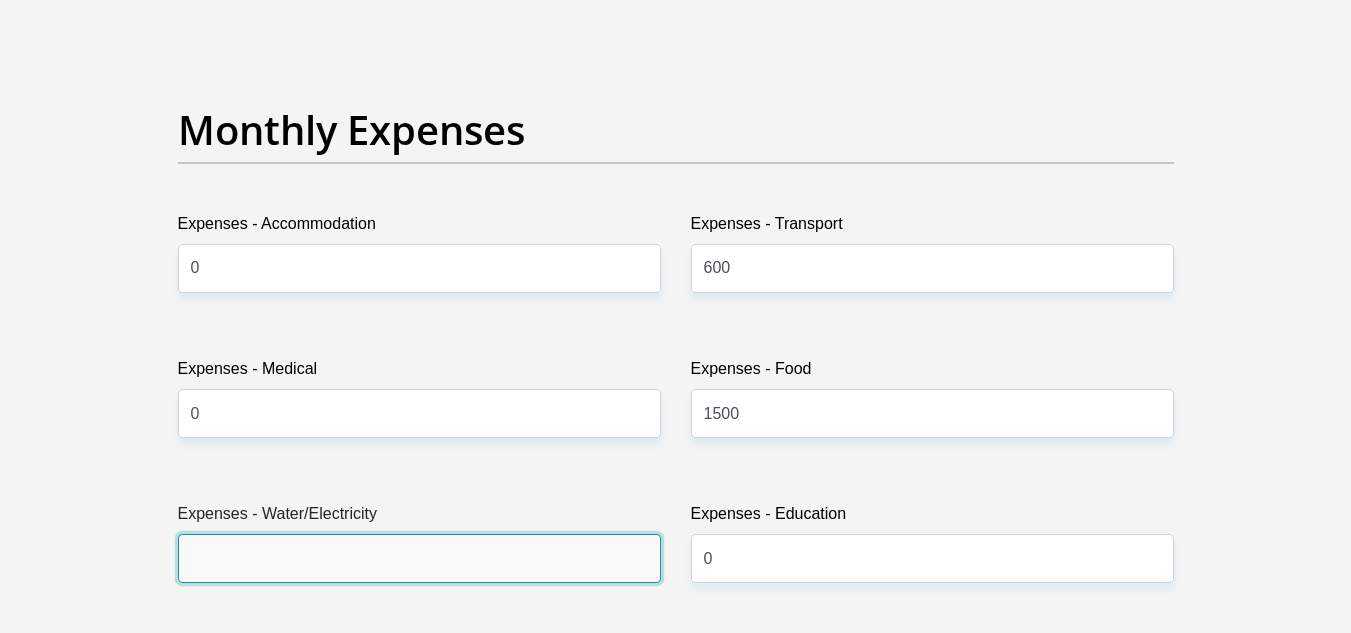 click on "Expenses - Water/Electricity" at bounding box center [419, 558] 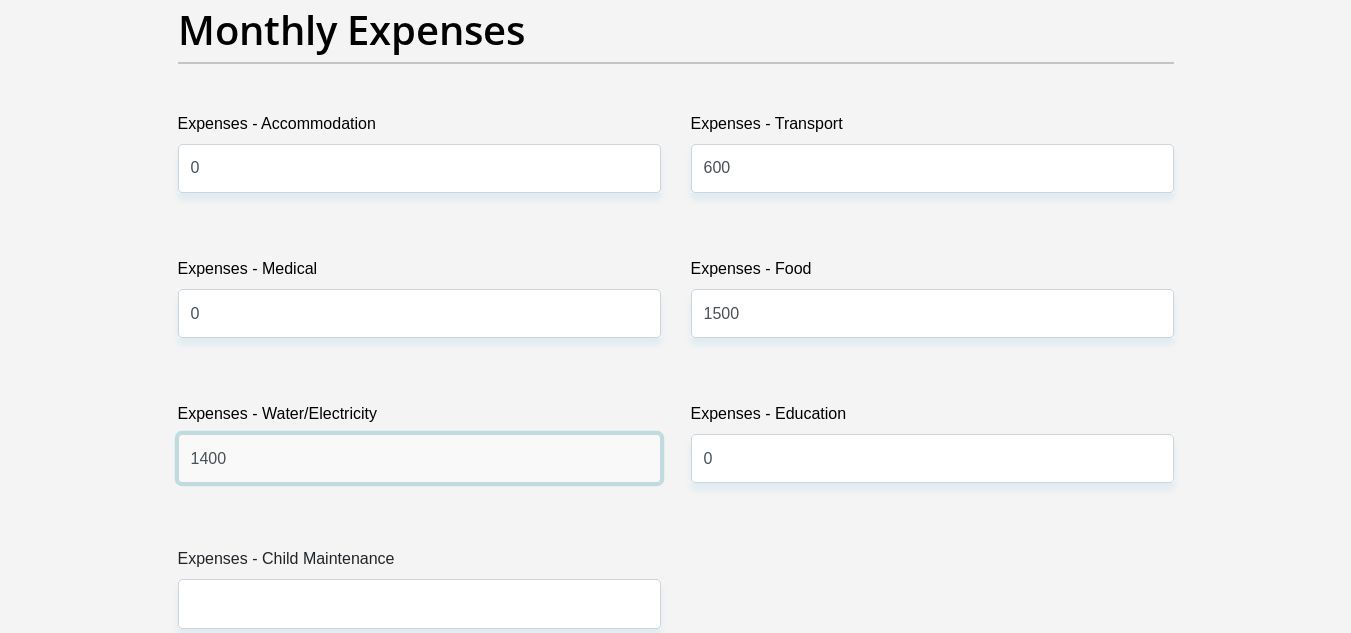 scroll, scrollTop: 3000, scrollLeft: 0, axis: vertical 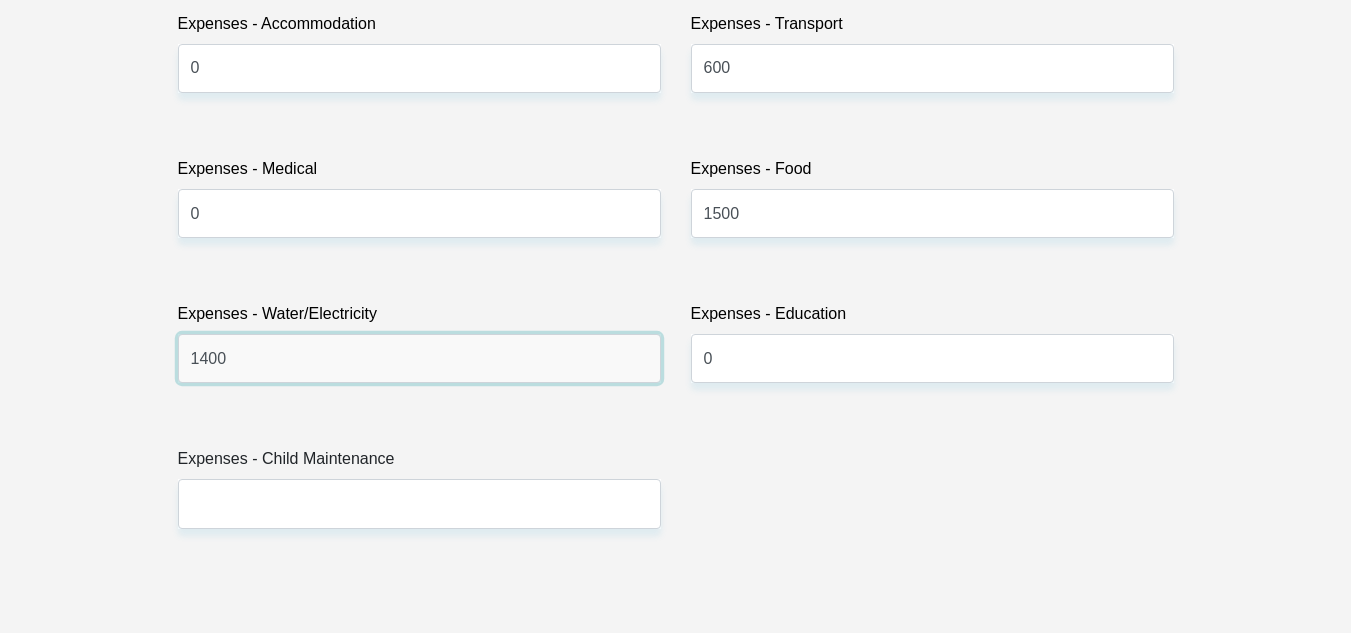 type on "1400" 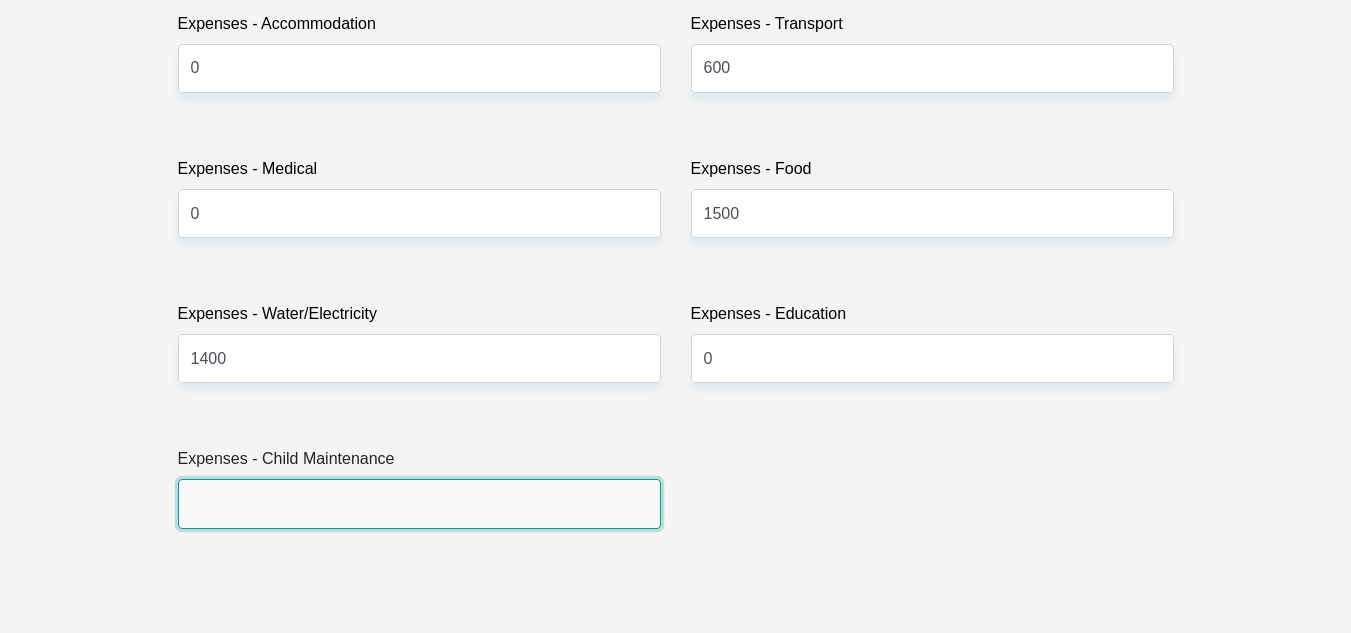 click on "Expenses - Child Maintenance" at bounding box center [419, 503] 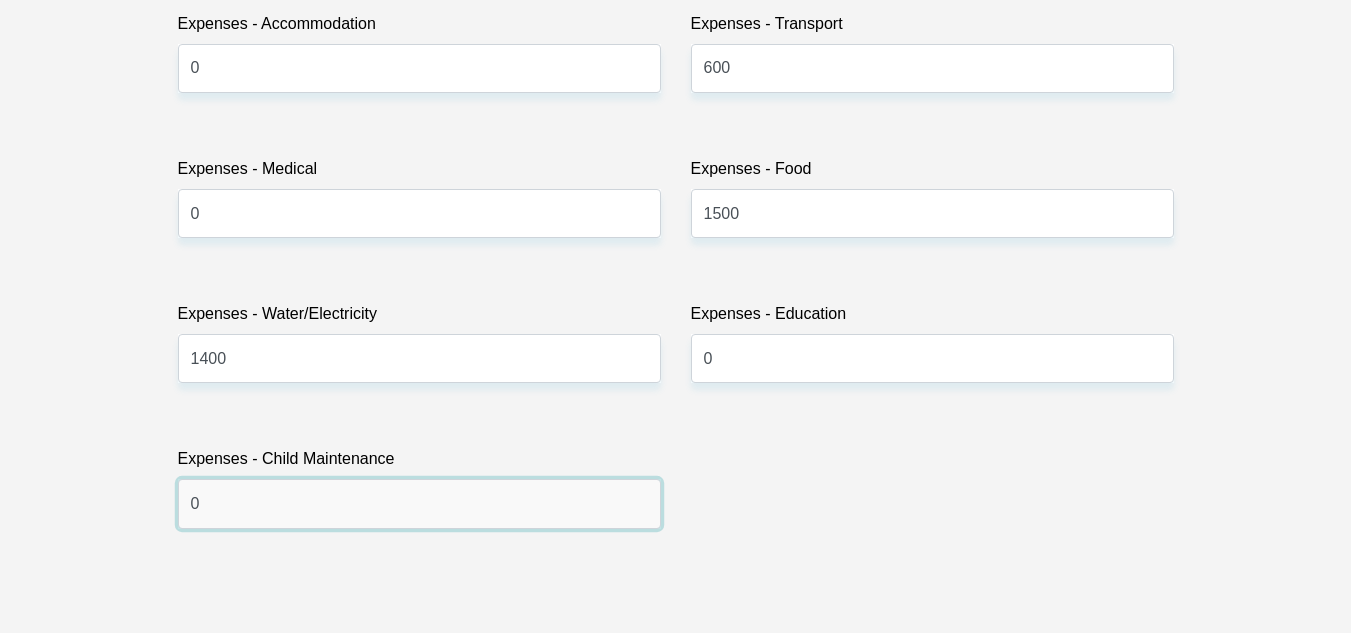 type on "0" 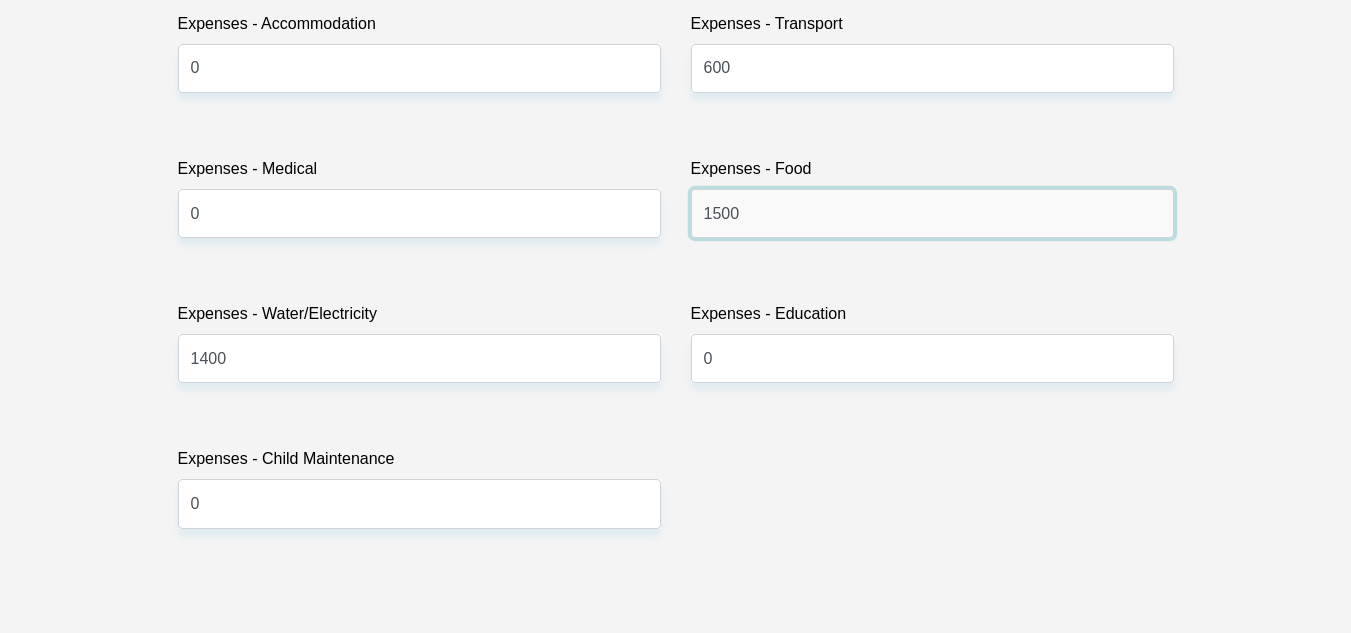 click on "1500" at bounding box center (932, 213) 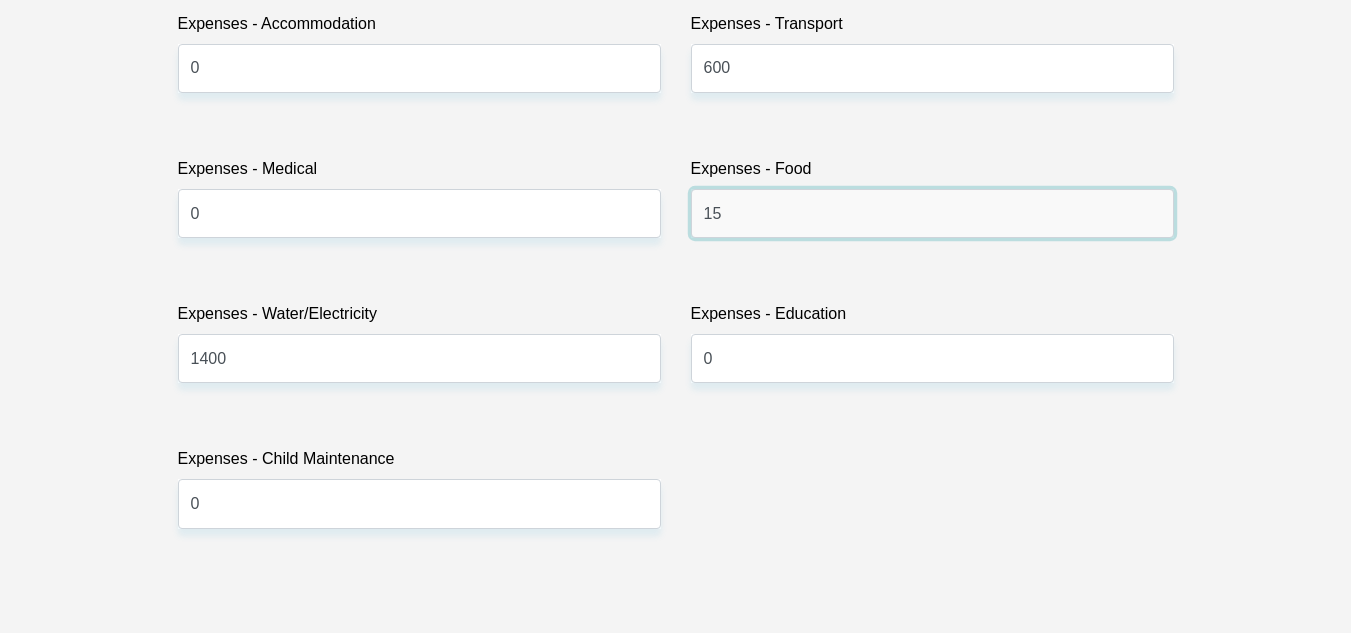 type on "1" 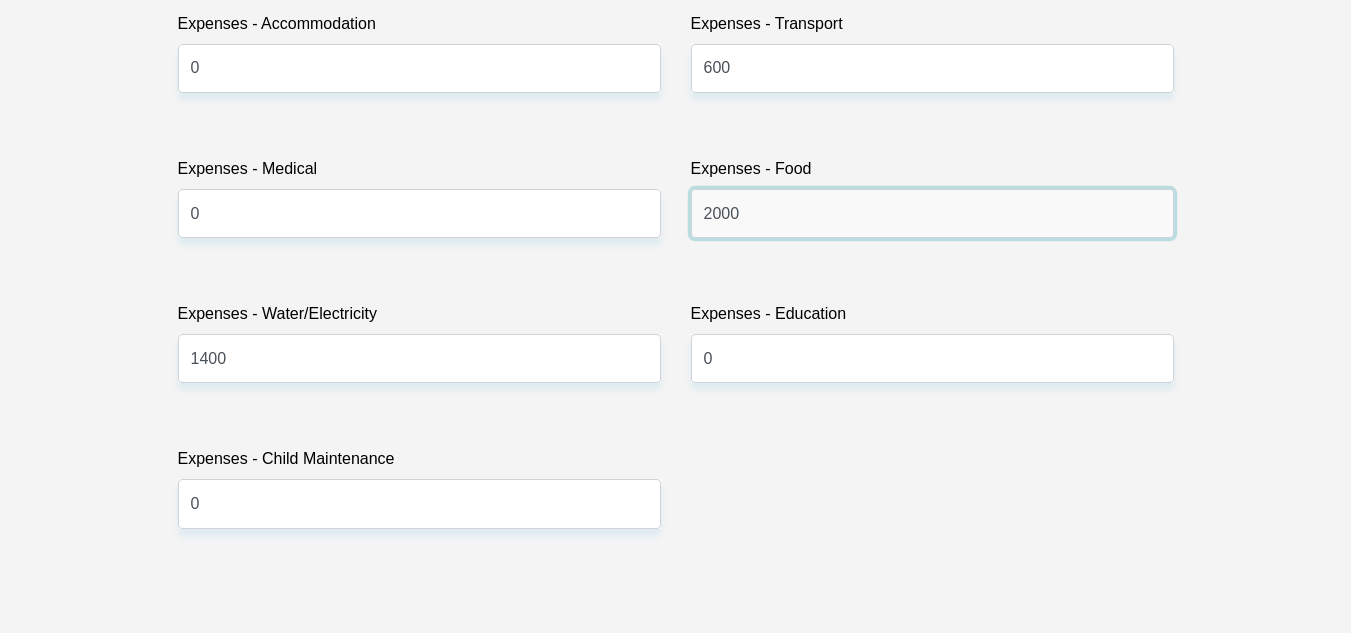 type on "2000" 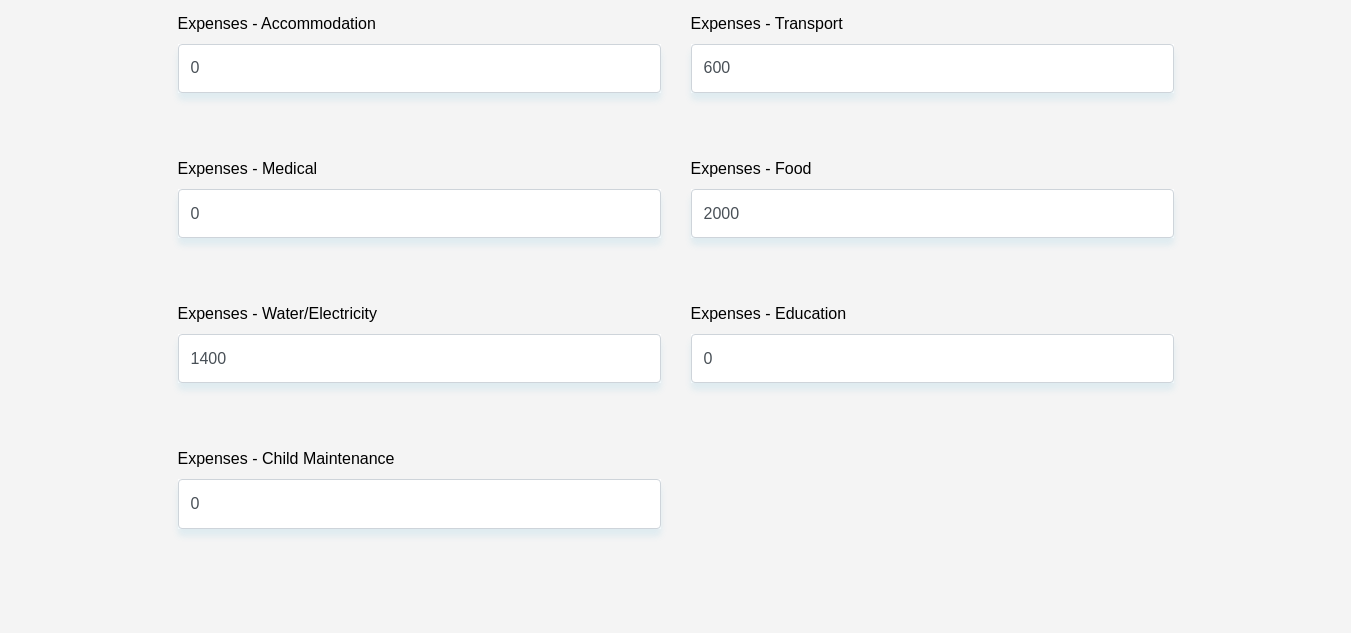 click on "Title
Mr
Ms
Mrs
Dr
Other
First Name
amanda
Surname
stander
ID Number
6803270001085
Please input valid ID number
Race
Black
Coloured
Indian
White
Other
Contact Number
0767924782
Please input valid contact number
Nationality
South Africa
Afghanistan
Aland Islands  Albania  Algeria" at bounding box center (676, 567) 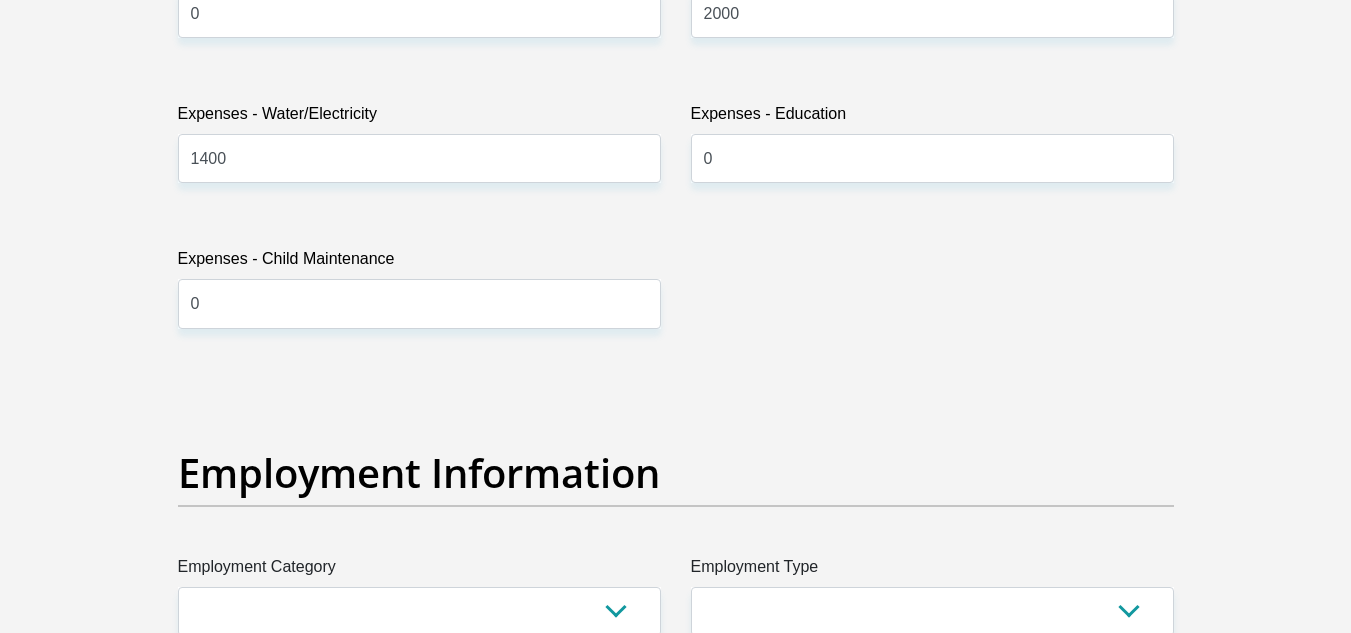 scroll, scrollTop: 3300, scrollLeft: 0, axis: vertical 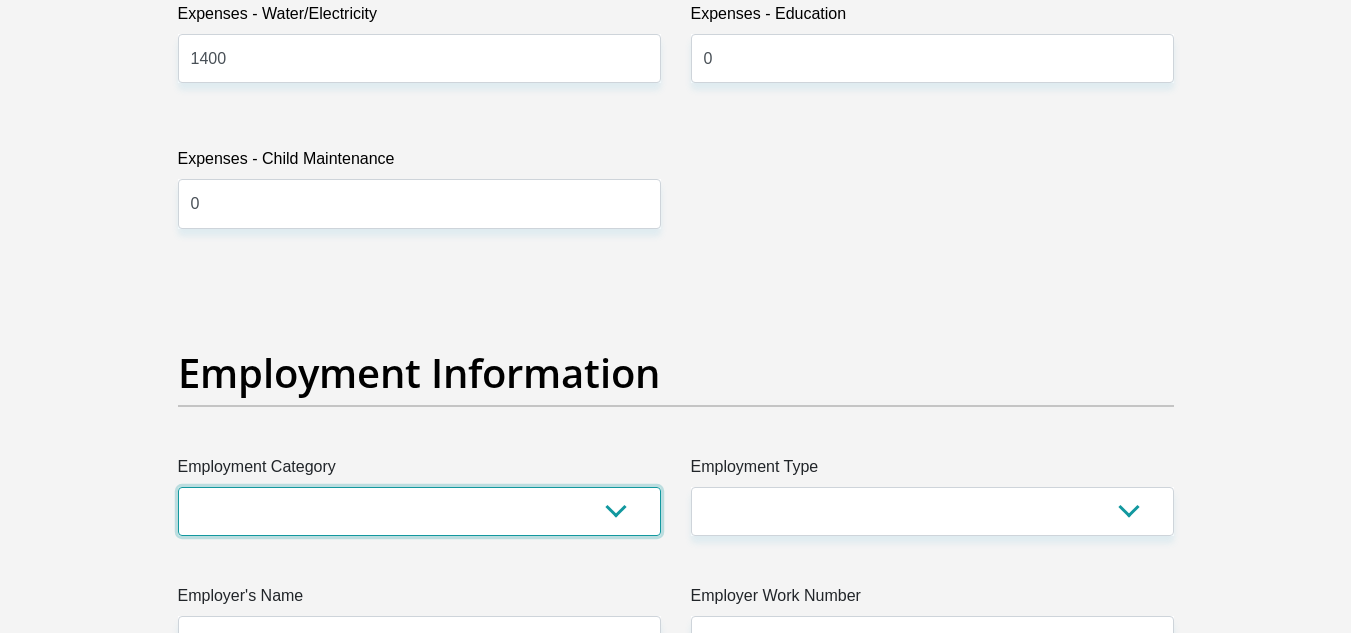 click on "AGRICULTURE
ALCOHOL & TOBACCO
CONSTRUCTION MATERIALS
METALLURGY
EQUIPMENT FOR RENEWABLE ENERGY
SPECIALIZED CONTRACTORS
CAR
GAMING (INCL. INTERNET
OTHER WHOLESALE
UNLICENSED PHARMACEUTICALS
CURRENCY EXCHANGE HOUSES
OTHER FINANCIAL INSTITUTIONS & INSURANCE
REAL ESTATE AGENTS
OIL & GAS
OTHER MATERIALS (E.G. IRON ORE)
PRECIOUS STONES & PRECIOUS METALS
POLITICAL ORGANIZATIONS
RELIGIOUS ORGANIZATIONS(NOT SECTS)
ACTI. HAVING BUSINESS DEAL WITH PUBLIC ADMINISTRATION
LAUNDROMATS" at bounding box center [419, 511] 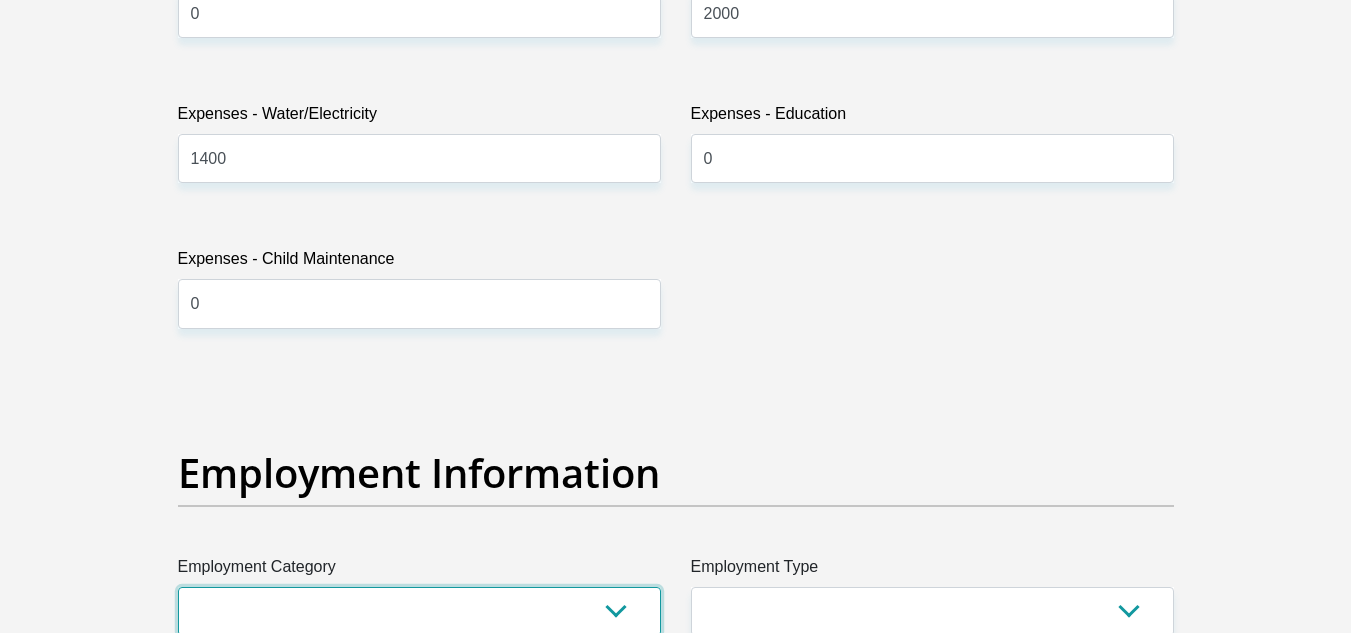 click on "AGRICULTURE
ALCOHOL & TOBACCO
CONSTRUCTION MATERIALS
METALLURGY
EQUIPMENT FOR RENEWABLE ENERGY
SPECIALIZED CONTRACTORS
CAR
GAMING (INCL. INTERNET
OTHER WHOLESALE
UNLICENSED PHARMACEUTICALS
CURRENCY EXCHANGE HOUSES
OTHER FINANCIAL INSTITUTIONS & INSURANCE
REAL ESTATE AGENTS
OIL & GAS
OTHER MATERIALS (E.G. IRON ORE)
PRECIOUS STONES & PRECIOUS METALS
POLITICAL ORGANIZATIONS
RELIGIOUS ORGANIZATIONS(NOT SECTS)
ACTI. HAVING BUSINESS DEAL WITH PUBLIC ADMINISTRATION
LAUNDROMATS" at bounding box center (419, 611) 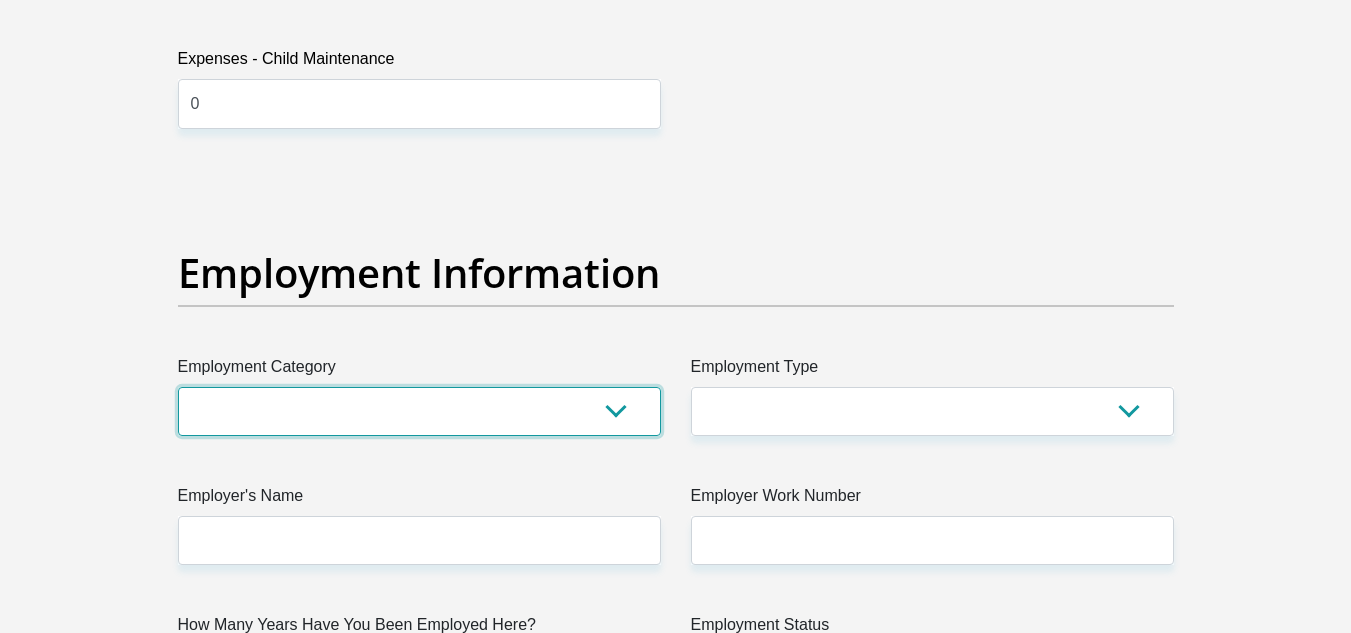 click on "AGRICULTURE
ALCOHOL & TOBACCO
CONSTRUCTION MATERIALS
METALLURGY
EQUIPMENT FOR RENEWABLE ENERGY
SPECIALIZED CONTRACTORS
CAR
GAMING (INCL. INTERNET
OTHER WHOLESALE
UNLICENSED PHARMACEUTICALS
CURRENCY EXCHANGE HOUSES
OTHER FINANCIAL INSTITUTIONS & INSURANCE
REAL ESTATE AGENTS
OIL & GAS
OTHER MATERIALS (E.G. IRON ORE)
PRECIOUS STONES & PRECIOUS METALS
POLITICAL ORGANIZATIONS
RELIGIOUS ORGANIZATIONS(NOT SECTS)
ACTI. HAVING BUSINESS DEAL WITH PUBLIC ADMINISTRATION
LAUNDROMATS" at bounding box center [419, 411] 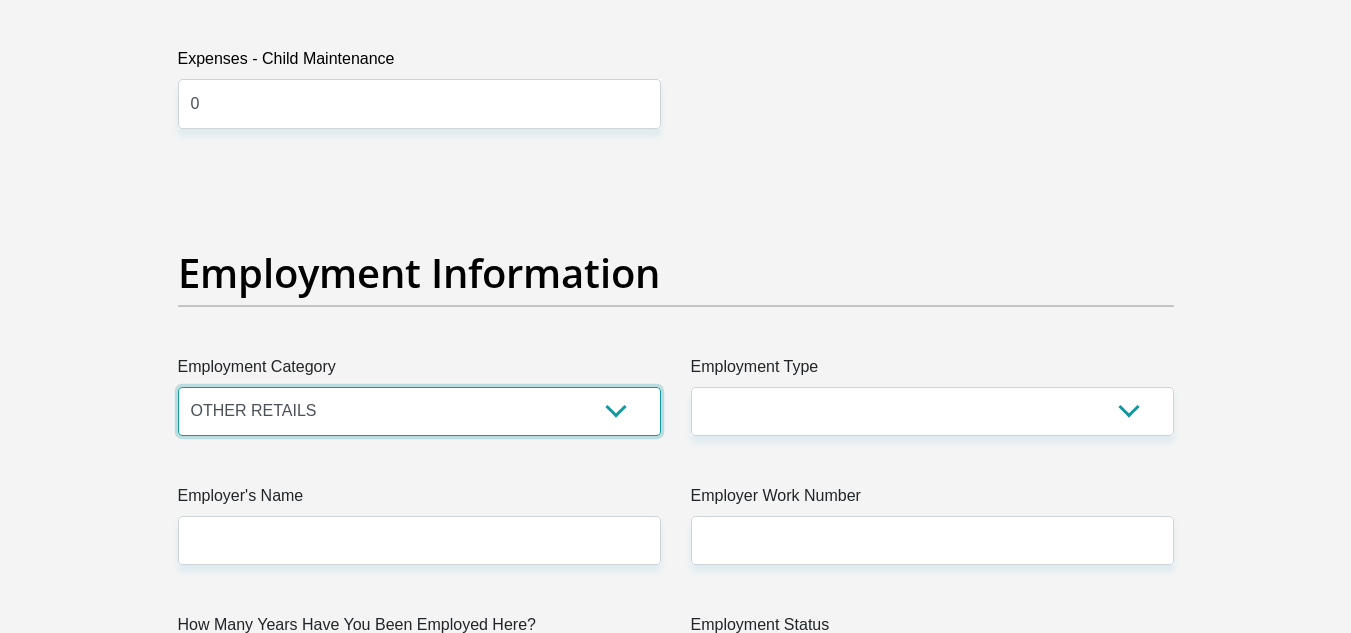 click on "AGRICULTURE
ALCOHOL & TOBACCO
CONSTRUCTION MATERIALS
METALLURGY
EQUIPMENT FOR RENEWABLE ENERGY
SPECIALIZED CONTRACTORS
CAR
GAMING (INCL. INTERNET
OTHER WHOLESALE
UNLICENSED PHARMACEUTICALS
CURRENCY EXCHANGE HOUSES
OTHER FINANCIAL INSTITUTIONS & INSURANCE
REAL ESTATE AGENTS
OIL & GAS
OTHER MATERIALS (E.G. IRON ORE)
PRECIOUS STONES & PRECIOUS METALS
POLITICAL ORGANIZATIONS
RELIGIOUS ORGANIZATIONS(NOT SECTS)
ACTI. HAVING BUSINESS DEAL WITH PUBLIC ADMINISTRATION
LAUNDROMATS" at bounding box center [419, 411] 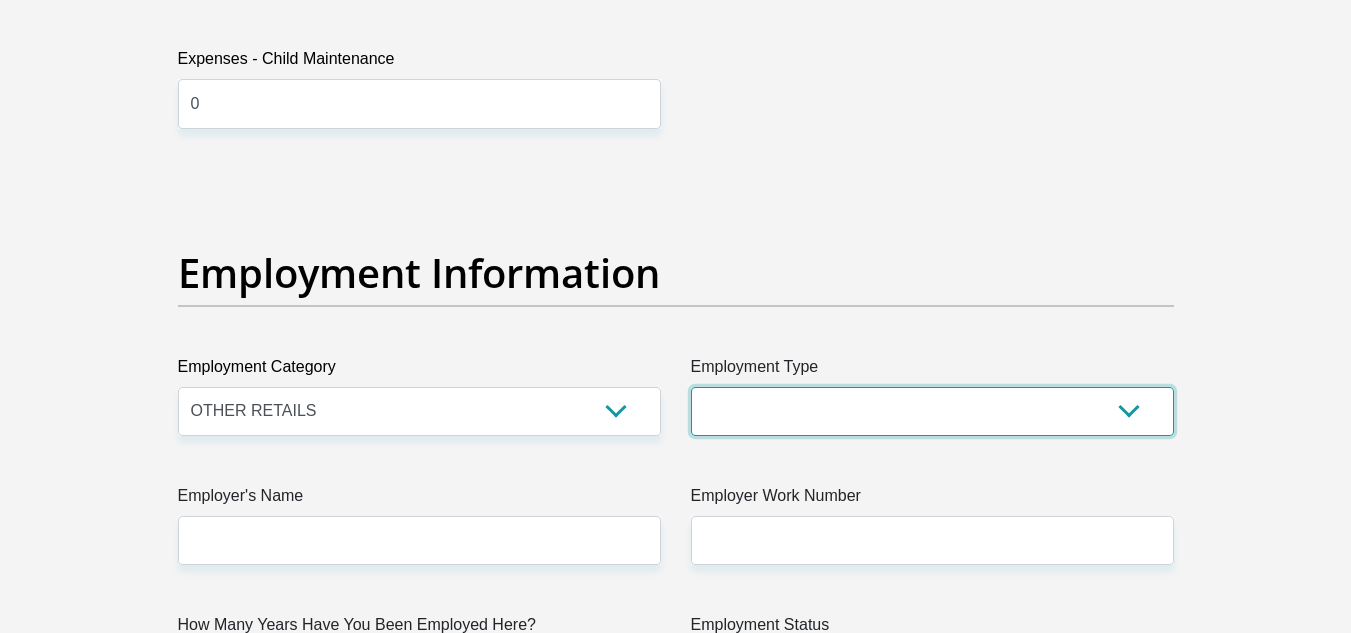 click on "College/Lecturer
Craft Seller
Creative
Driver
Executive
Farmer
Forces - Non Commissioned
Forces - Officer
Hawker
Housewife
Labourer
Licenced Professional
Manager
Miner
Non Licenced Professional
Office Staff/Clerk
Outside Worker
Pensioner
Permanent Teacher
Production/Manufacturing
Sales
Self-Employed
Semi-Professional Worker
Service Industry  Social Worker  Student" at bounding box center [932, 411] 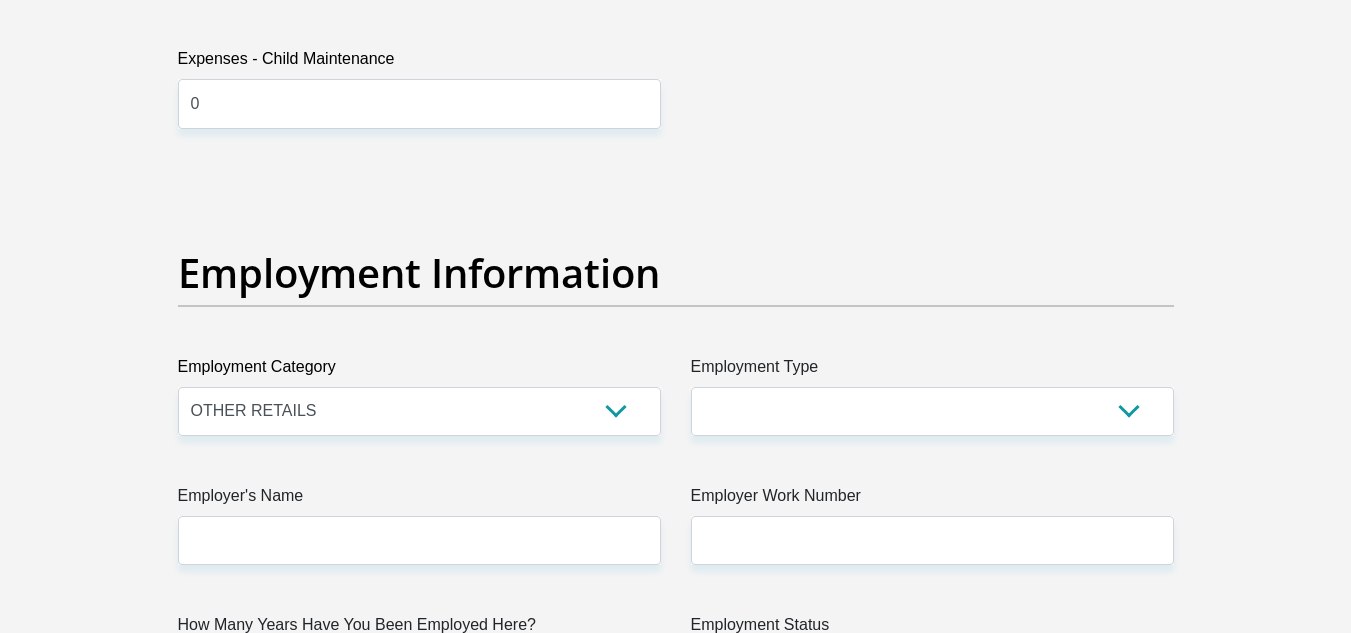 drag, startPoint x: 1266, startPoint y: 392, endPoint x: 1264, endPoint y: 405, distance: 13.152946 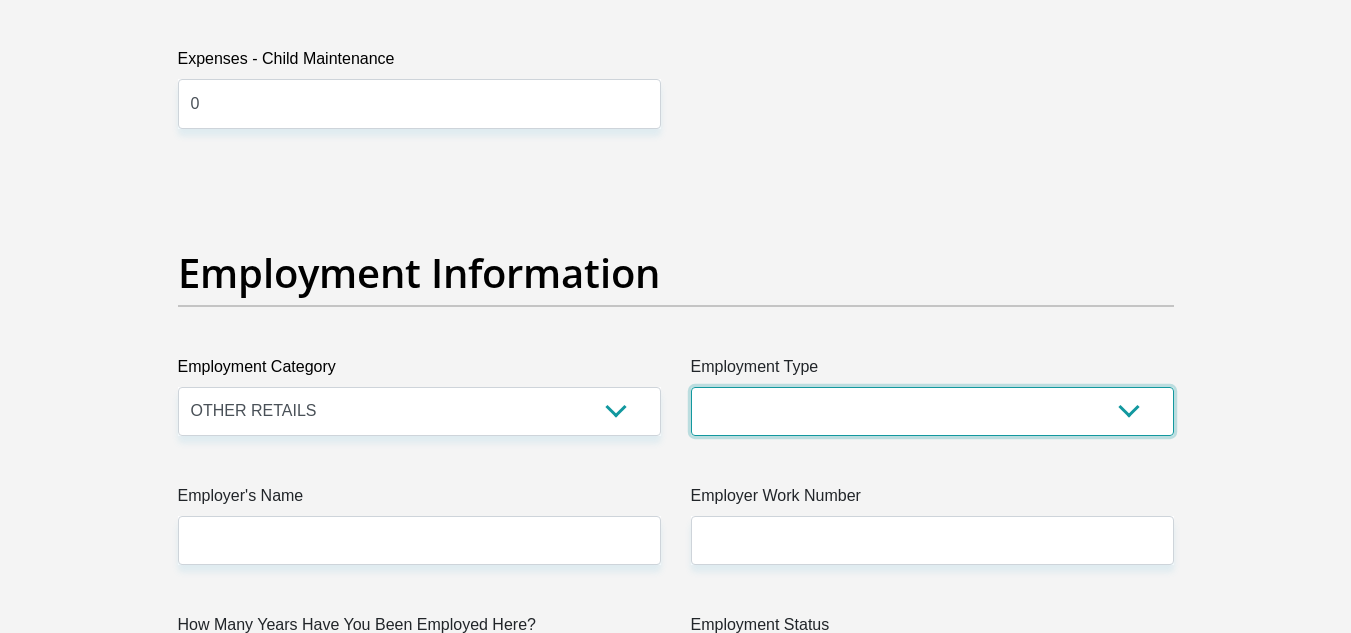 click on "College/Lecturer
Craft Seller
Creative
Driver
Executive
Farmer
Forces - Non Commissioned
Forces - Officer
Hawker
Housewife
Labourer
Licenced Professional
Manager
Miner
Non Licenced Professional
Office Staff/Clerk
Outside Worker
Pensioner
Permanent Teacher
Production/Manufacturing
Sales
Self-Employed
Semi-Professional Worker
Service Industry  Social Worker  Student" at bounding box center [932, 411] 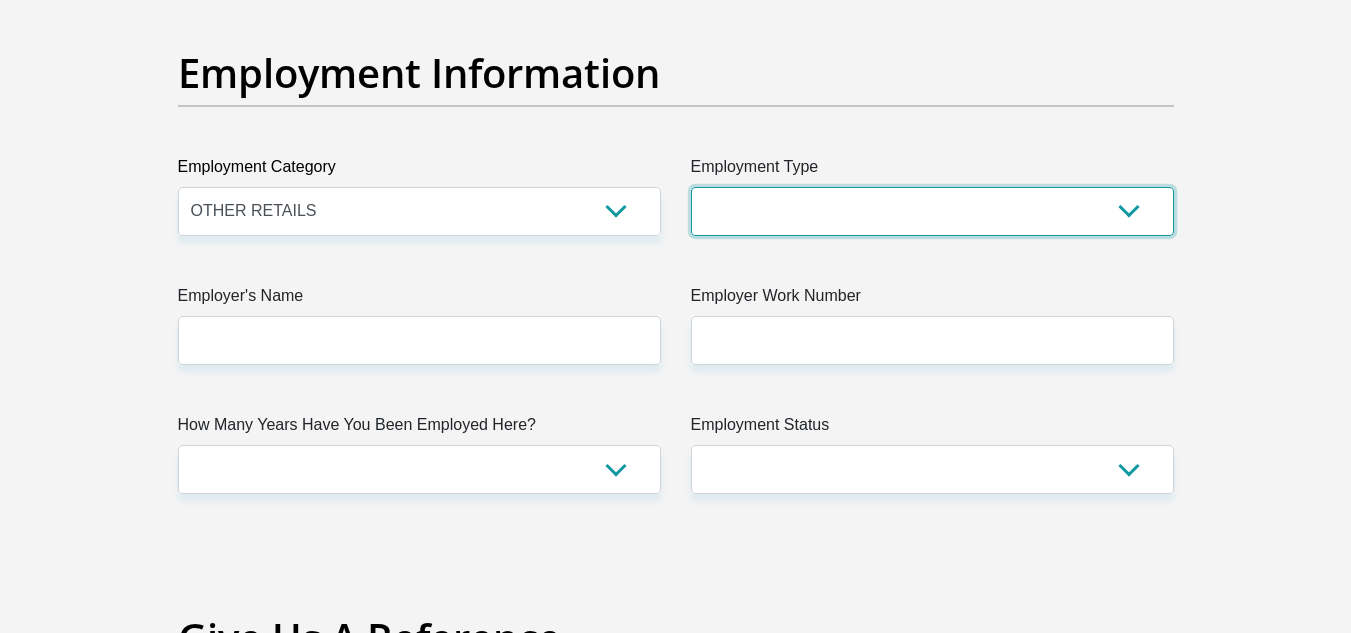 scroll, scrollTop: 3700, scrollLeft: 0, axis: vertical 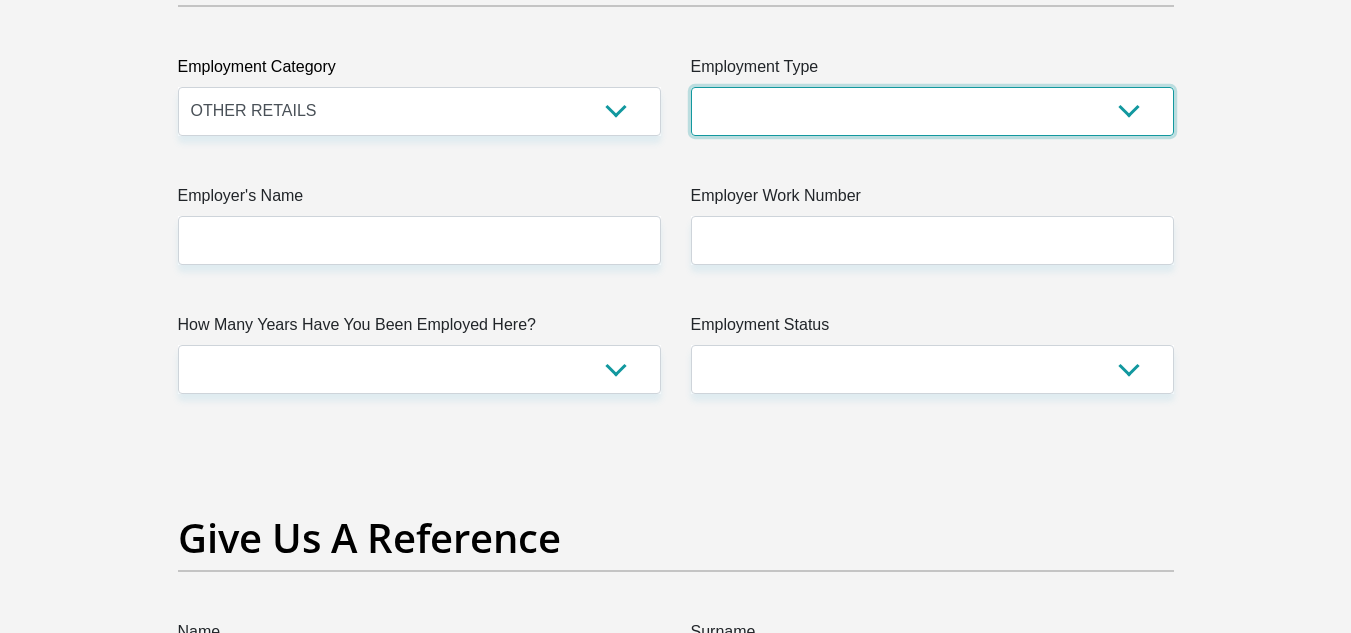 click on "College/Lecturer
Craft Seller
Creative
Driver
Executive
Farmer
Forces - Non Commissioned
Forces - Officer
Hawker
Housewife
Labourer
Licenced Professional
Manager
Miner
Non Licenced Professional
Office Staff/Clerk
Outside Worker
Pensioner
Permanent Teacher
Production/Manufacturing
Sales
Self-Employed
Semi-Professional Worker
Service Industry  Social Worker  Student" at bounding box center [932, 111] 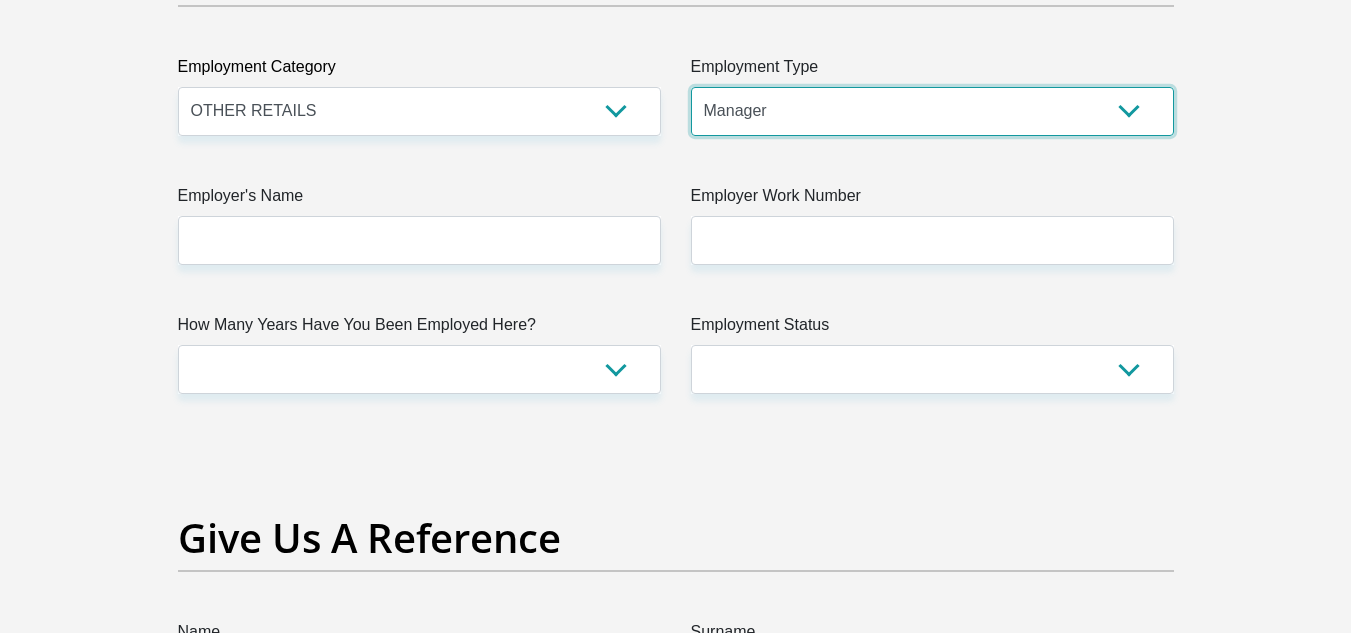 click on "College/Lecturer
Craft Seller
Creative
Driver
Executive
Farmer
Forces - Non Commissioned
Forces - Officer
Hawker
Housewife
Labourer
Licenced Professional
Manager
Miner
Non Licenced Professional
Office Staff/Clerk
Outside Worker
Pensioner
Permanent Teacher
Production/Manufacturing
Sales
Self-Employed
Semi-Professional Worker
Service Industry  Social Worker  Student" at bounding box center (932, 111) 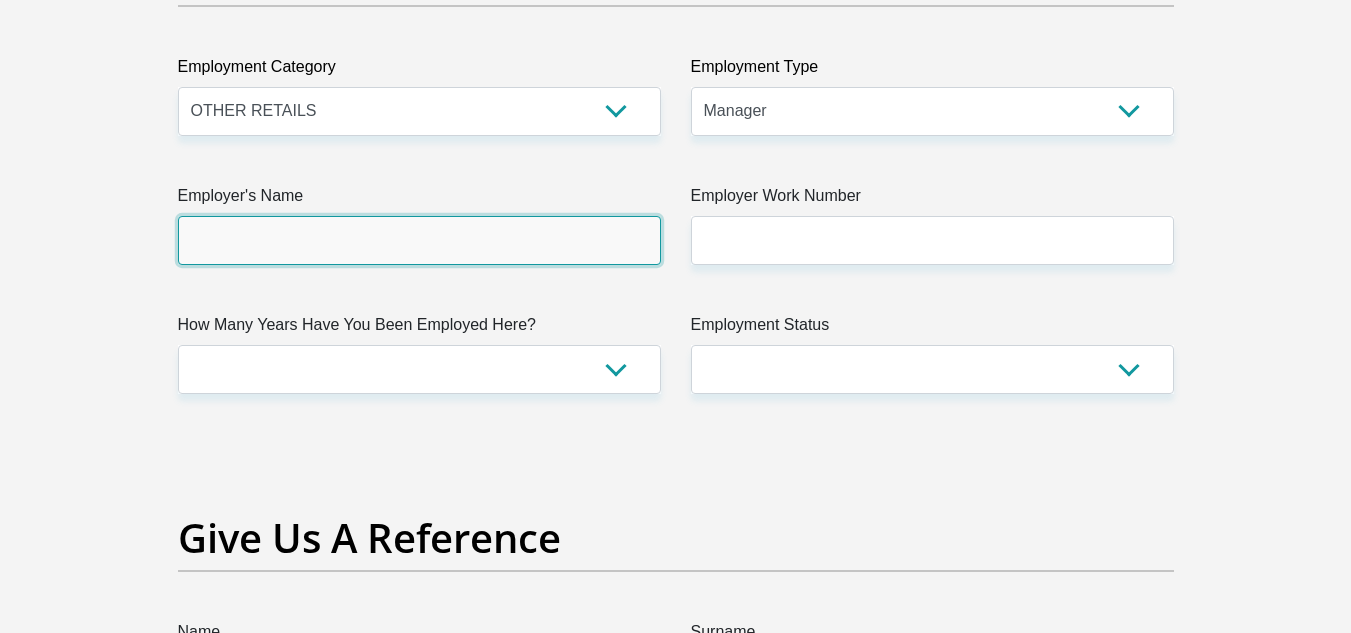 click on "Employer's Name" at bounding box center [419, 240] 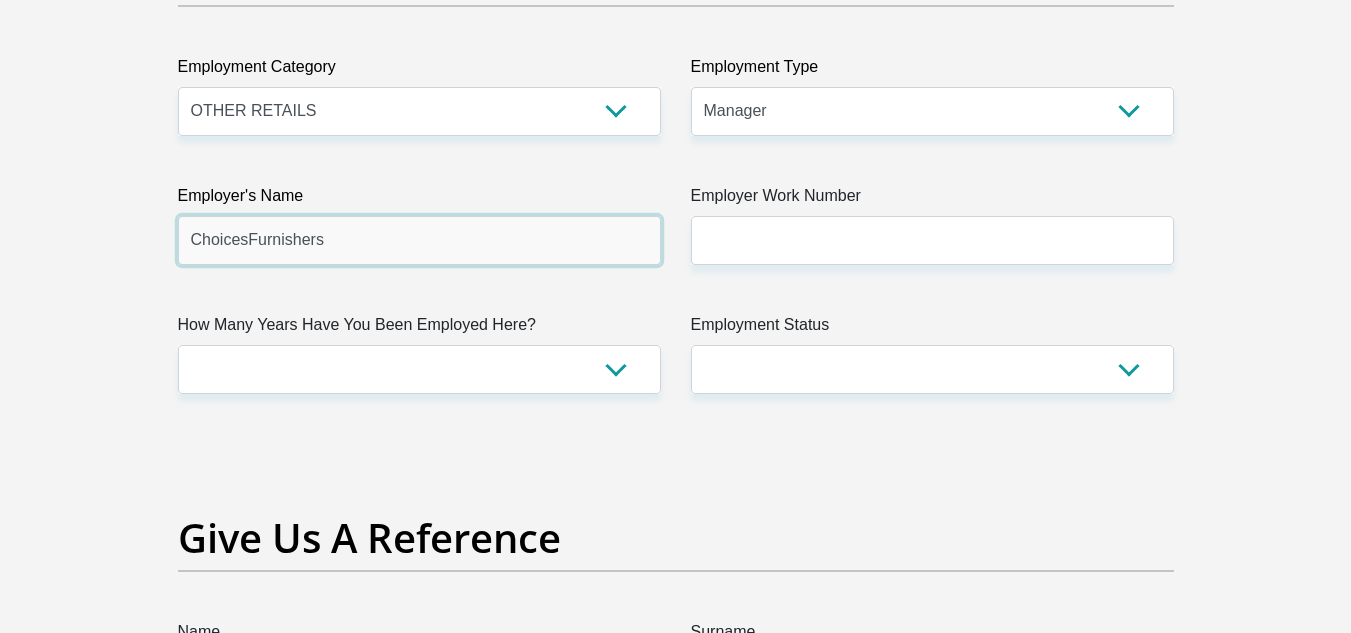 click on "ChoicesFurnishers" at bounding box center [419, 240] 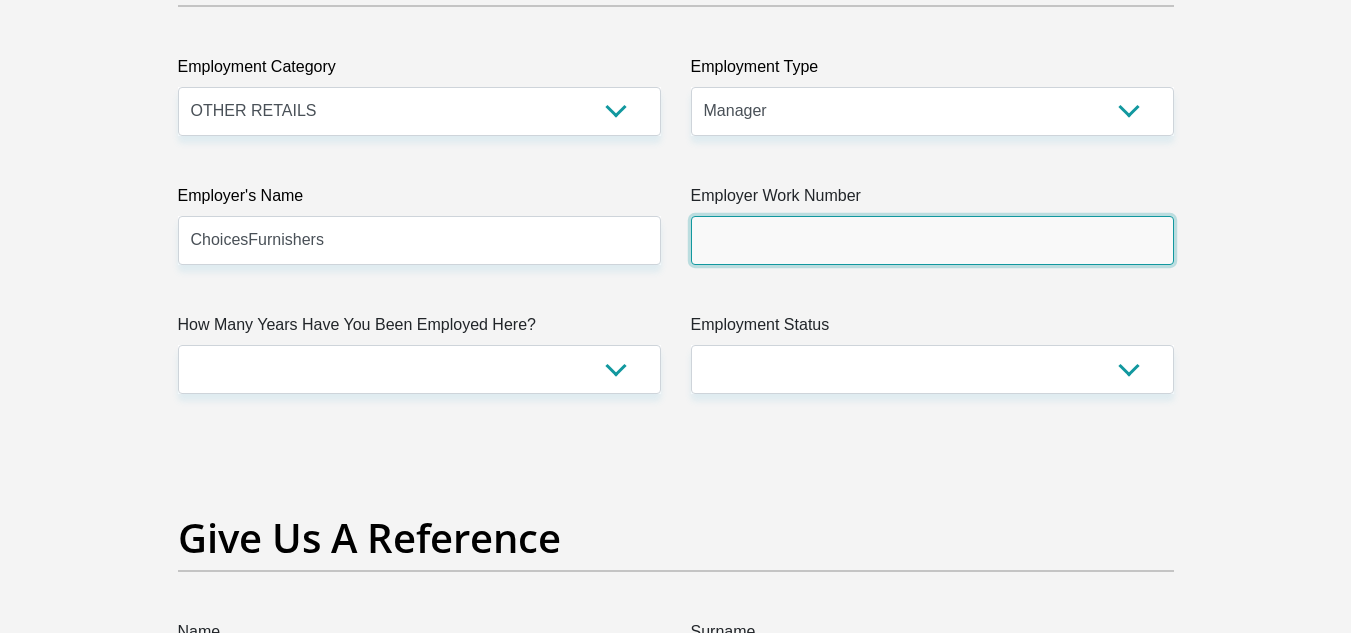 click on "Employer Work Number" at bounding box center (932, 240) 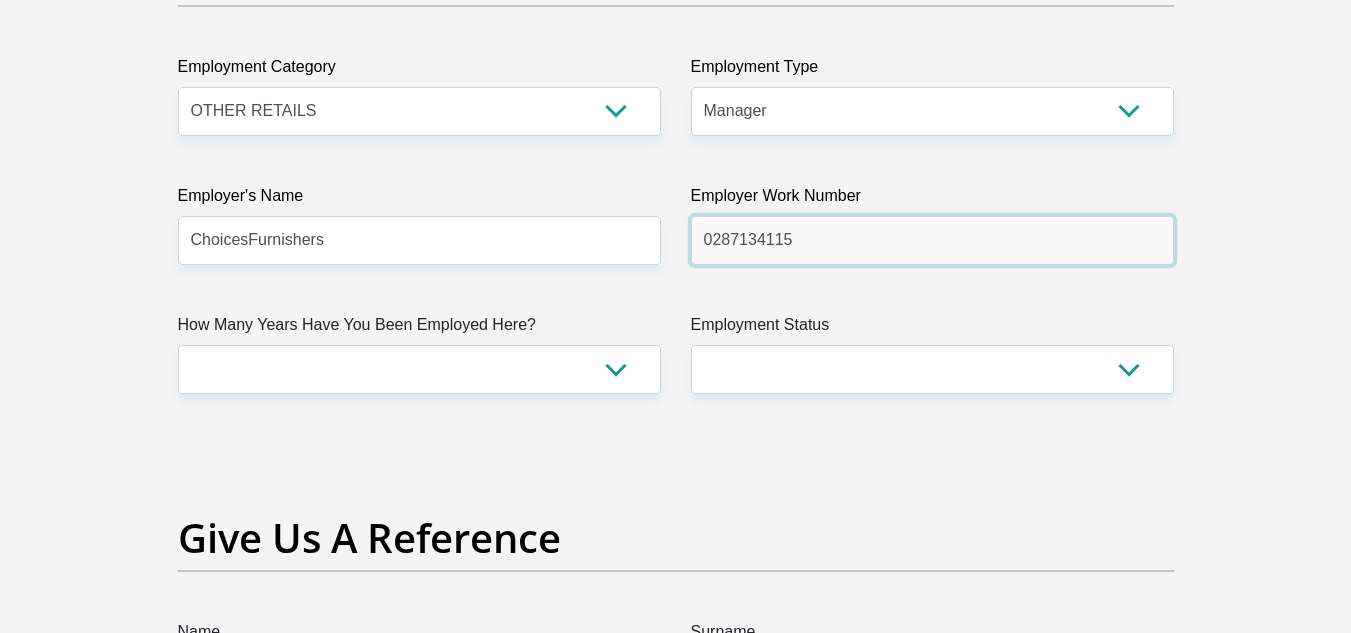 type on "0287134115" 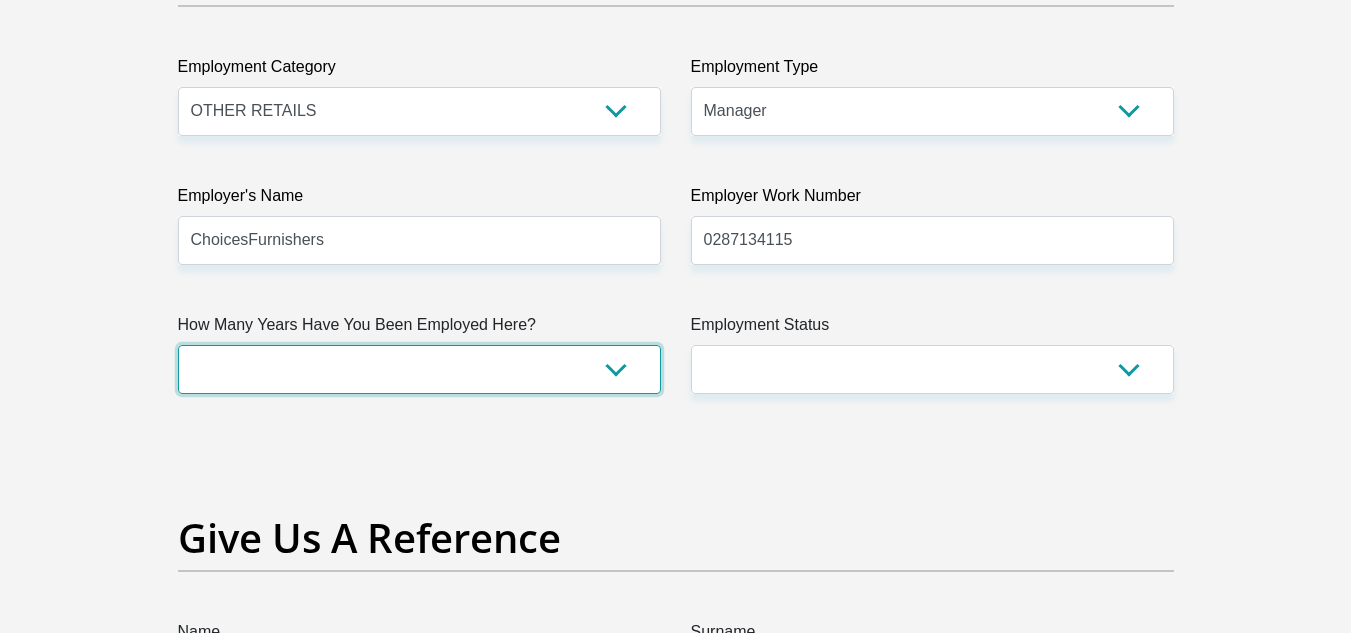 click on "less than 1 year
1-3 years
3-5 years
5+ years" at bounding box center (419, 369) 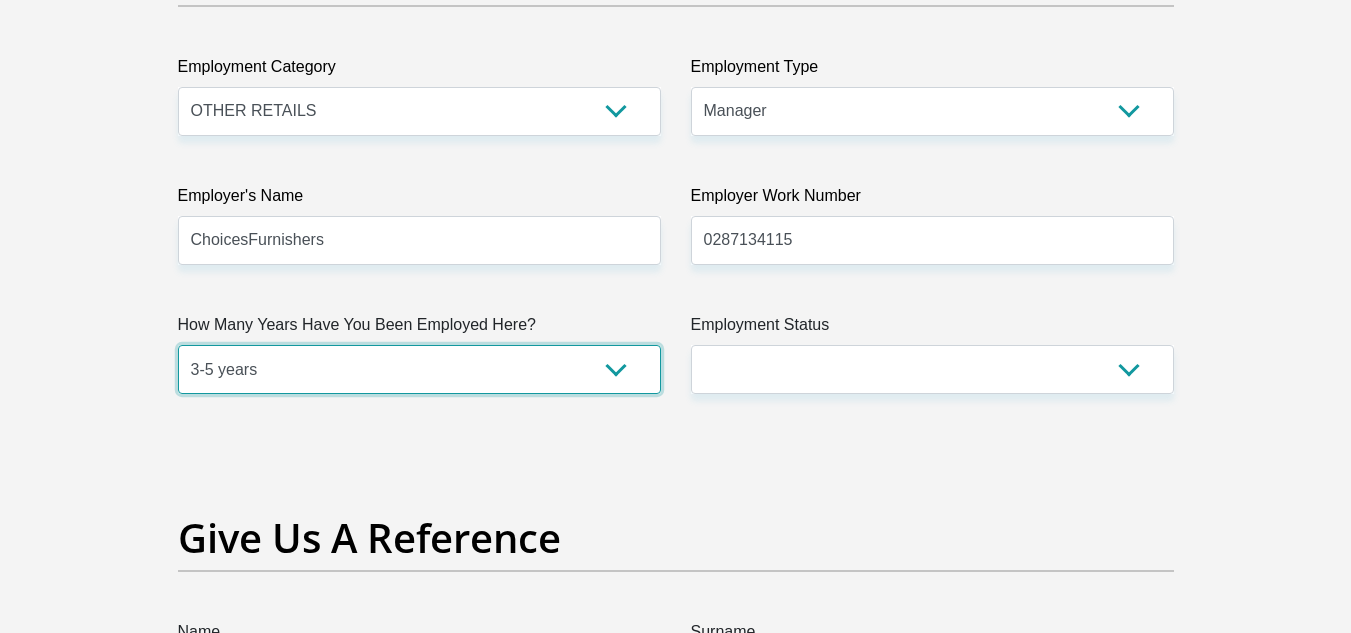 click on "less than 1 year
1-3 years
3-5 years
5+ years" at bounding box center [419, 369] 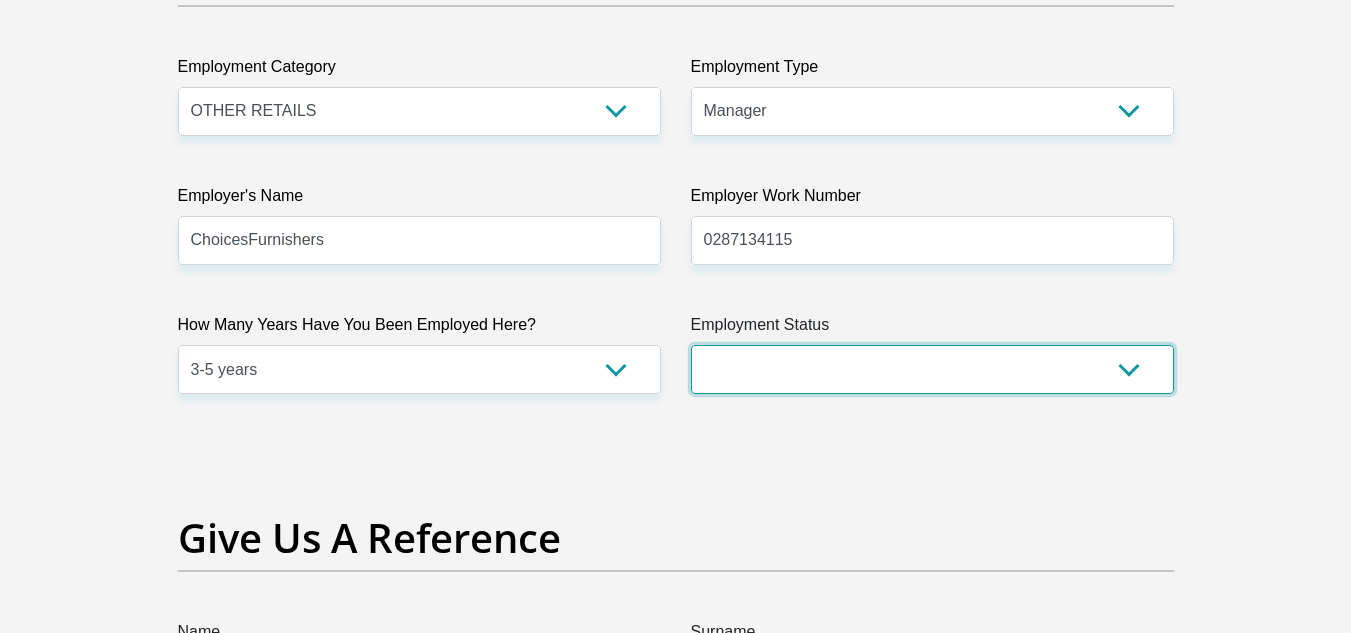 click on "Permanent/Full-time
Part-time/Casual
Contract Worker
Self-Employed
Housewife
Retired
Student
Medically Boarded
Disability
Unemployed" at bounding box center [932, 369] 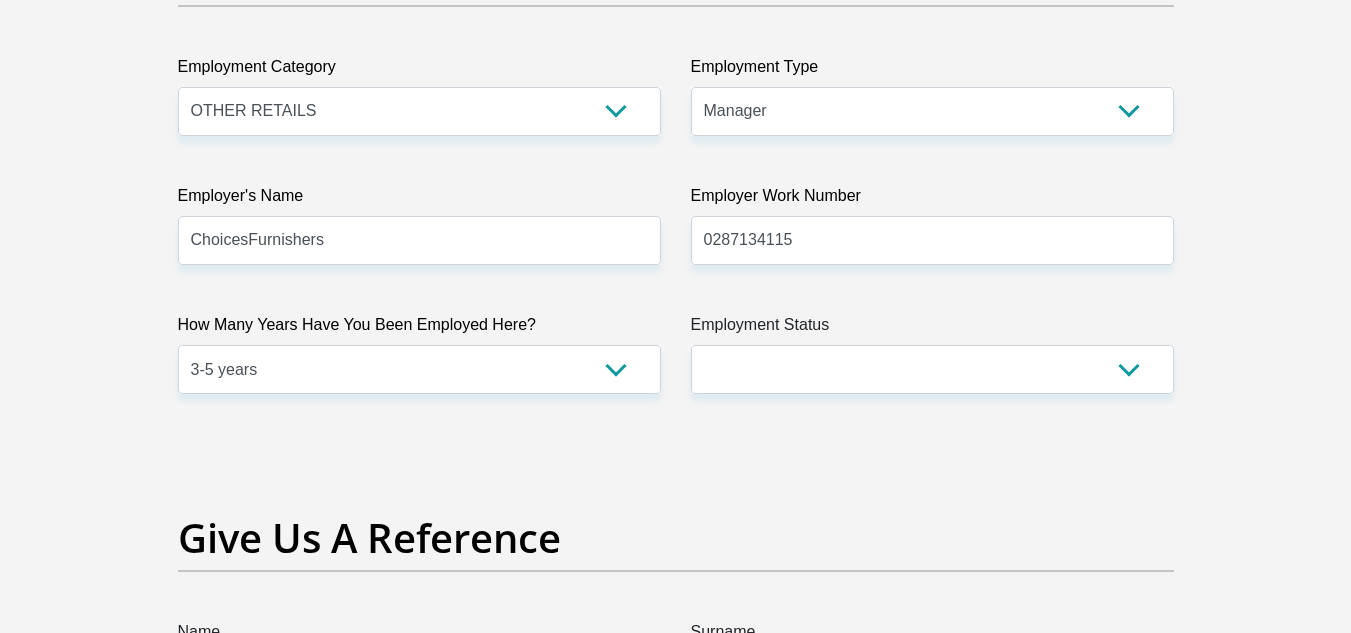 click on "Title
Mr
Ms
Mrs
Dr
Other
First Name
amanda
Surname
stander
ID Number
6803270001085
Please input valid ID number
Race
Black
Coloured
Indian
White
Other
Contact Number
0767924782
Please input valid contact number
Nationality
South Africa
Afghanistan
Aland Islands  Albania  Algeria" at bounding box center [676, -133] 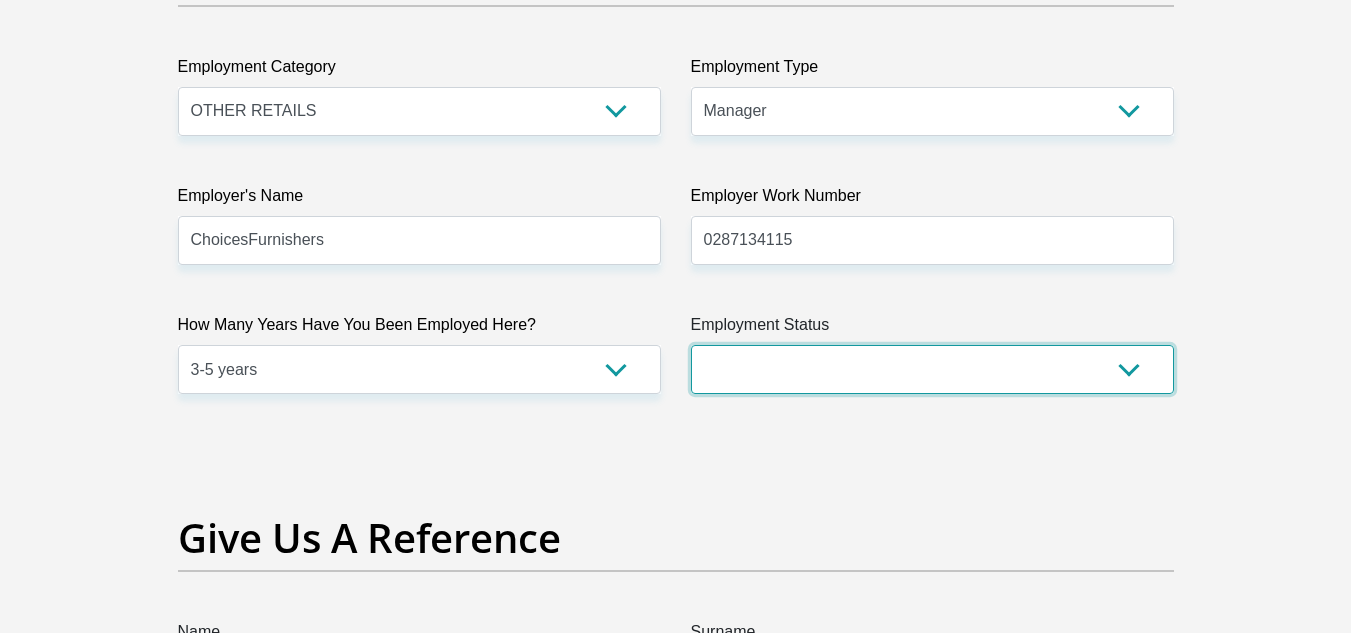 click on "Permanent/Full-time
Part-time/Casual
Contract Worker
Self-Employed
Housewife
Retired
Student
Medically Boarded
Disability
Unemployed" at bounding box center [932, 369] 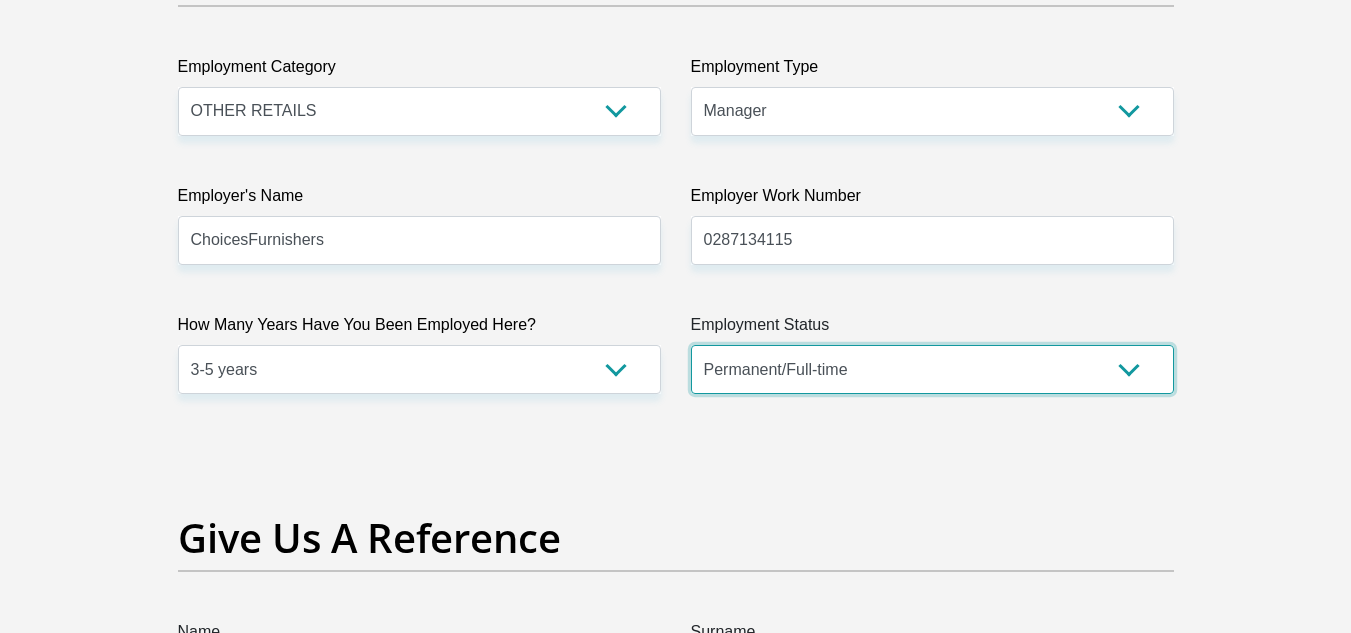 click on "Permanent/Full-time
Part-time/Casual
Contract Worker
Self-Employed
Housewife
Retired
Student
Medically Boarded
Disability
Unemployed" at bounding box center (932, 369) 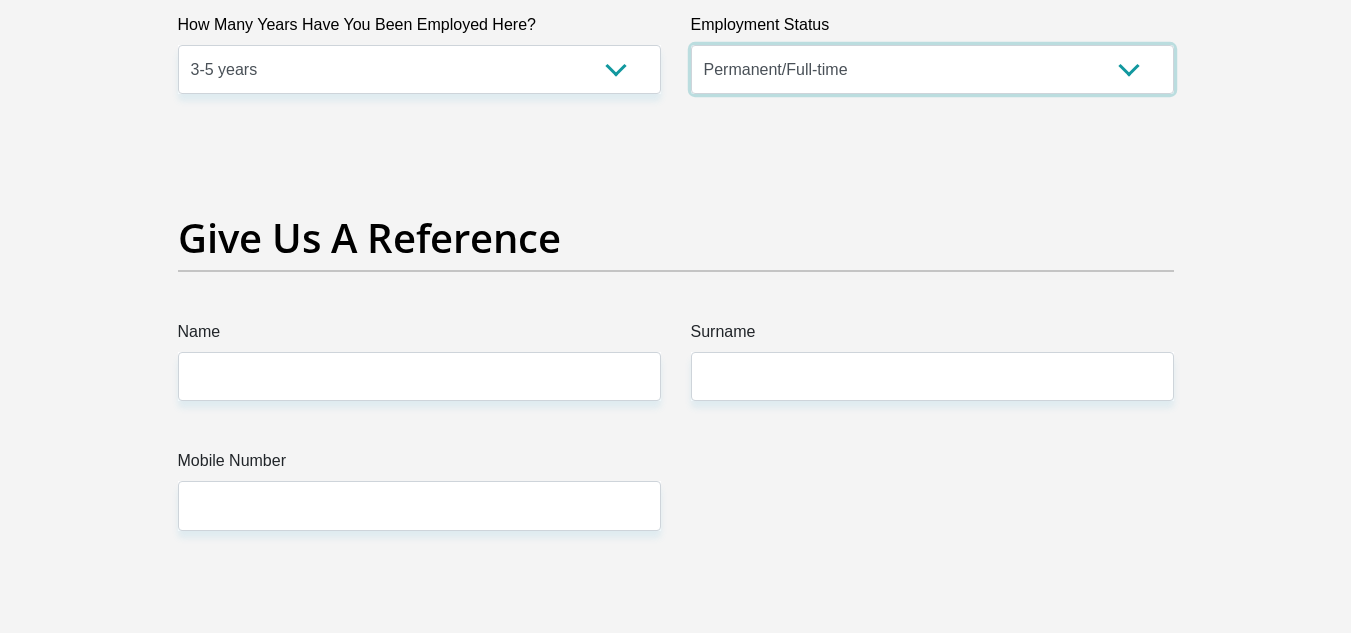 scroll, scrollTop: 4100, scrollLeft: 0, axis: vertical 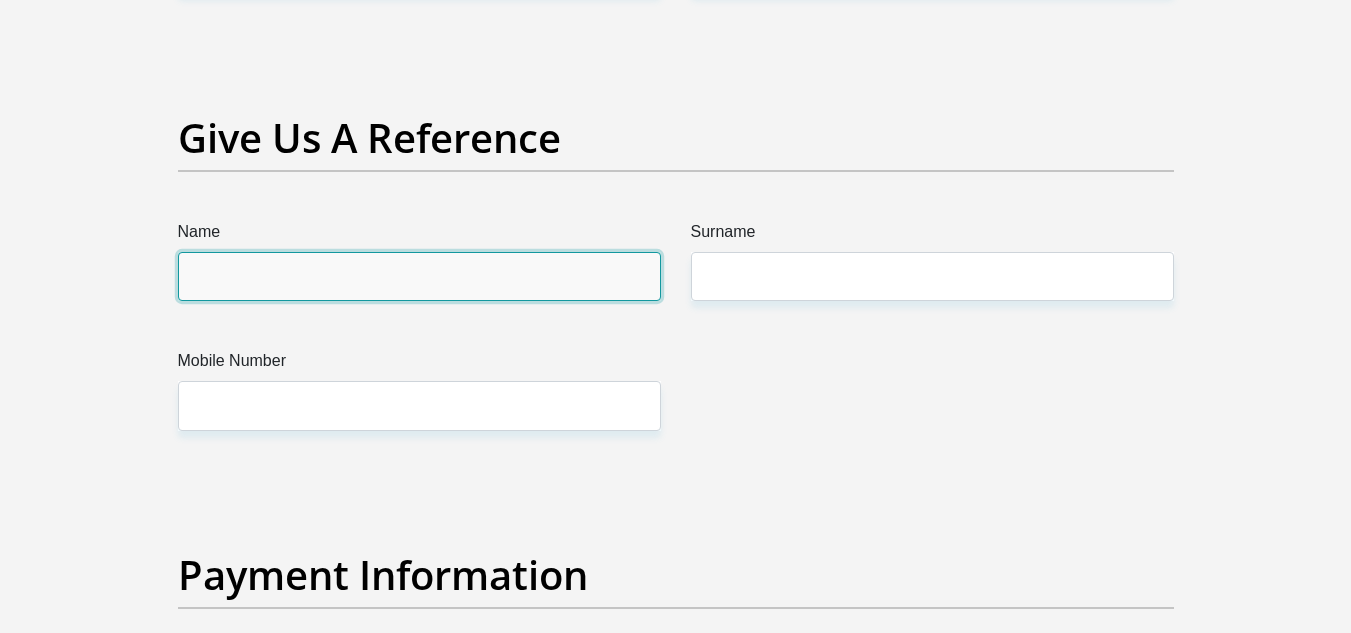 click on "Name" at bounding box center (419, 276) 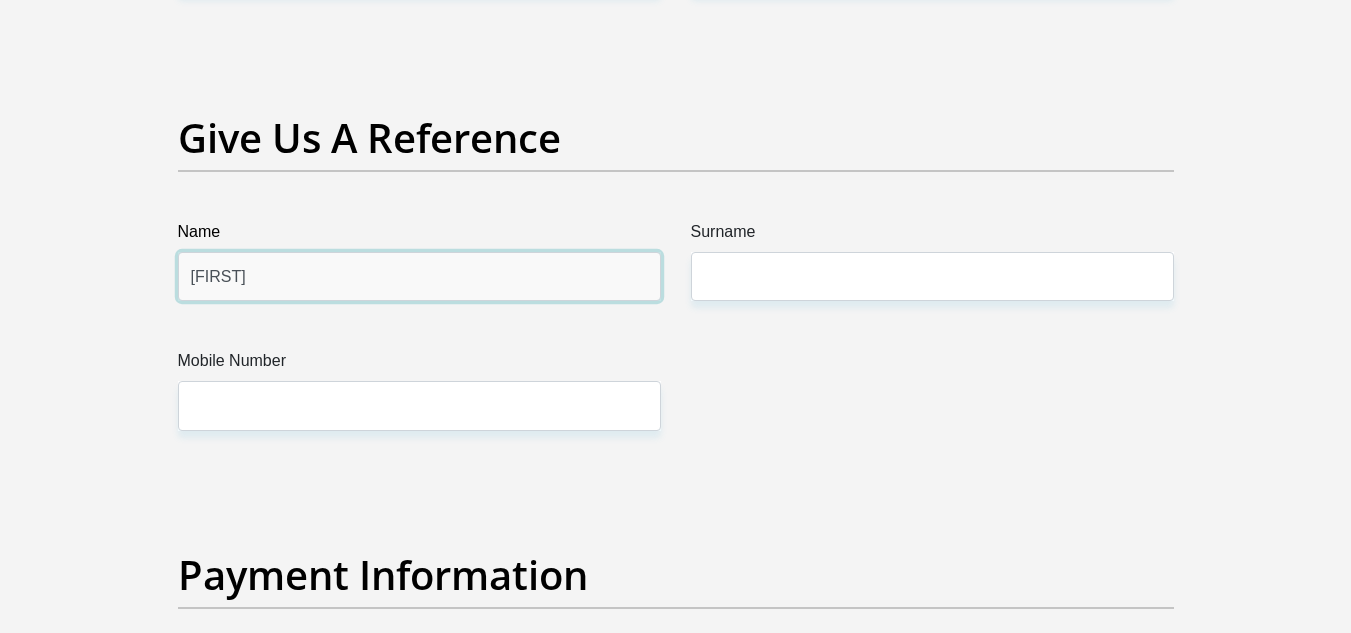 type on "Daphne" 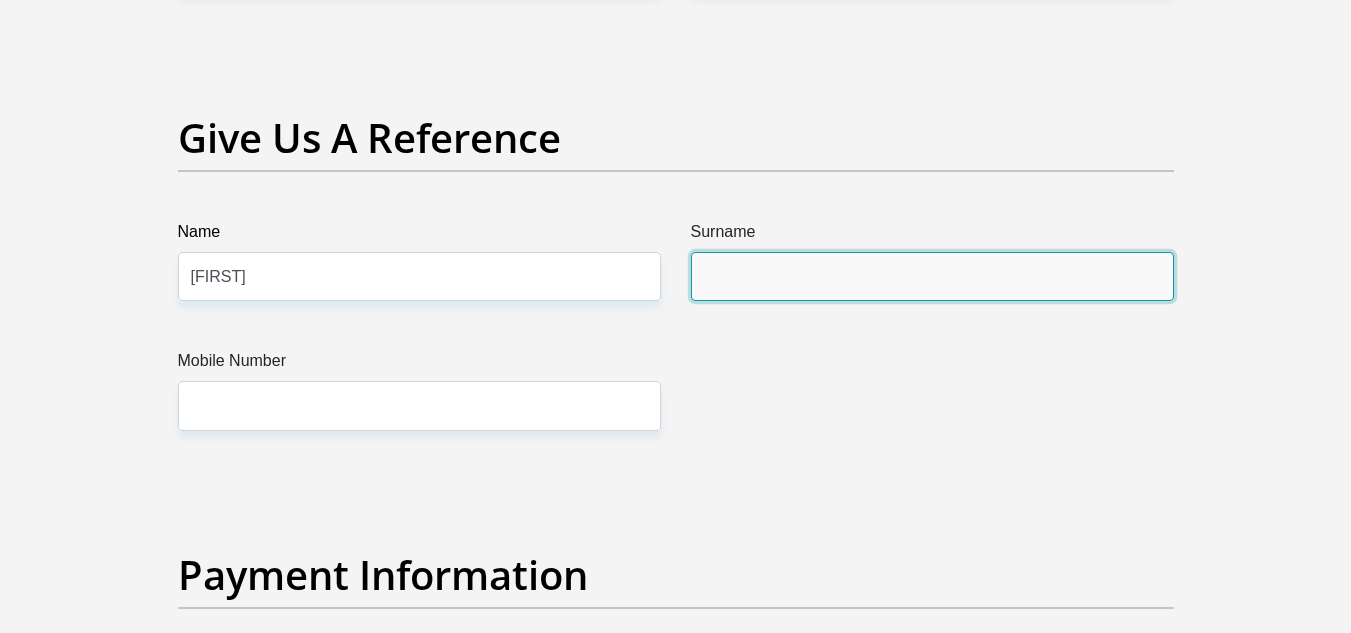 click on "Surname" at bounding box center (932, 276) 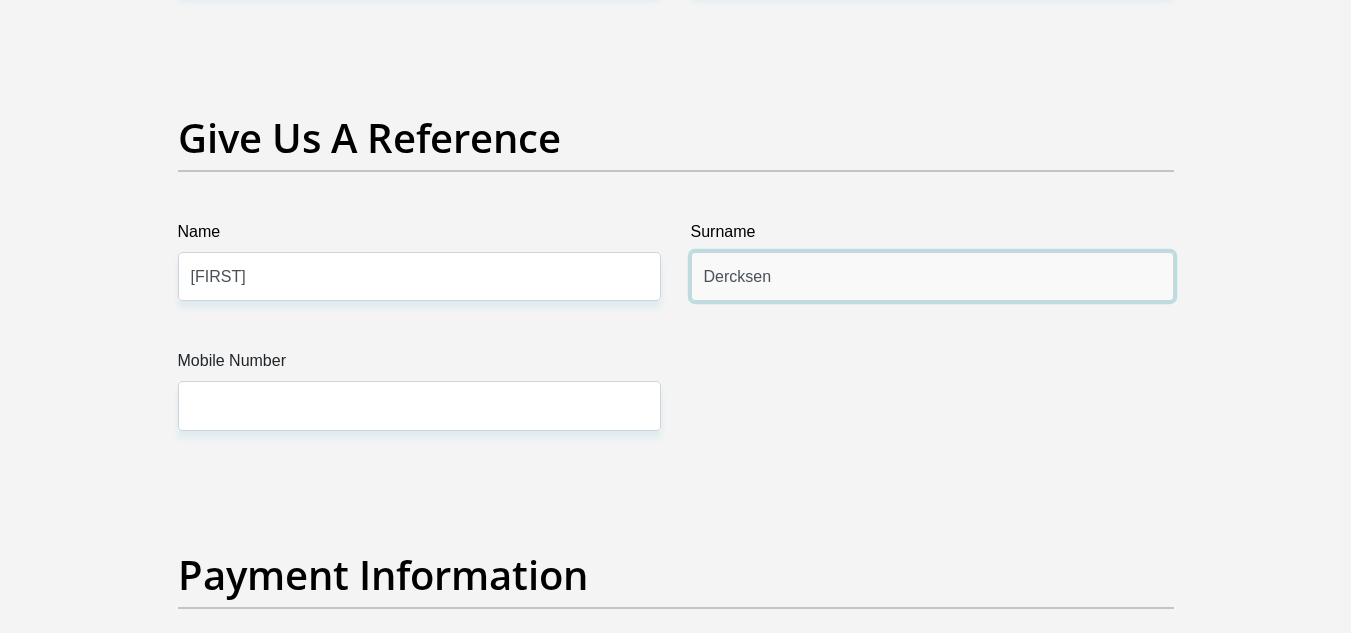 type on "Dercksen" 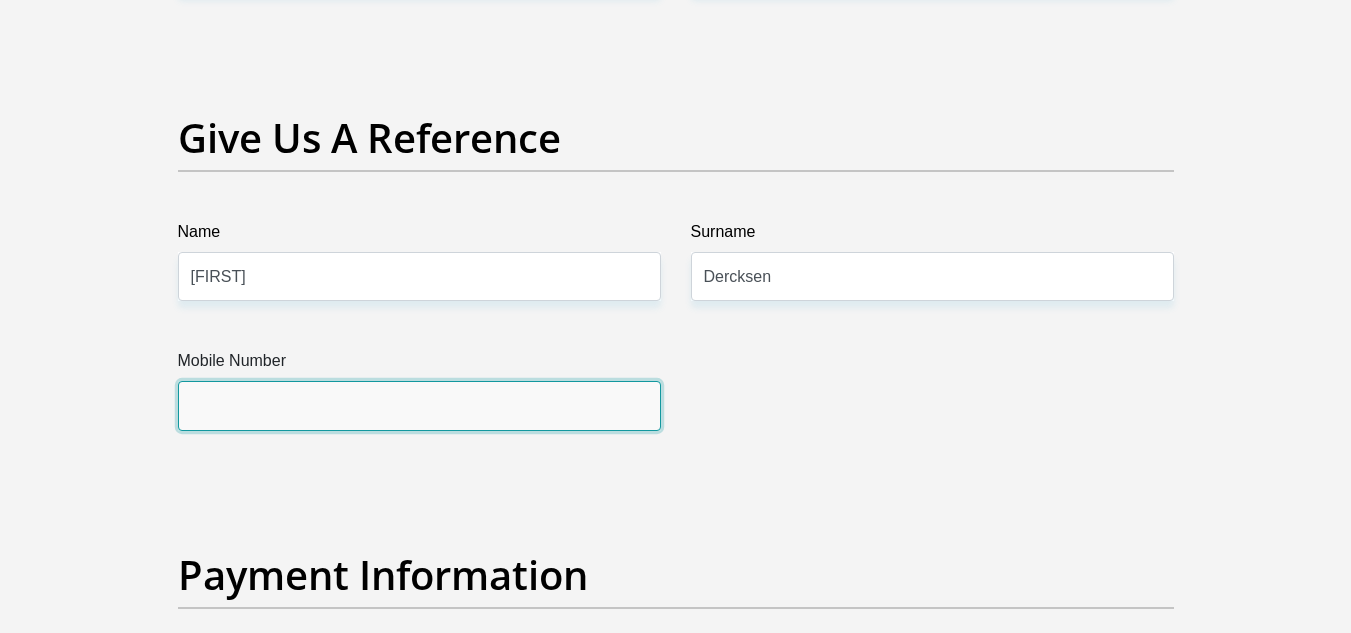 click on "Mobile Number" at bounding box center (419, 405) 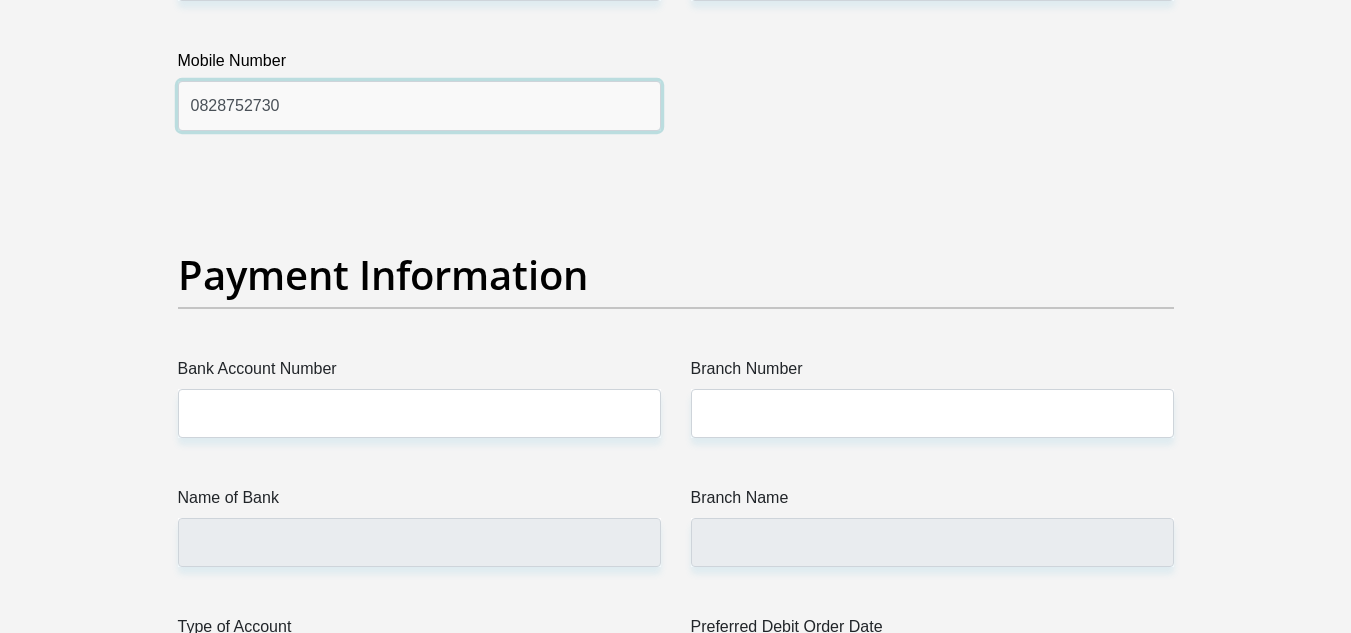 scroll, scrollTop: 4500, scrollLeft: 0, axis: vertical 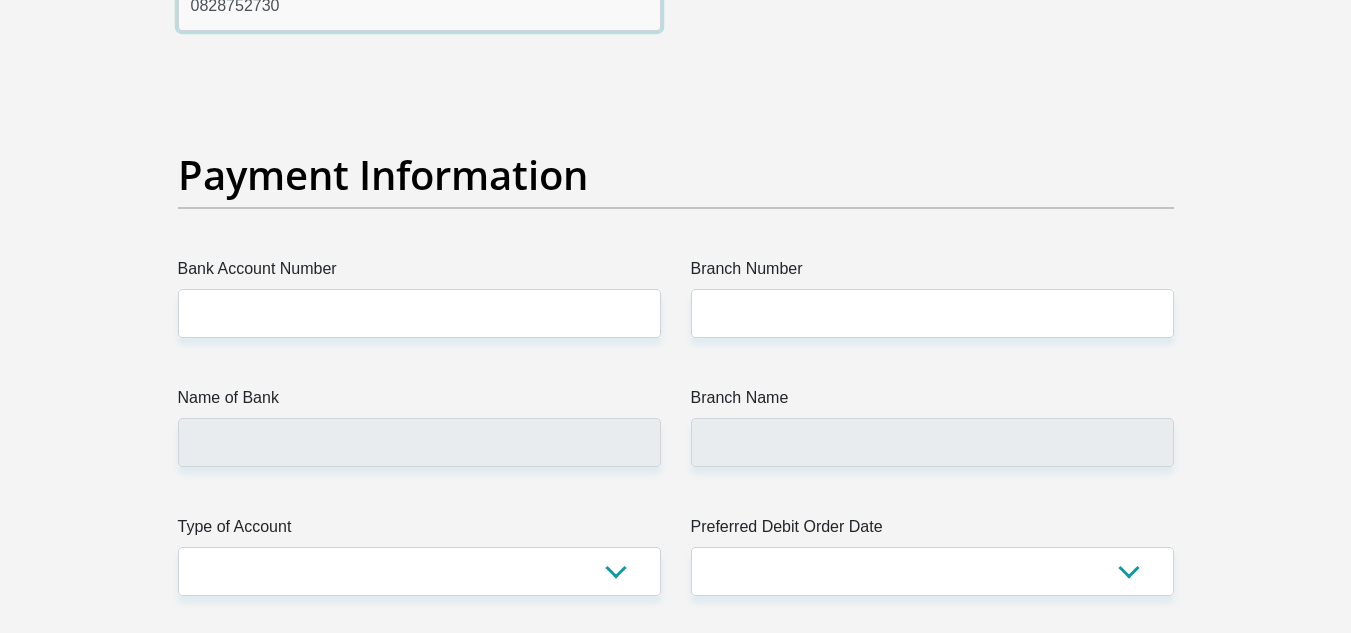 type on "0828752730" 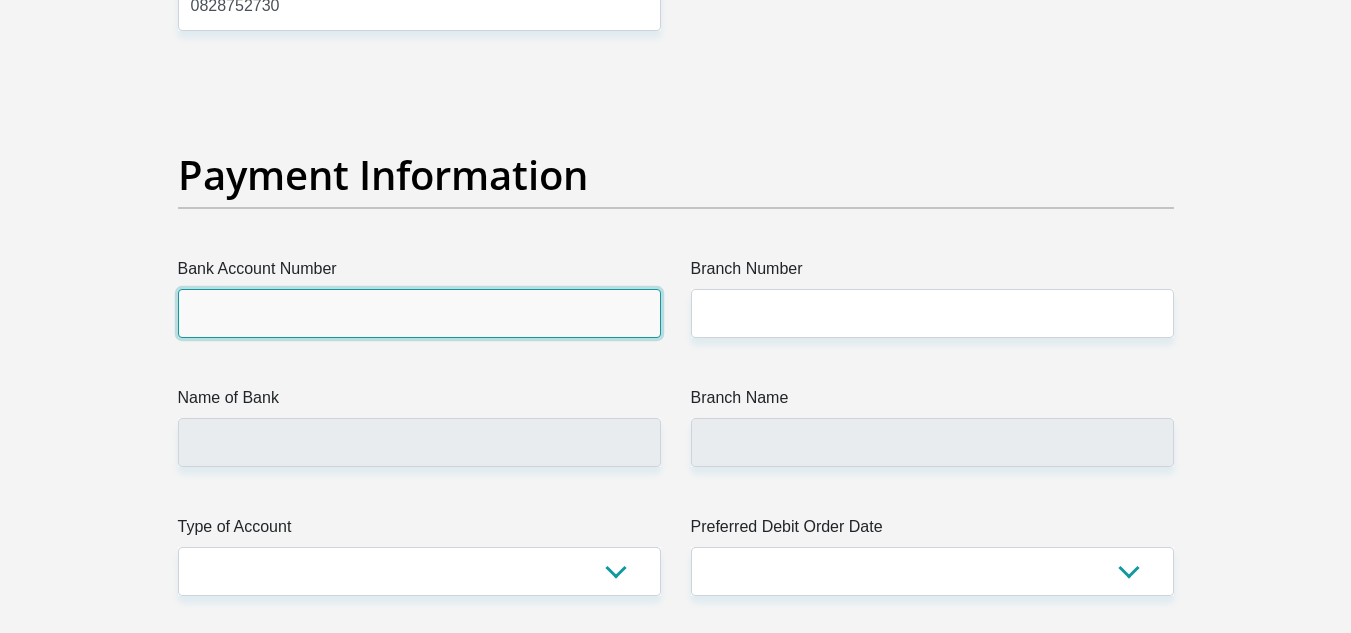 click on "Bank Account Number" at bounding box center [419, 313] 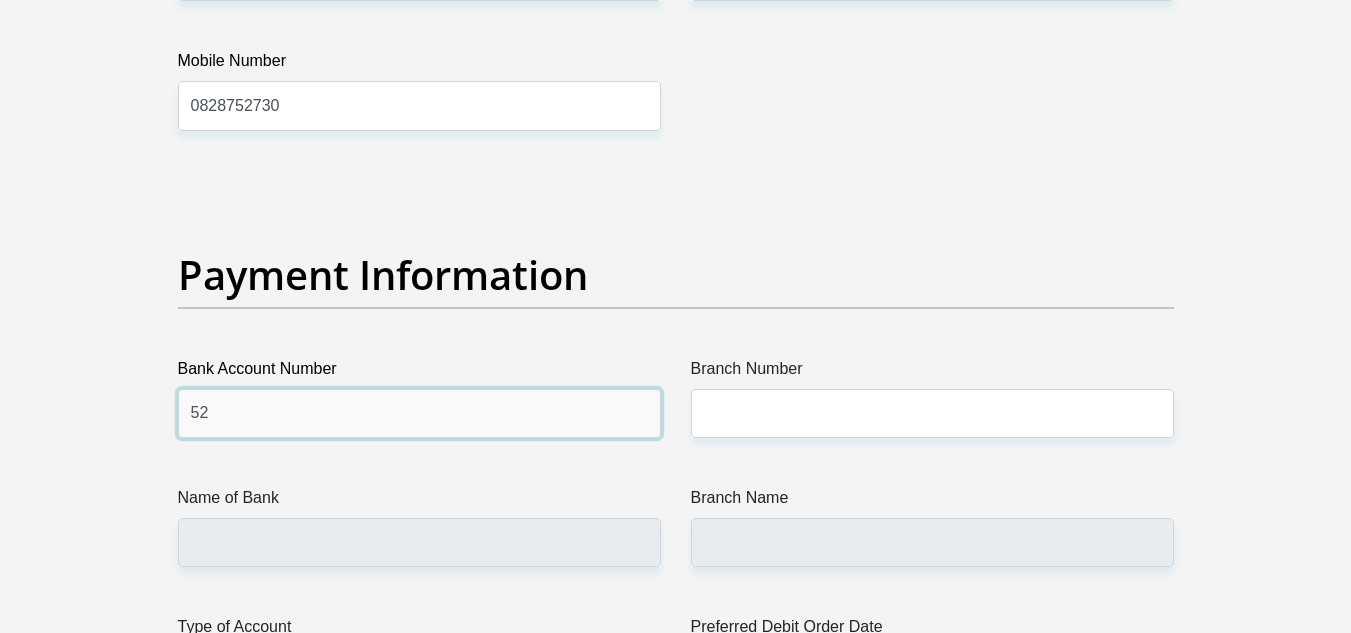 type on "5" 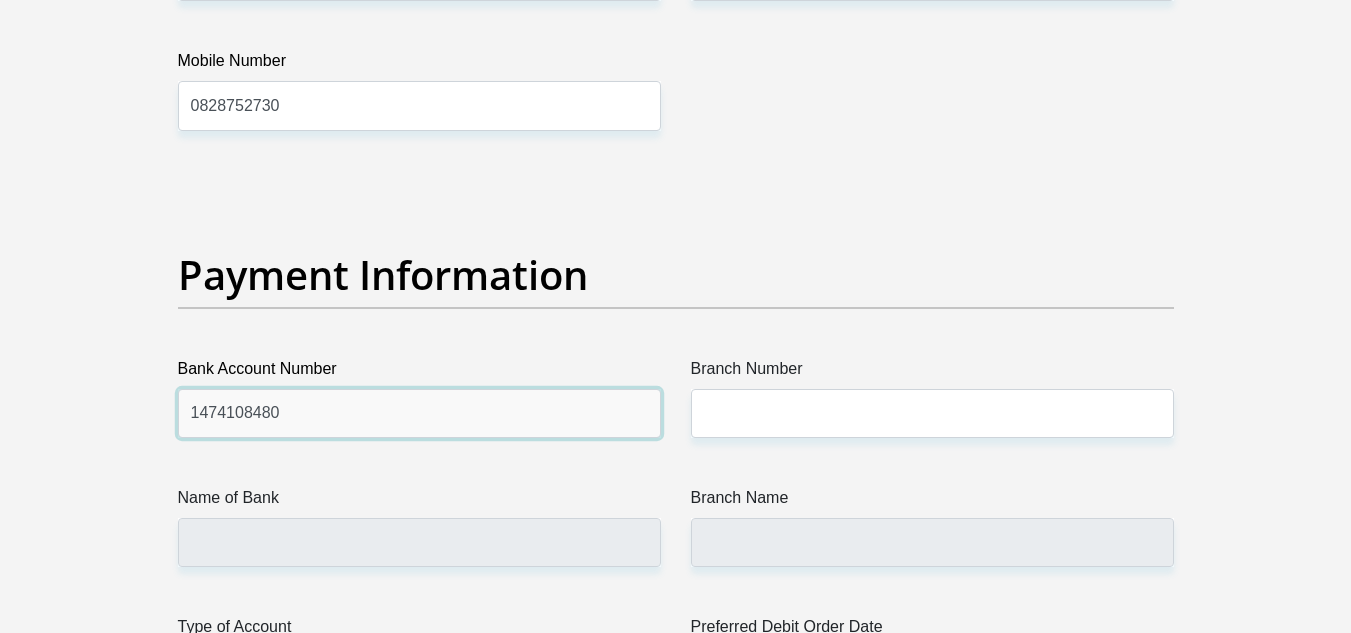 type on "1474108480" 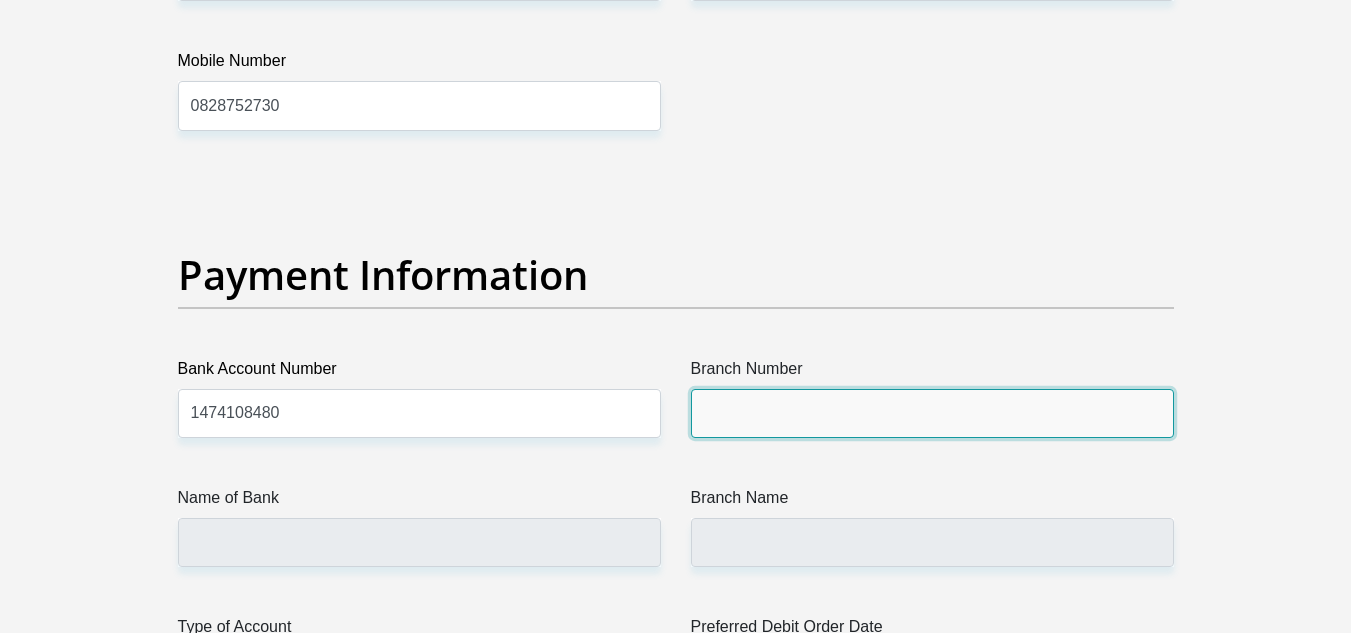 click on "Branch Number" at bounding box center (932, 413) 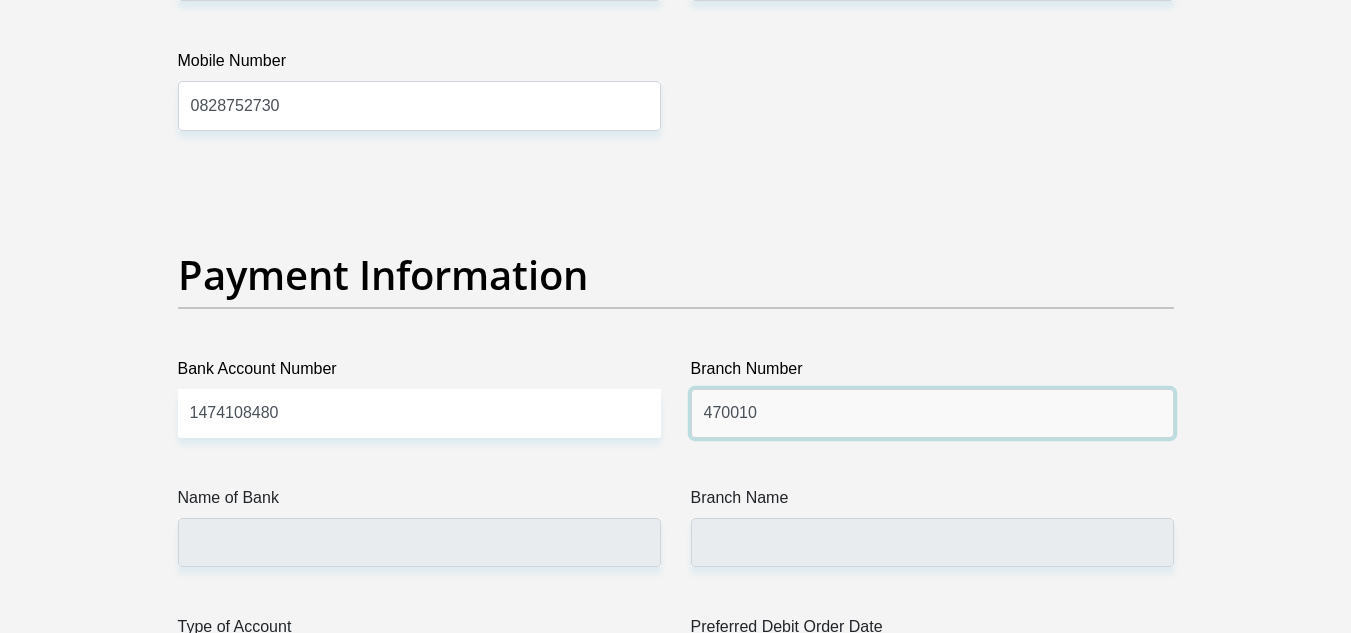 type on "470010" 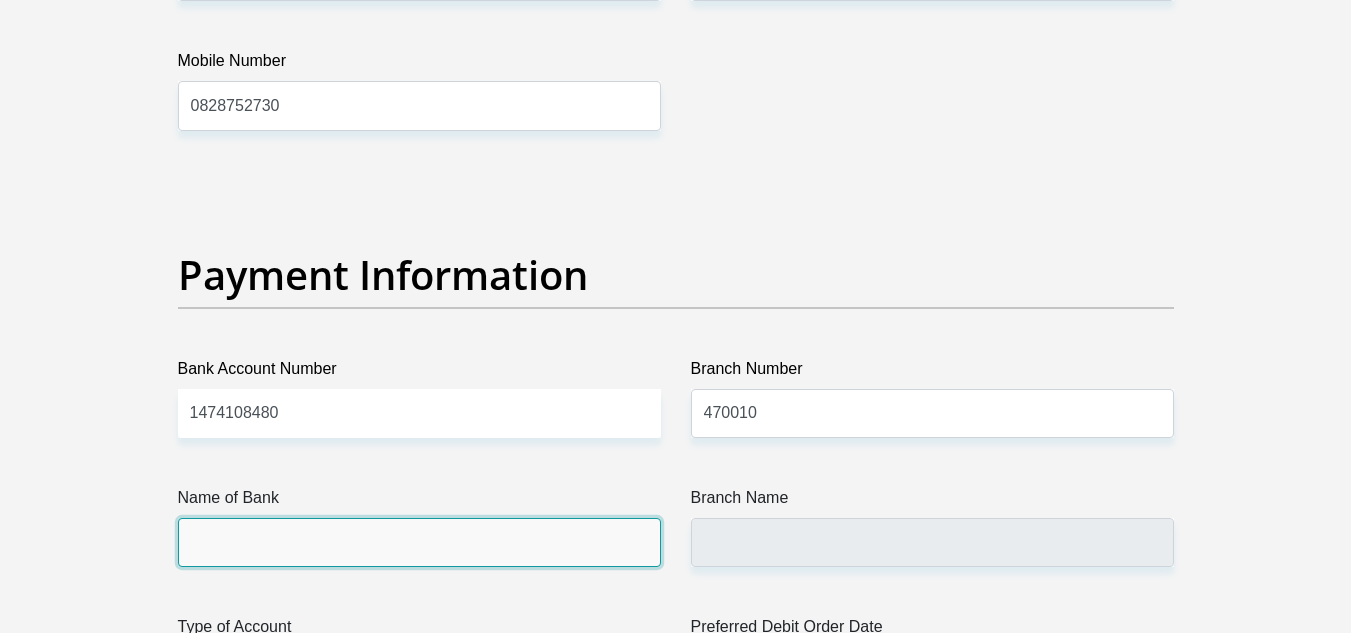 click on "Name of Bank" at bounding box center (419, 542) 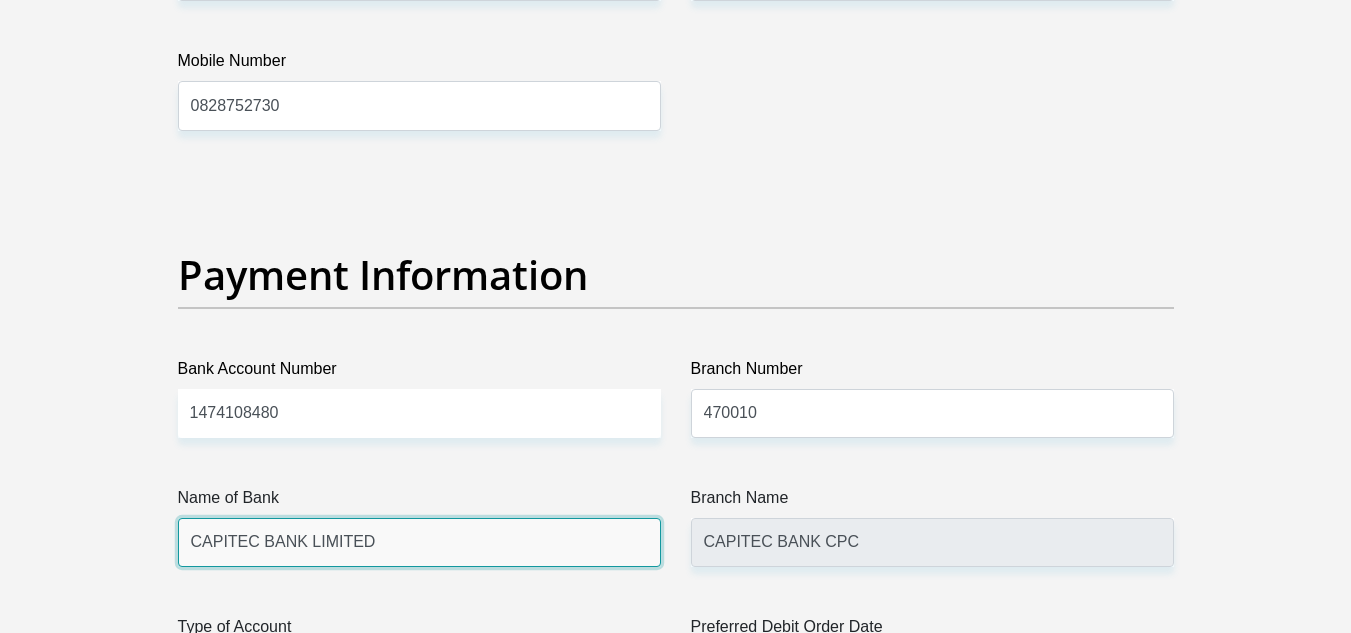 scroll, scrollTop: 4600, scrollLeft: 0, axis: vertical 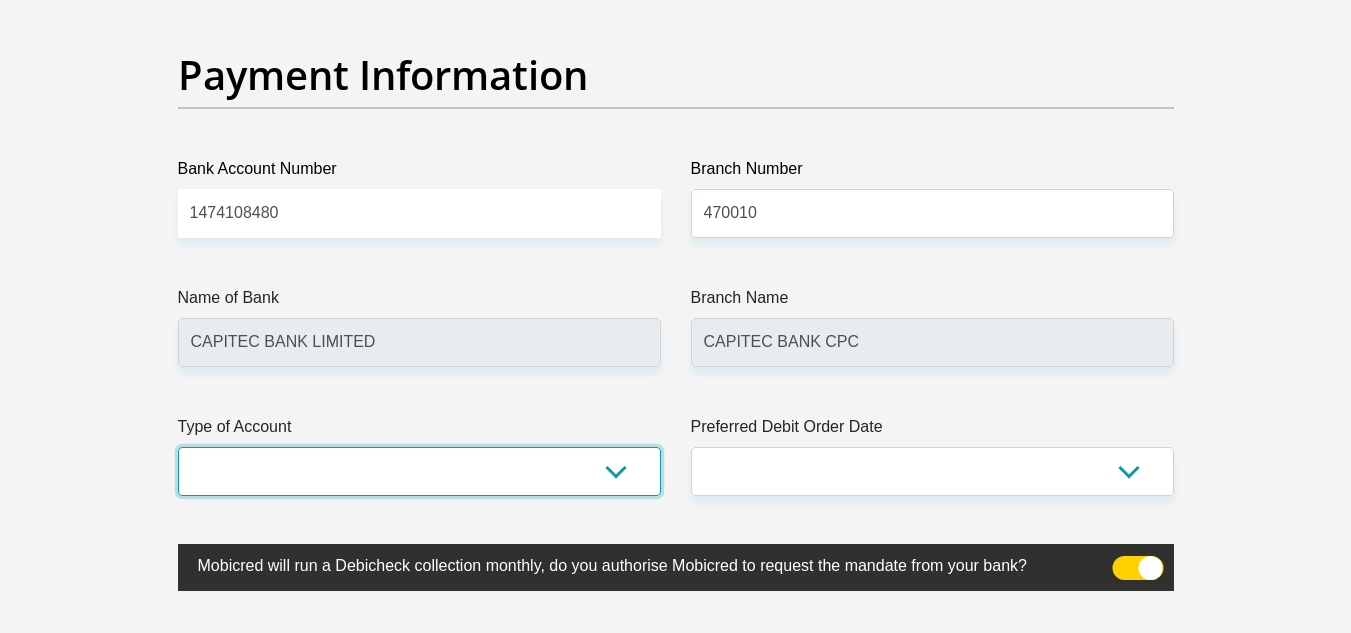 click on "Cheque
Savings" at bounding box center [419, 471] 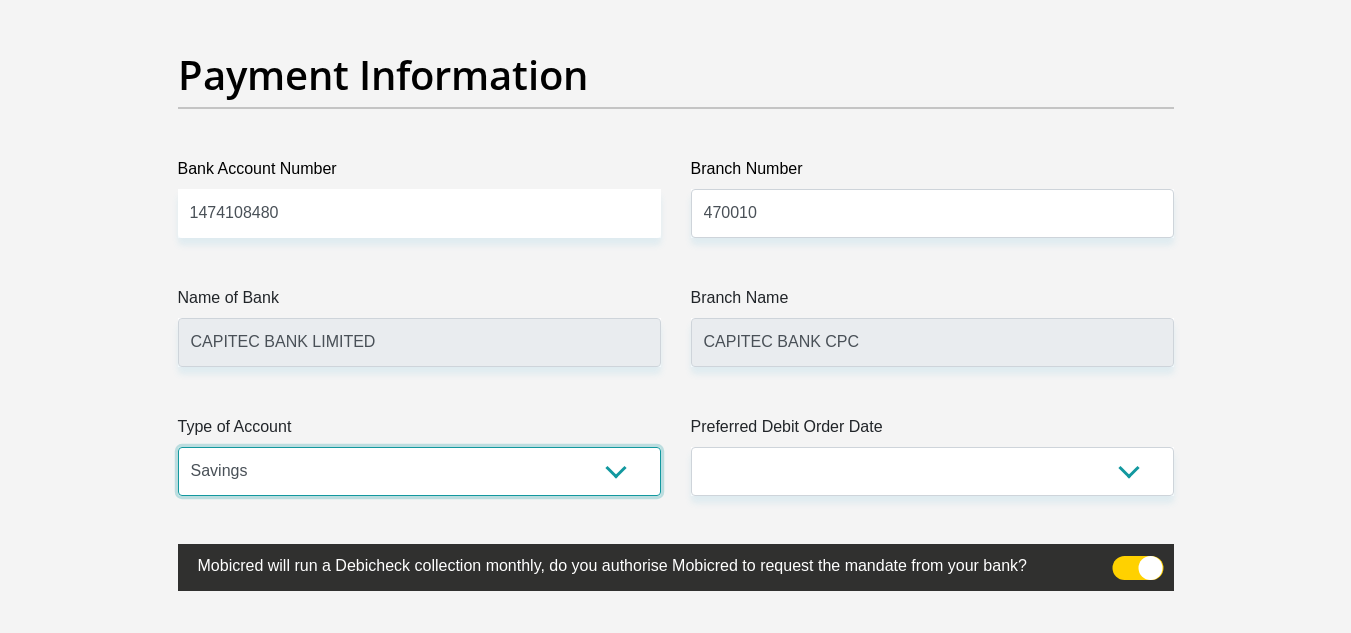 click on "Cheque
Savings" at bounding box center (419, 471) 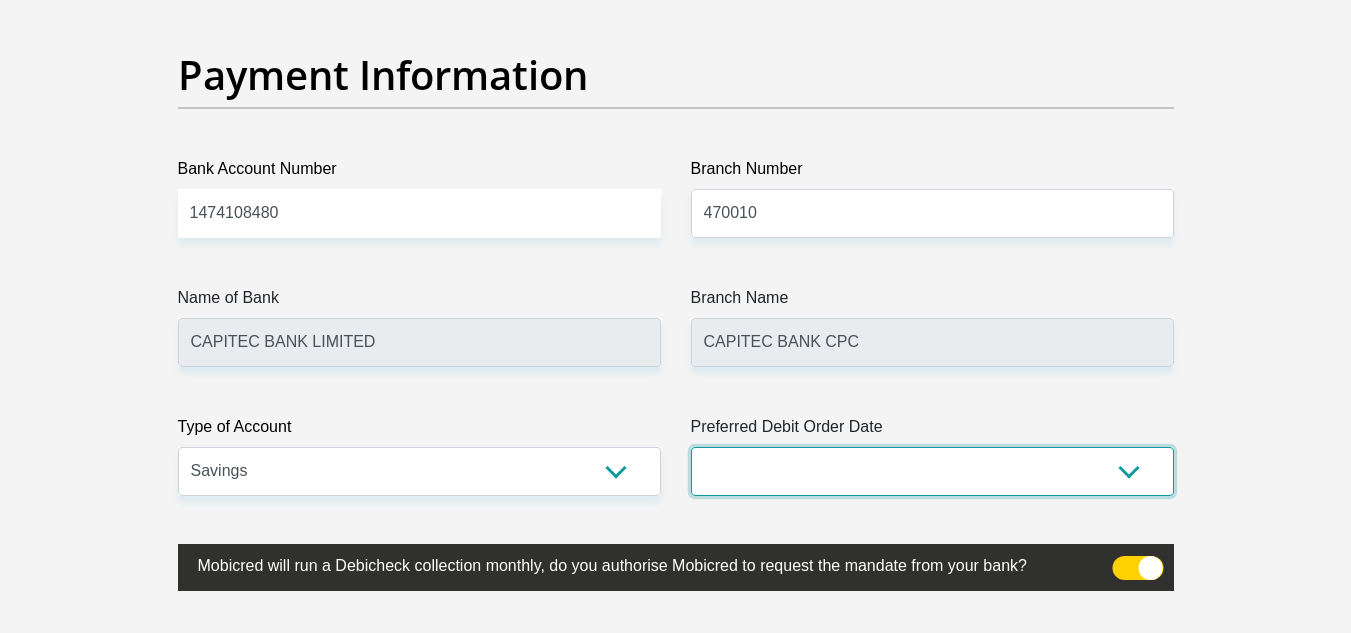 click on "1st
2nd
3rd
4th
5th
7th
18th
19th
20th
21st
22nd
23rd
24th
25th
26th
27th
28th
29th
30th" at bounding box center (932, 471) 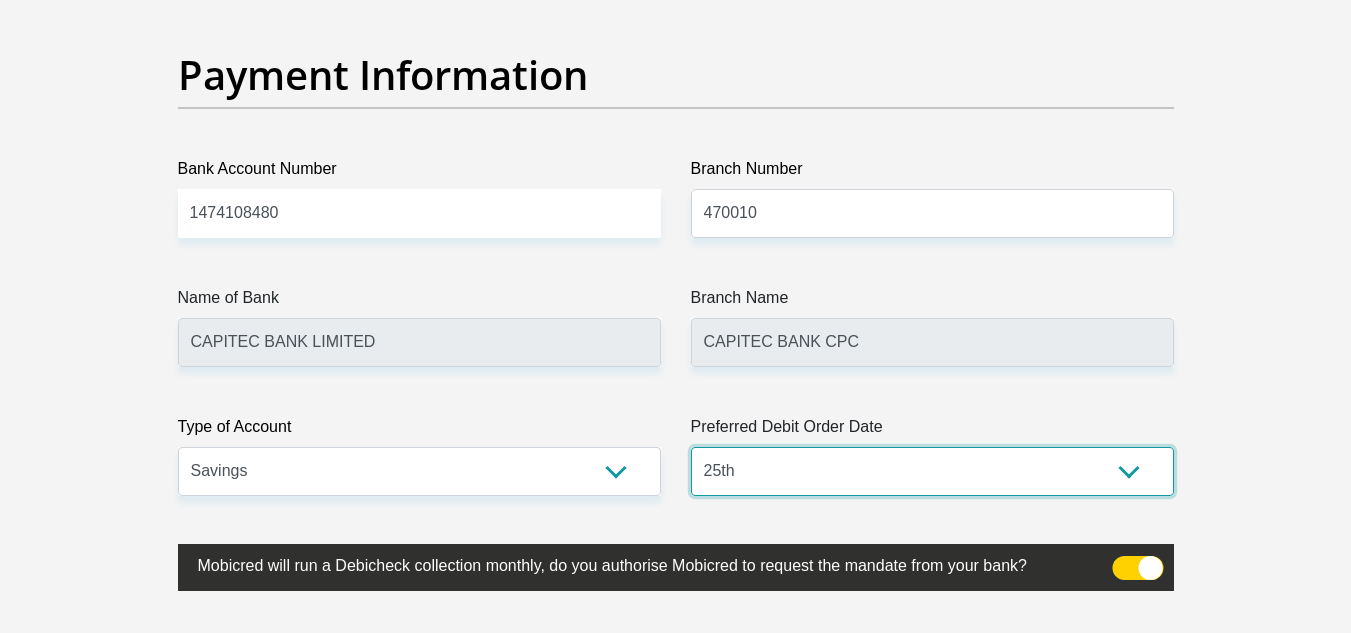 click on "1st
2nd
3rd
4th
5th
7th
18th
19th
20th
21st
22nd
23rd
24th
25th
26th
27th
28th
29th
30th" at bounding box center [932, 471] 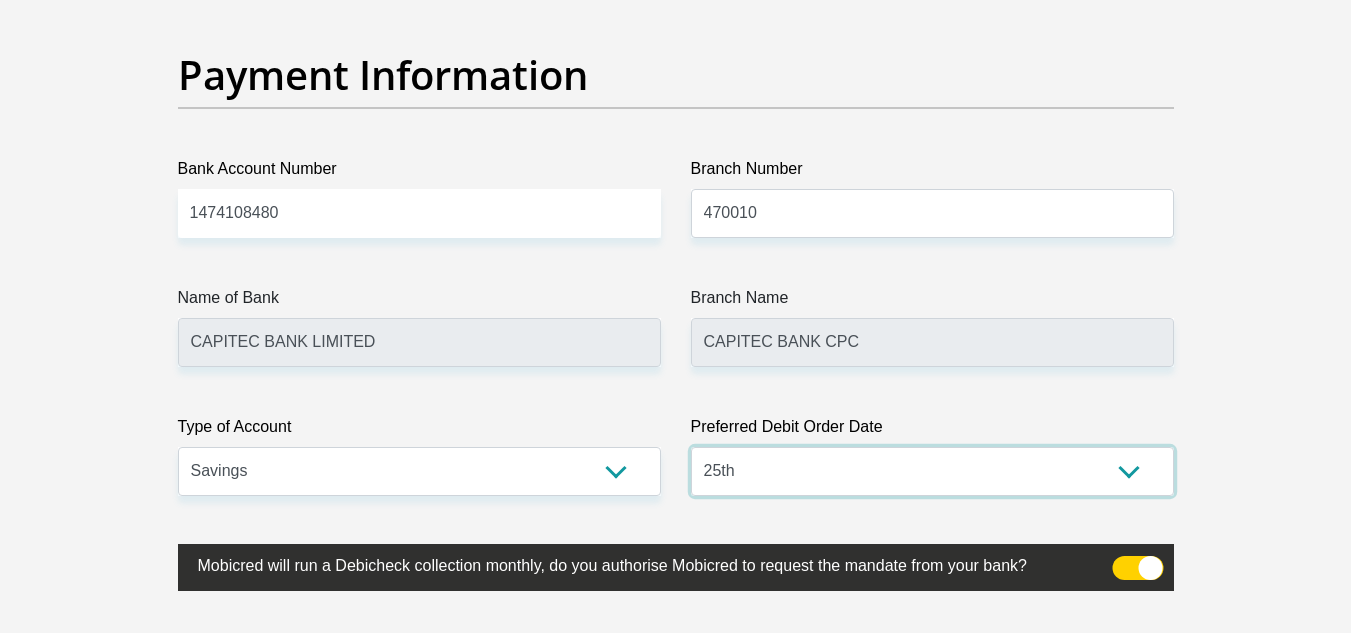 click on "1st
2nd
3rd
4th
5th
7th
18th
19th
20th
21st
22nd
23rd
24th
25th
26th
27th
28th
29th
30th" at bounding box center [932, 471] 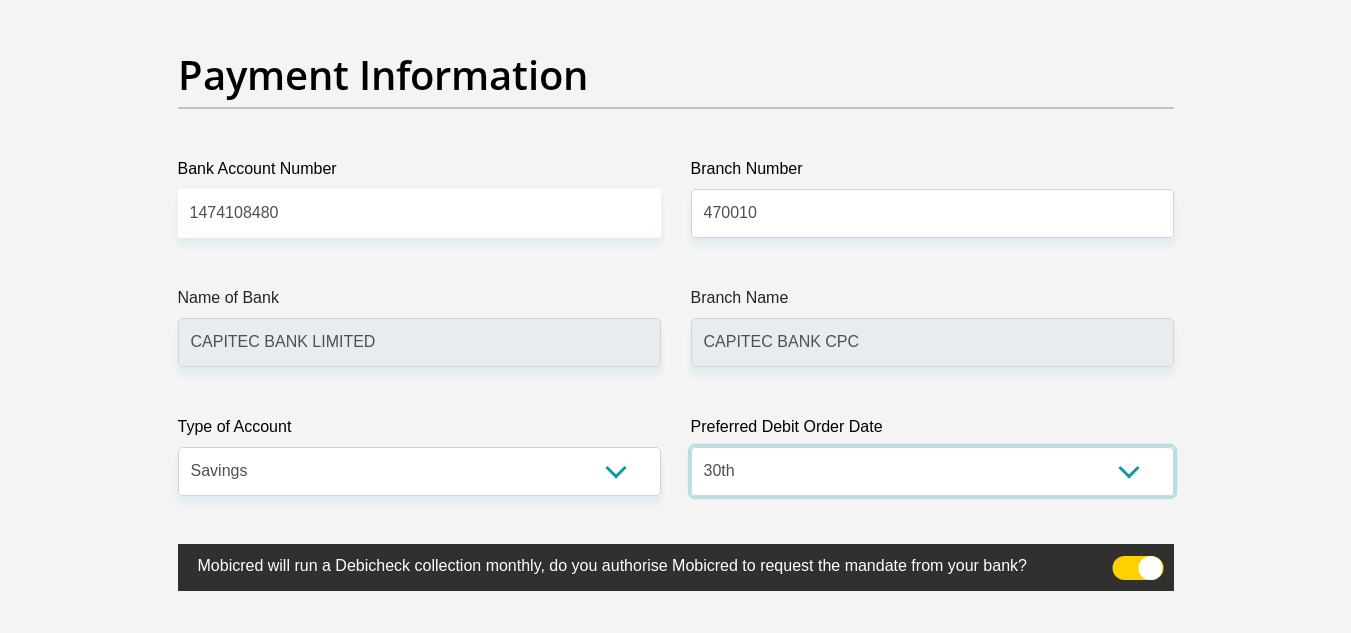 click on "1st
2nd
3rd
4th
5th
7th
18th
19th
20th
21st
22nd
23rd
24th
25th
26th
27th
28th
29th
30th" at bounding box center [932, 471] 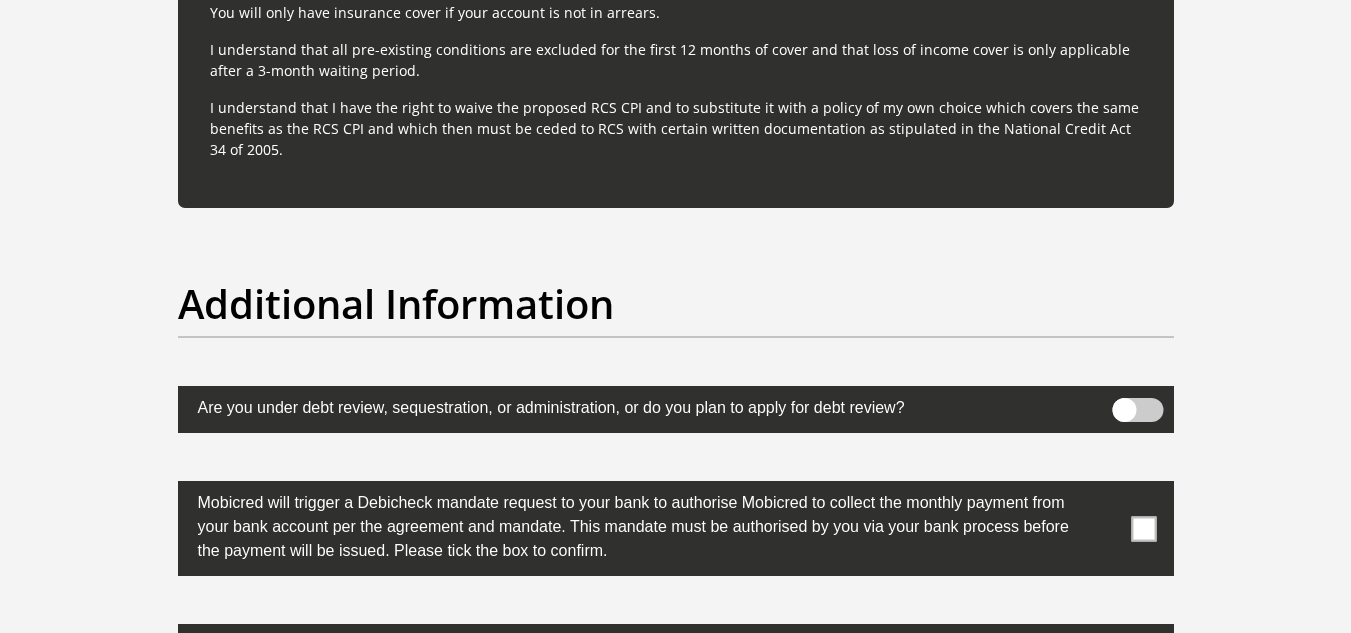 scroll, scrollTop: 6100, scrollLeft: 0, axis: vertical 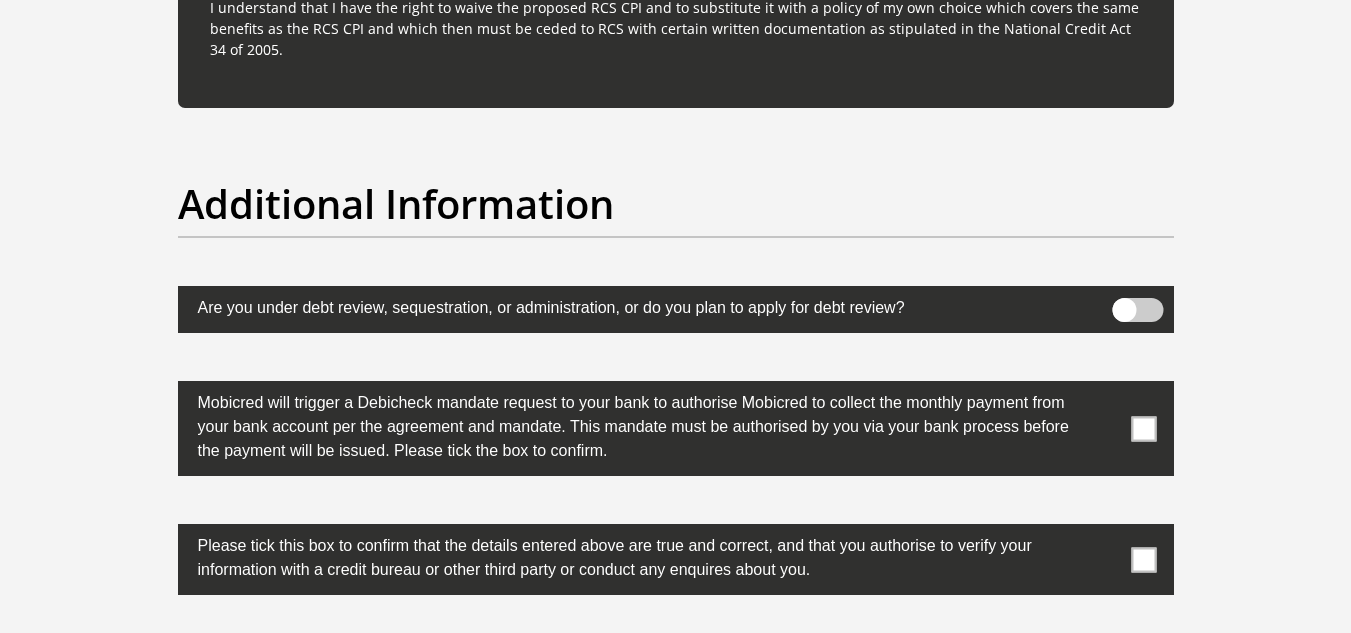 click at bounding box center [1143, 428] 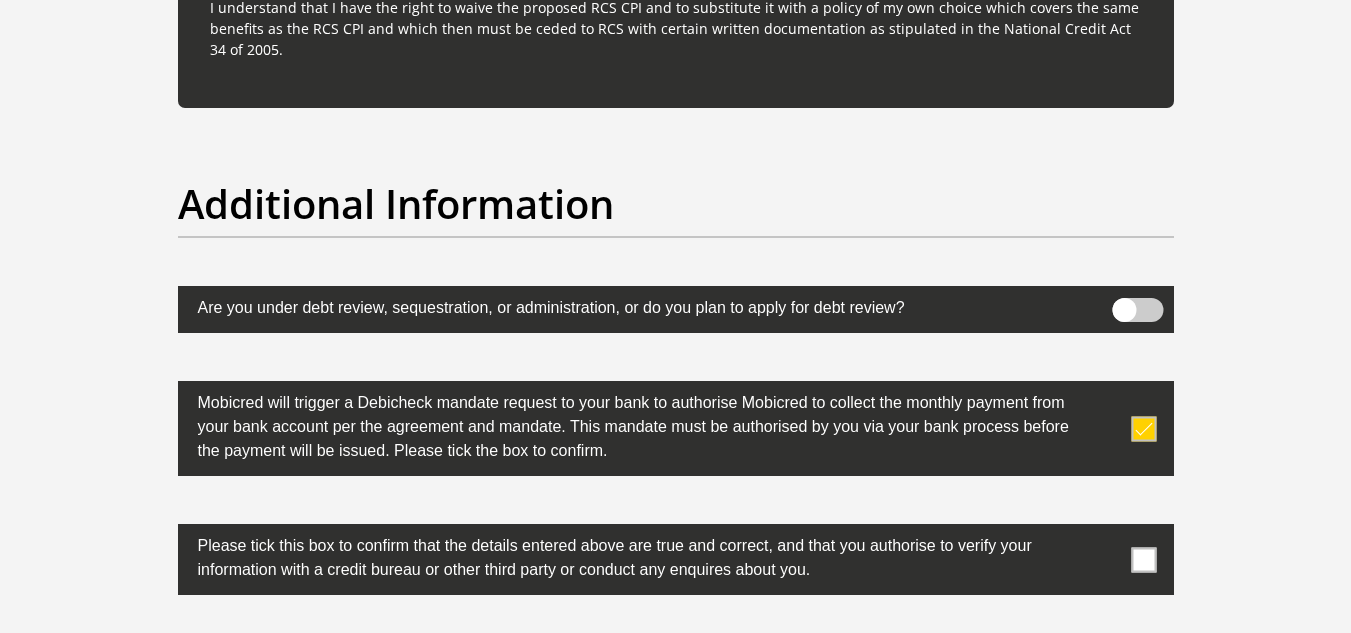 click at bounding box center [1143, 559] 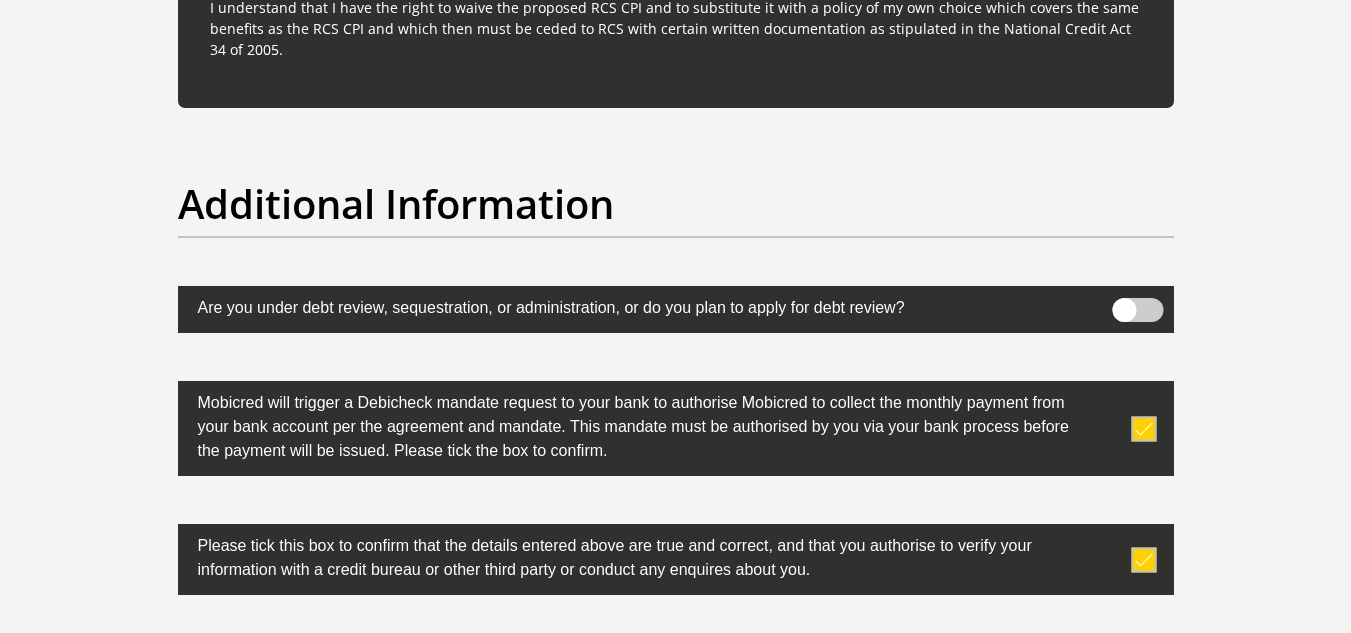 scroll, scrollTop: 6300, scrollLeft: 0, axis: vertical 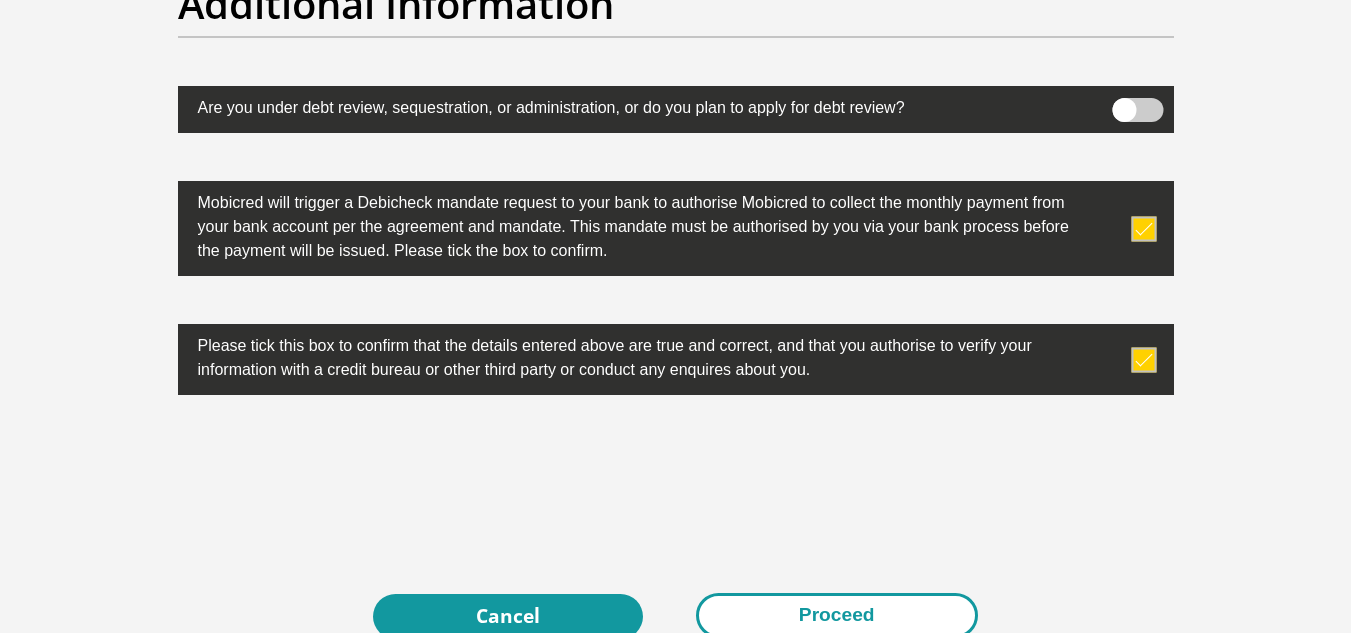 click on "Proceed" at bounding box center [837, 615] 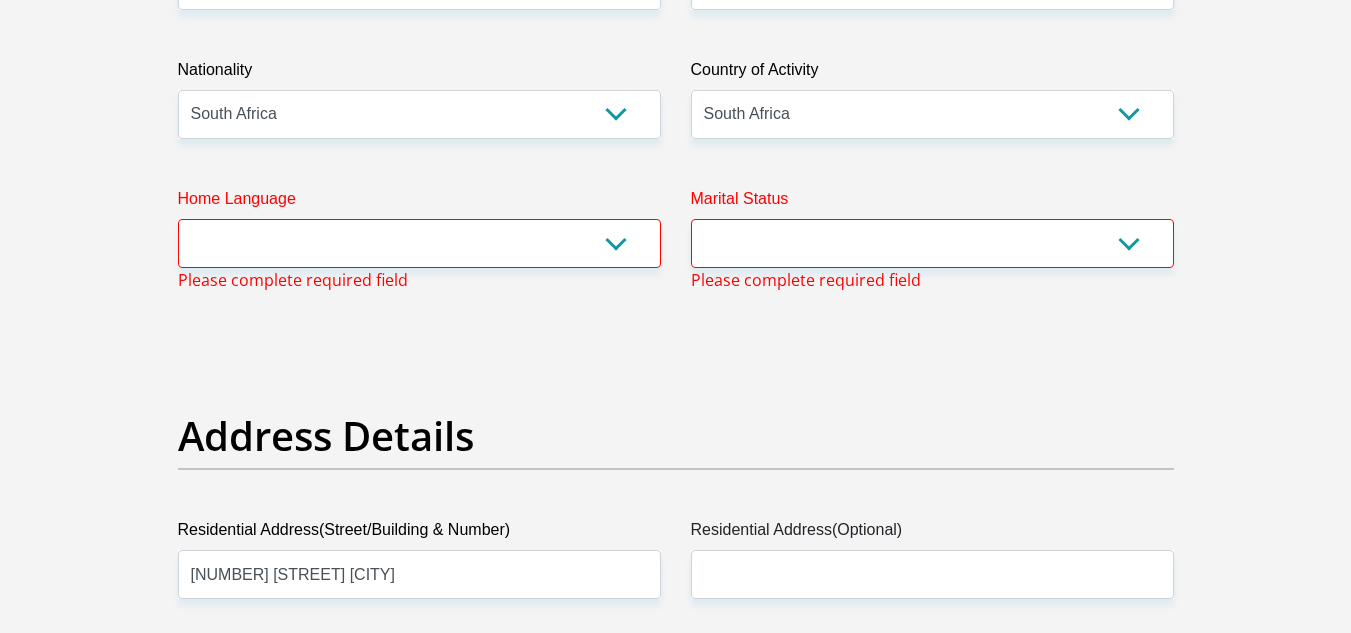 scroll, scrollTop: 612, scrollLeft: 0, axis: vertical 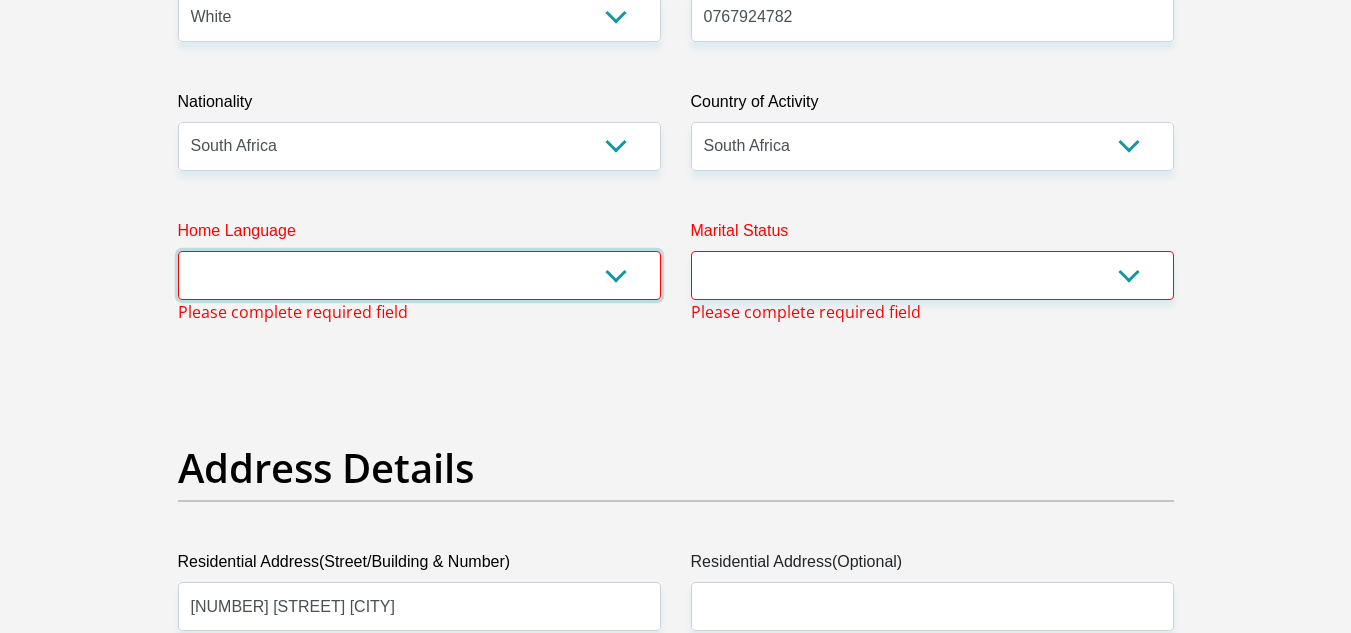 click on "Afrikaans
English
Sepedi
South Ndebele
Southern Sotho
Swati
Tsonga
Tswana
Venda
Xhosa
Zulu
Other" at bounding box center (419, 275) 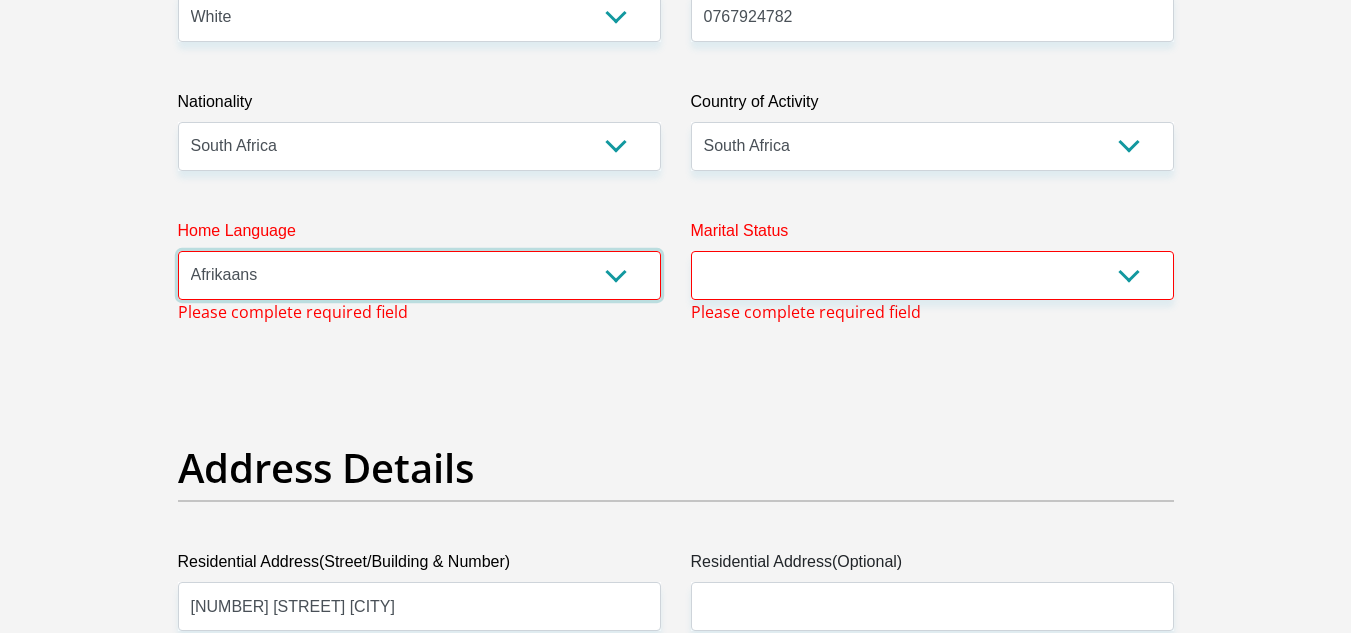 click on "Afrikaans
English
Sepedi
South Ndebele
Southern Sotho
Swati
Tsonga
Tswana
Venda
Xhosa
Zulu
Other" at bounding box center (419, 275) 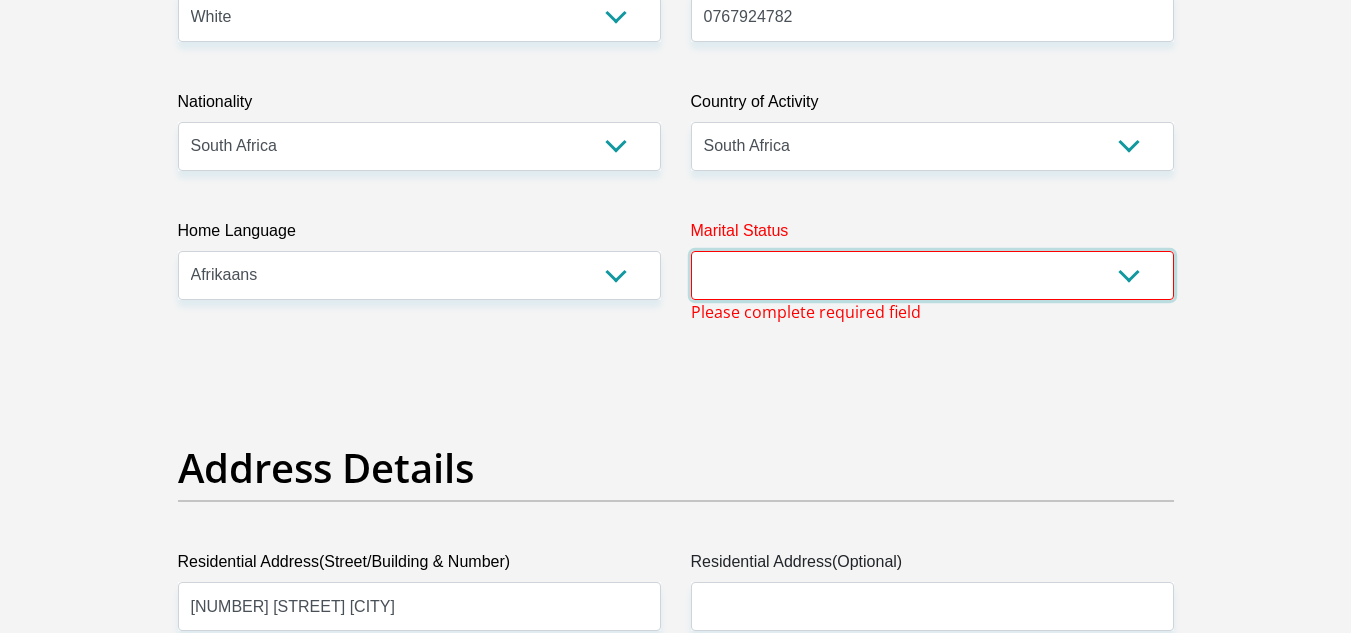 click on "Married ANC
Single
Divorced
Widowed
Married COP or Customary Law" at bounding box center [932, 275] 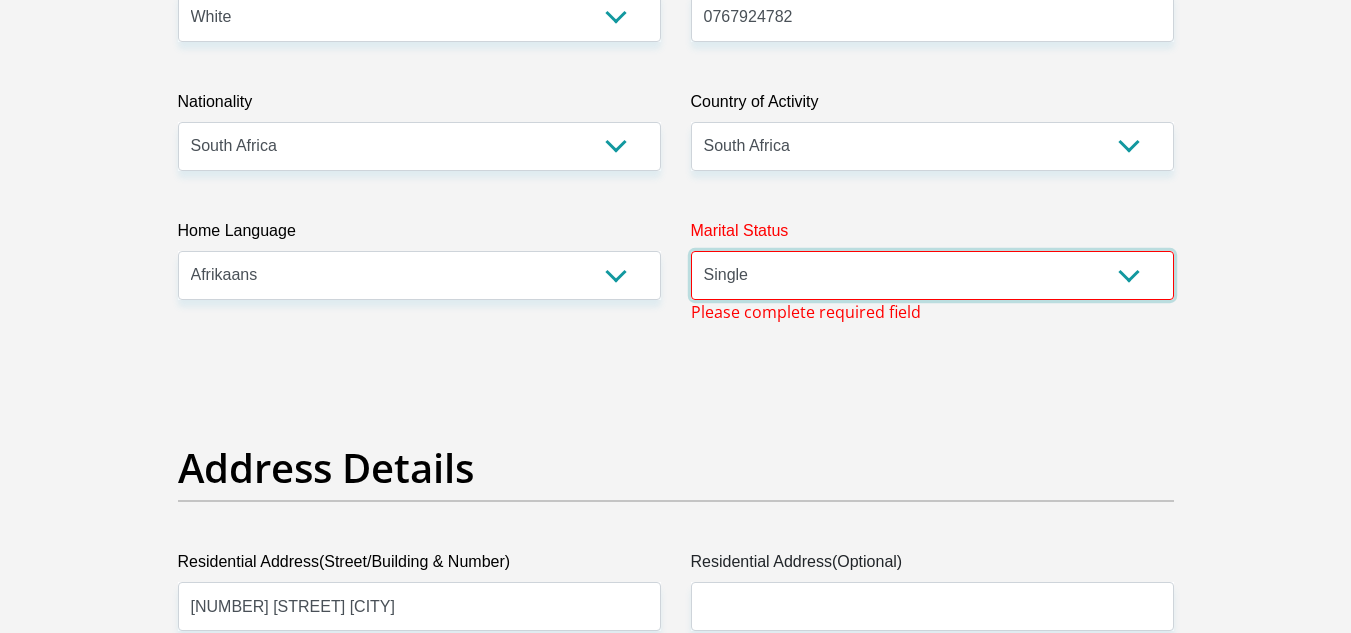 click on "Married ANC
Single
Divorced
Widowed
Married COP or Customary Law" at bounding box center (932, 275) 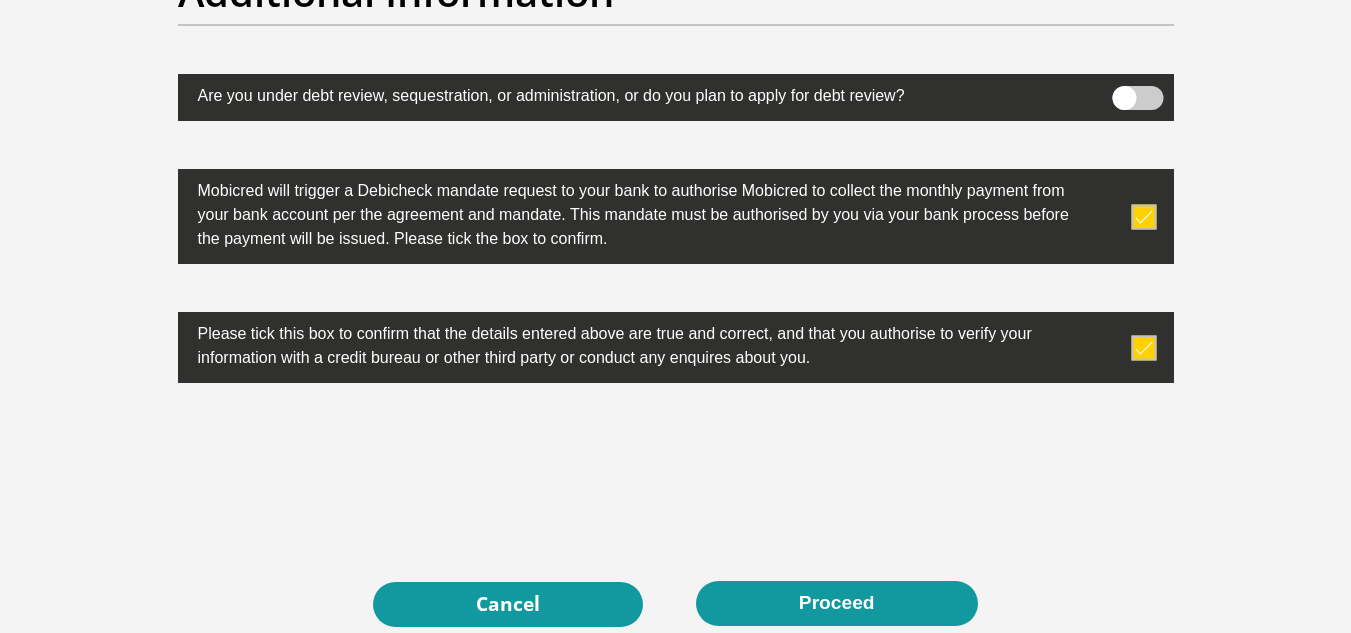 scroll, scrollTop: 6412, scrollLeft: 0, axis: vertical 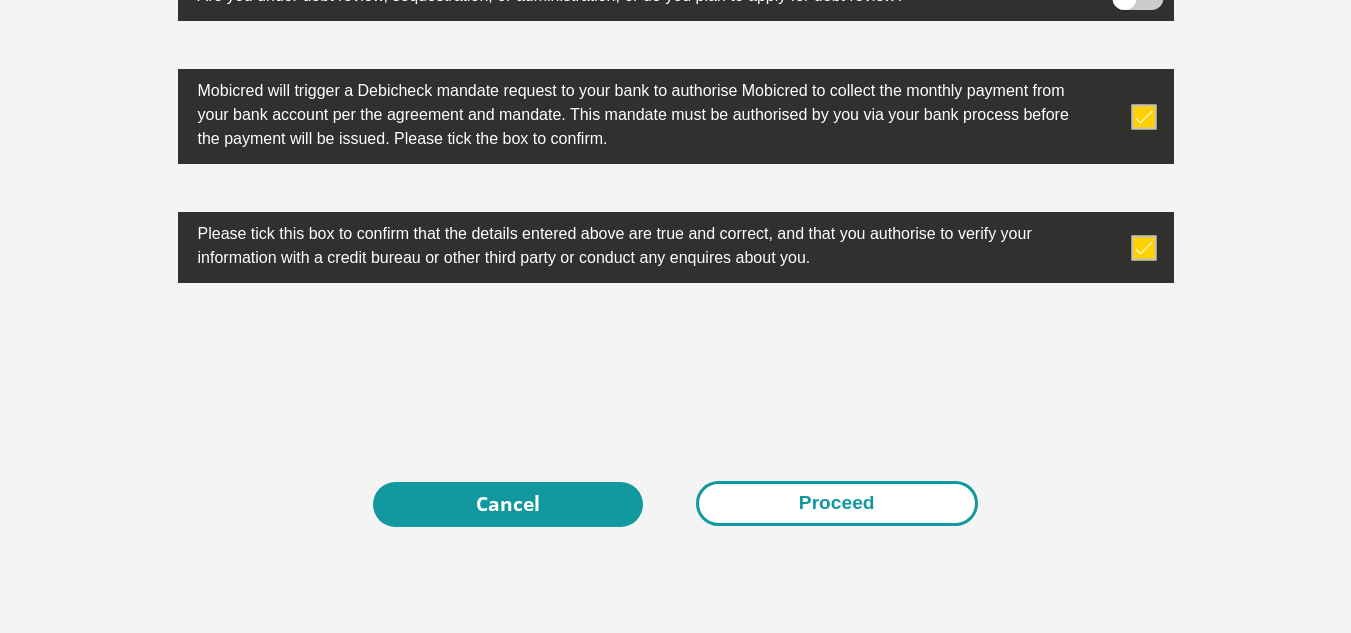 click on "Proceed" at bounding box center (837, 503) 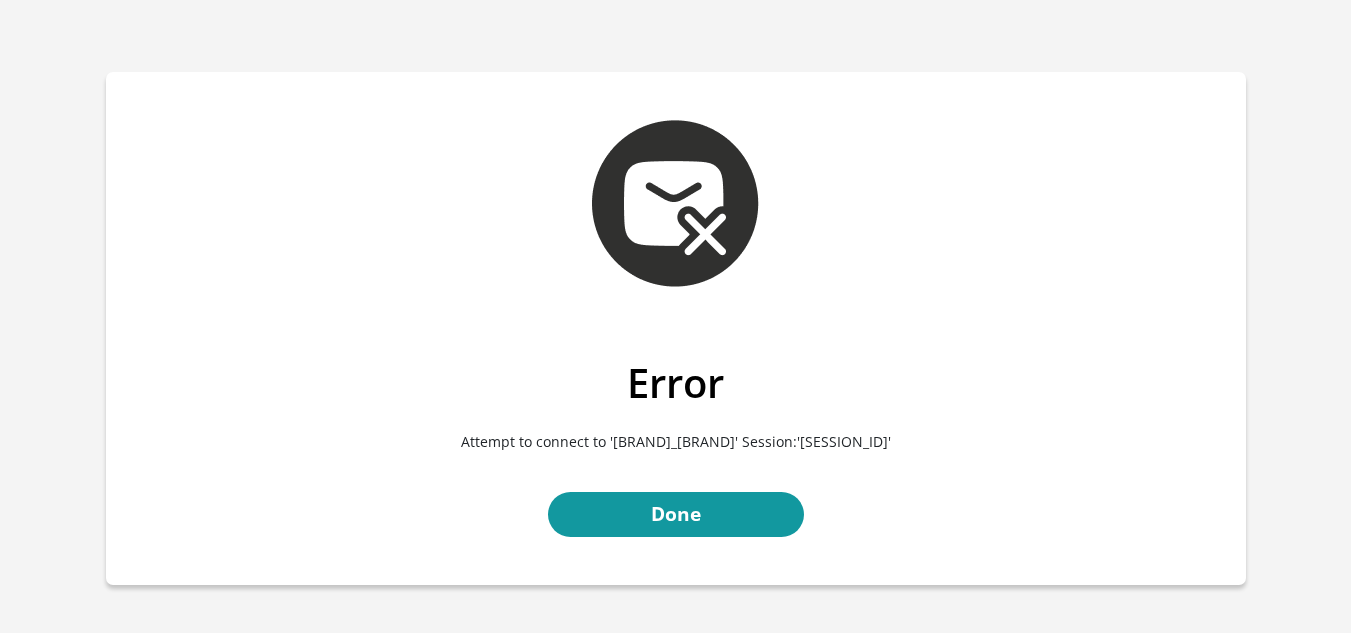 scroll, scrollTop: 0, scrollLeft: 0, axis: both 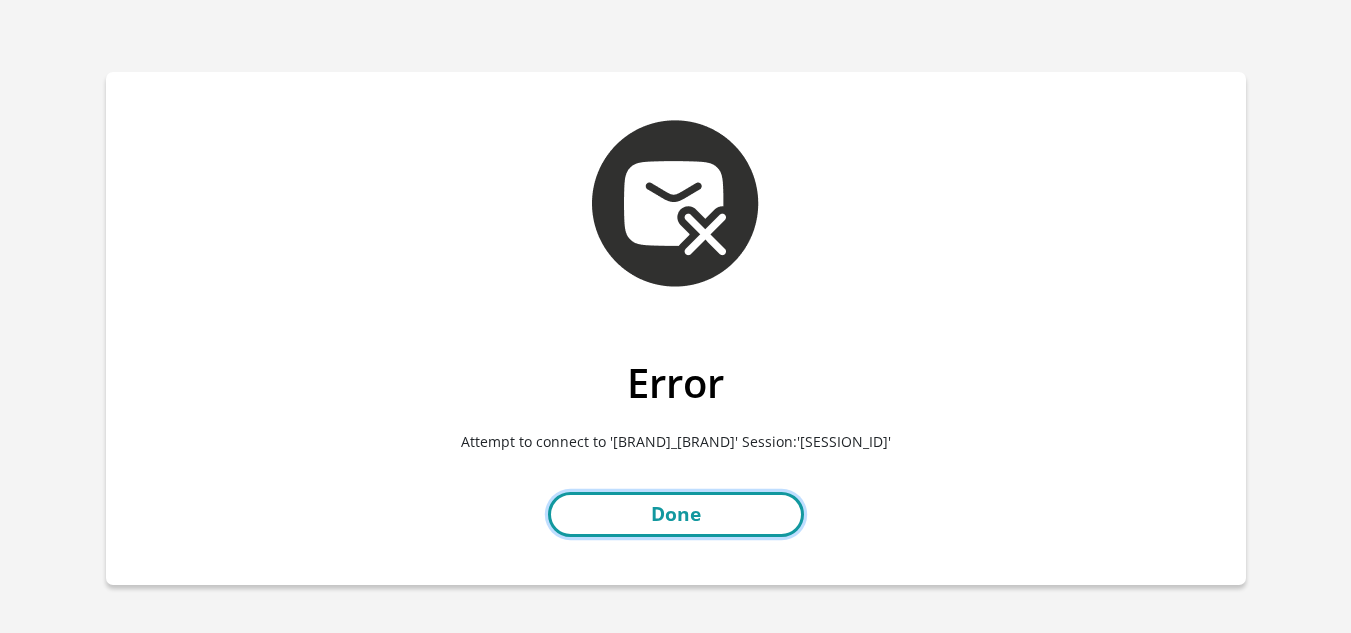 click on "Done" at bounding box center (676, 514) 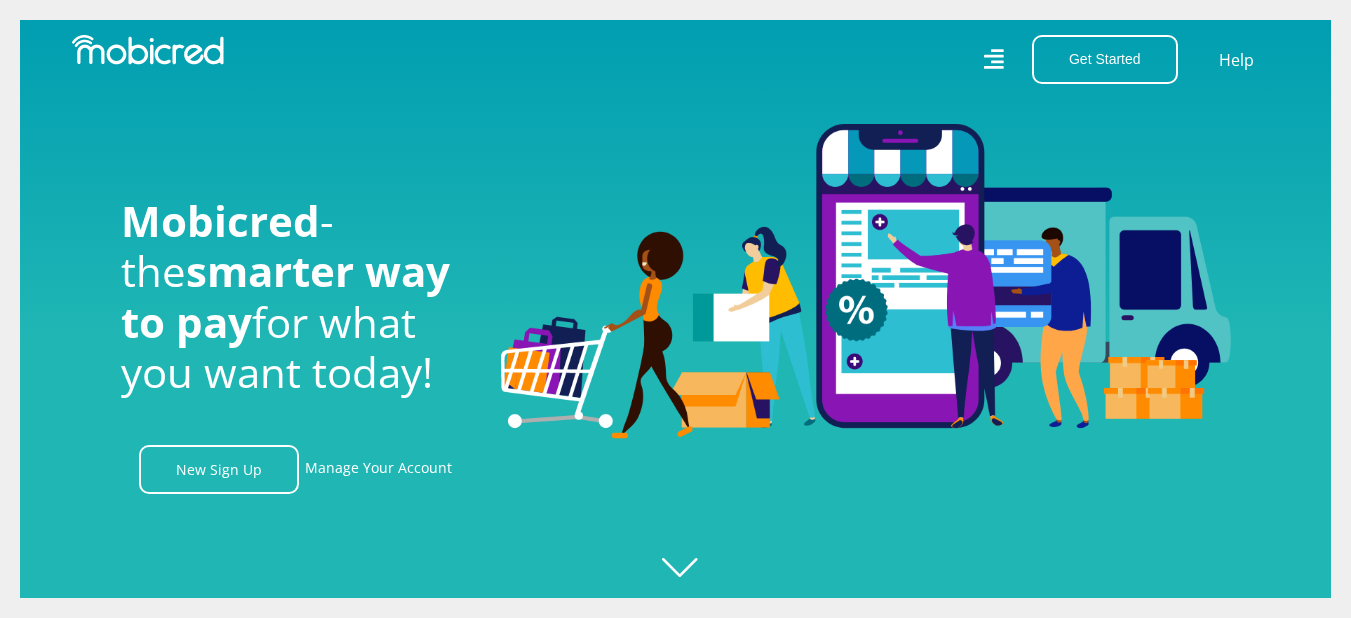 scroll, scrollTop: 0, scrollLeft: 0, axis: both 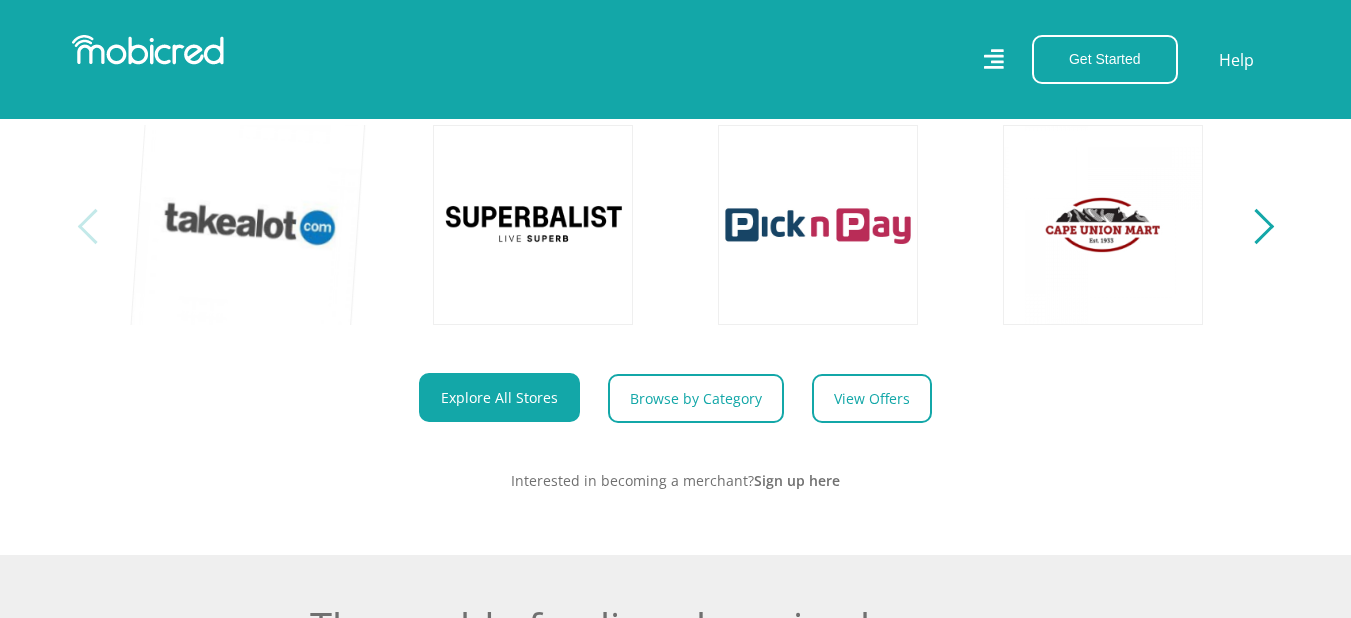 click at bounding box center (248, 224) 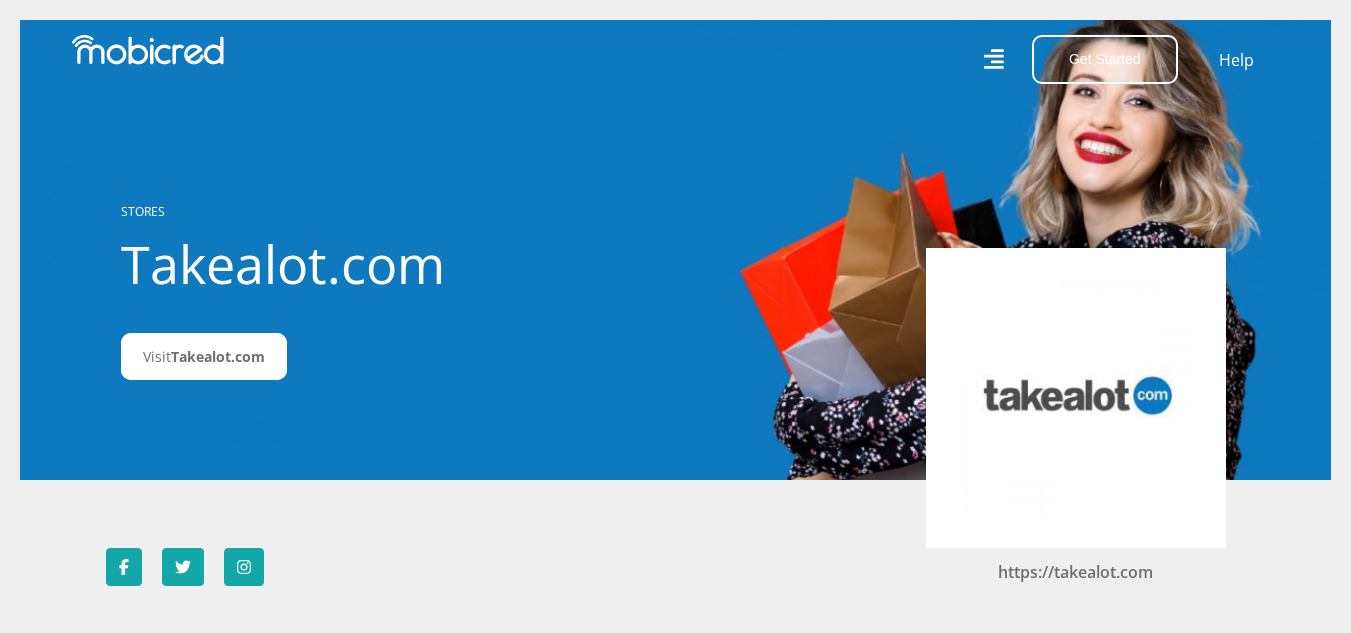 scroll, scrollTop: 0, scrollLeft: 0, axis: both 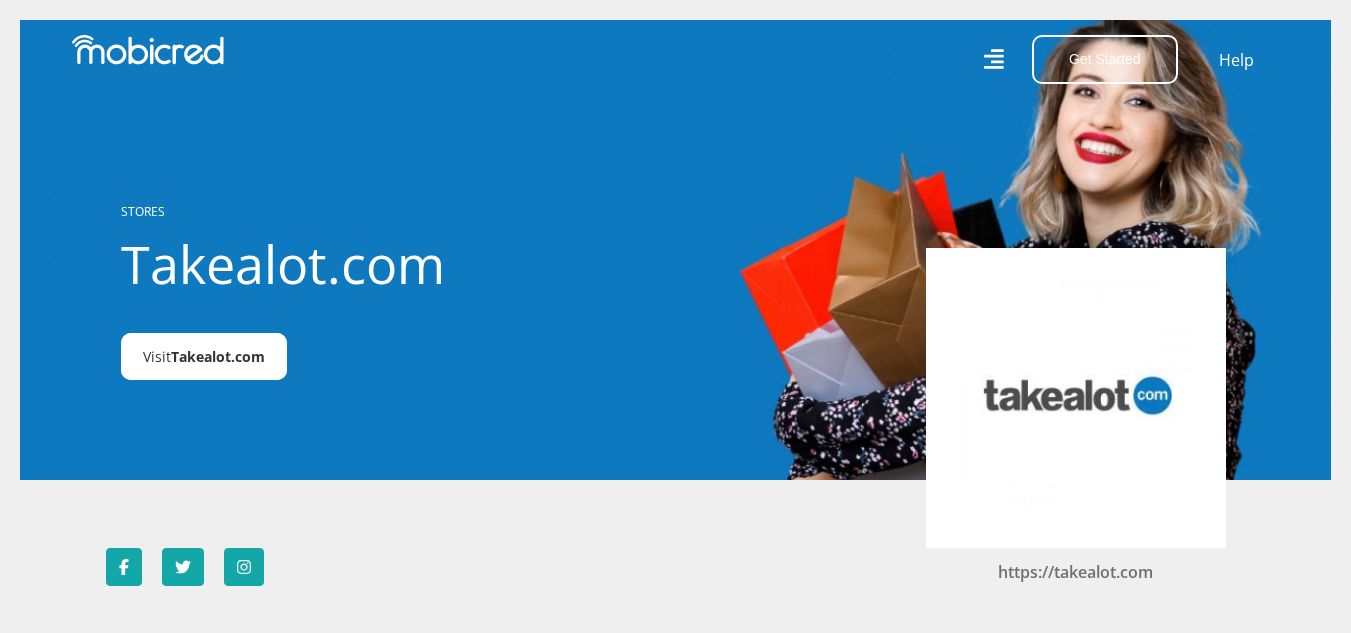 click on "Takealot.com" at bounding box center (218, 356) 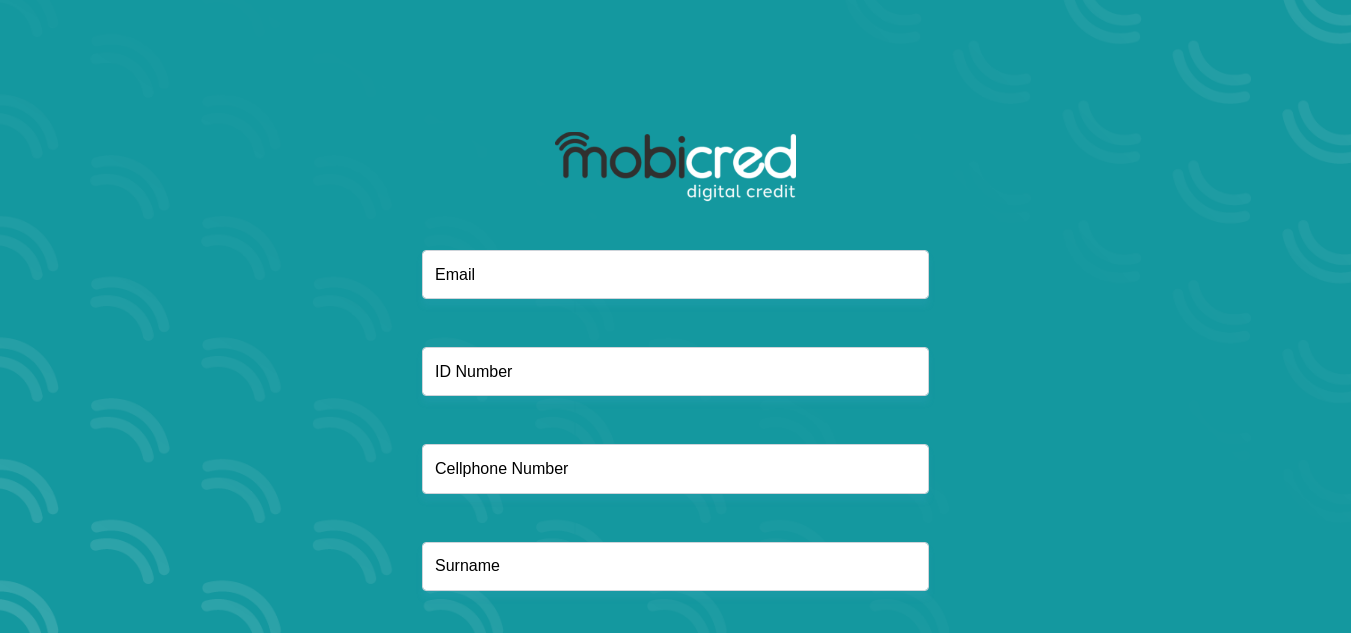 scroll, scrollTop: 0, scrollLeft: 0, axis: both 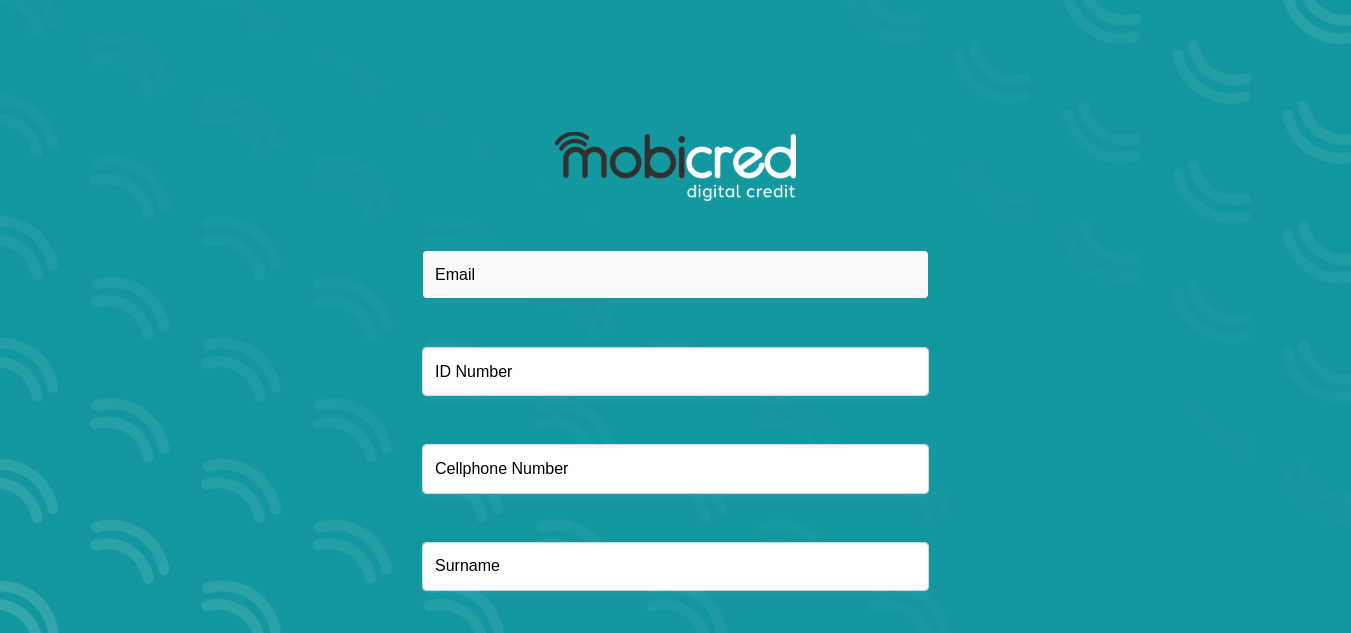 click at bounding box center [675, 274] 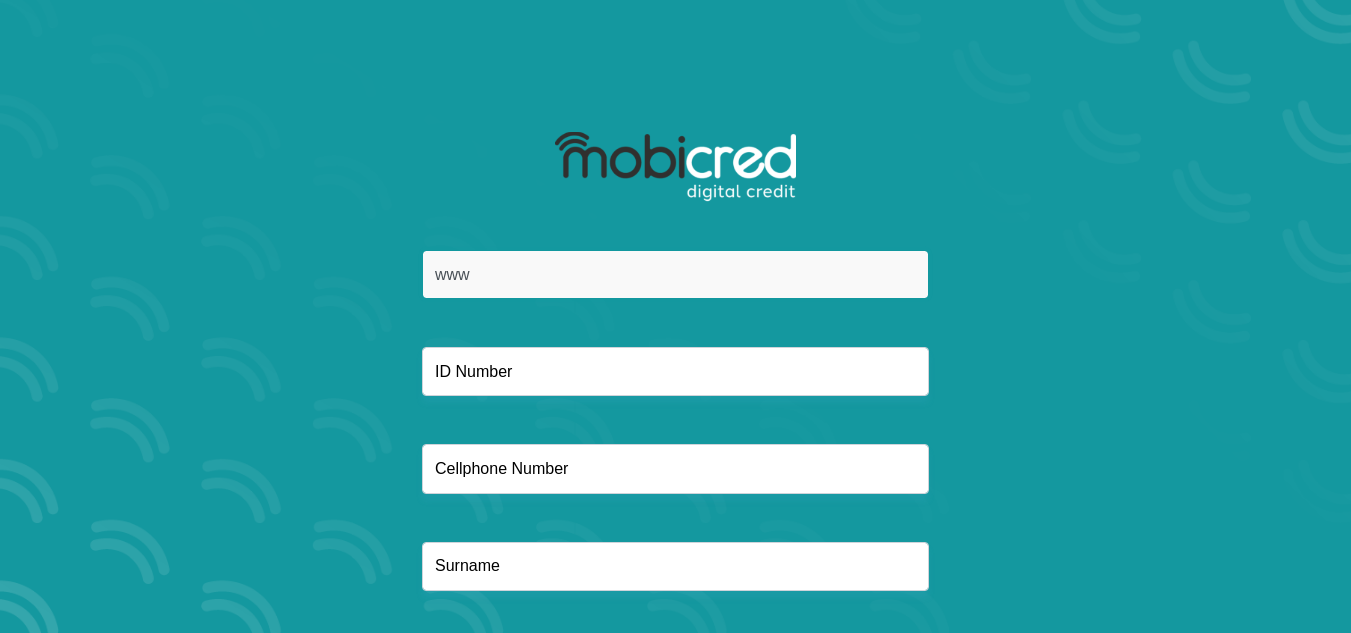 type on "www.example.com" 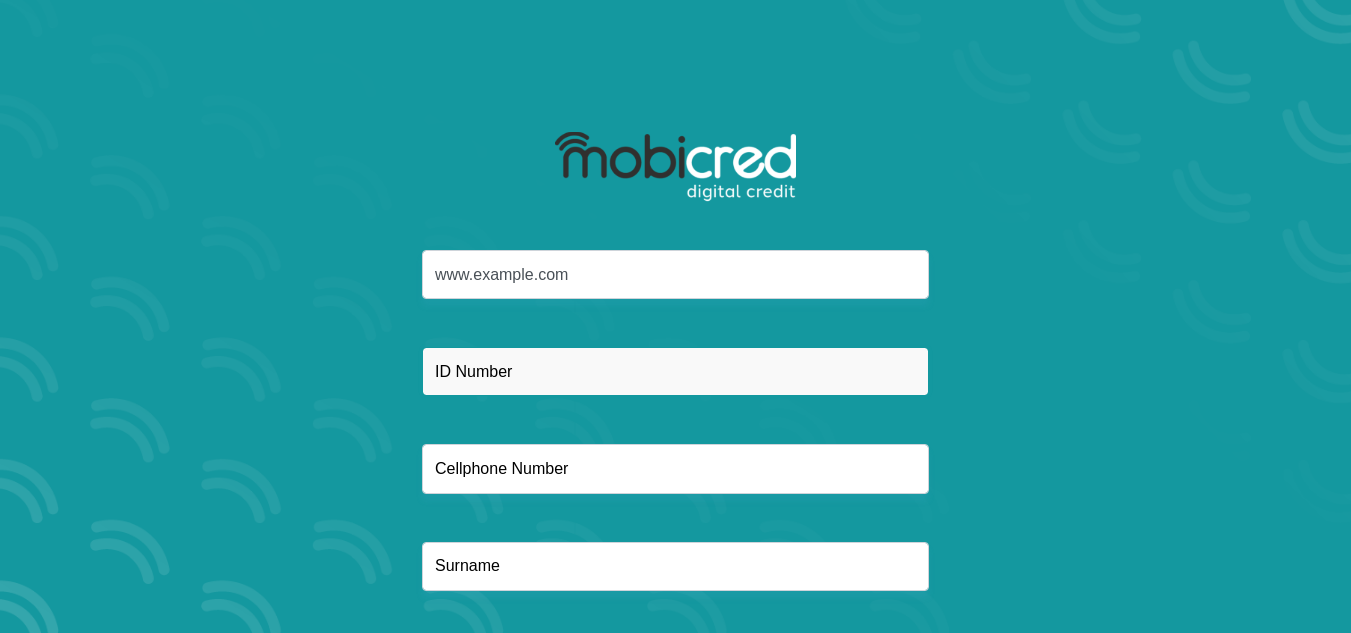 click at bounding box center (675, 371) 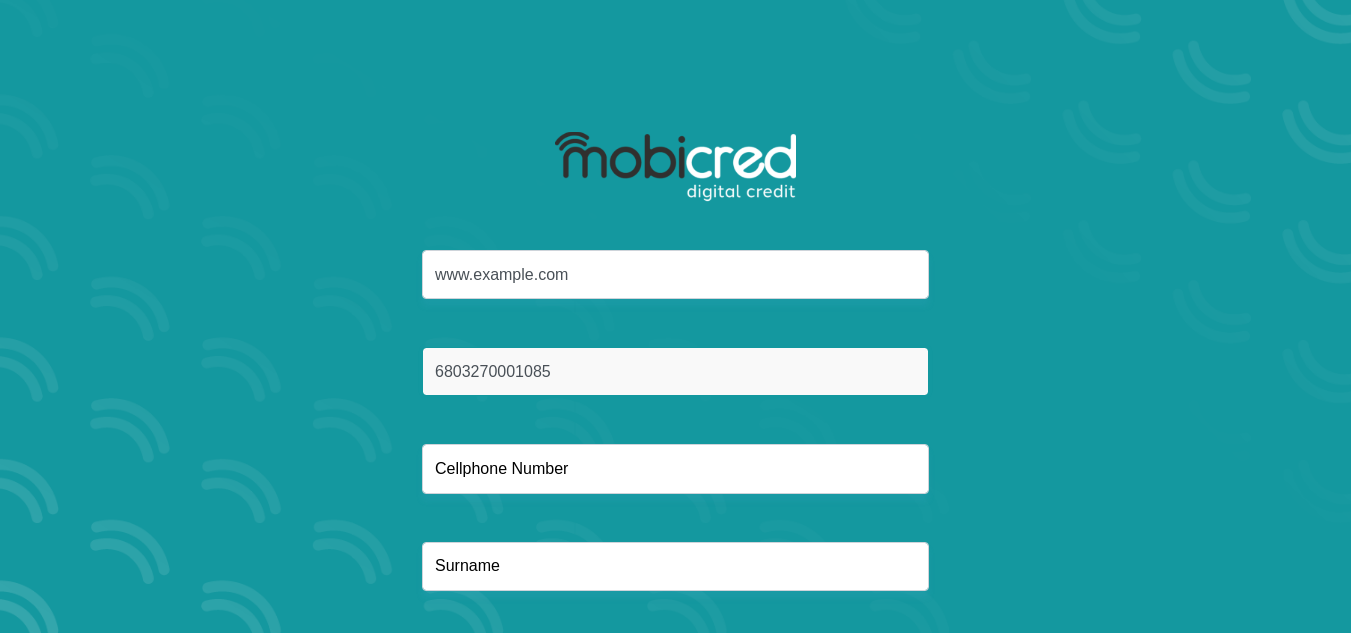 type on "6803270001085" 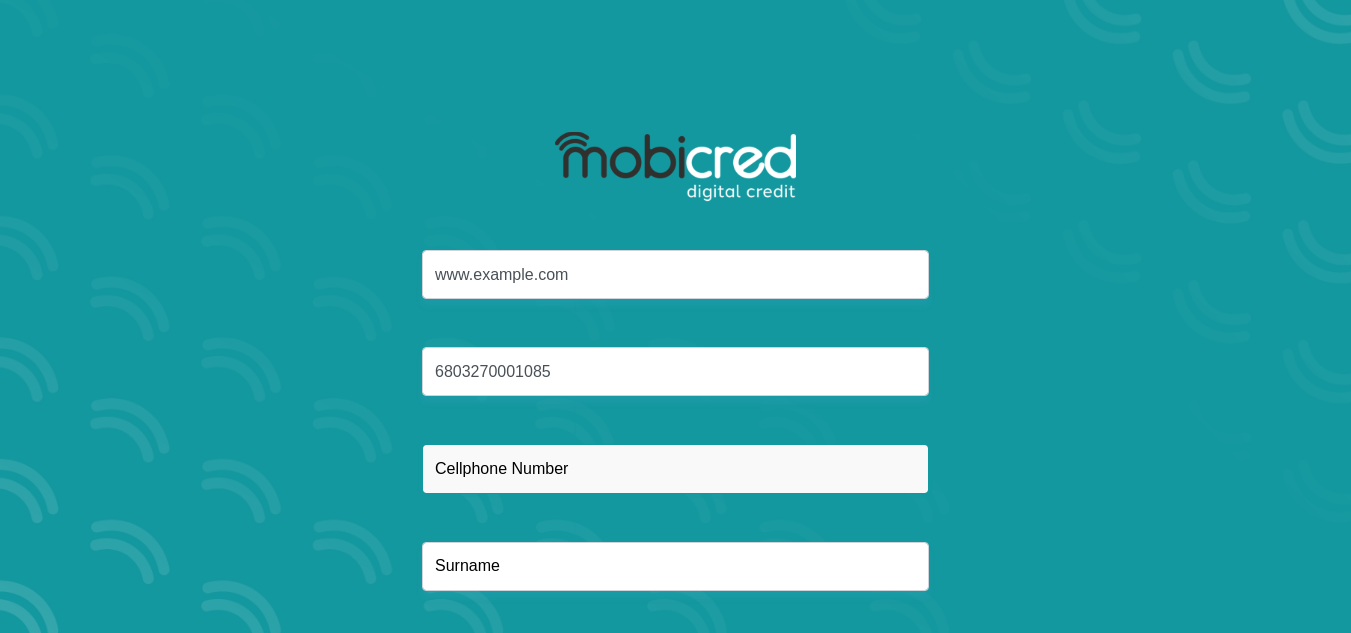 click at bounding box center [675, 468] 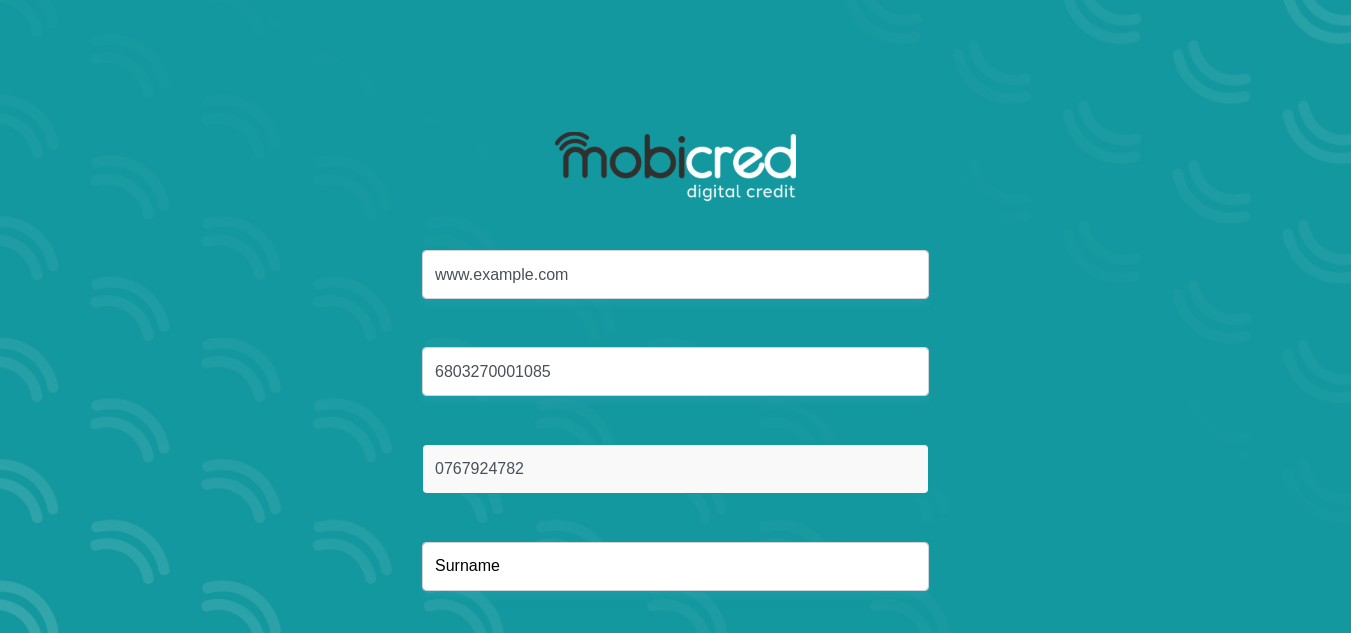 type on "0767924782" 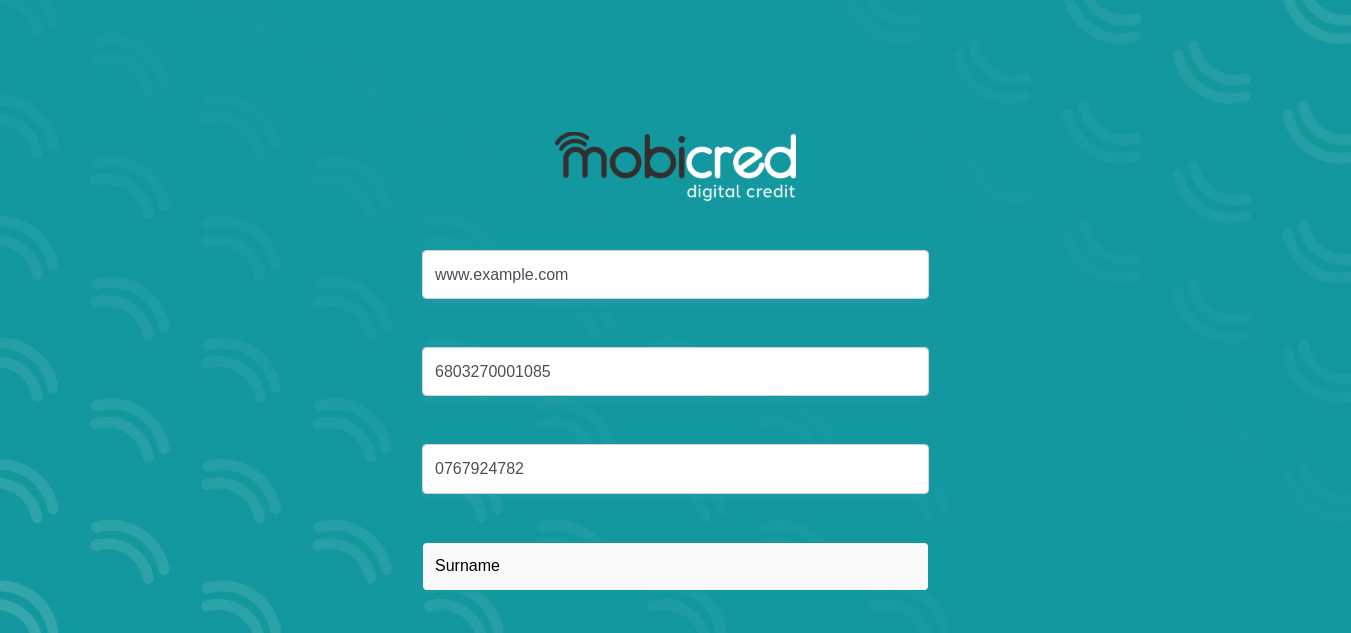 click at bounding box center (675, 566) 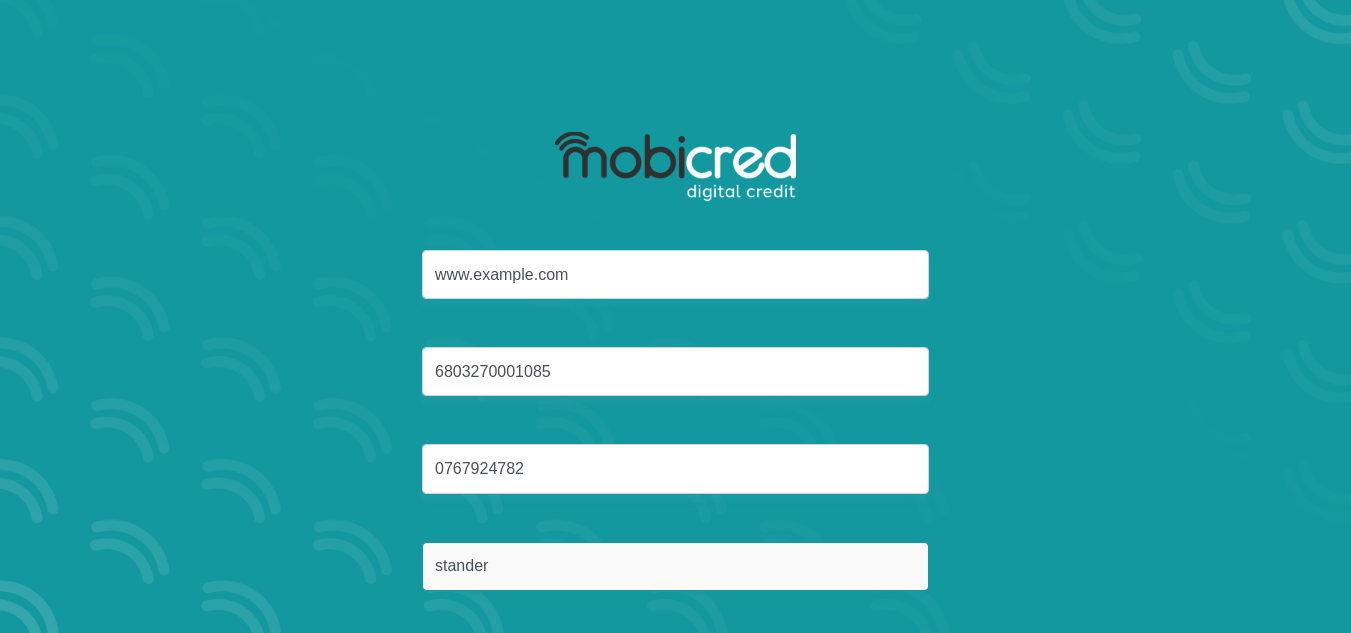 scroll, scrollTop: 114, scrollLeft: 0, axis: vertical 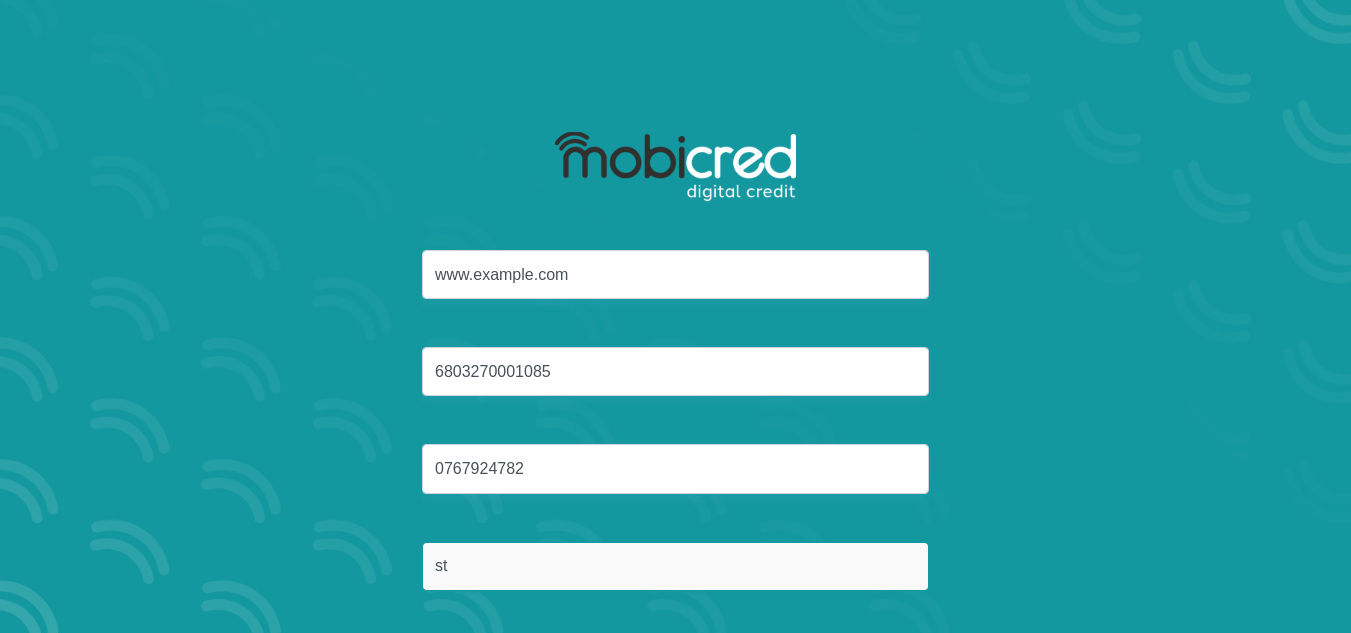type on "s" 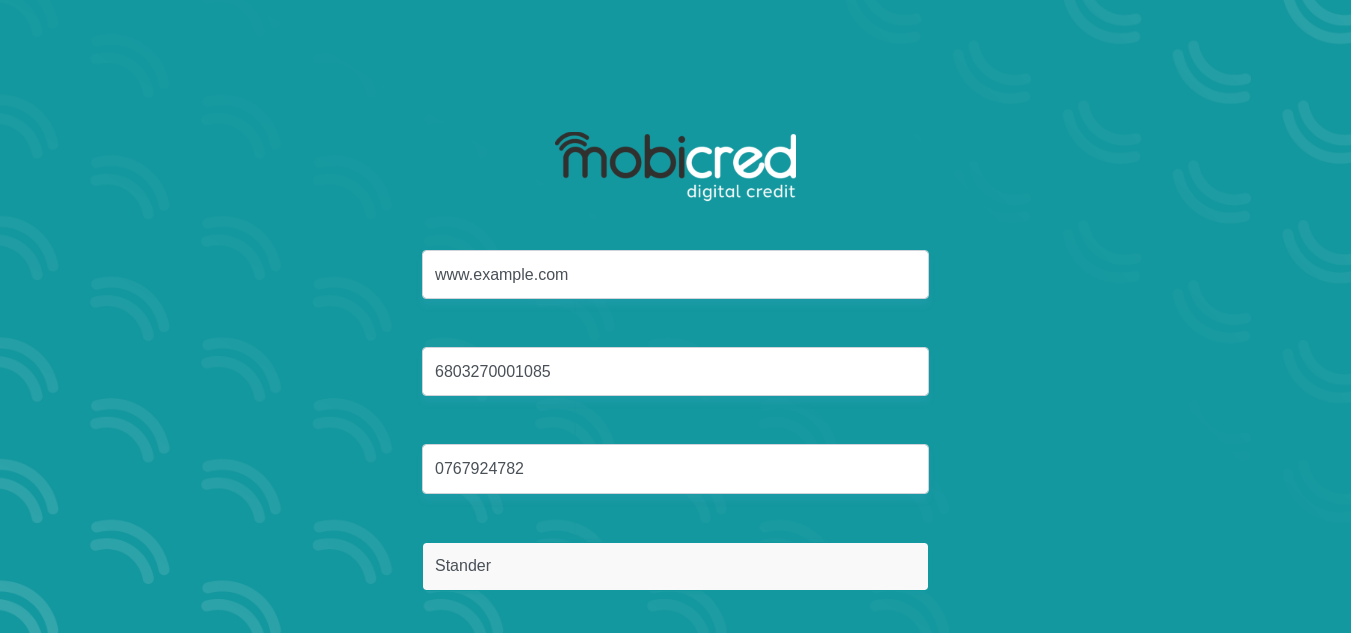 type on "Stander" 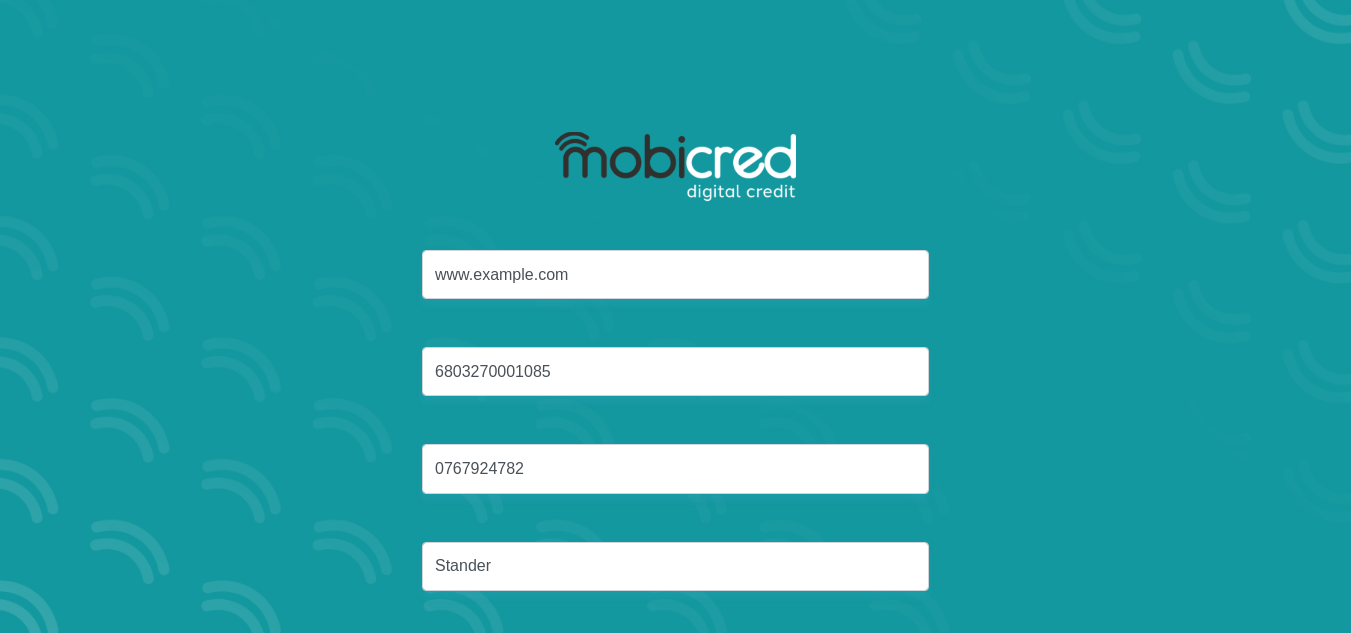 click on "www.amandastander@gmail.com
6803270001085
0767924782
Stander" at bounding box center [676, 444] 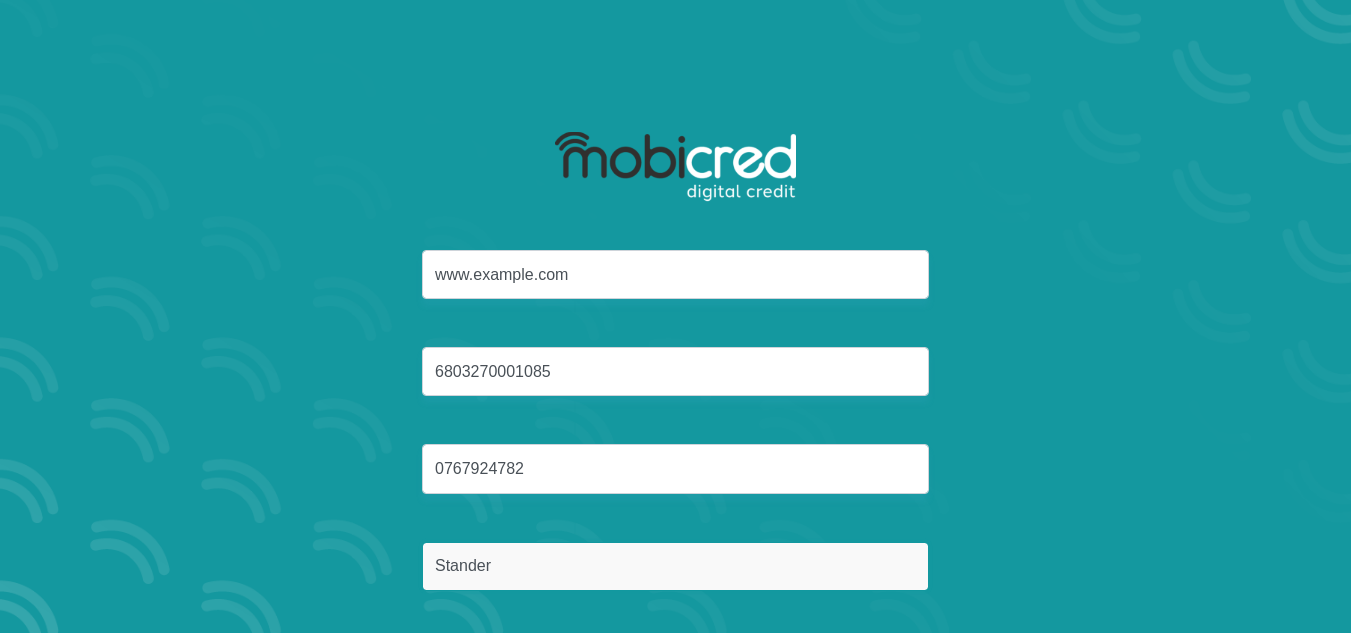 click on "Stander" at bounding box center (675, 566) 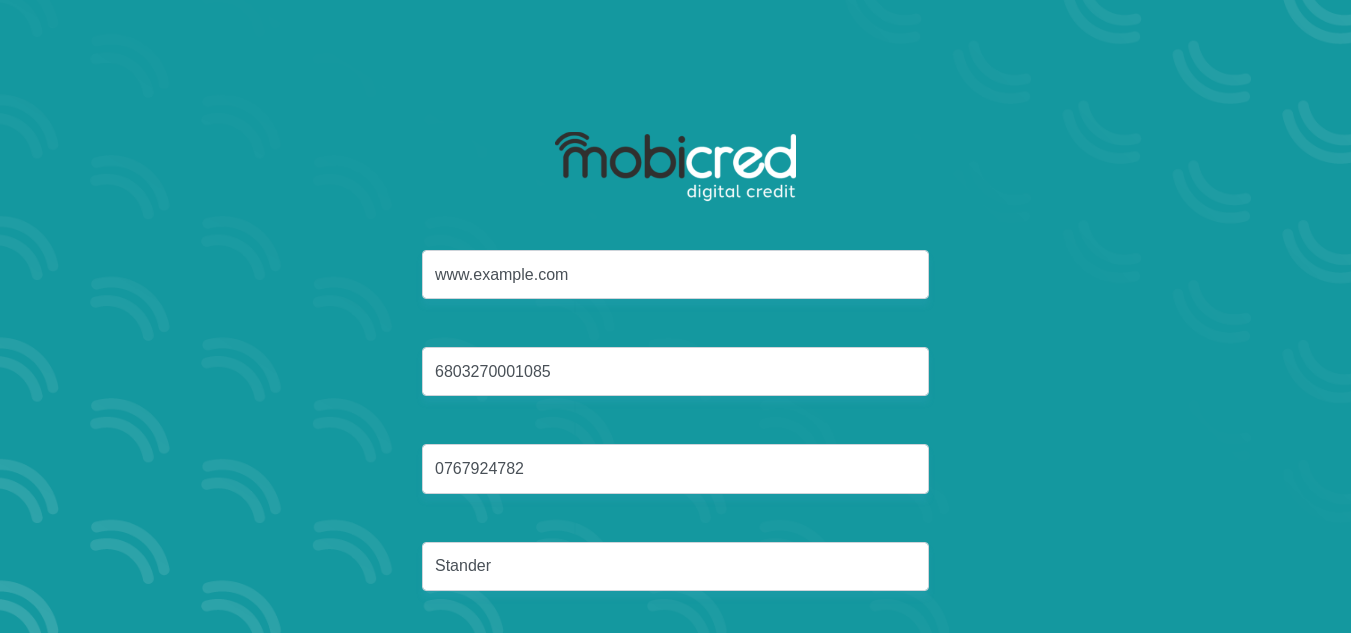 click on "www.amandastander@gmail.com
6803270001085
0767924782
Stander
Reset Password" at bounding box center (675, 316) 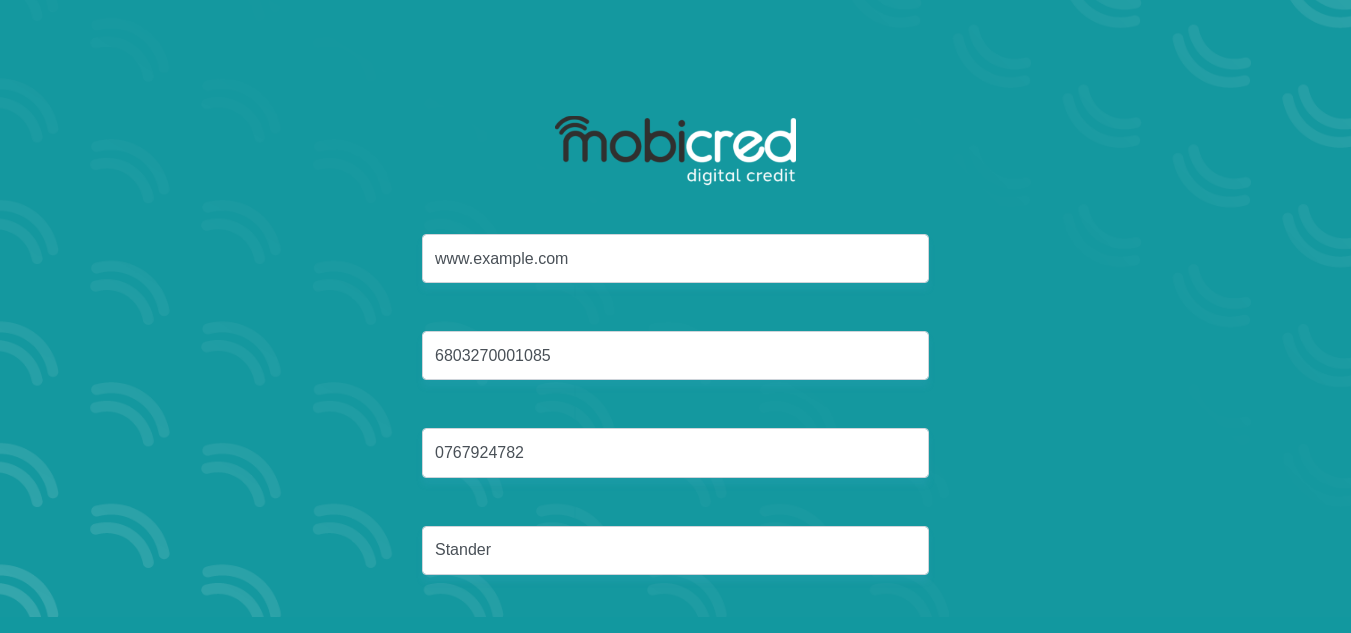 scroll, scrollTop: 0, scrollLeft: 0, axis: both 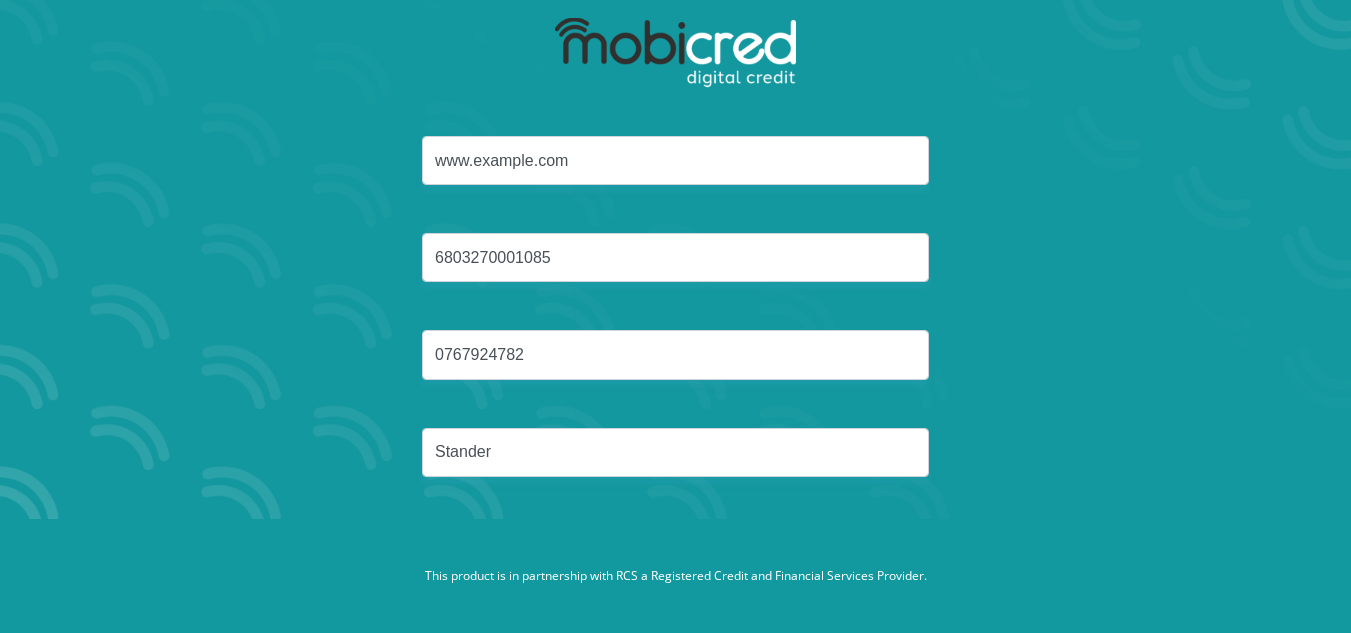 click on "www.amandastander@gmail.com
6803270001085
0767924782
Stander" at bounding box center [676, 330] 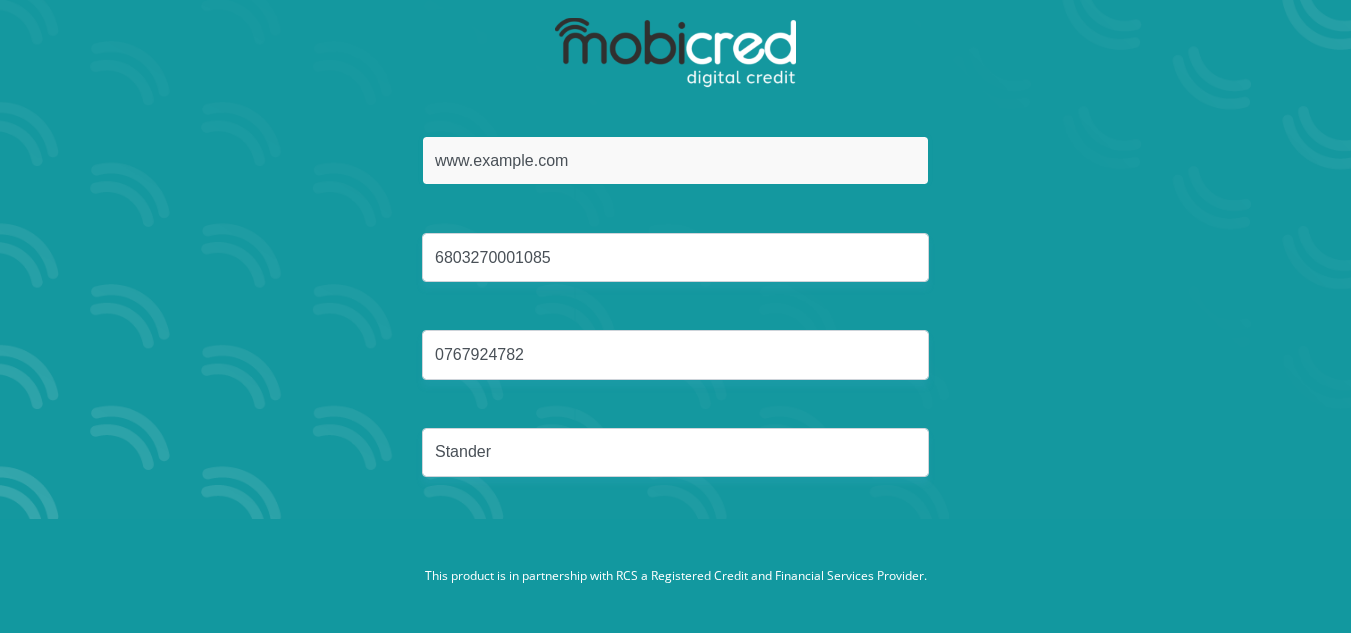 click on "www.amandastander@gmail.com" at bounding box center [675, 160] 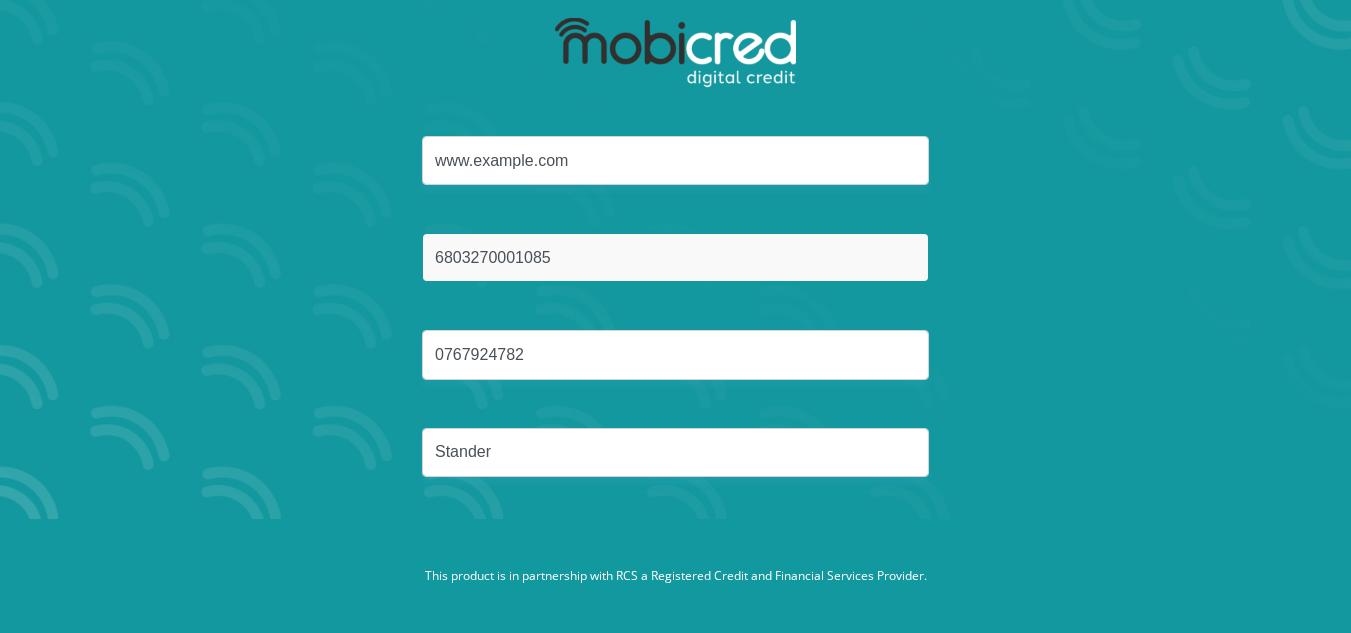 click on "6803270001085" at bounding box center [675, 257] 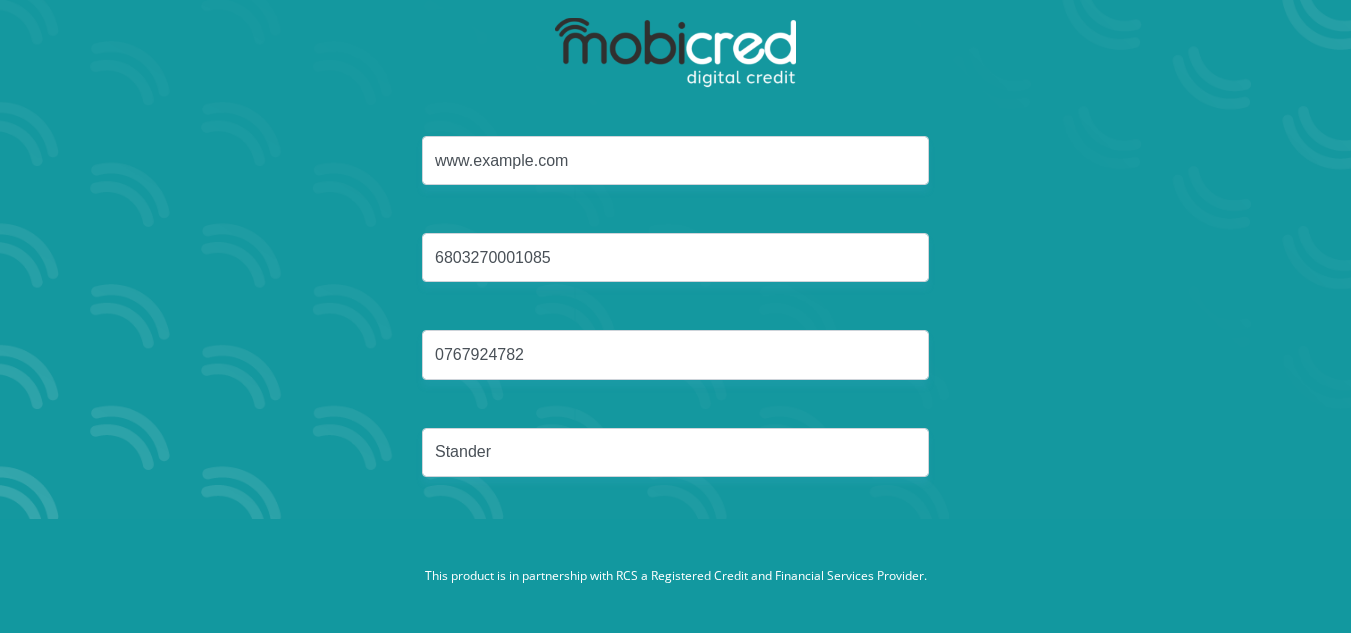 drag, startPoint x: 817, startPoint y: 321, endPoint x: 821, endPoint y: 348, distance: 27.294687 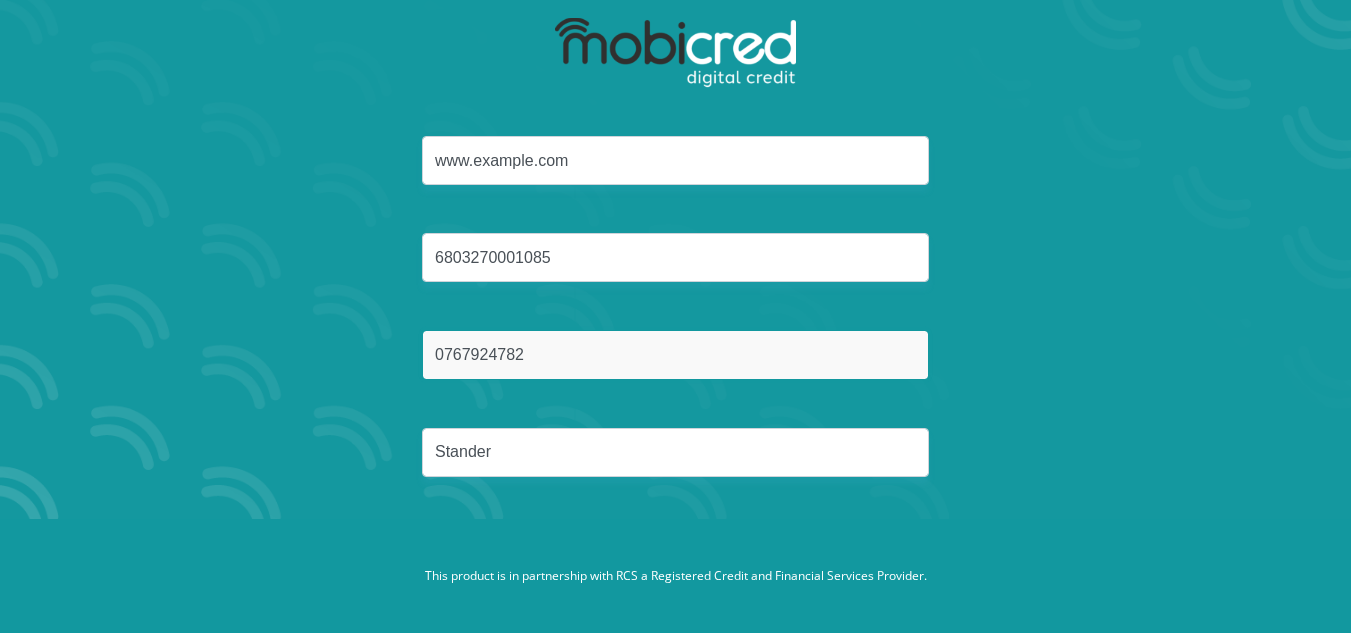 click on "0767924782" at bounding box center [675, 354] 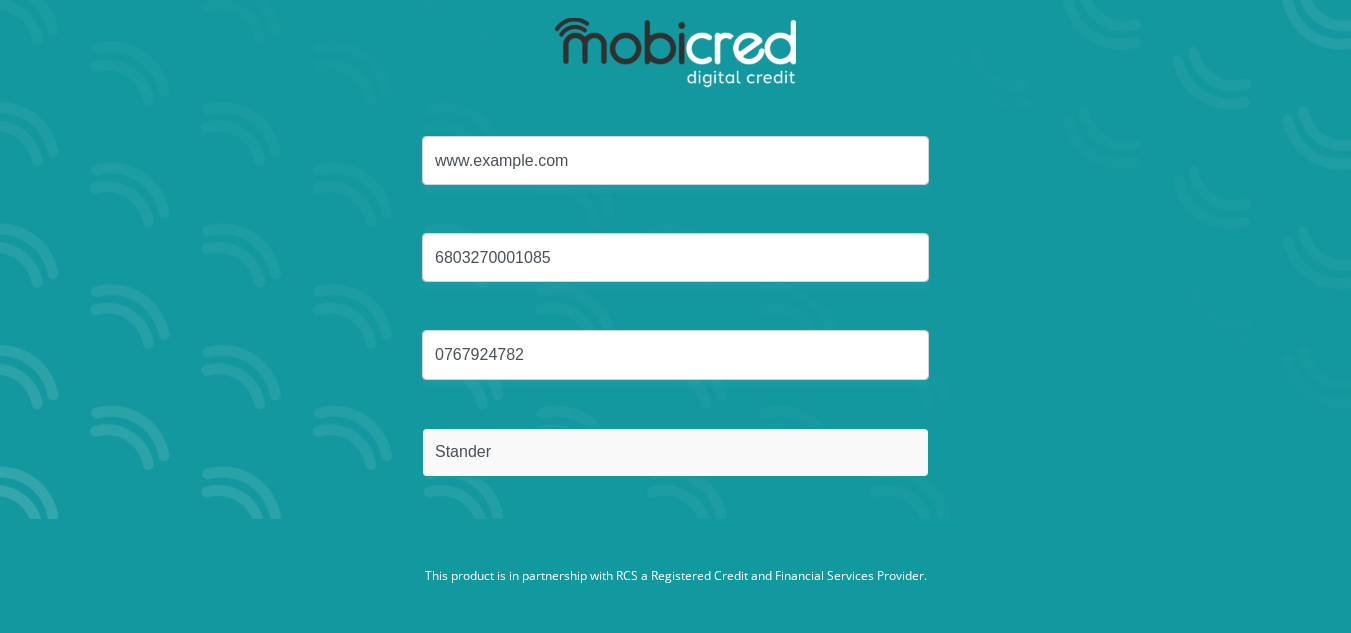 click on "Stander" at bounding box center [675, 452] 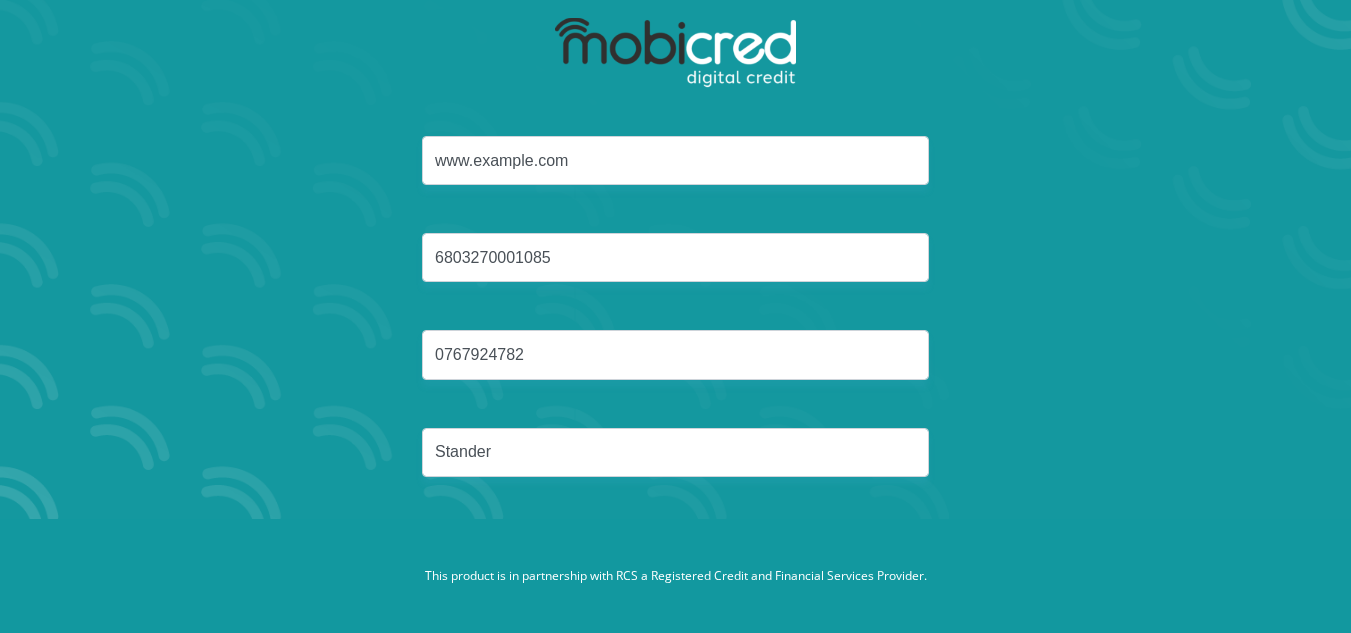 click on "www.amandastander@gmail.com
6803270001085
0767924782
Stander" at bounding box center (676, 330) 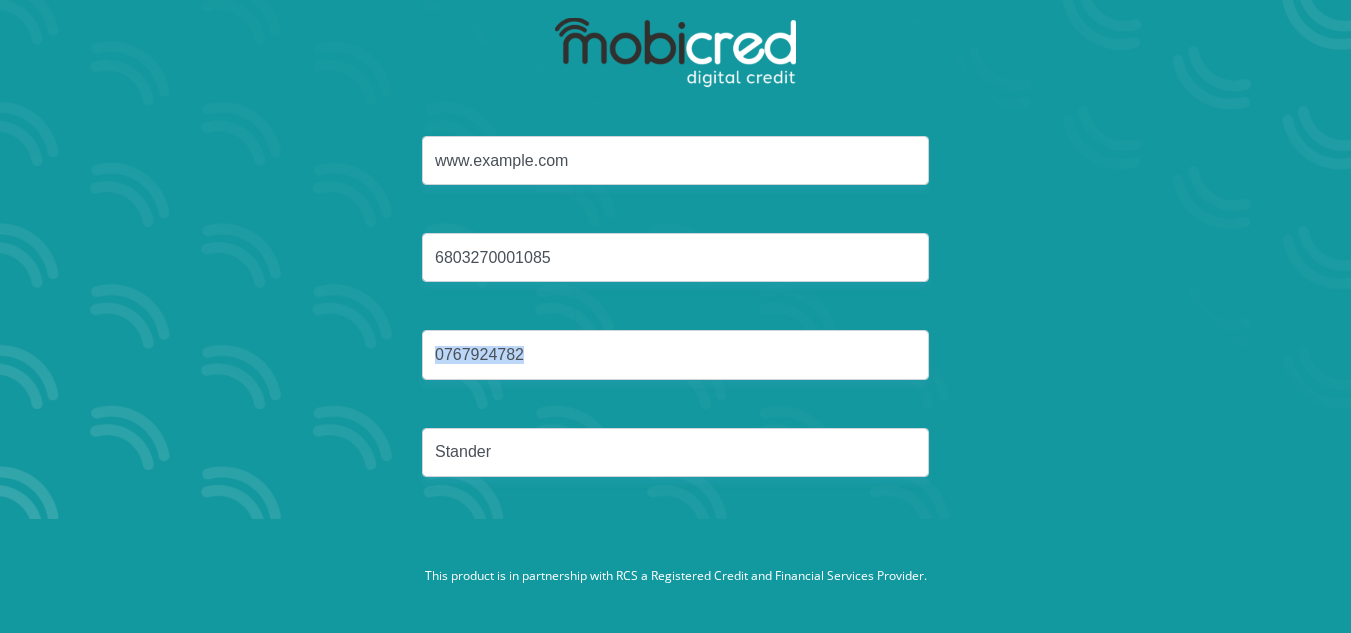 scroll, scrollTop: 0, scrollLeft: 0, axis: both 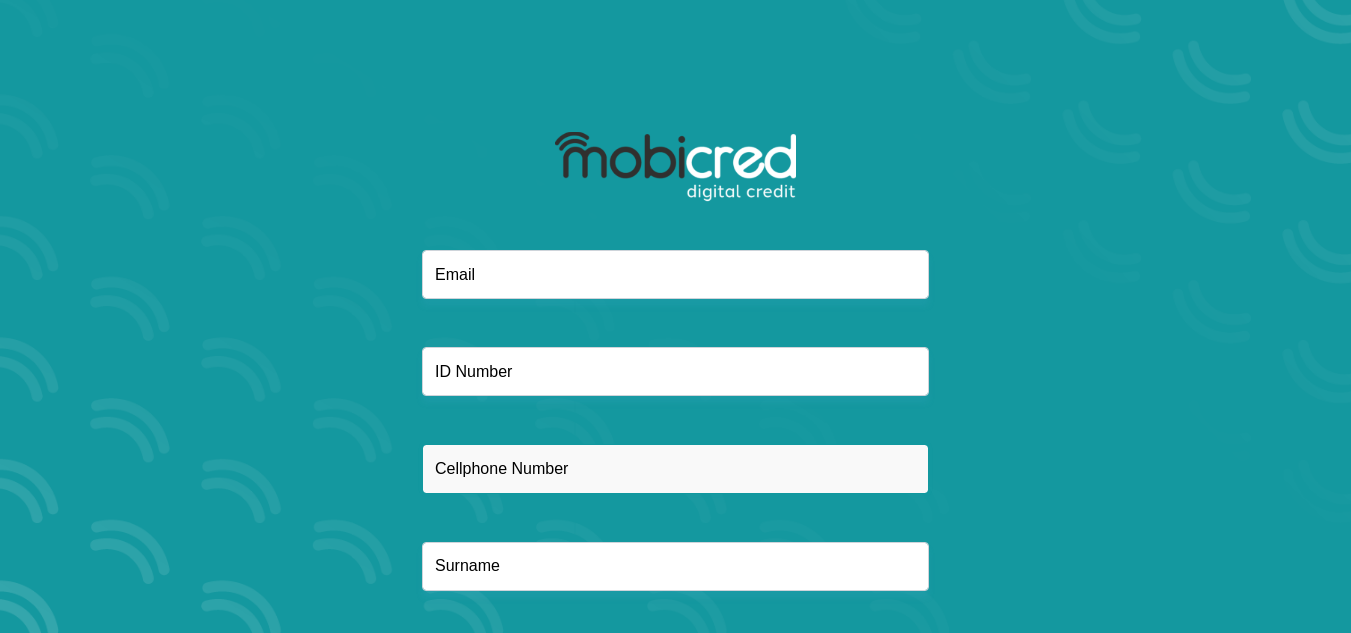 click at bounding box center (675, 468) 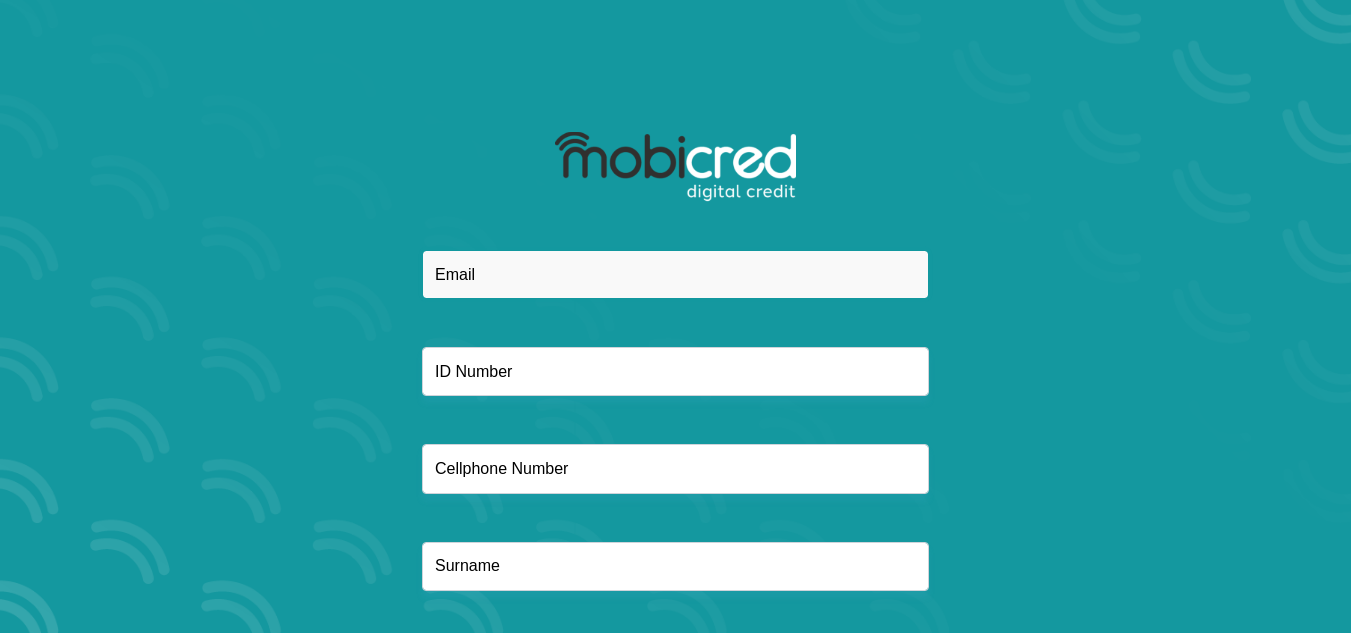 click at bounding box center (675, 274) 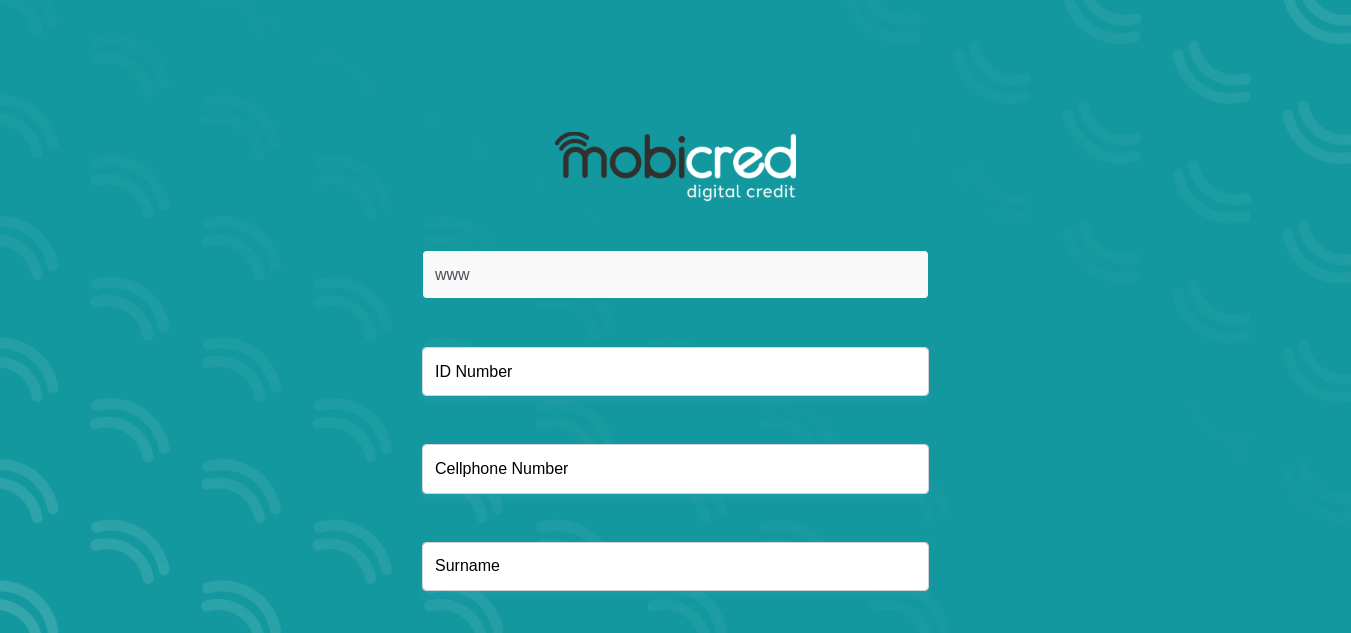 type on "www.example.com" 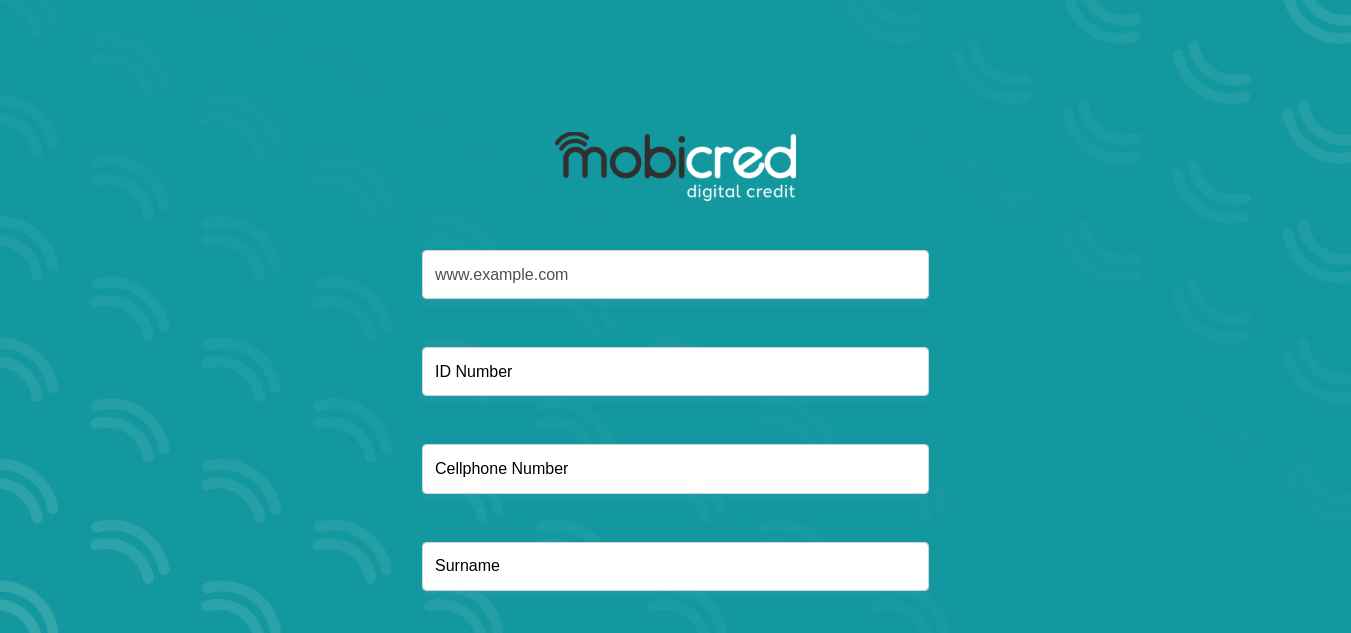click on "www.example.com" at bounding box center (676, 444) 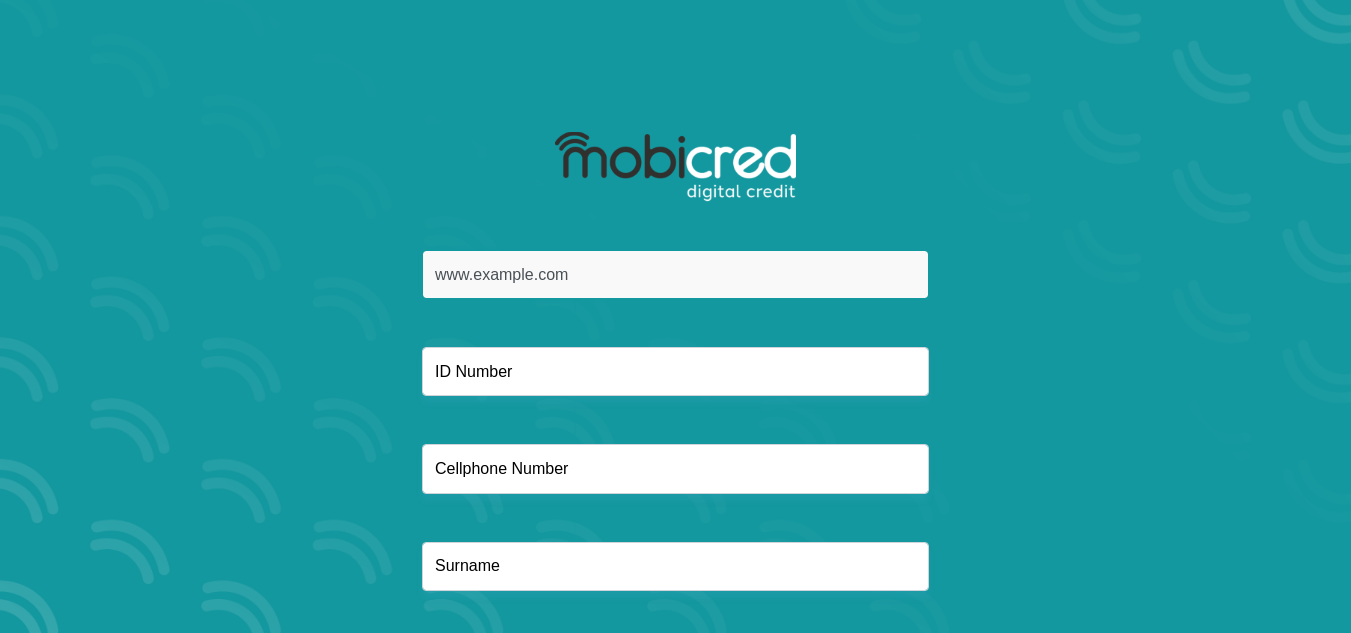 click on "www.[EMAIL]" at bounding box center (675, 274) 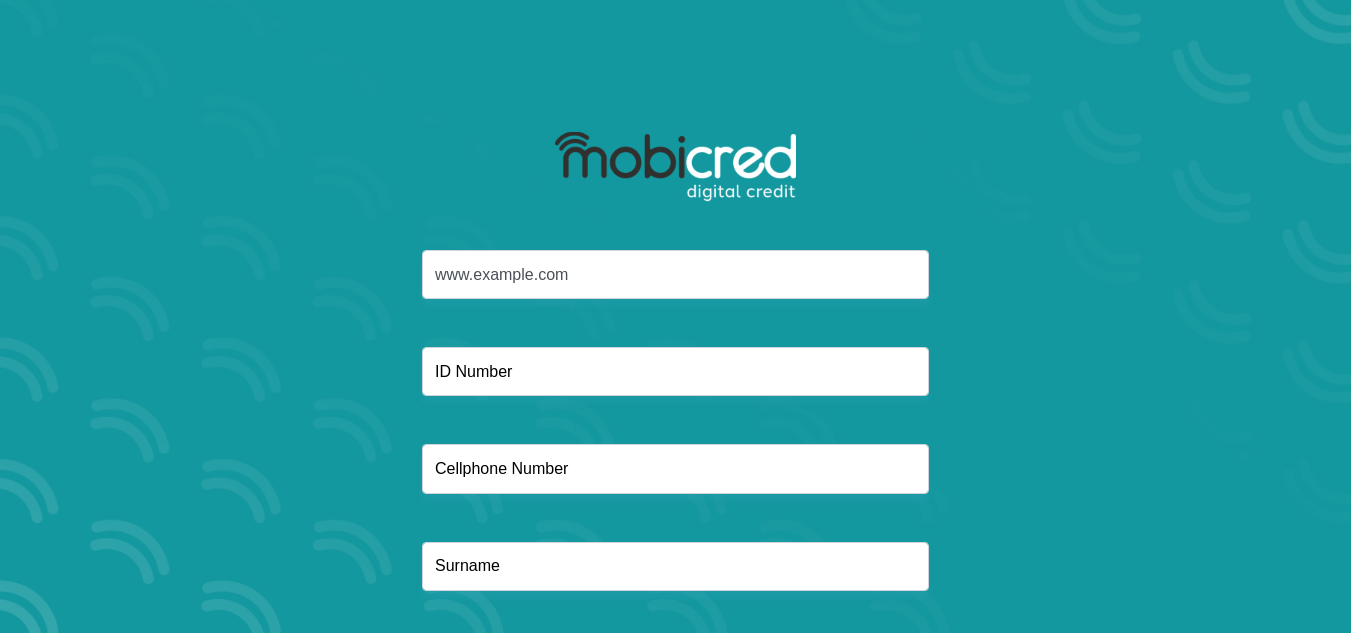 click on "www.amandastander@gmail.com
Reset Password" at bounding box center [676, 402] 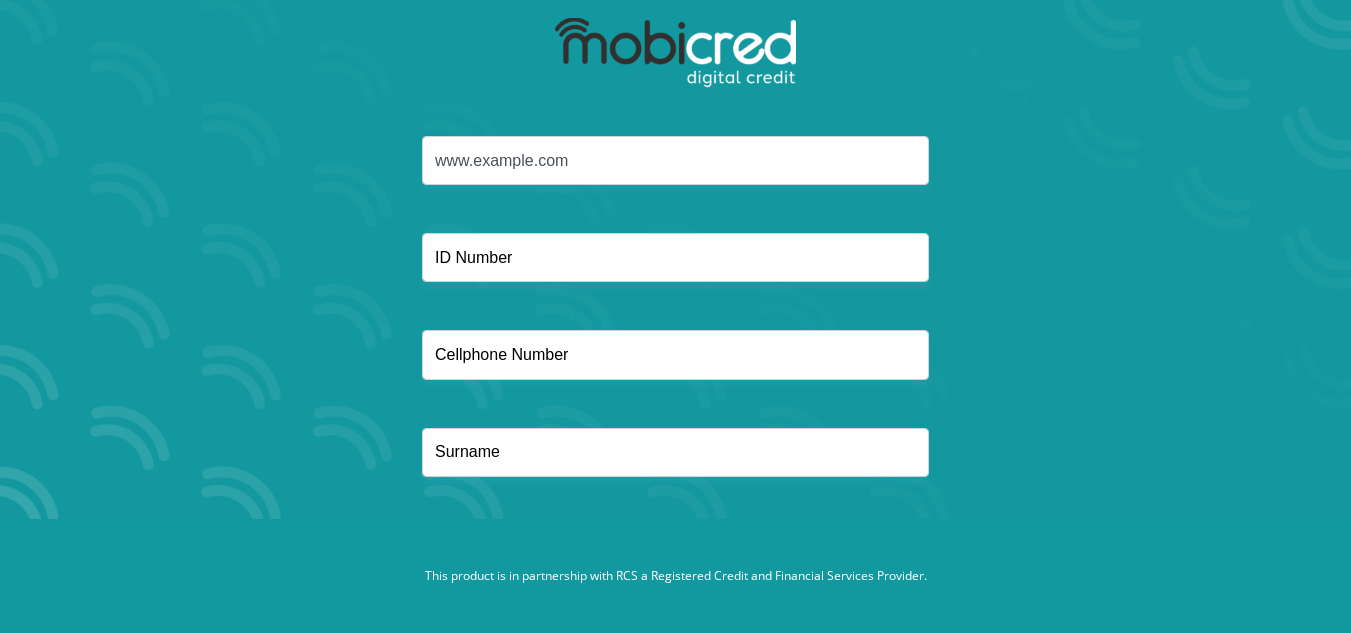 click on "This product is in partnership with RCS a Registered Credit and Financial Services Provider." at bounding box center [676, 576] 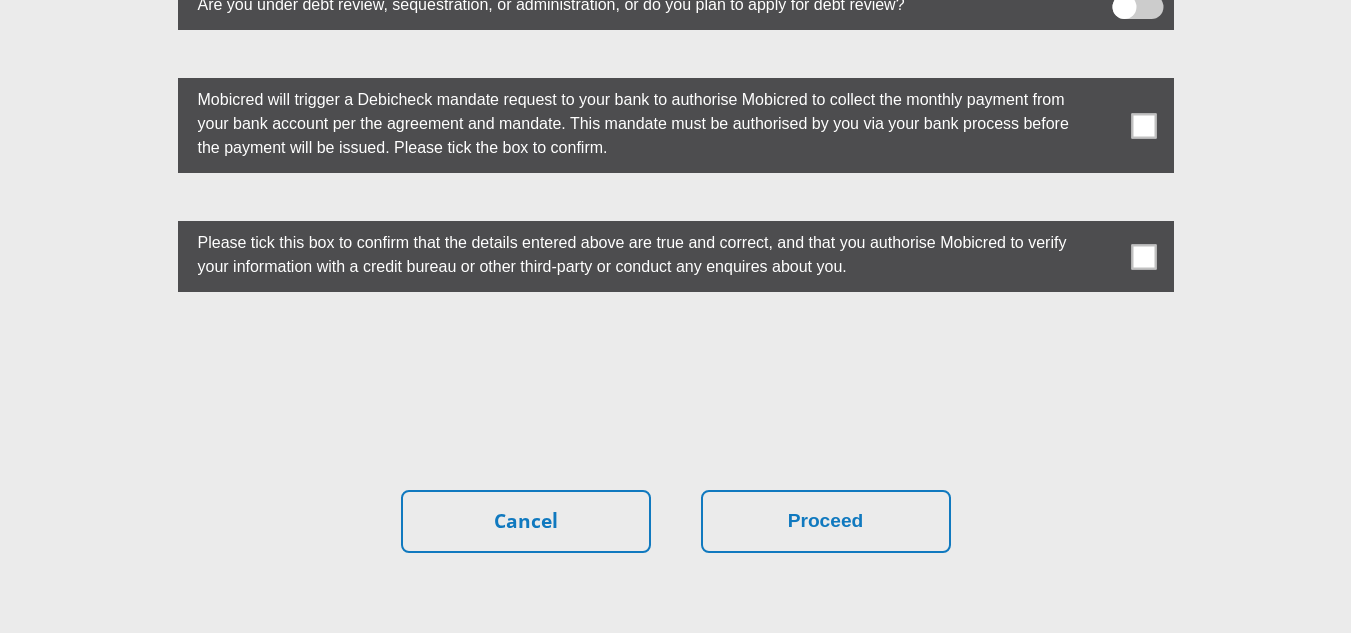 scroll, scrollTop: 5754, scrollLeft: 0, axis: vertical 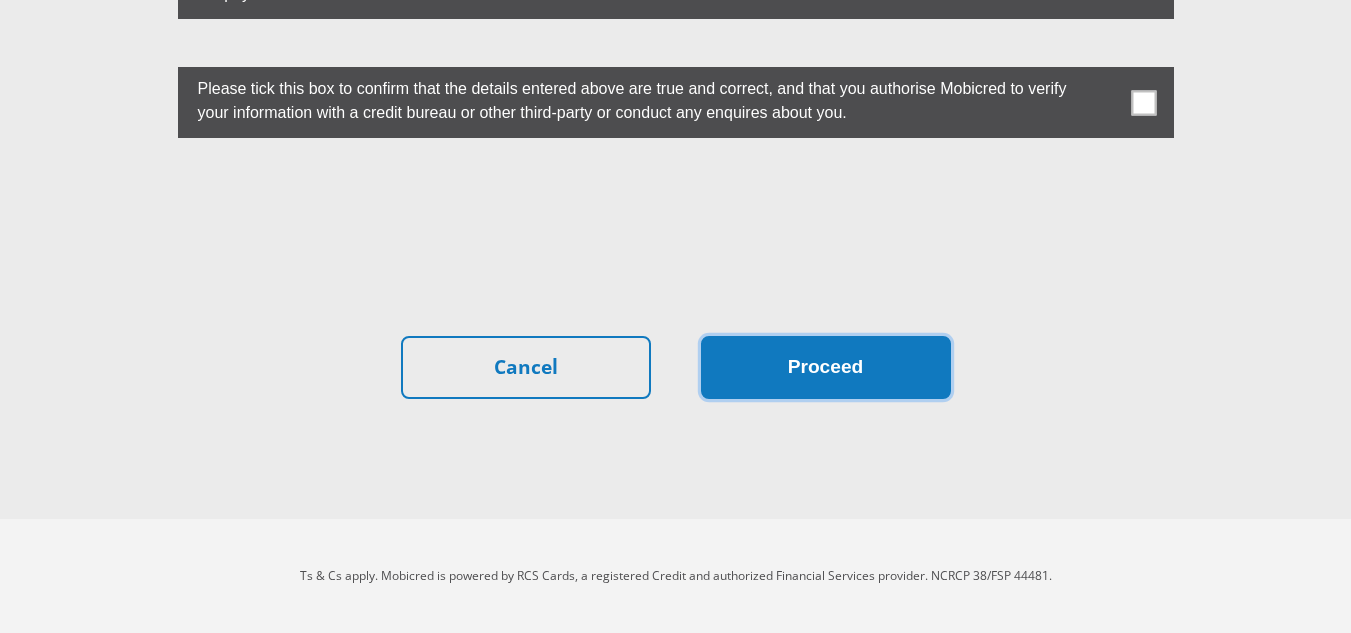 click on "Proceed" at bounding box center (826, 367) 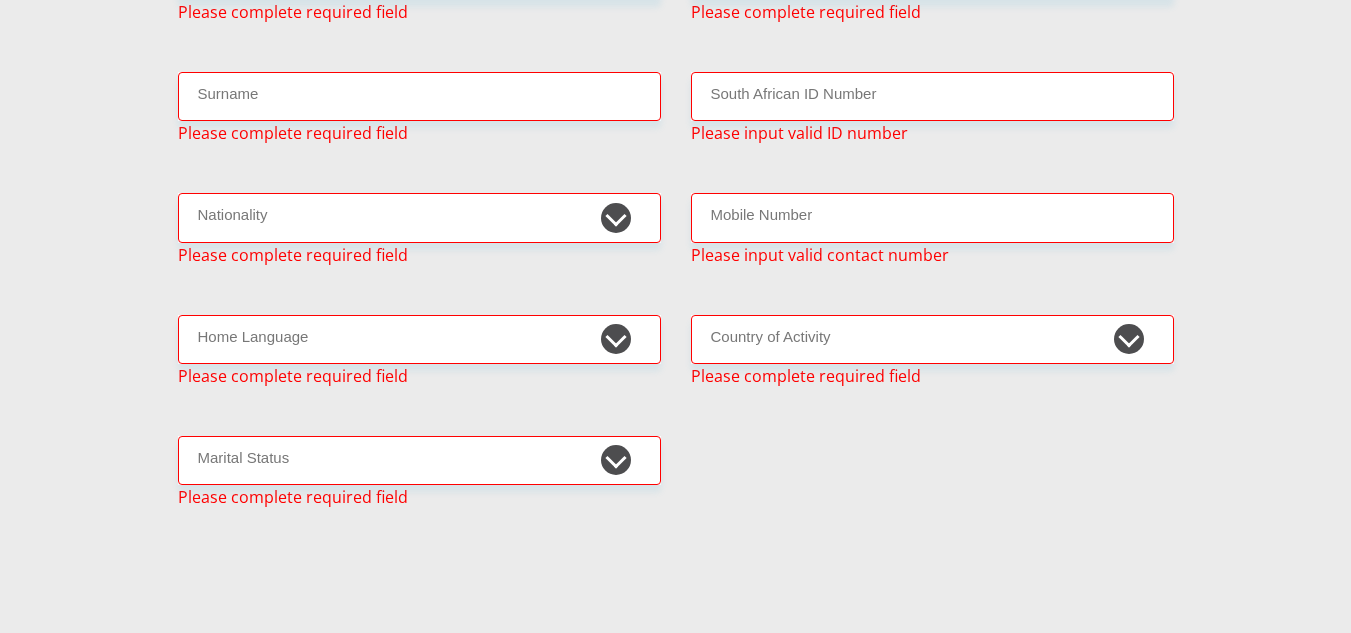 scroll, scrollTop: 0, scrollLeft: 0, axis: both 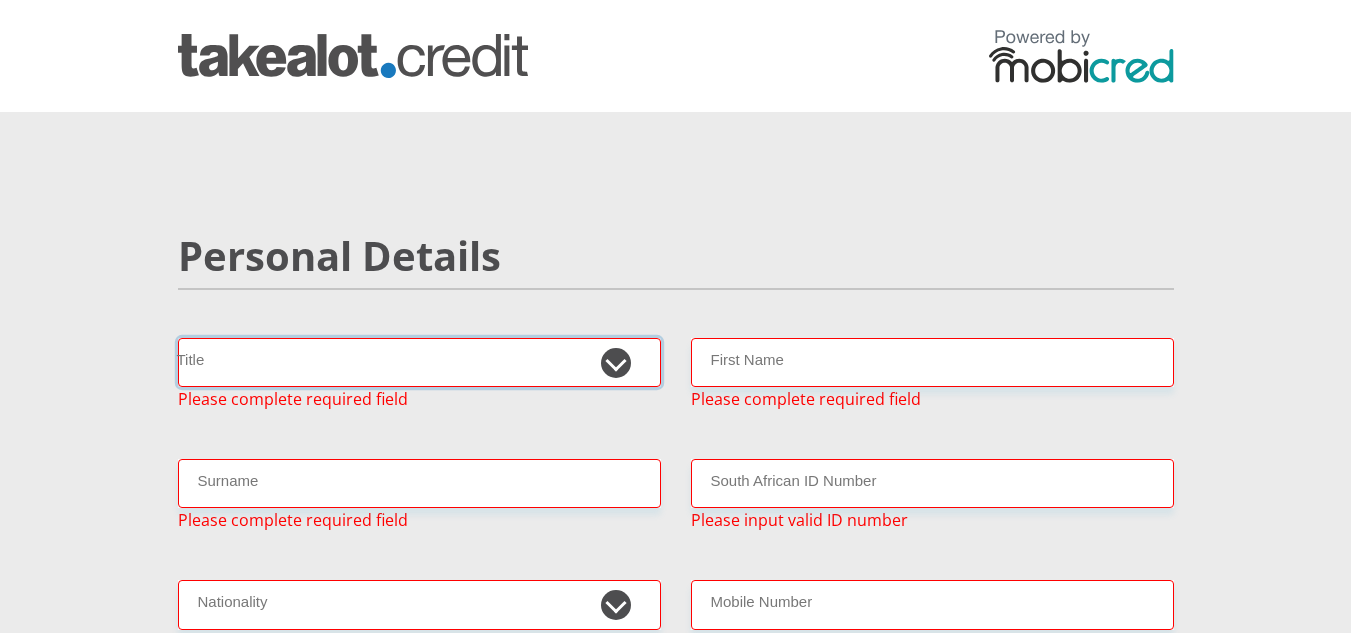 click on "Mr
Ms
Mrs
Dr
Other" at bounding box center (419, 362) 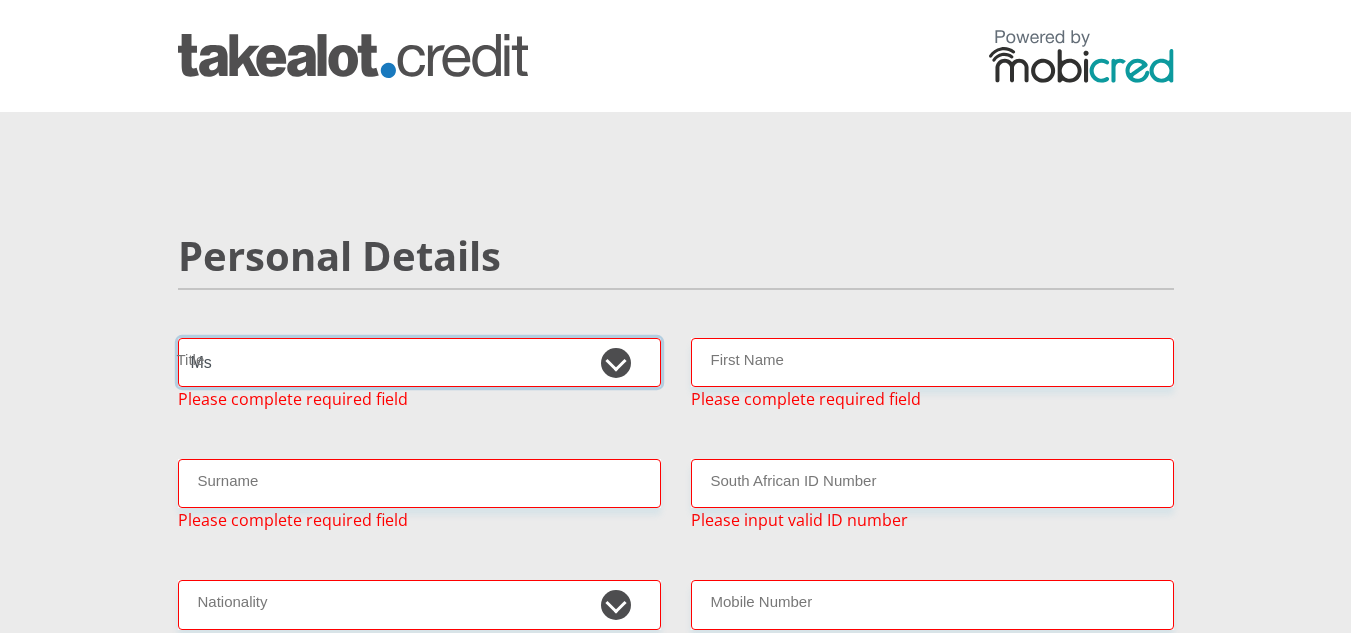 click on "Mr
Ms
Mrs
Dr
Other" at bounding box center (419, 362) 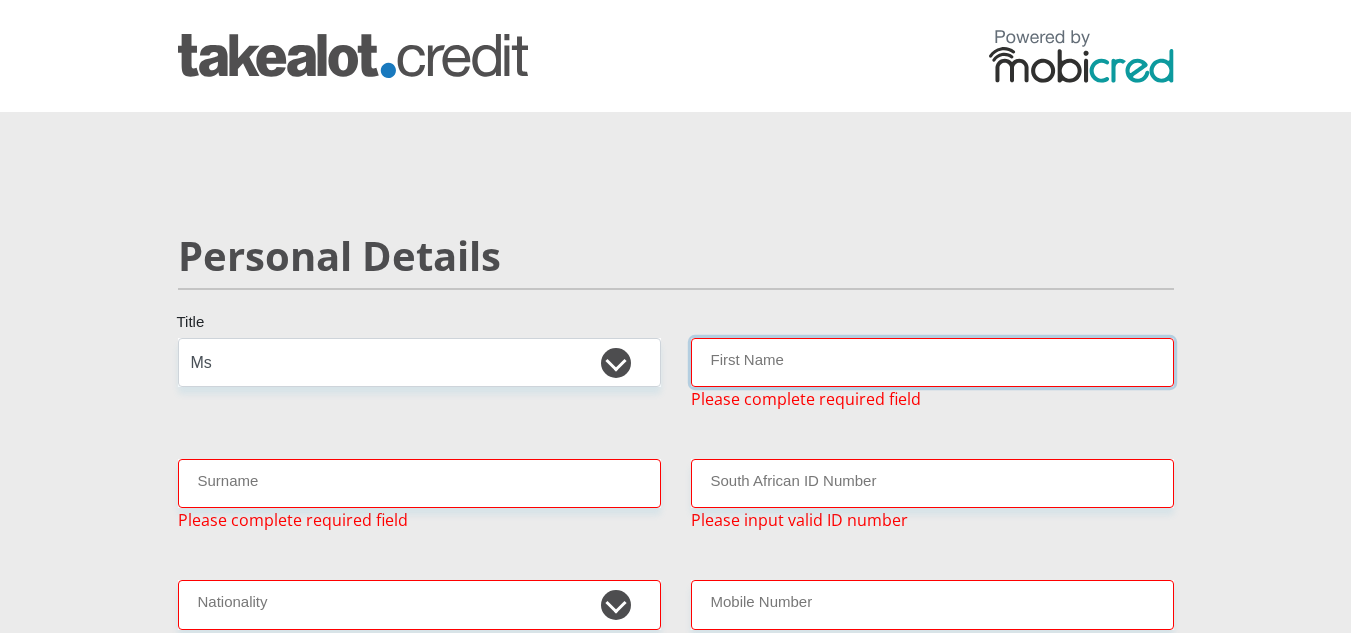 click on "First Name" at bounding box center (932, 362) 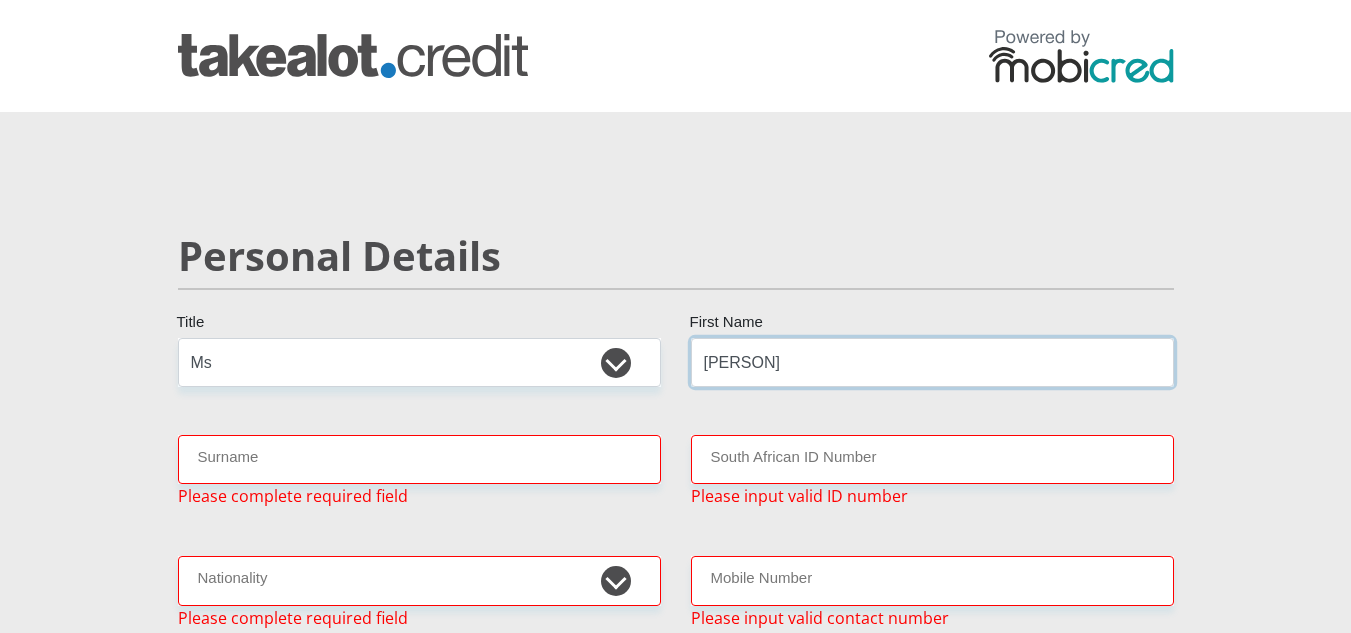 type on "amanda" 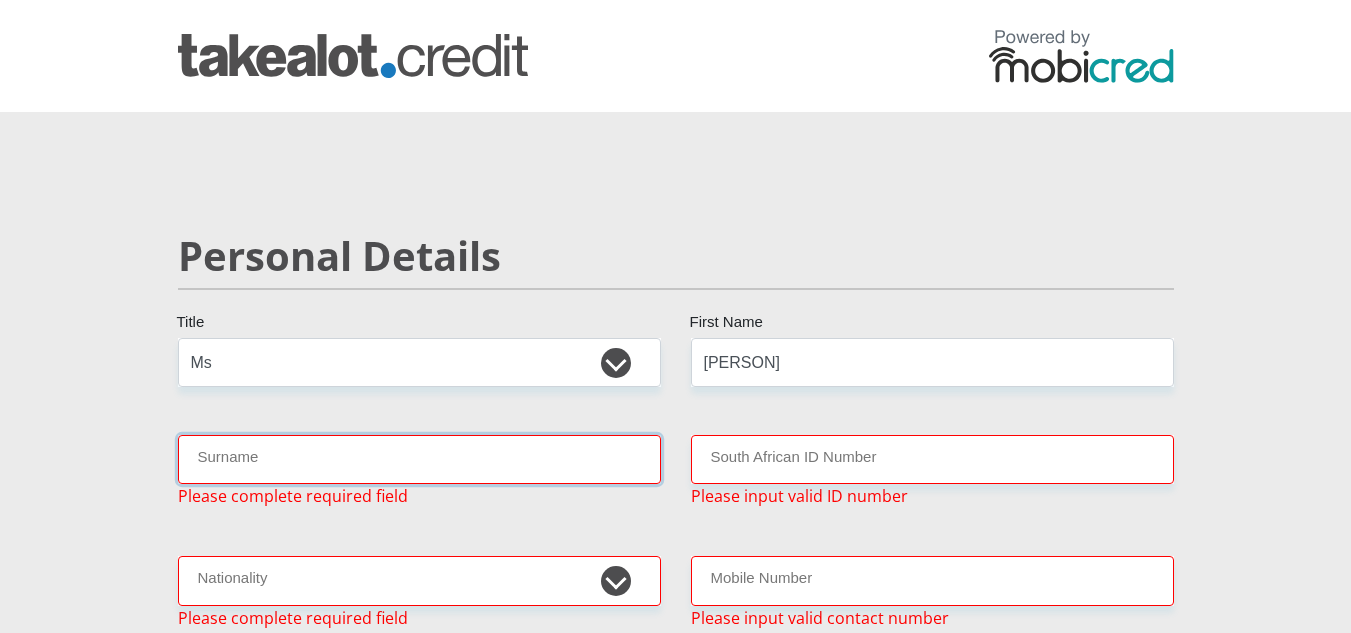 click on "Surname" at bounding box center (419, 459) 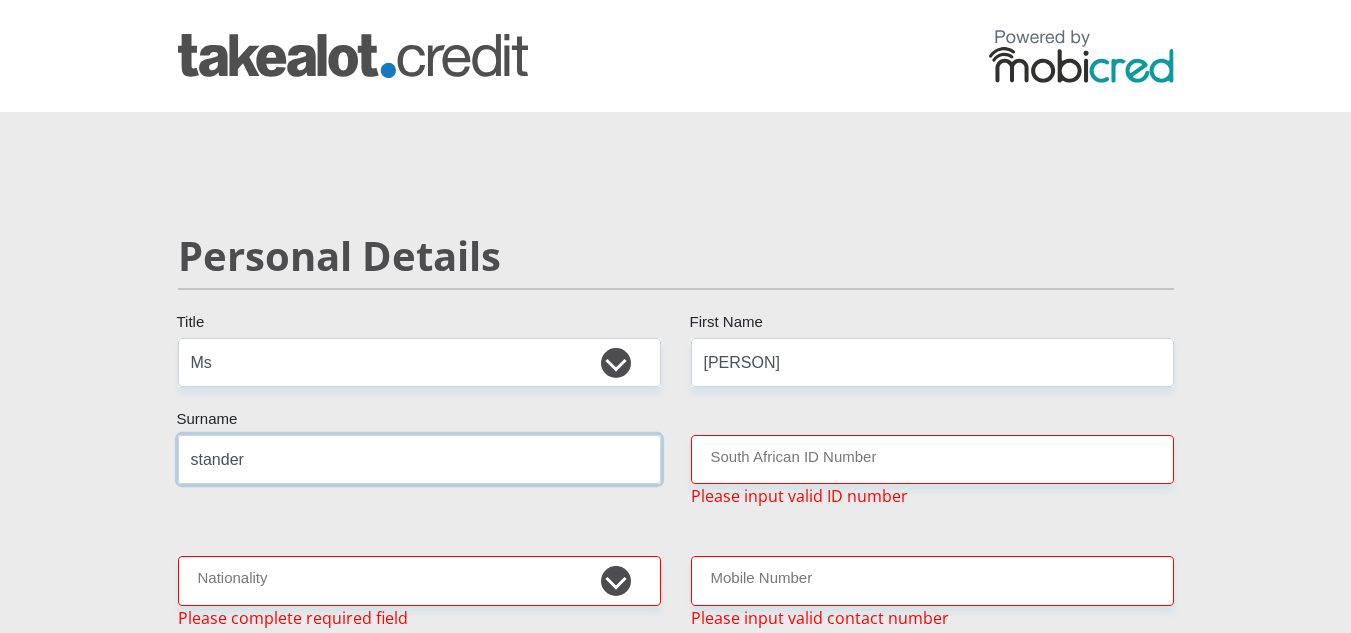 type on "stander" 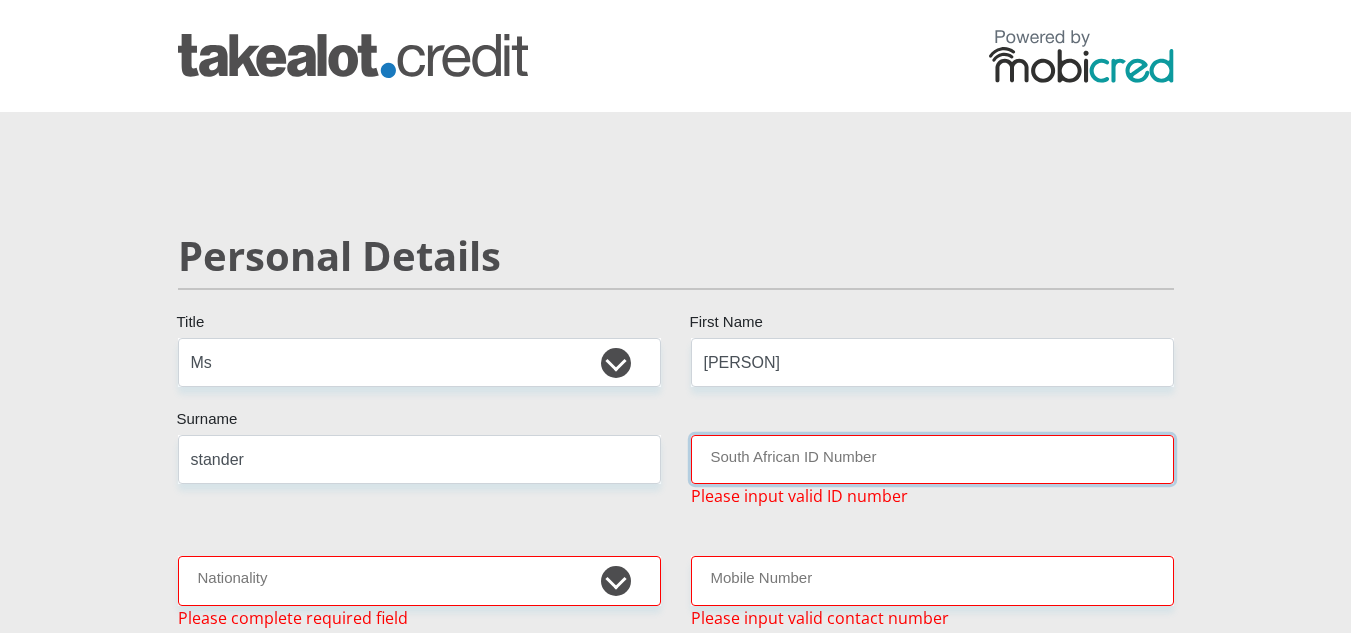 click on "South African ID Number" at bounding box center [932, 459] 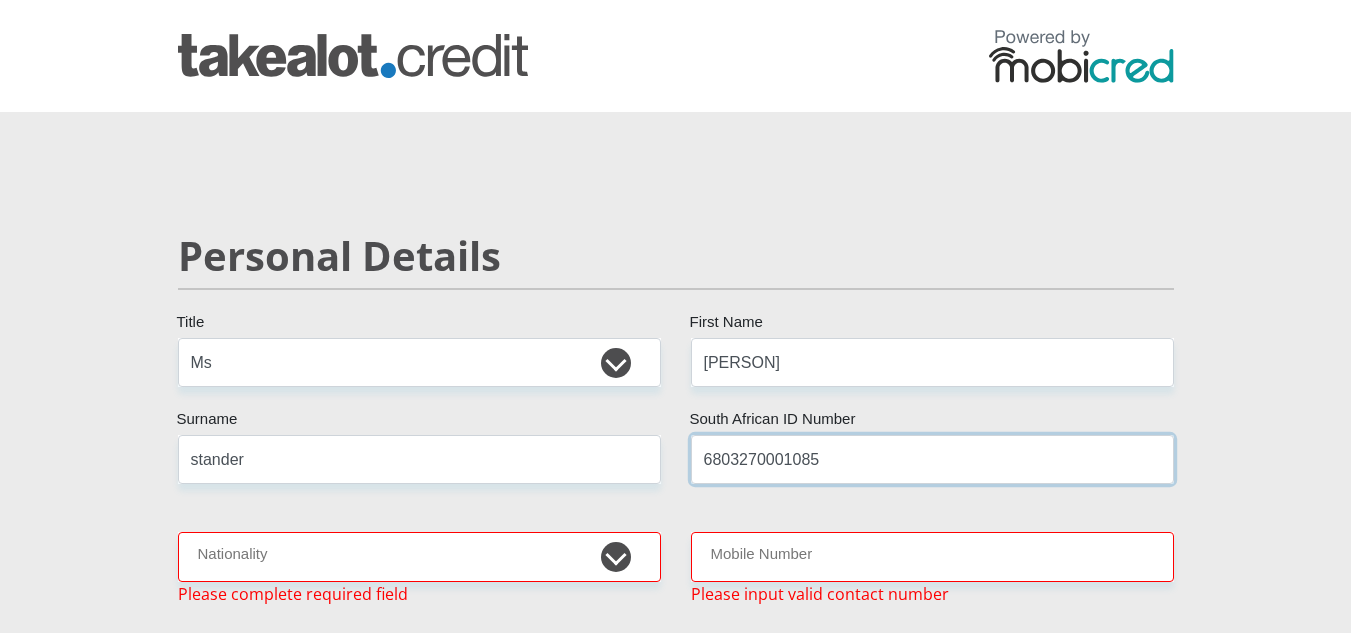 type on "6803270001085" 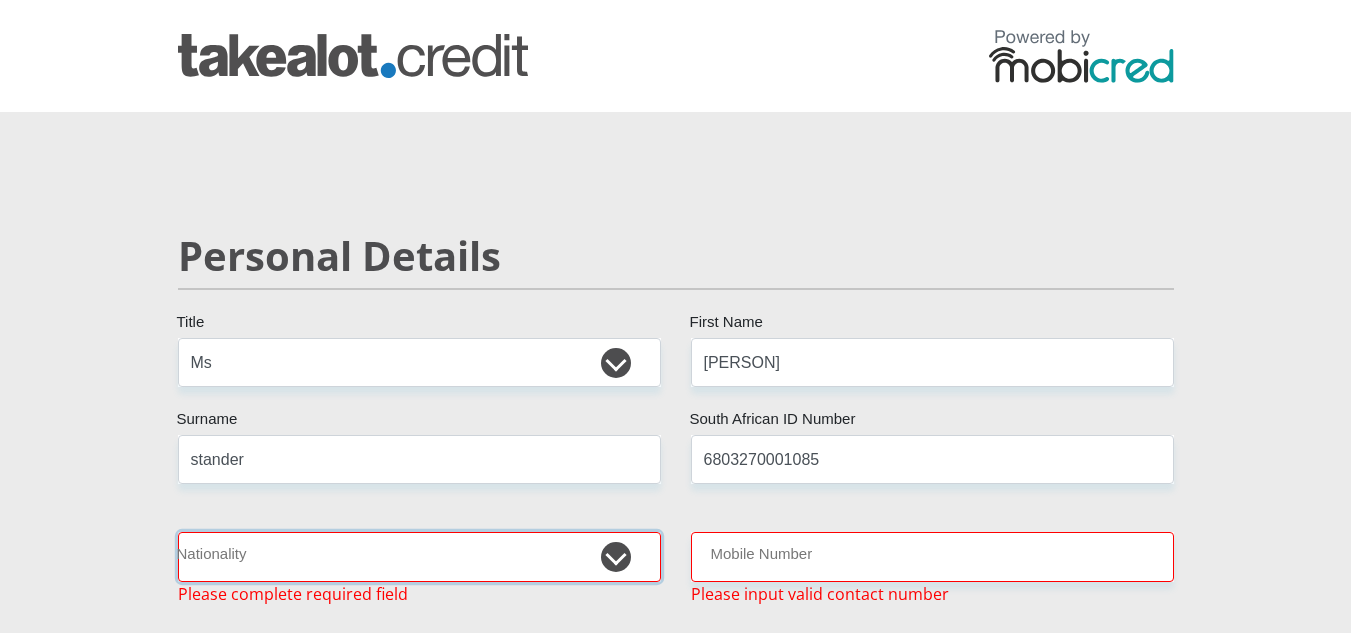 click on "South Africa
Afghanistan
Aland Islands
Albania
Algeria
America Samoa
American Virgin Islands
Andorra
Angola
Anguilla
Antarctica
Antigua and Barbuda
Argentina
Armenia
Aruba
Ascension Island
Australia
Austria
Azerbaijan
Bahamas
Bahrain
Bangladesh
Barbados
Chad" at bounding box center (419, 556) 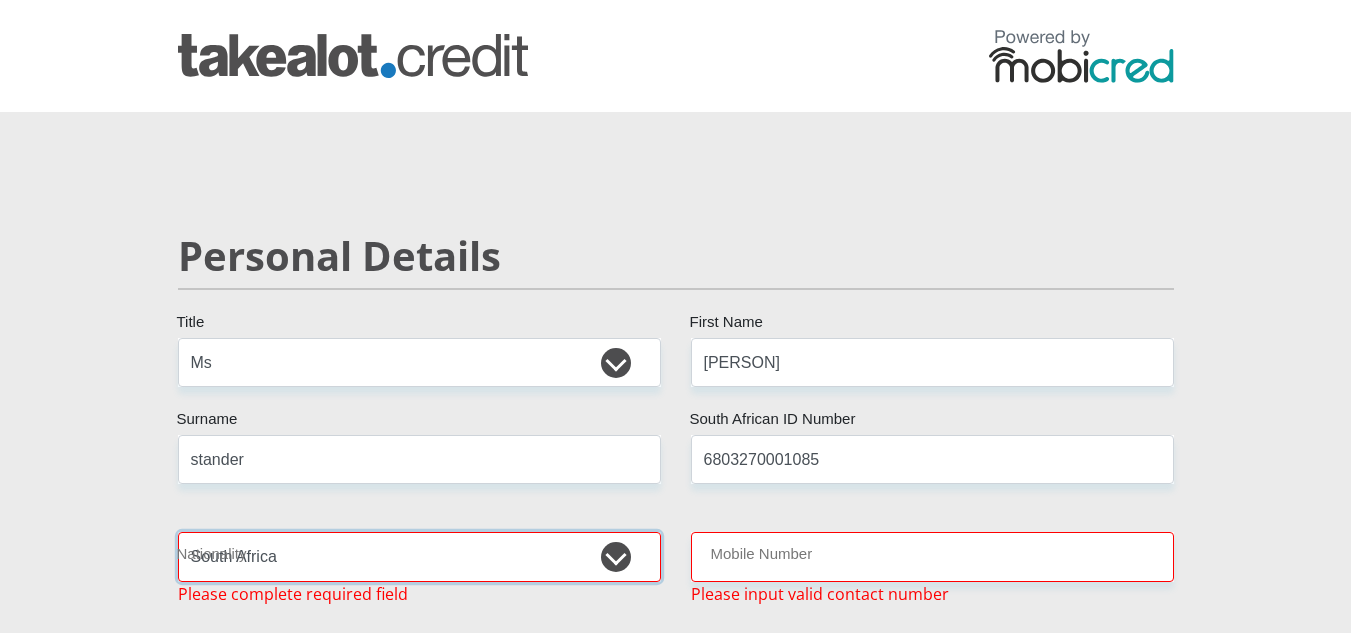click on "South Africa
Afghanistan
Aland Islands
Albania
Algeria
America Samoa
American Virgin Islands
Andorra
Angola
Anguilla
Antarctica
Antigua and Barbuda
Argentina
Armenia
Aruba
Ascension Island
Australia
Austria
Azerbaijan
Bahamas
Bahrain
Bangladesh
Barbados
Chad" at bounding box center [419, 556] 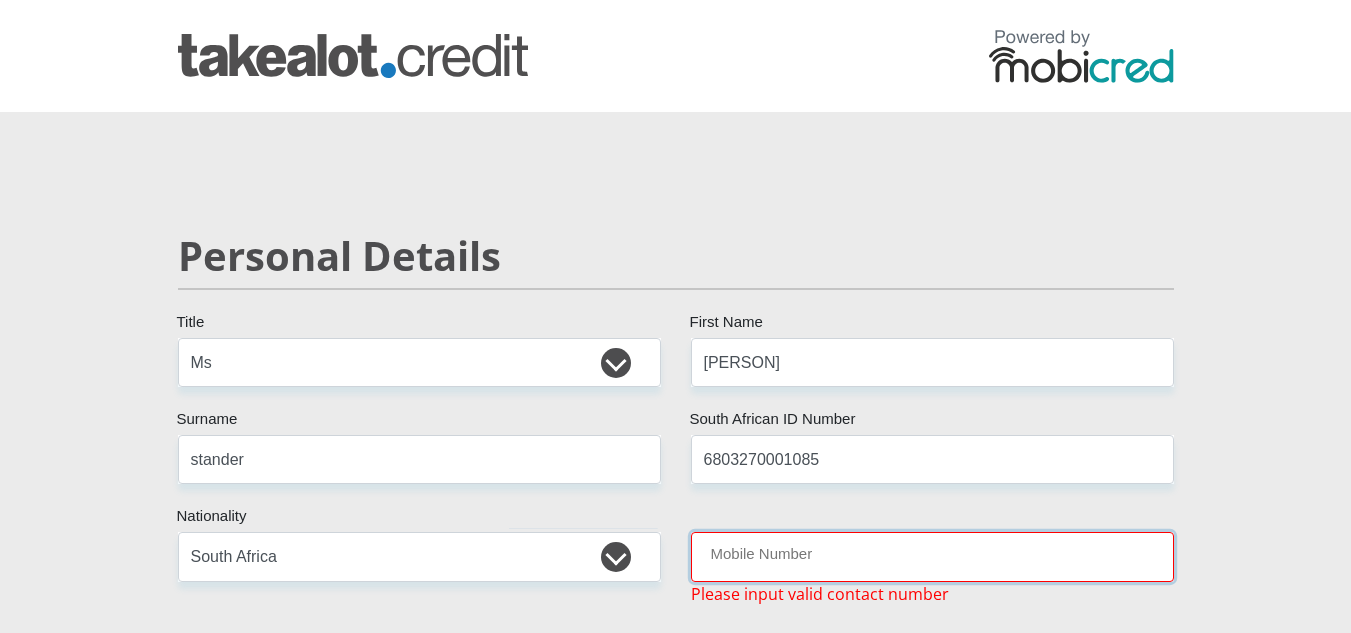 click on "Mobile Number" at bounding box center [932, 556] 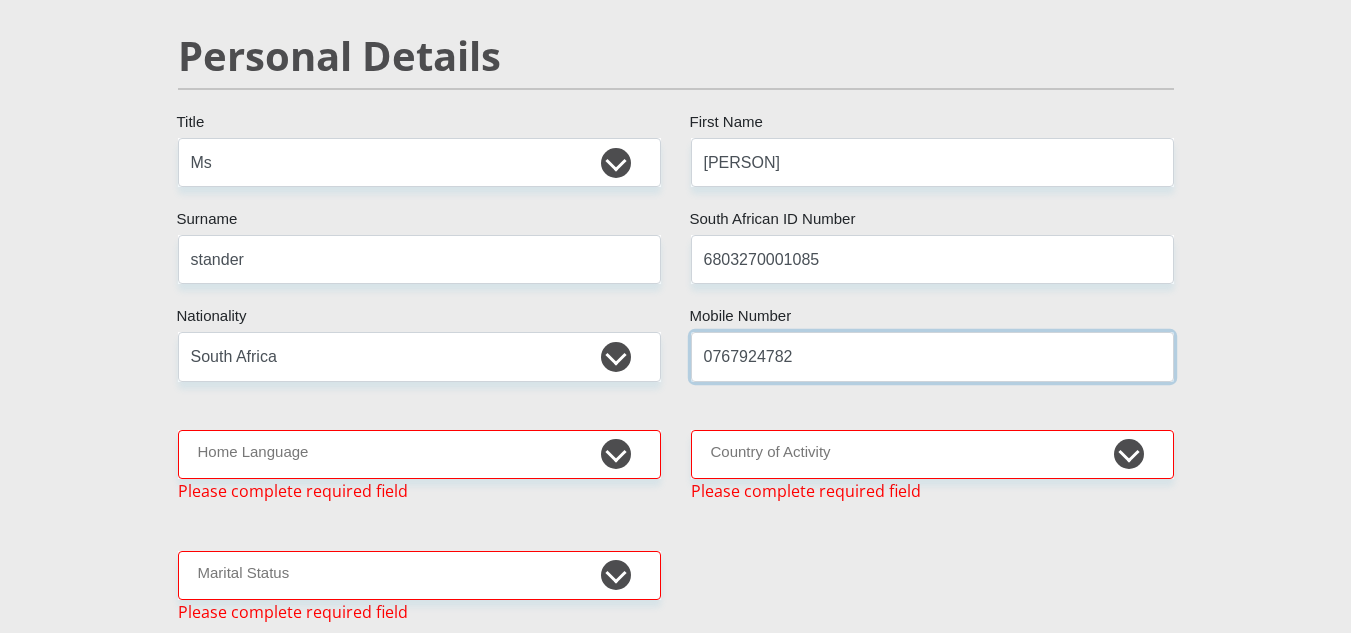 scroll, scrollTop: 300, scrollLeft: 0, axis: vertical 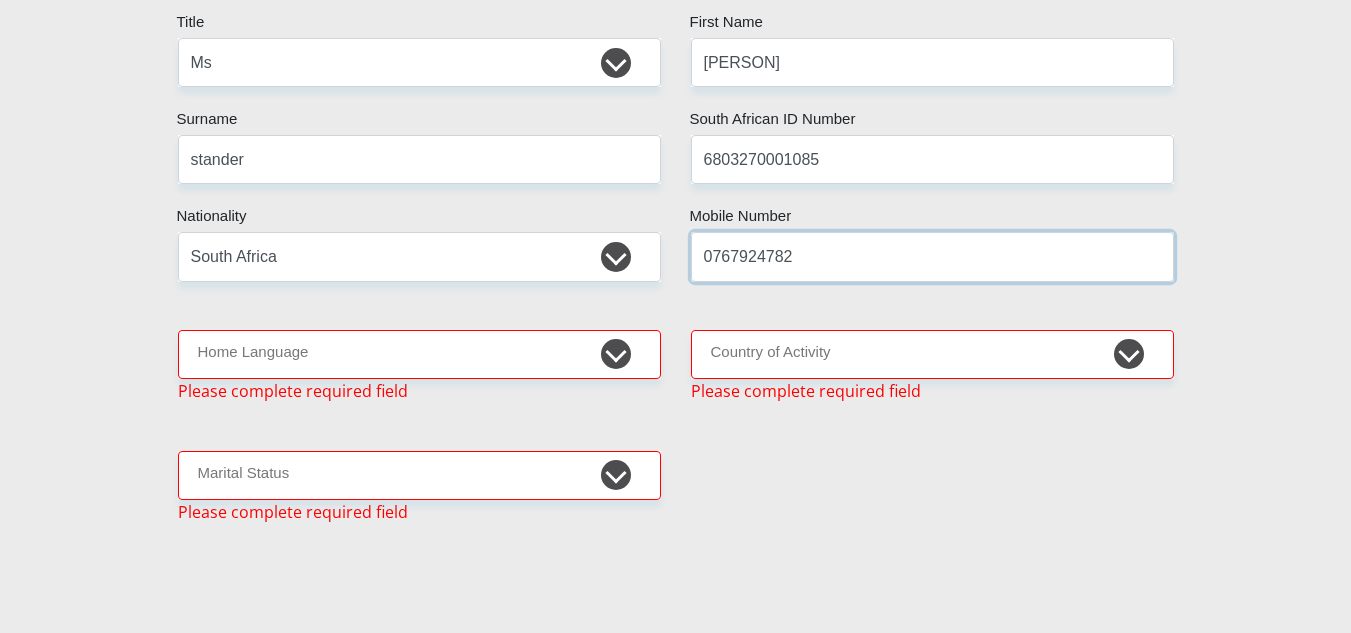 type on "0767924782" 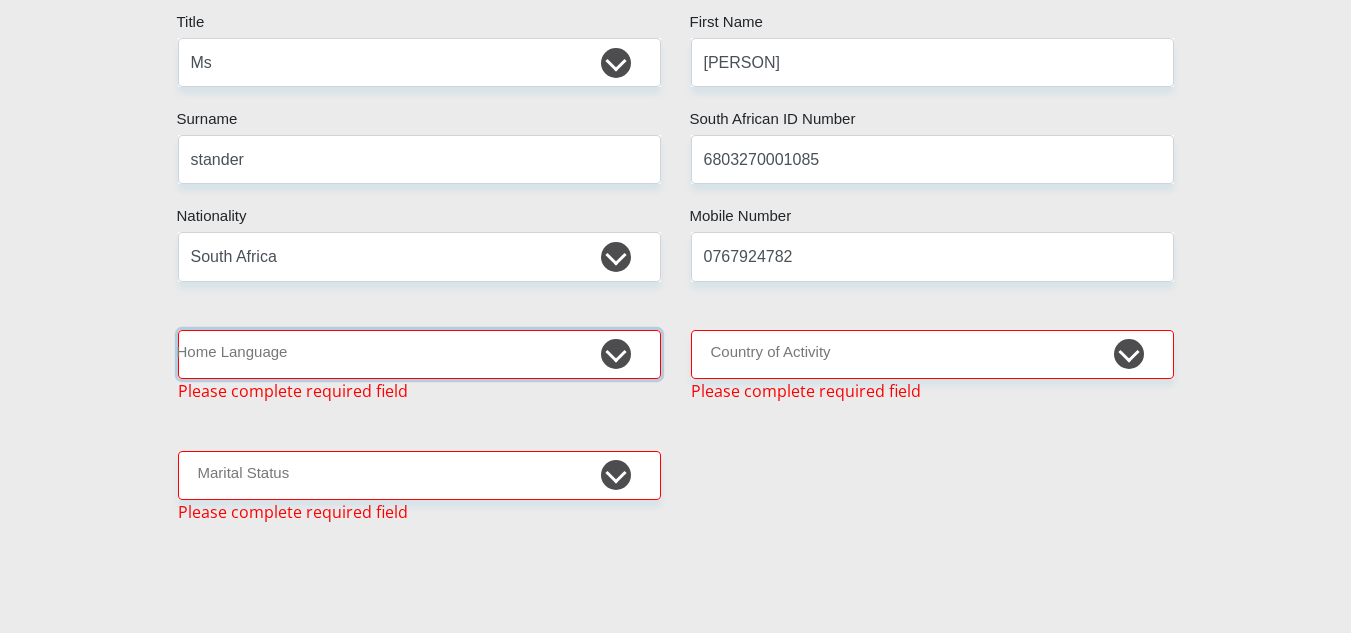 click on "Afrikaans
English
Sepedi
South Ndebele
Southern Sotho
Swati
Tsonga
Tswana
Venda
Xhosa
Zulu
Other" at bounding box center (419, 354) 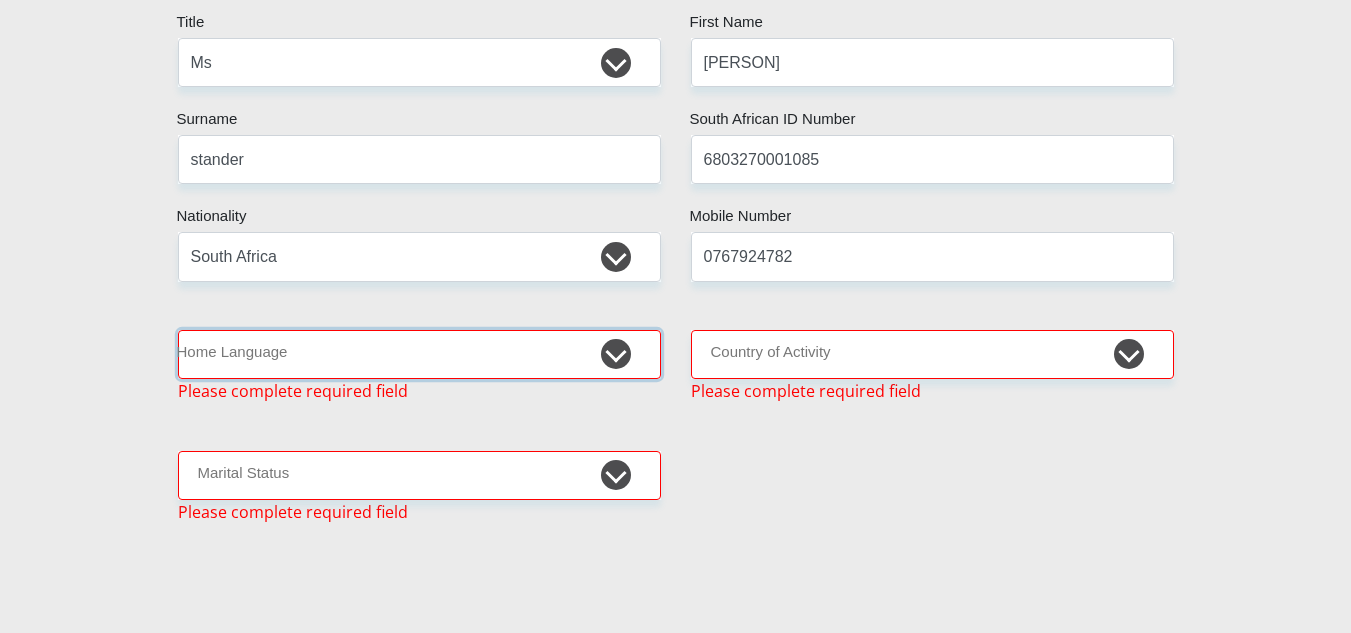 select on "afr" 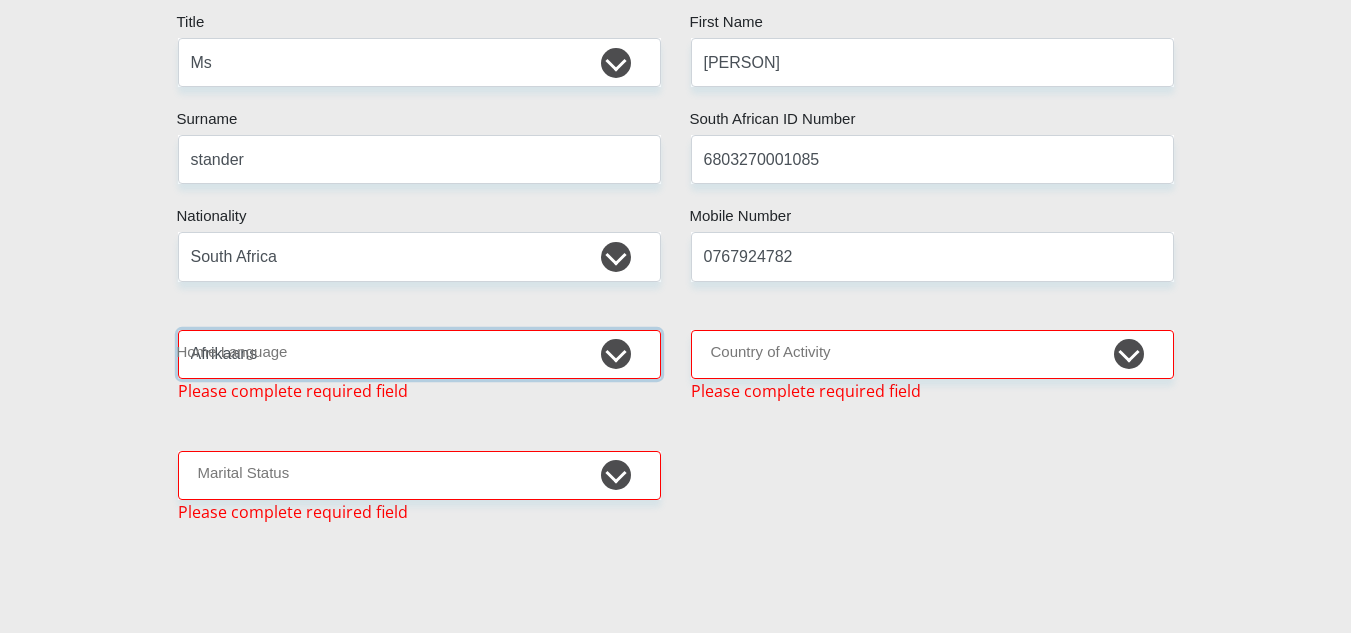 click on "Afrikaans
English
Sepedi
South Ndebele
Southern Sotho
Swati
Tsonga
Tswana
Venda
Xhosa
Zulu
Other" at bounding box center [419, 354] 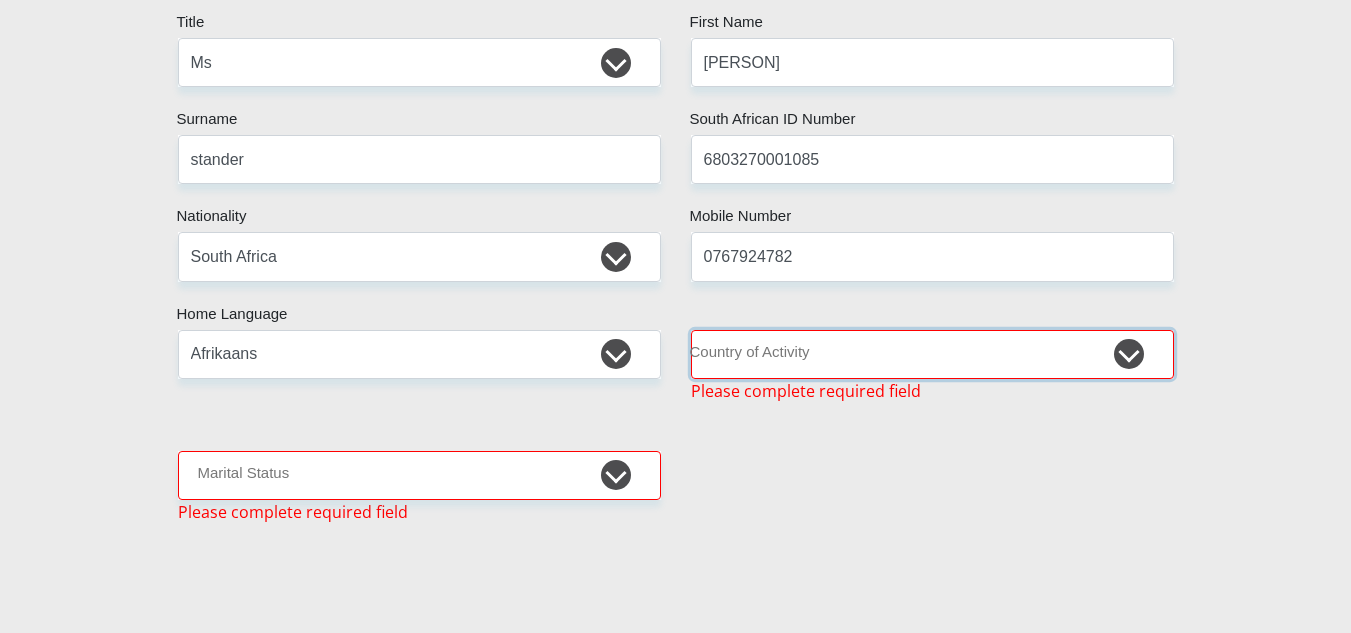 click on "South Africa
Afghanistan
Aland Islands
Albania
Algeria
America Samoa
American Virgin Islands
Andorra
Angola
Anguilla
Antarctica
Antigua and Barbuda
Argentina
Armenia
Aruba
Ascension Island
Australia
Austria
Azerbaijan
Chad" at bounding box center (932, 354) 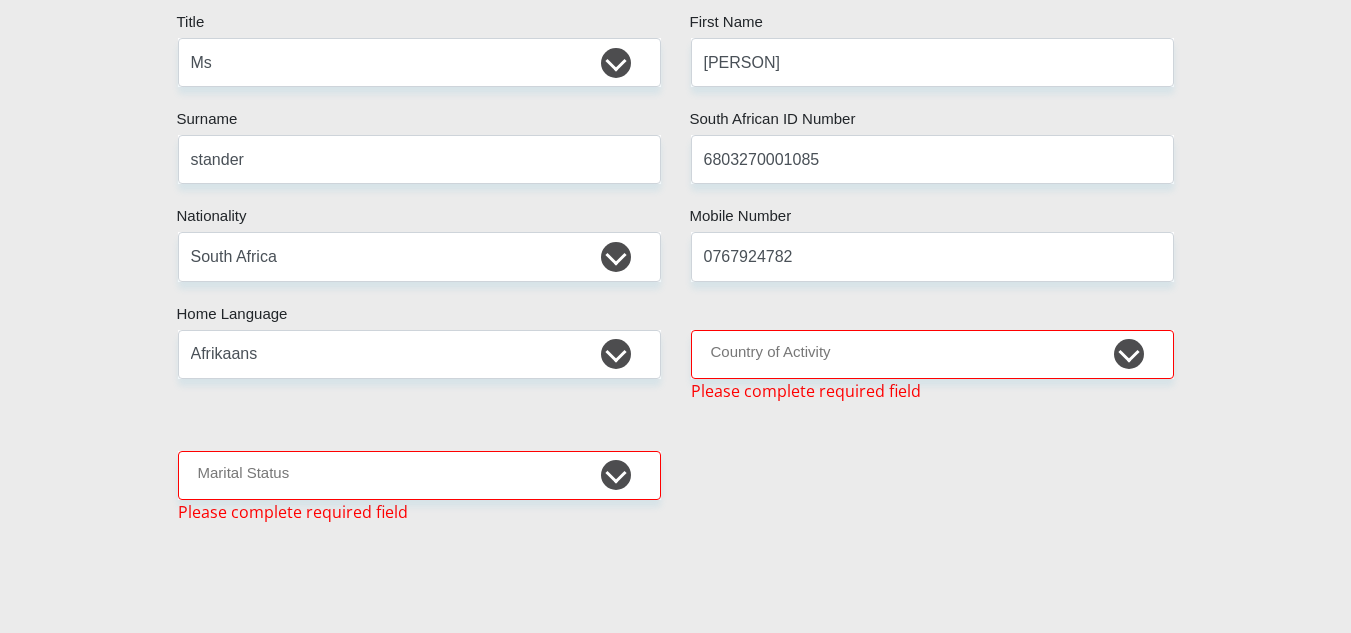 click on "Personal Details
Mr
Ms
Mrs
Dr
Other
Title
amanda
First Name
stander
Surname
6803270001085
South African ID Number
Please input valid ID number
South Africa
Afghanistan
Aland Islands
Albania
Algeria
America Samoa
American Virgin Islands
Andorra
Angola
Anguilla  Antarctica" at bounding box center (676, 3144) 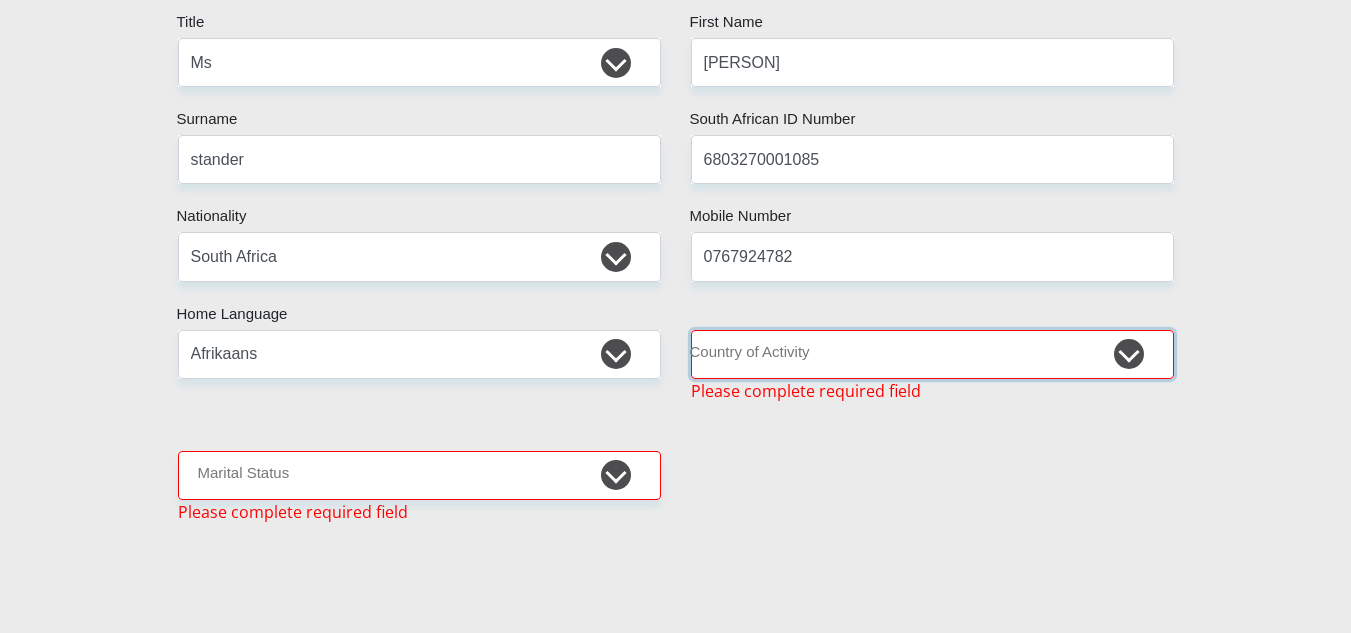 click on "South Africa
Afghanistan
Aland Islands
Albania
Algeria
America Samoa
American Virgin Islands
Andorra
Angola
Anguilla
Antarctica
Antigua and Barbuda
Argentina
Armenia
Aruba
Ascension Island
Australia
Austria
Azerbaijan
Chad" at bounding box center (932, 354) 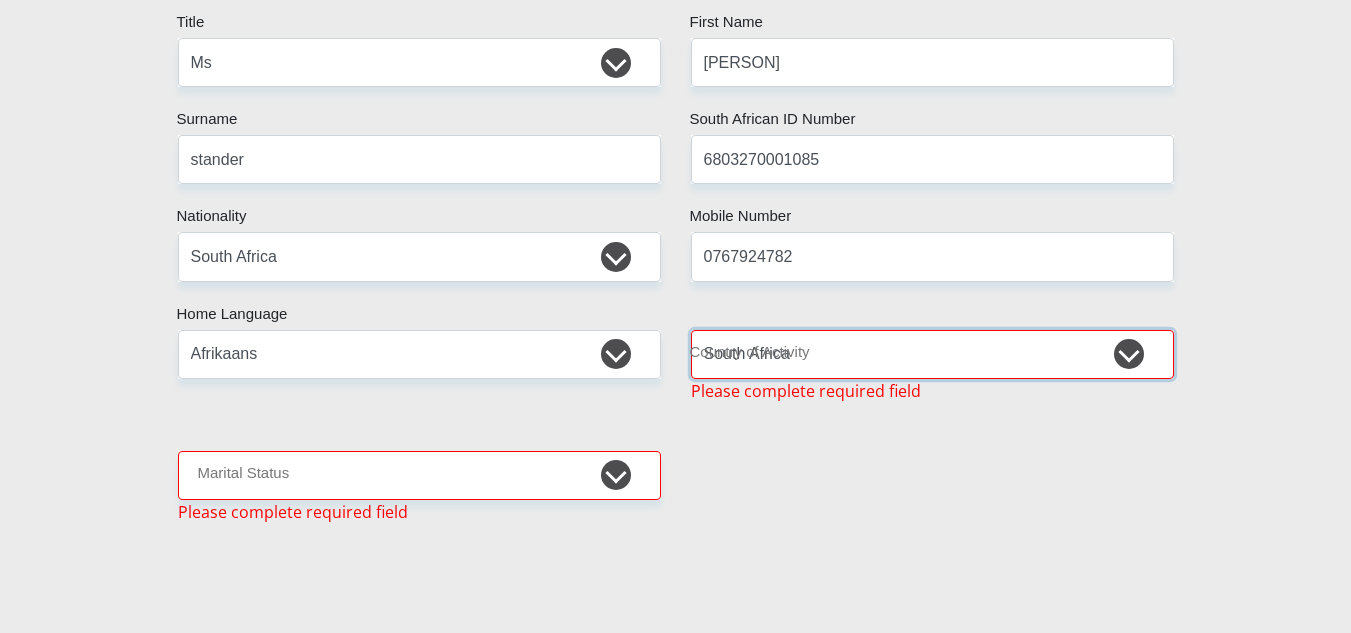 click on "South Africa
Afghanistan
Aland Islands
Albania
Algeria
America Samoa
American Virgin Islands
Andorra
Angola
Anguilla
Antarctica
Antigua and Barbuda
Argentina
Armenia
Aruba
Ascension Island
Australia
Austria
Azerbaijan
Chad" at bounding box center [932, 354] 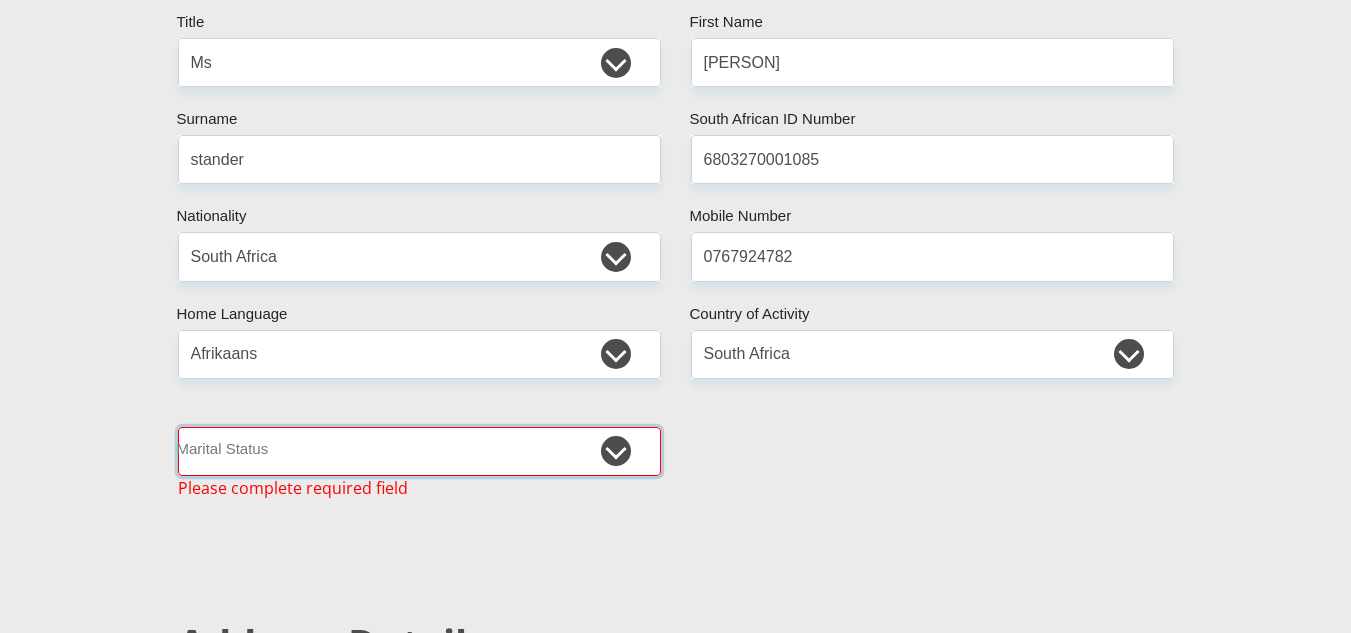 click on "Married ANC
Single
Divorced
Widowed
Married COP or Customary Law" at bounding box center (419, 451) 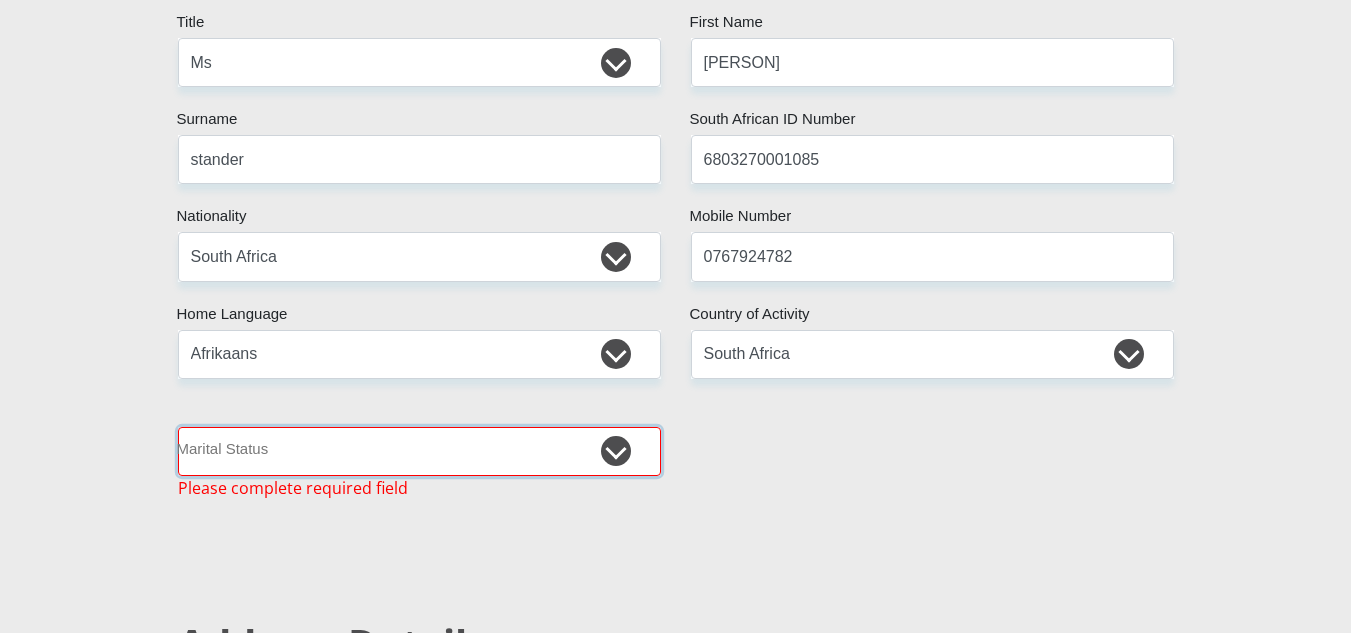 select on "2" 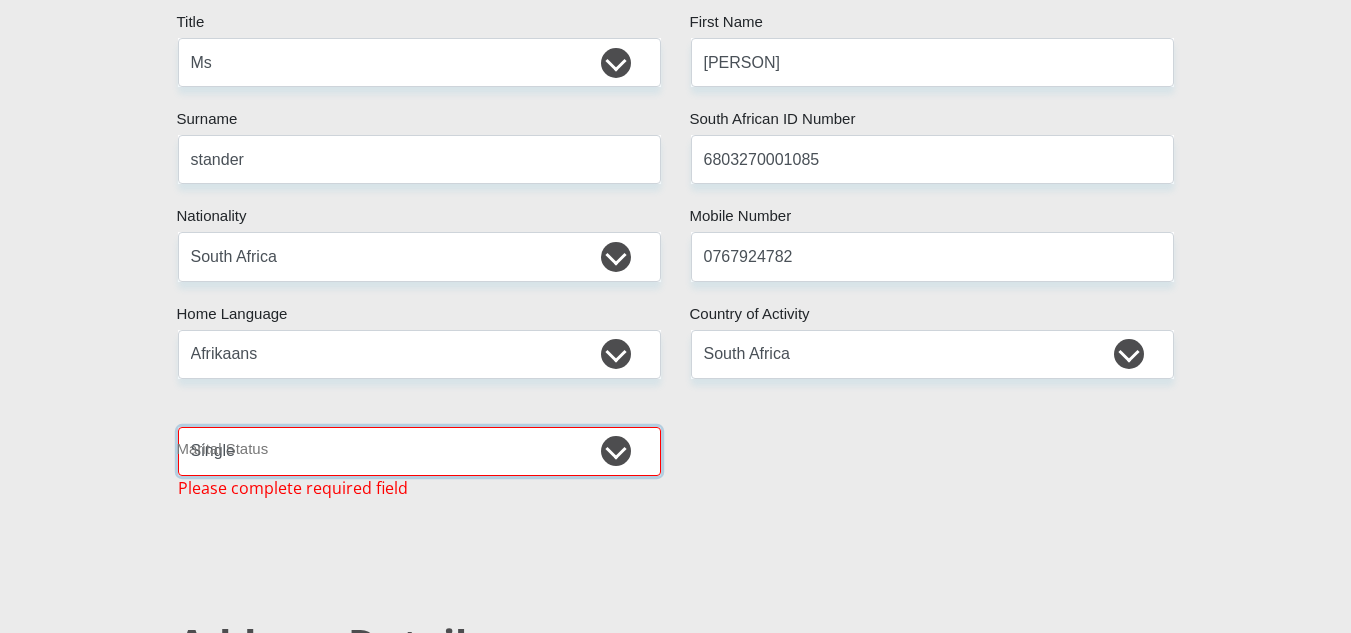 click on "Married ANC
Single
Divorced
Widowed
Married COP or Customary Law" at bounding box center (419, 451) 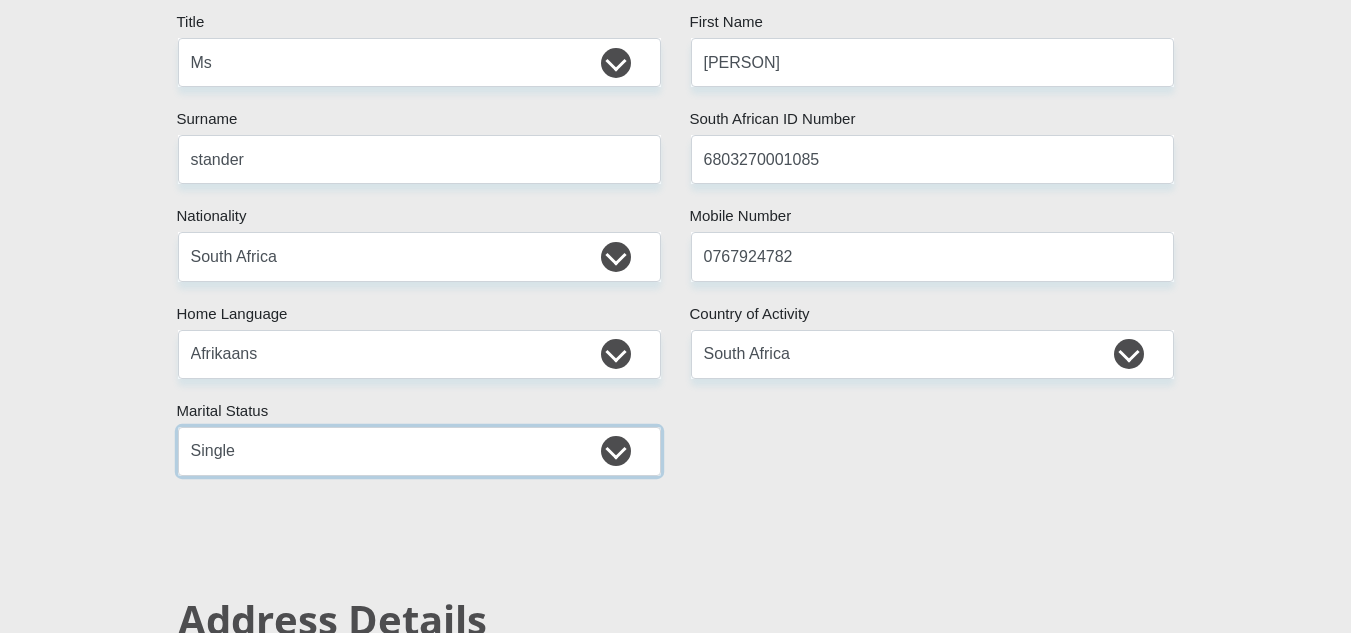 scroll, scrollTop: 600, scrollLeft: 0, axis: vertical 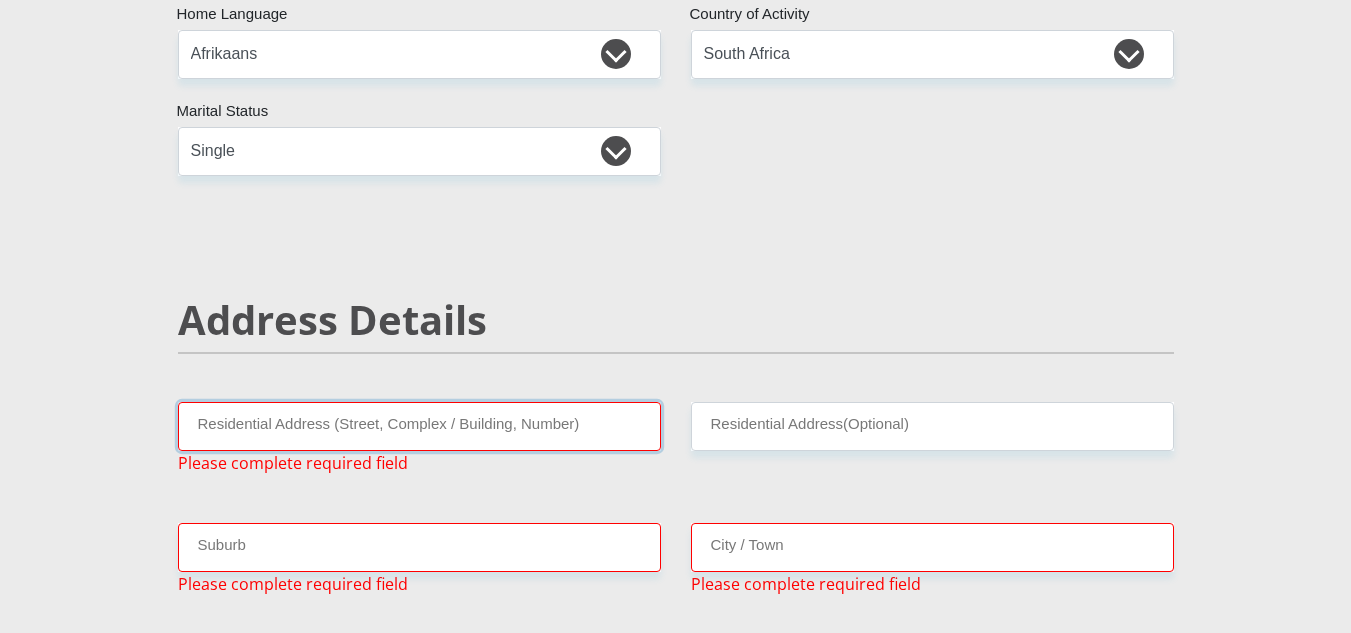 click on "Residential Address (Street, Complex / Building, Number)" at bounding box center (419, 426) 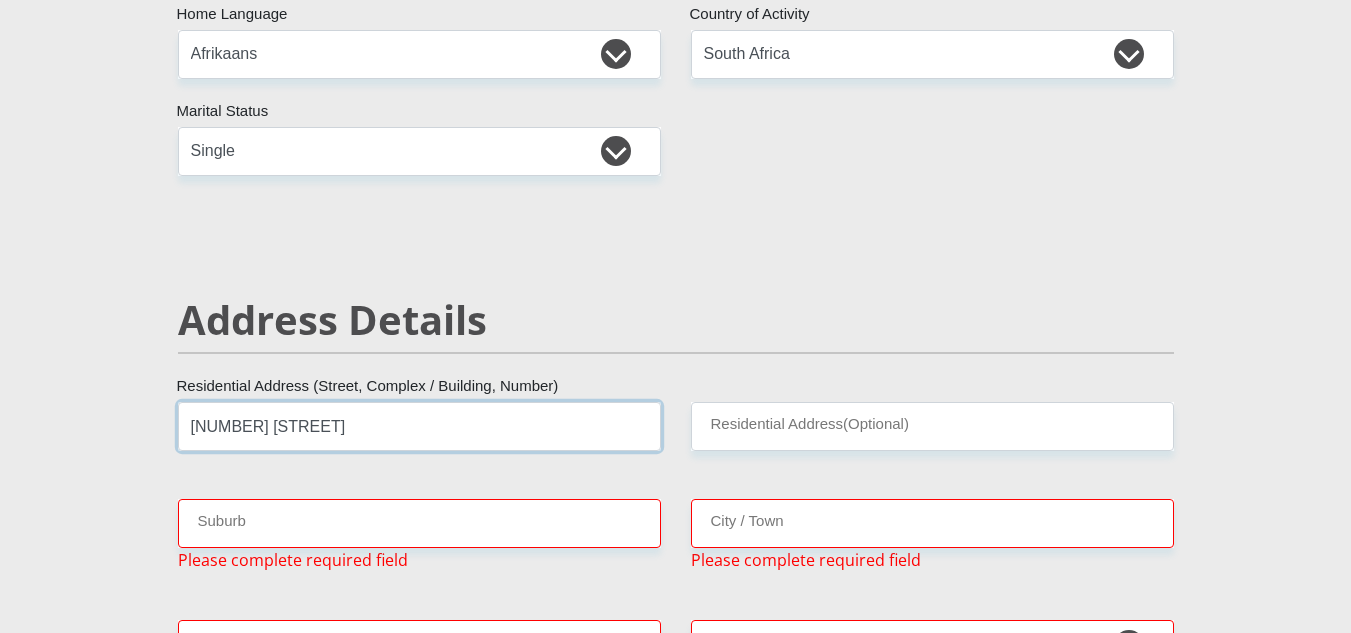 type on "37 Decora street  Heideland" 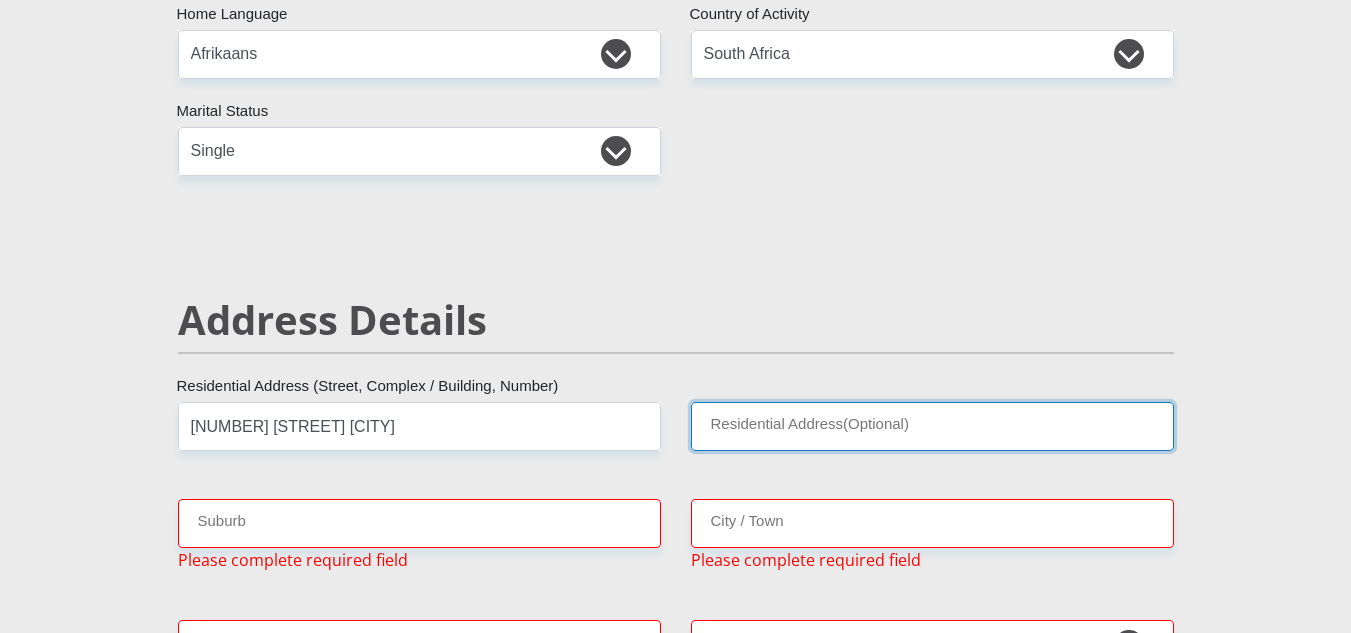 click on "Residential Address(Optional)" at bounding box center (932, 426) 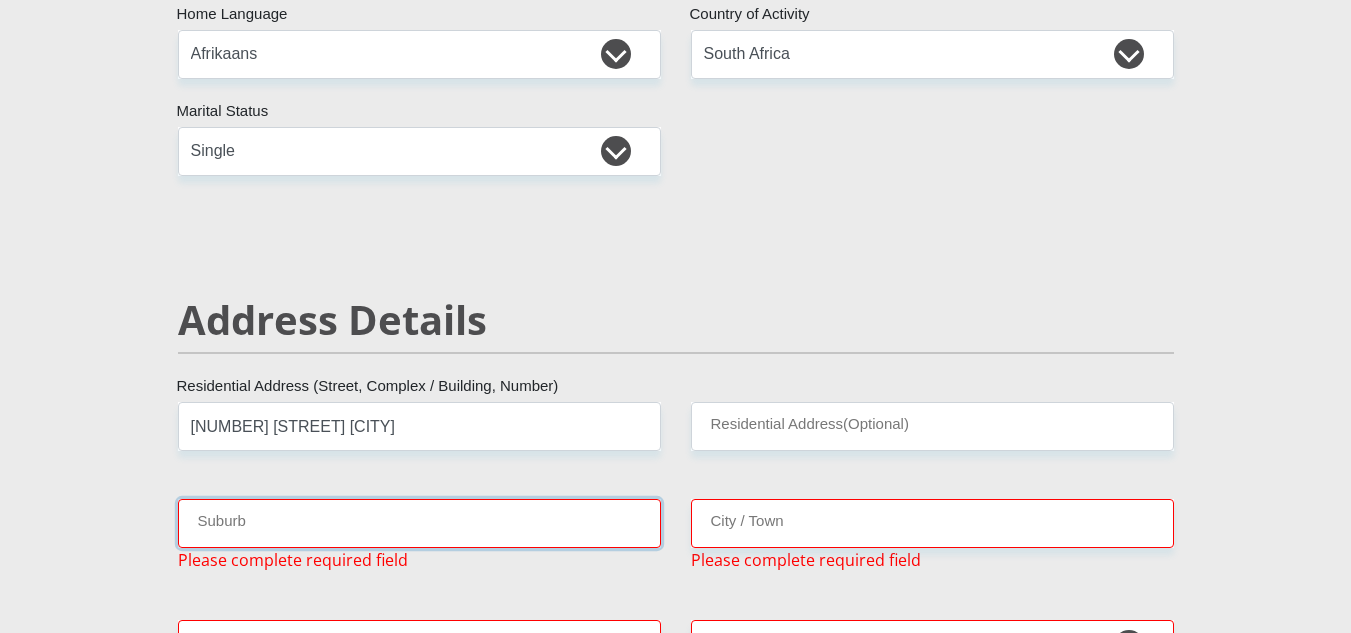 click on "Suburb" at bounding box center [419, 523] 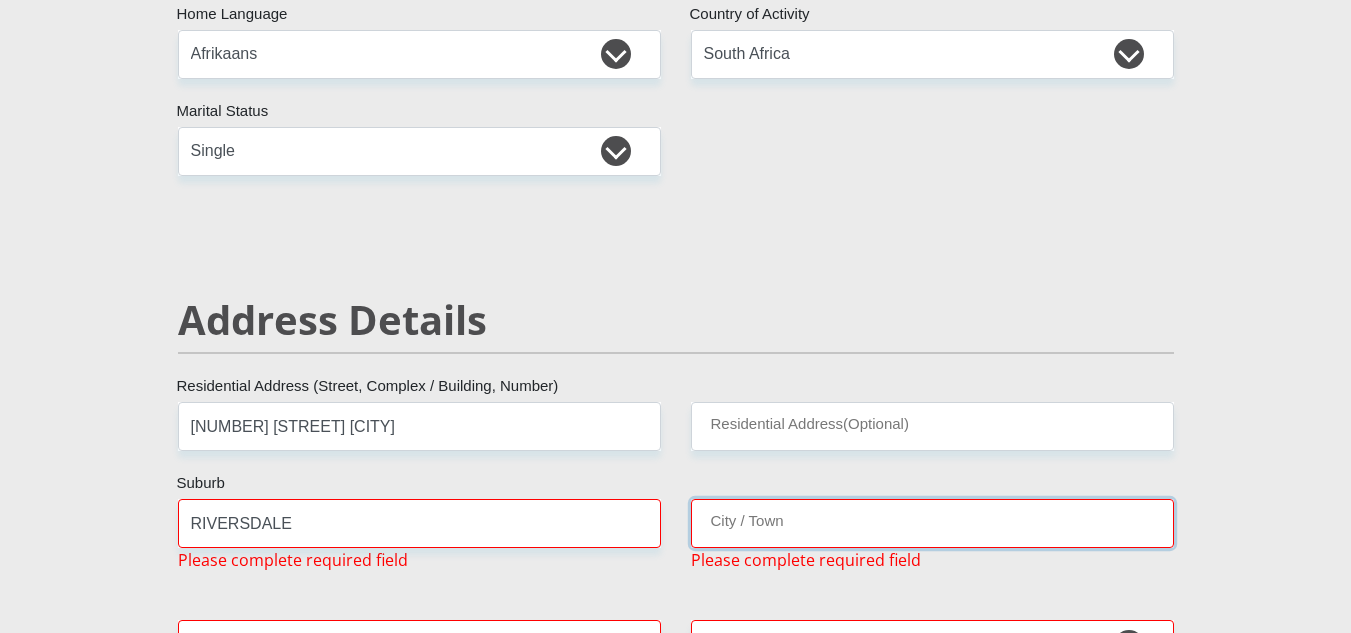 type on "RIVERSDALE" 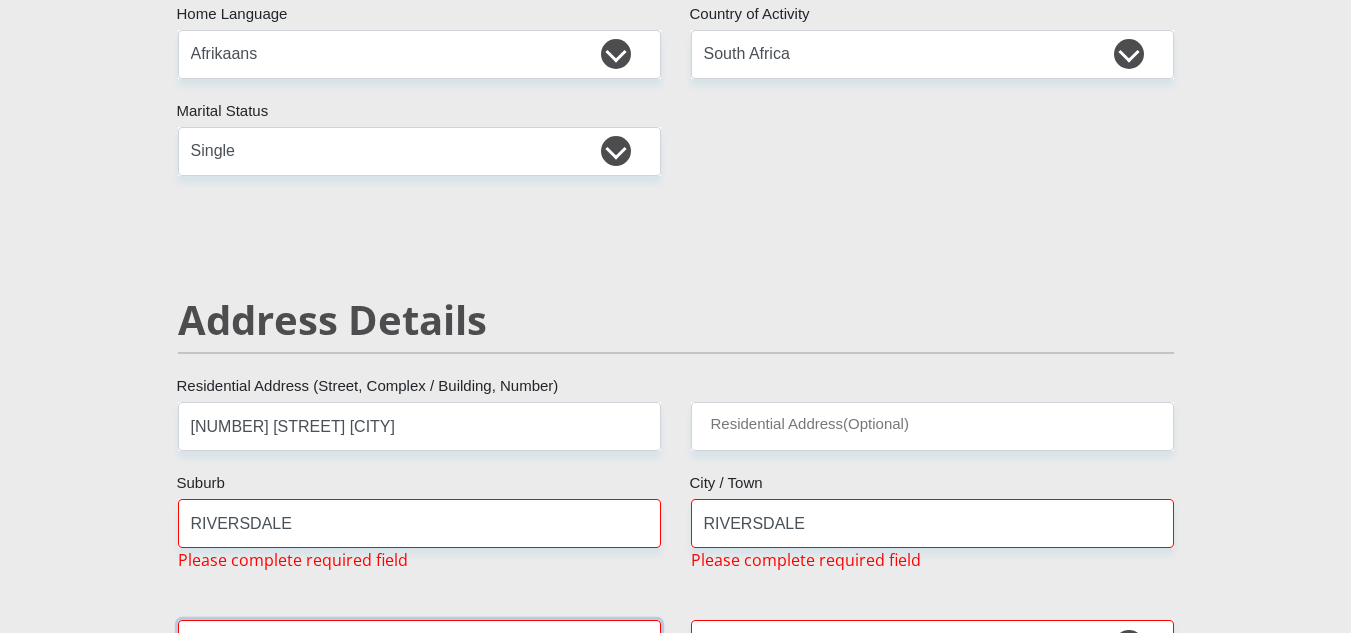 type on "6670" 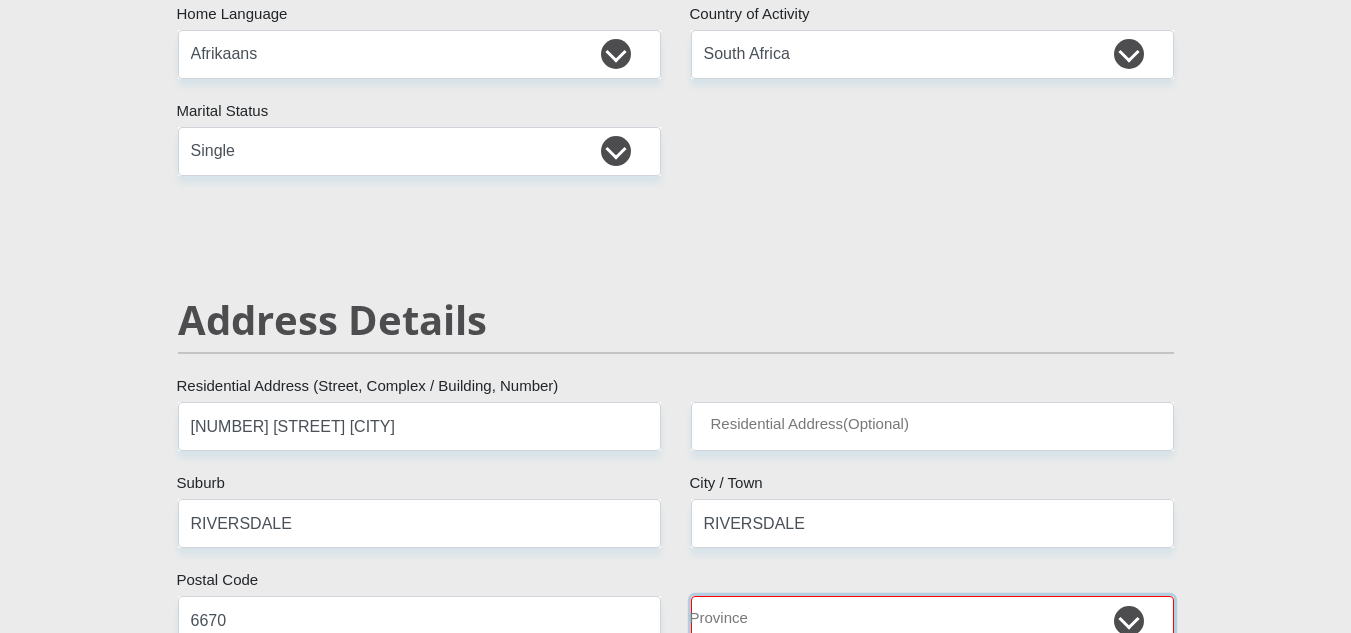 click on "Eastern Cape
Free State
Gauteng
KwaZulu-Natal
Limpopo
Mpumalanga
Northern Cape
North West
Western Cape" at bounding box center [932, 620] 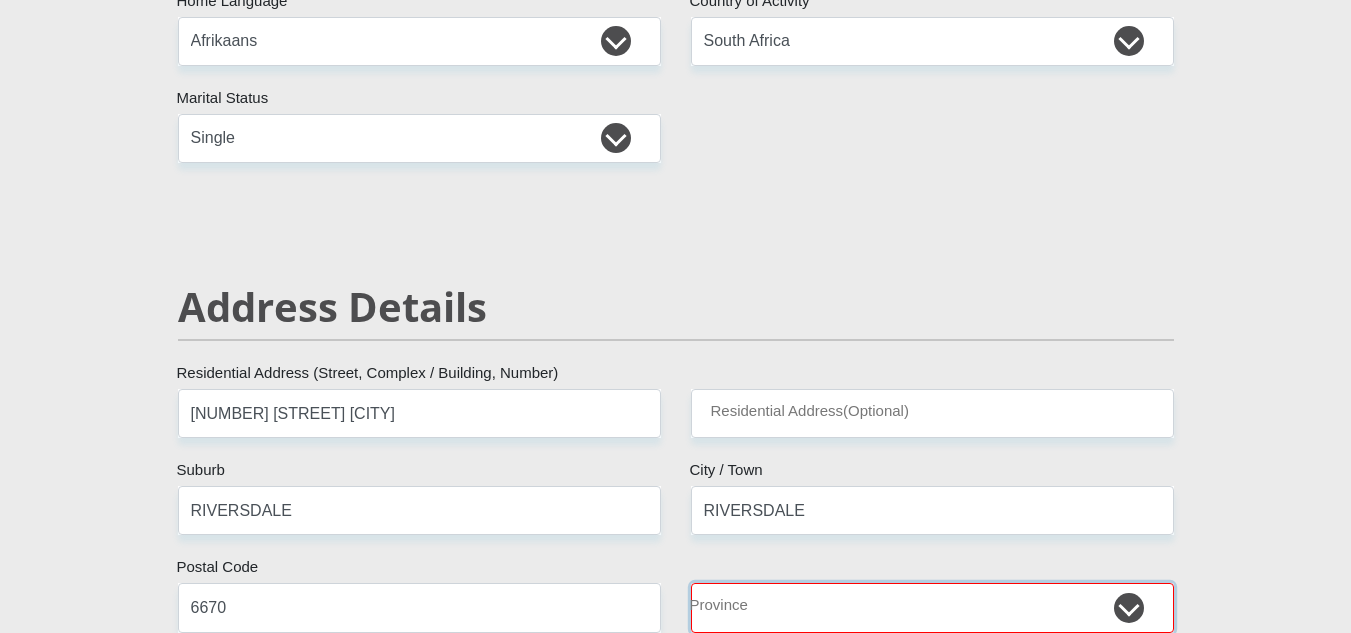 select on "Western Cape" 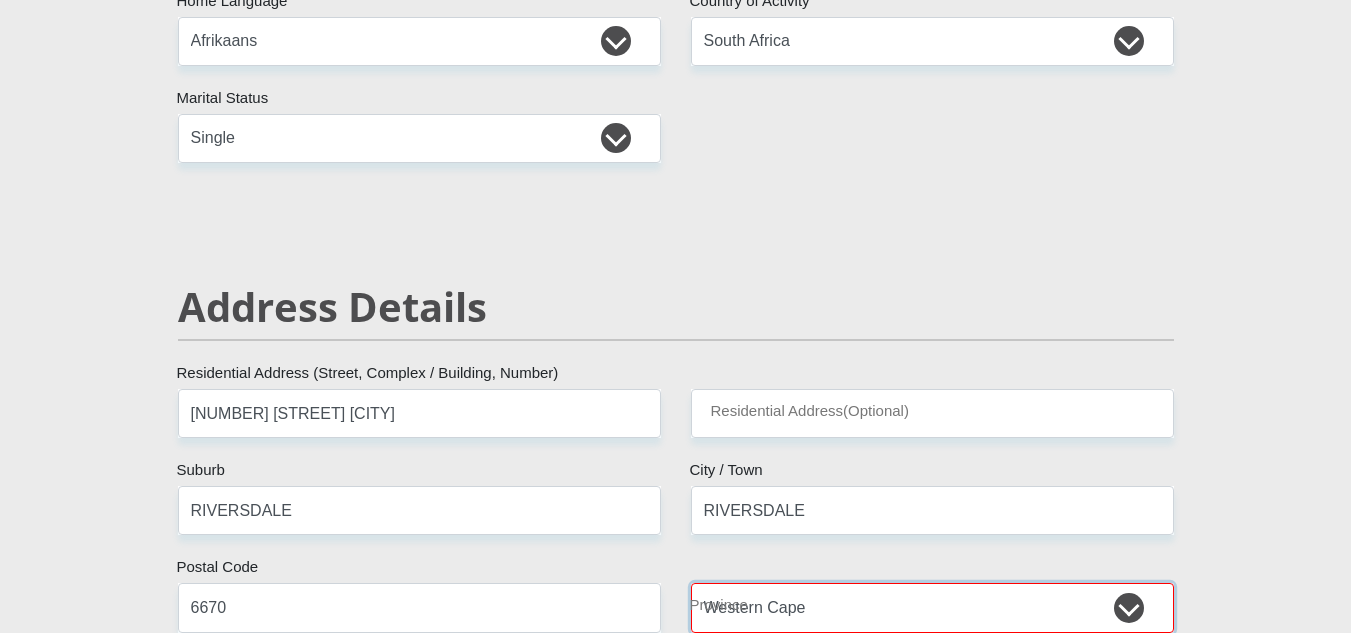 click on "Eastern Cape
Free State
Gauteng
KwaZulu-Natal
Limpopo
Mpumalanga
Northern Cape
North West
Western Cape" at bounding box center (932, 607) 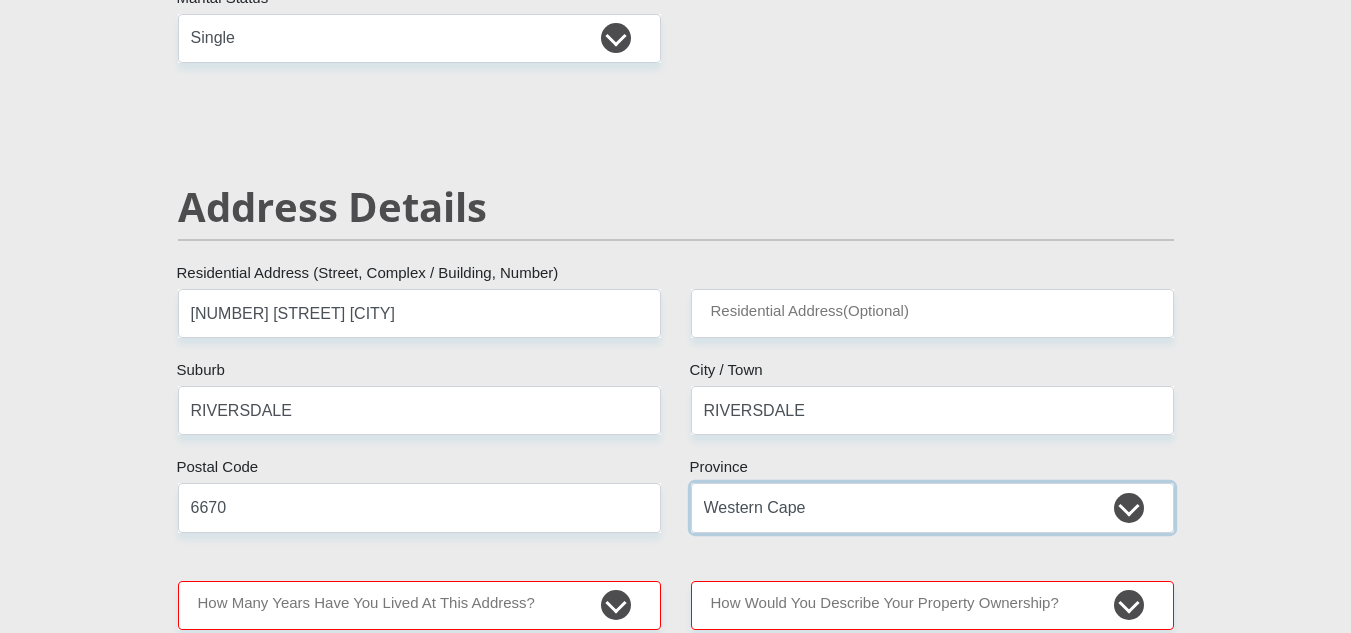 scroll, scrollTop: 913, scrollLeft: 0, axis: vertical 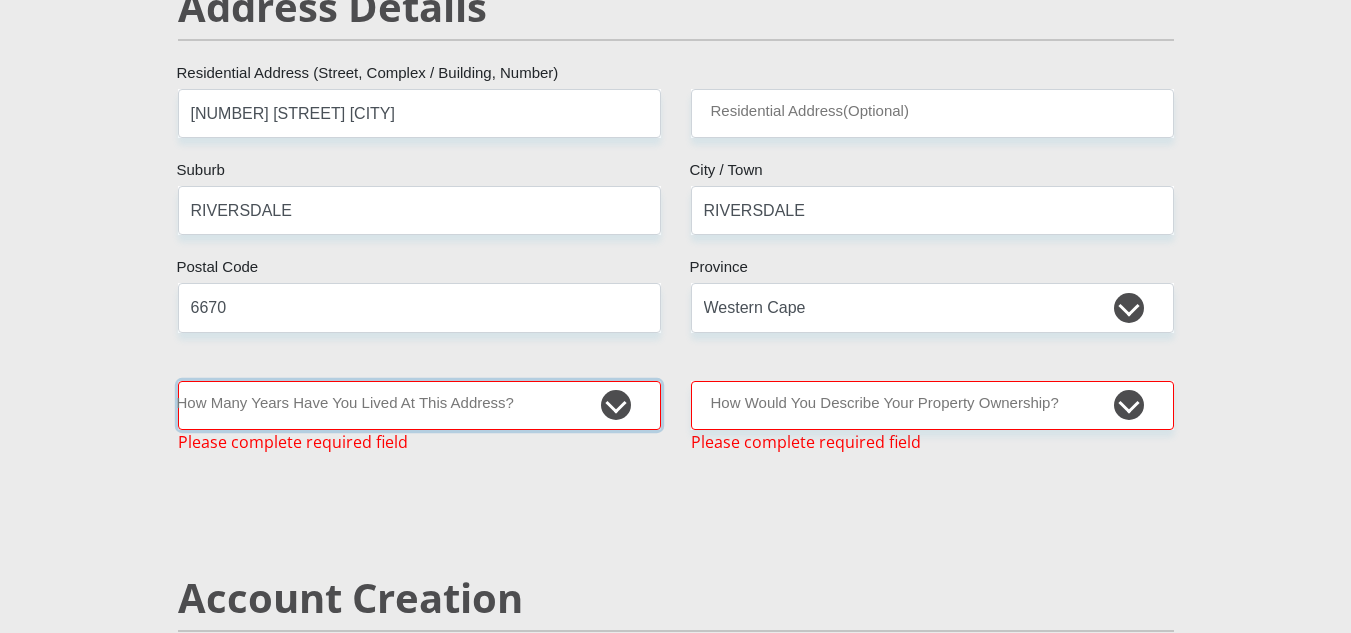 click on "less than 1 year
1-3 years
3-5 years
5+ years" at bounding box center [419, 405] 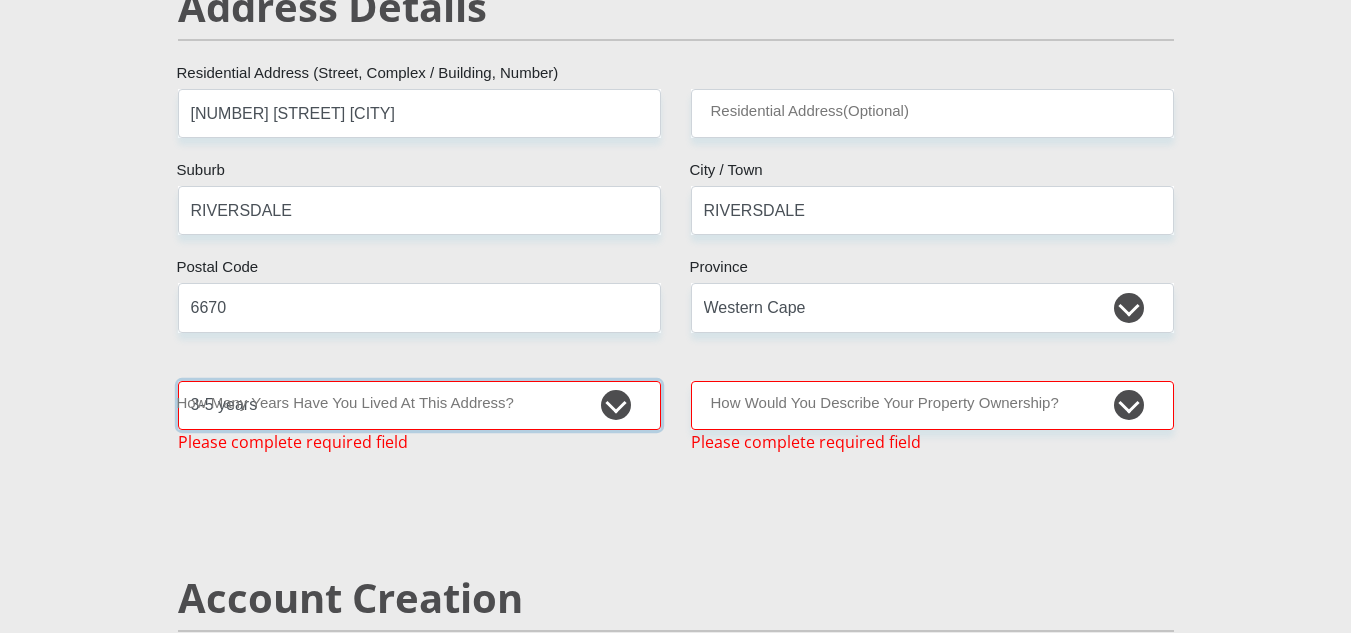 click on "less than 1 year
1-3 years
3-5 years
5+ years" at bounding box center [419, 405] 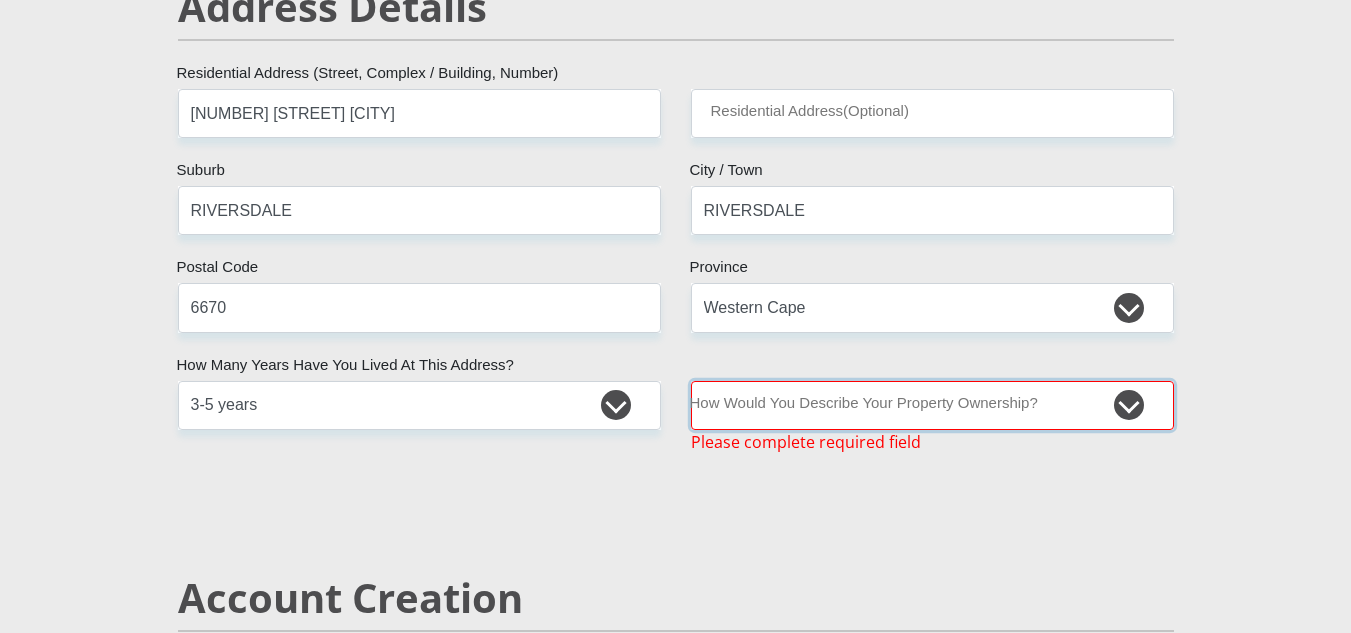 click on "Owned
Rented
Family Owned
Company Dwelling" at bounding box center (932, 405) 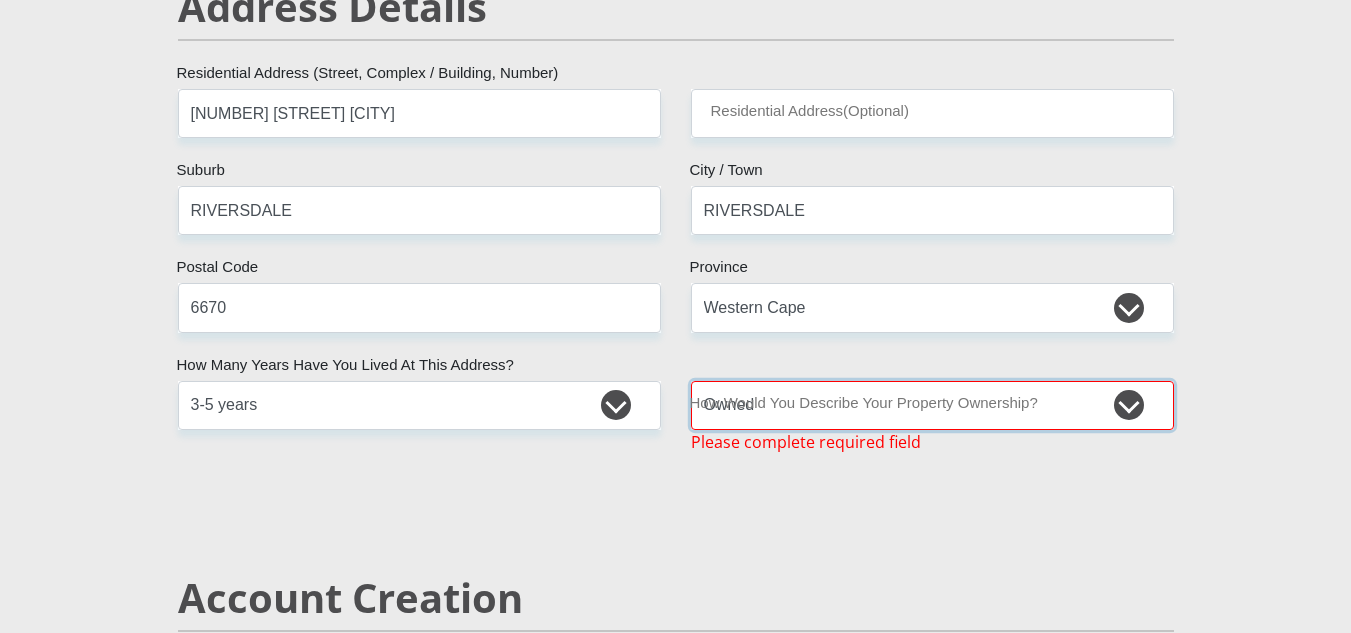 click on "Owned
Rented
Family Owned
Company Dwelling" at bounding box center (932, 405) 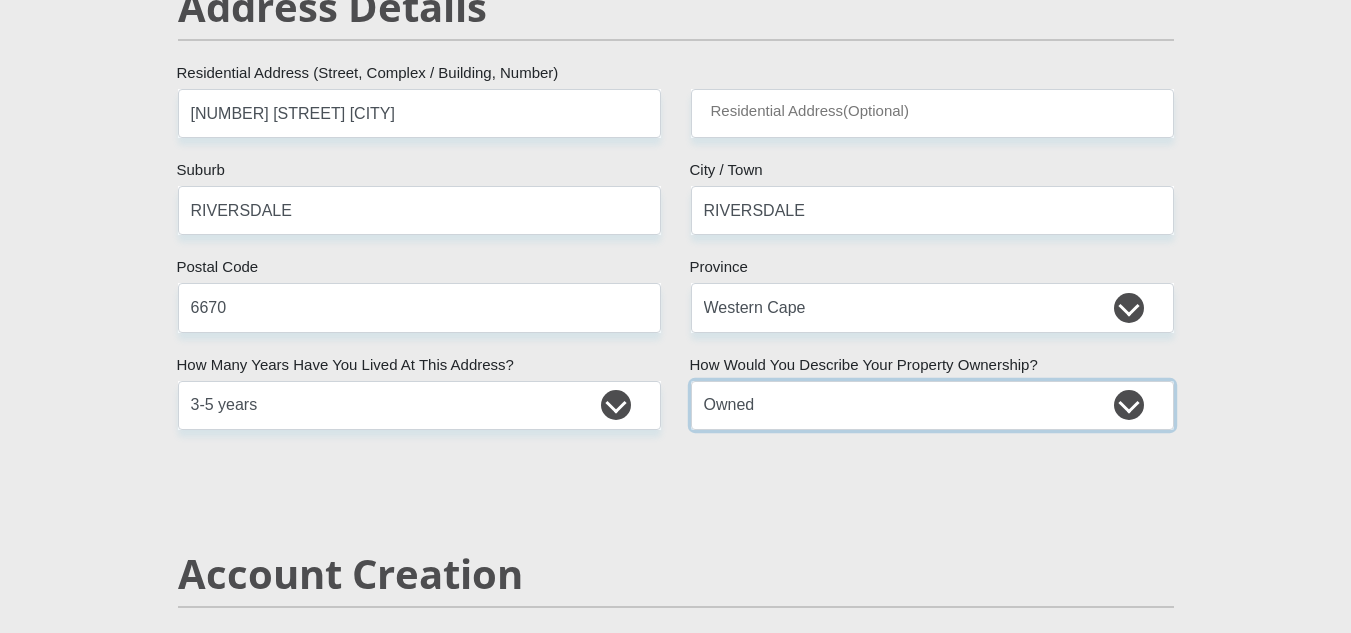 scroll, scrollTop: 1113, scrollLeft: 0, axis: vertical 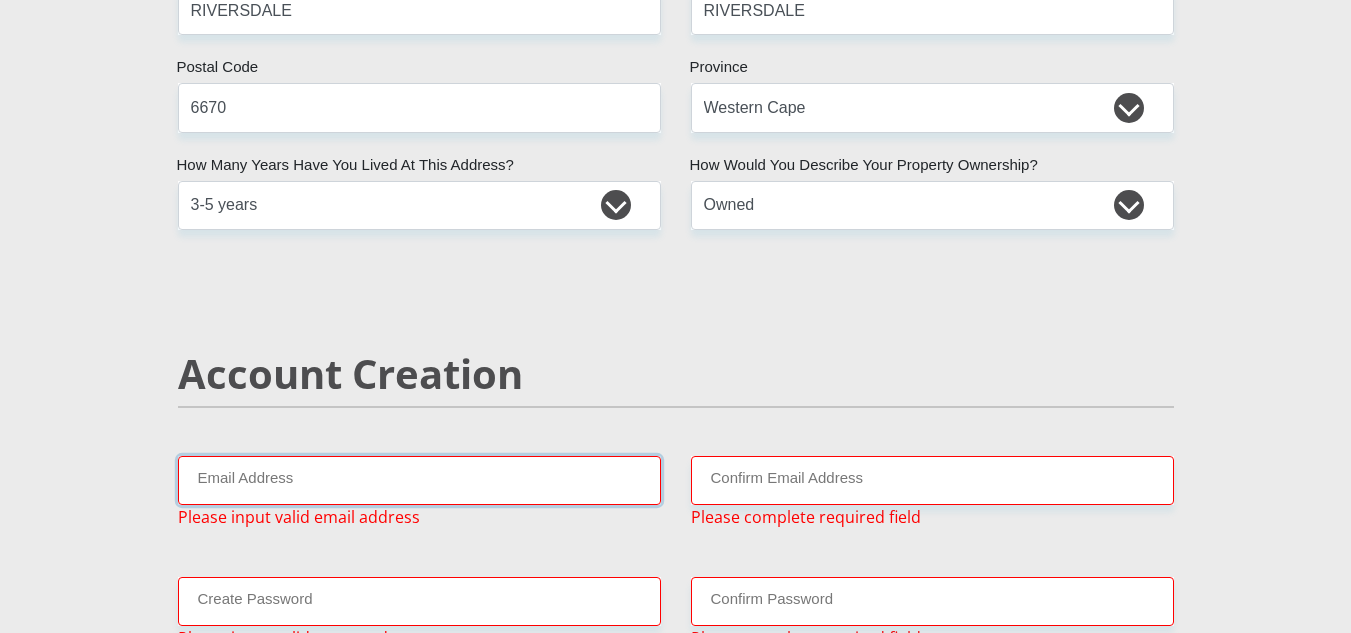 click on "Email Address" at bounding box center (419, 480) 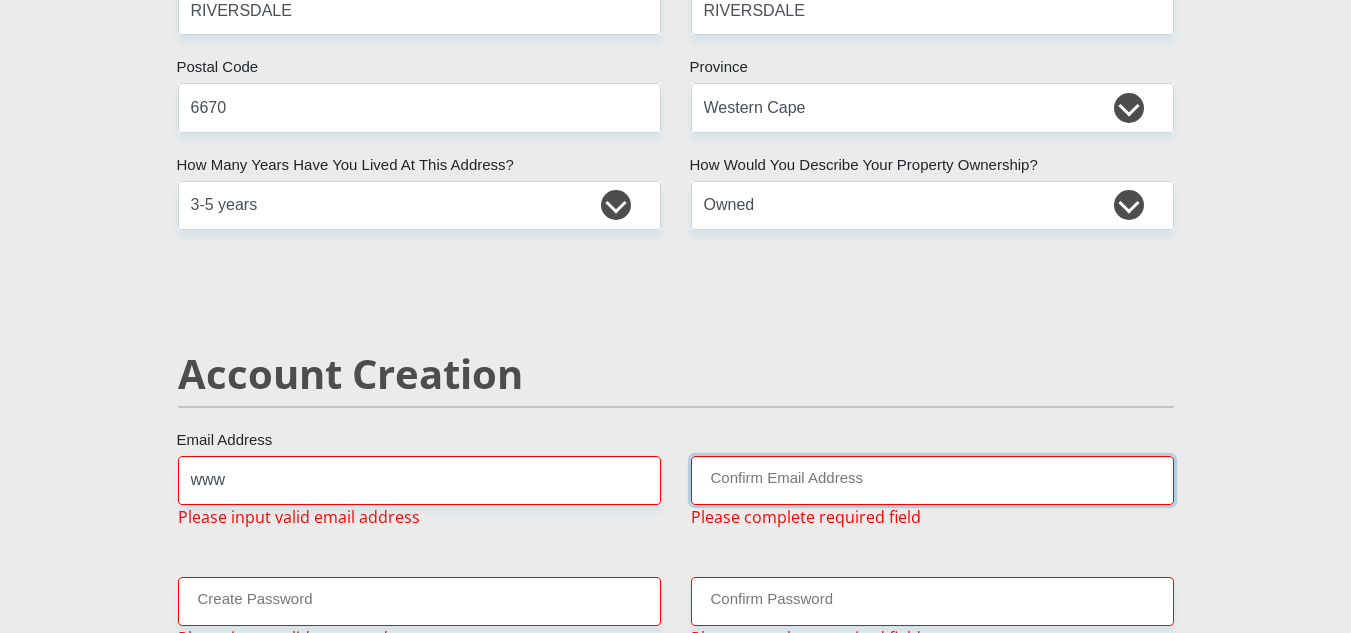 click on "Confirm Email Address" at bounding box center [932, 480] 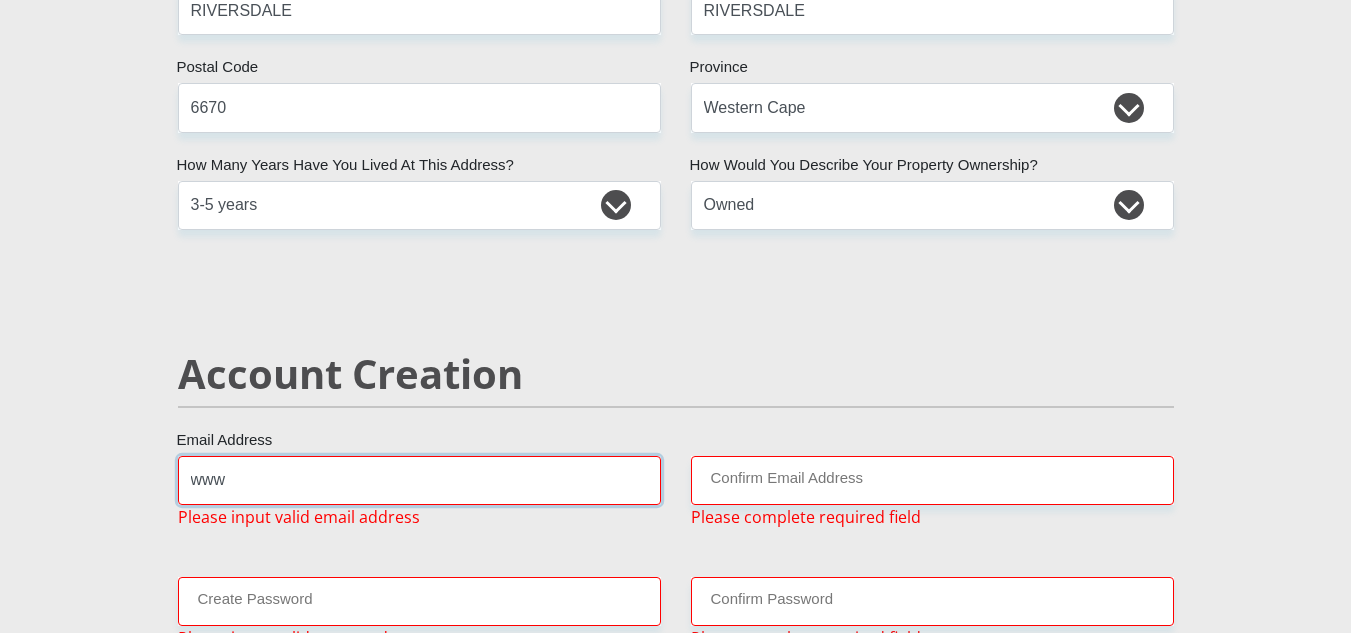 click on "www" at bounding box center (419, 480) 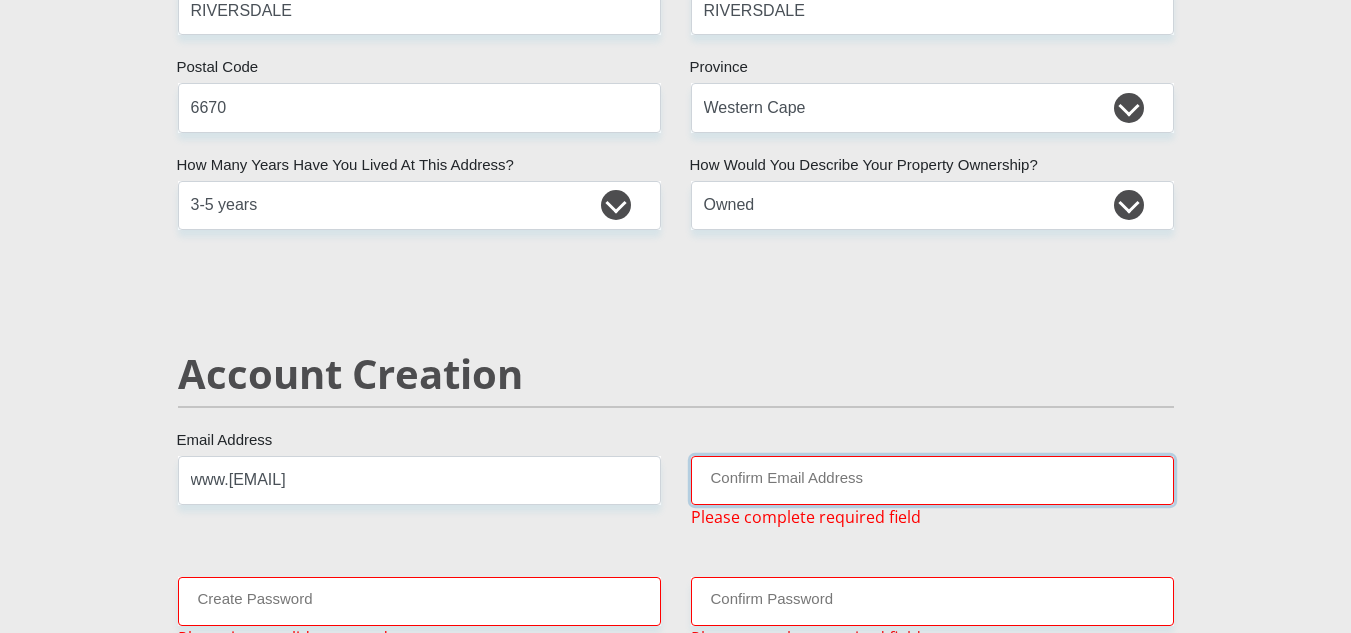 click on "Confirm Email Address" at bounding box center (932, 480) 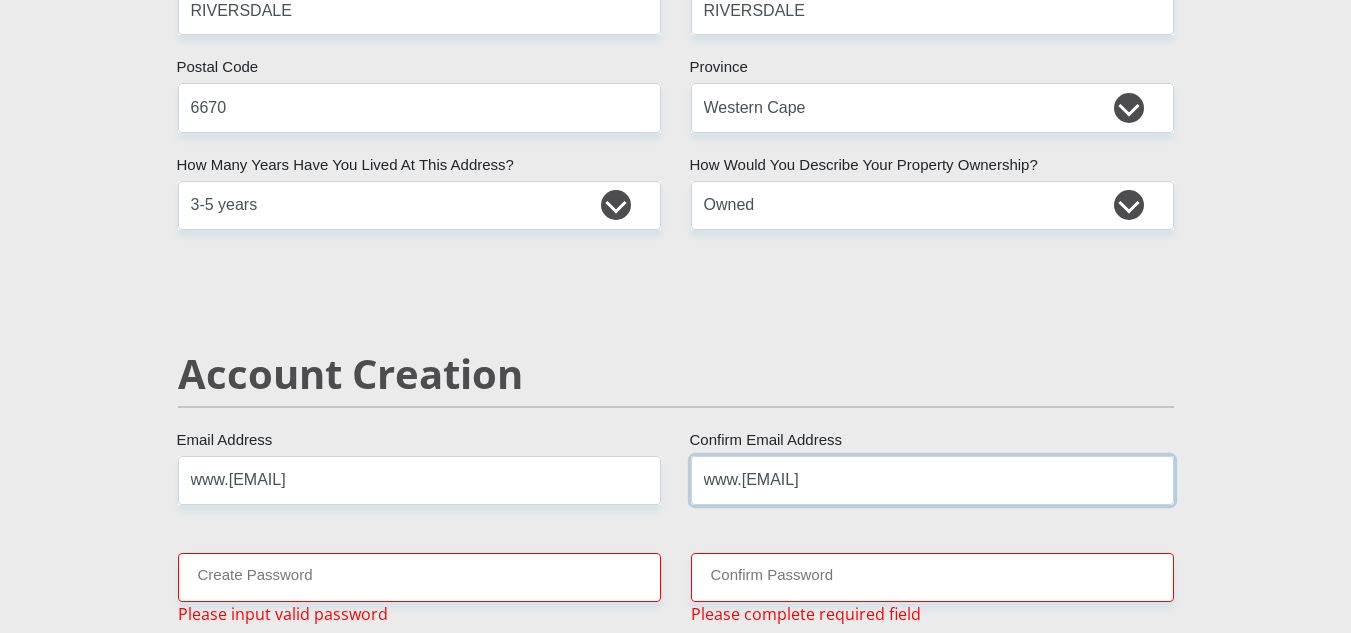 type on "www.[EMAIL]" 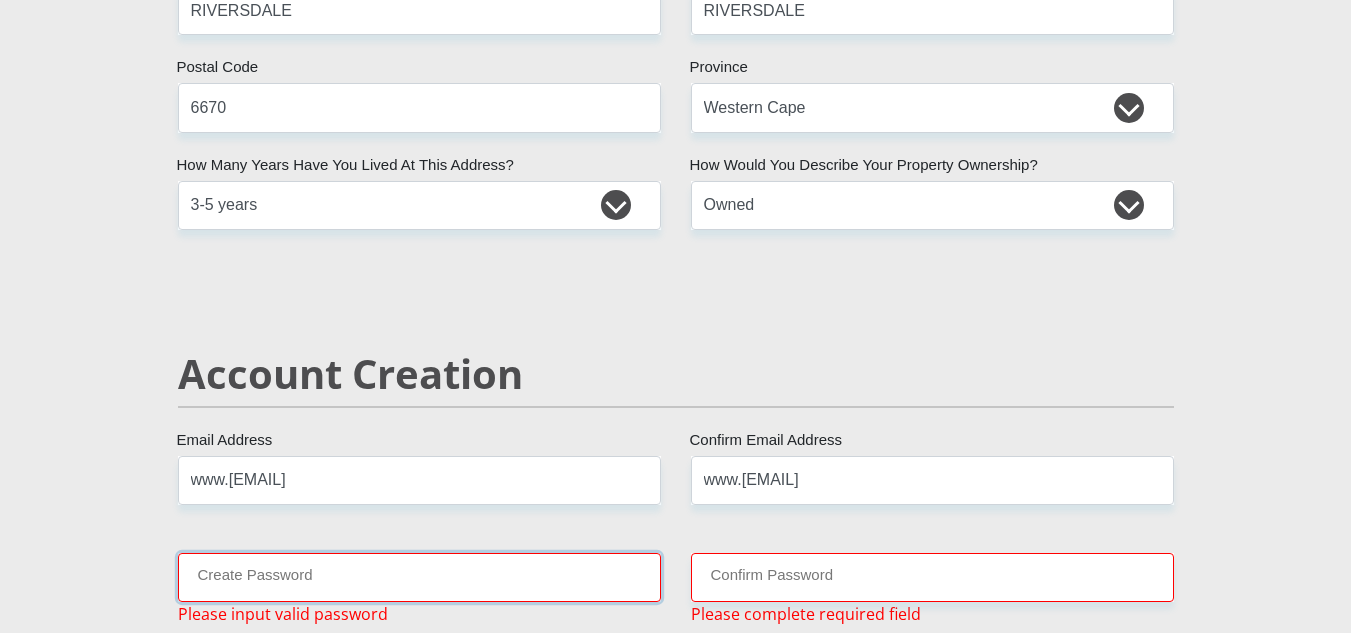 click on "Create Password" at bounding box center (419, 577) 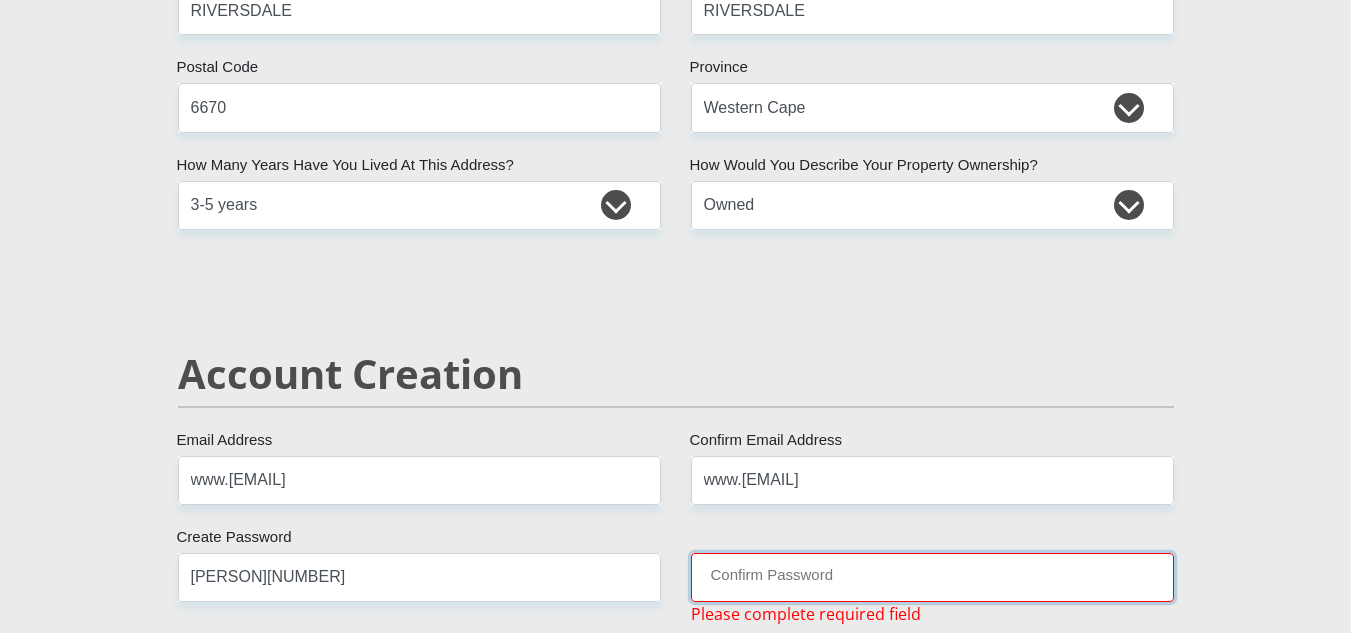click on "Confirm Password" at bounding box center (932, 577) 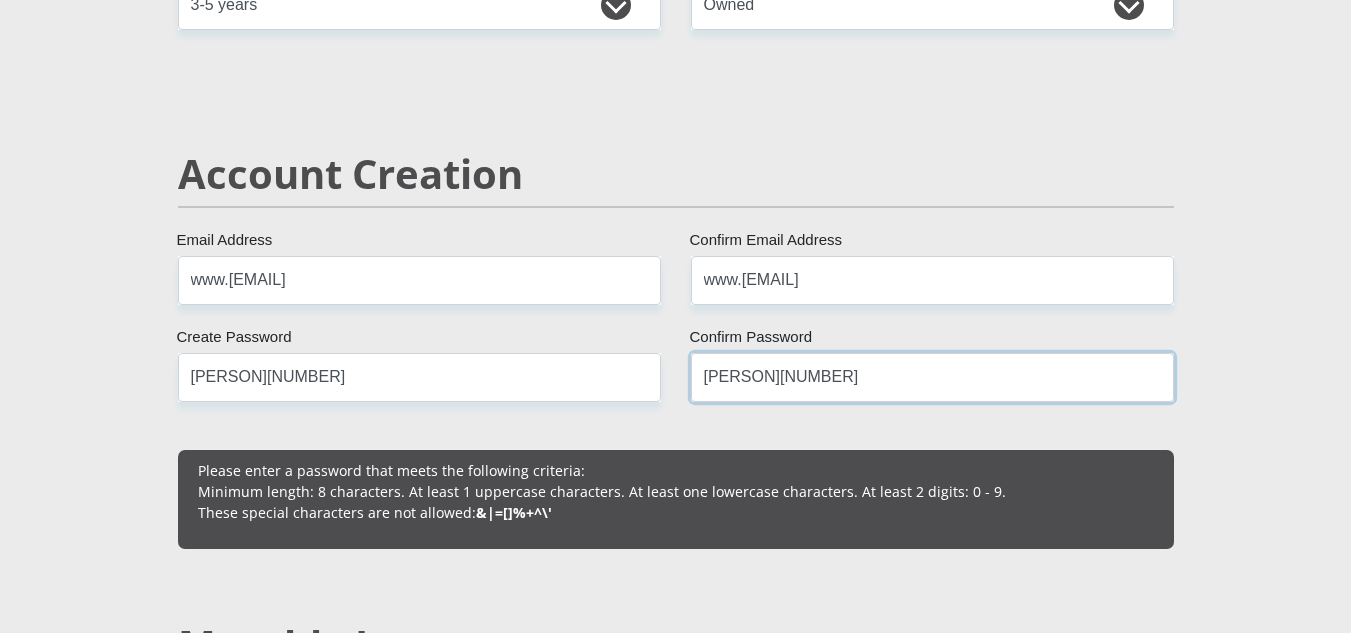 scroll, scrollTop: 1513, scrollLeft: 0, axis: vertical 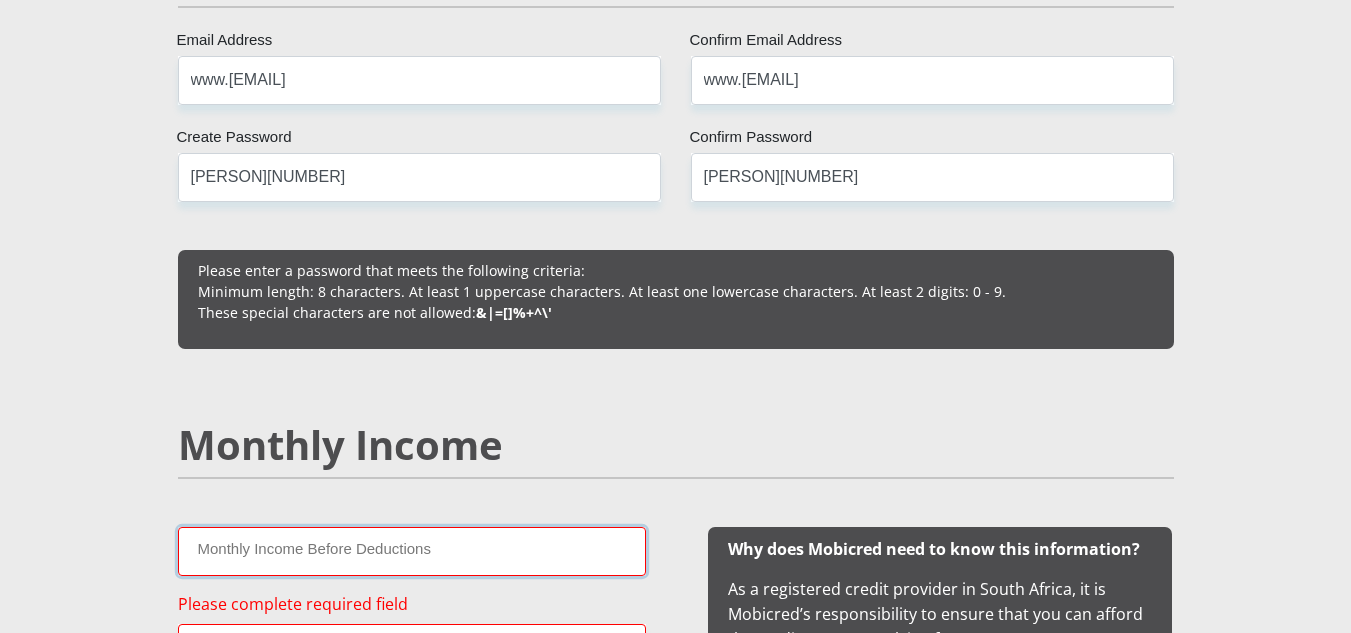 click on "Monthly Income Before Deductions" at bounding box center [412, 551] 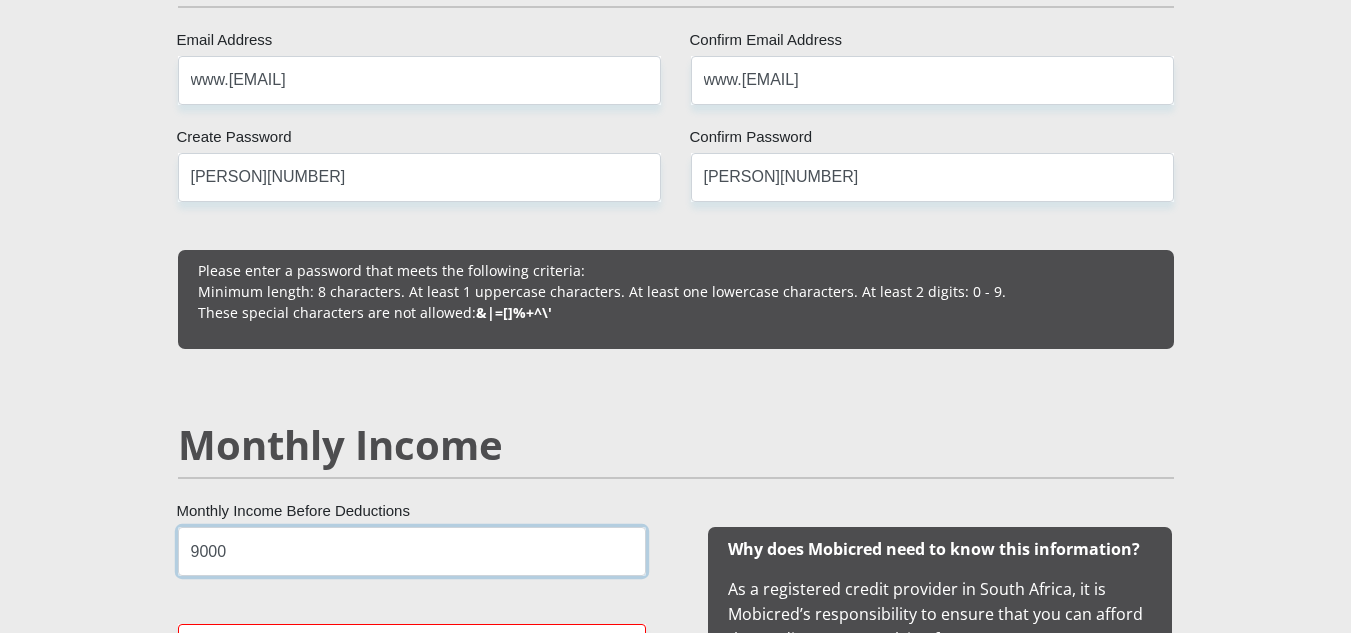 scroll, scrollTop: 1713, scrollLeft: 0, axis: vertical 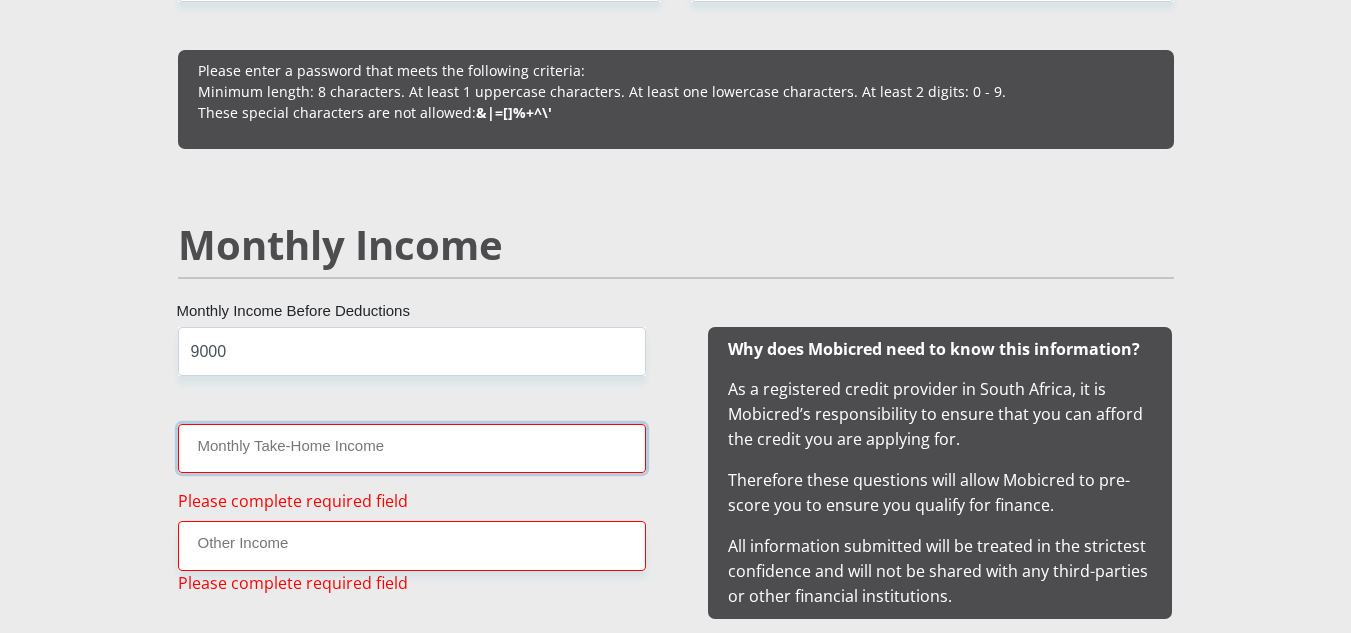 click on "Monthly Take-Home Income" at bounding box center (412, 448) 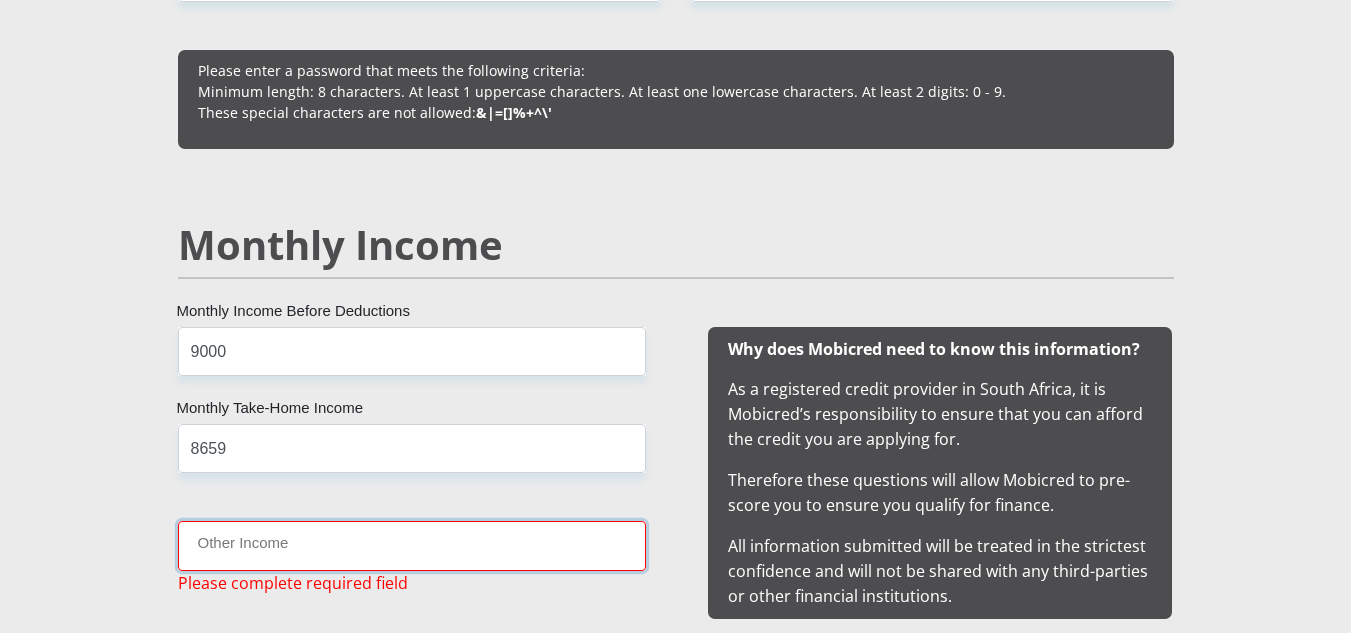 click on "Other Income" at bounding box center [412, 545] 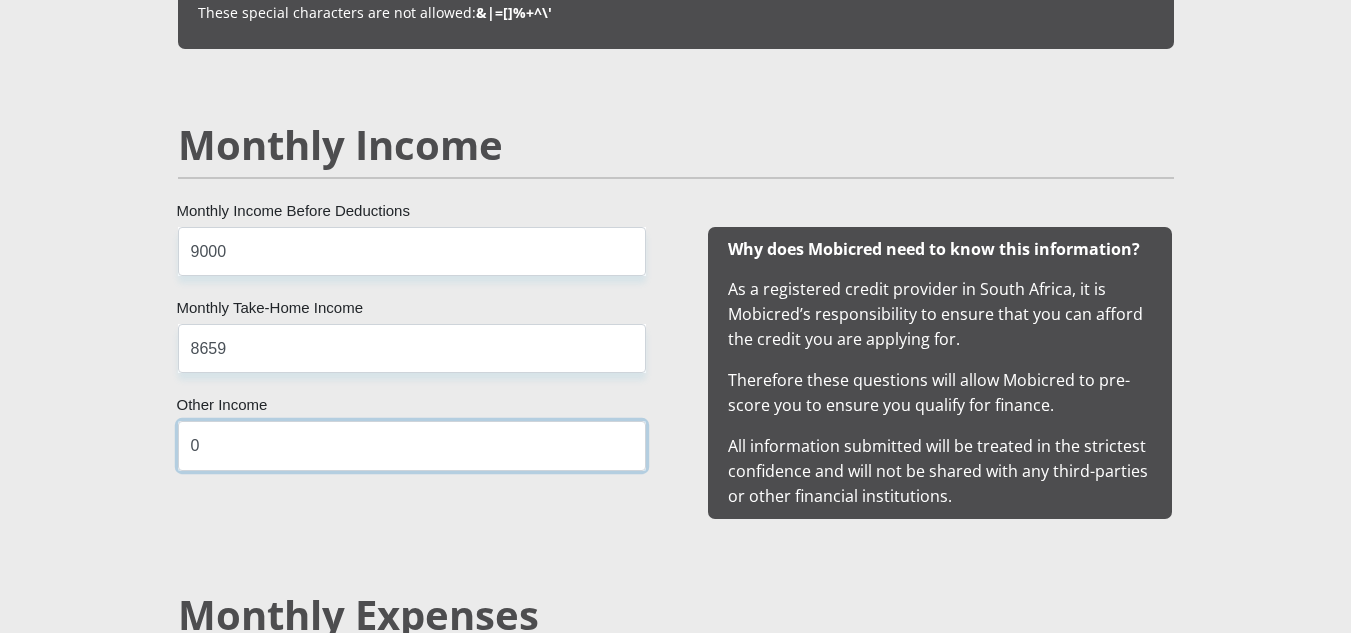 scroll, scrollTop: 2113, scrollLeft: 0, axis: vertical 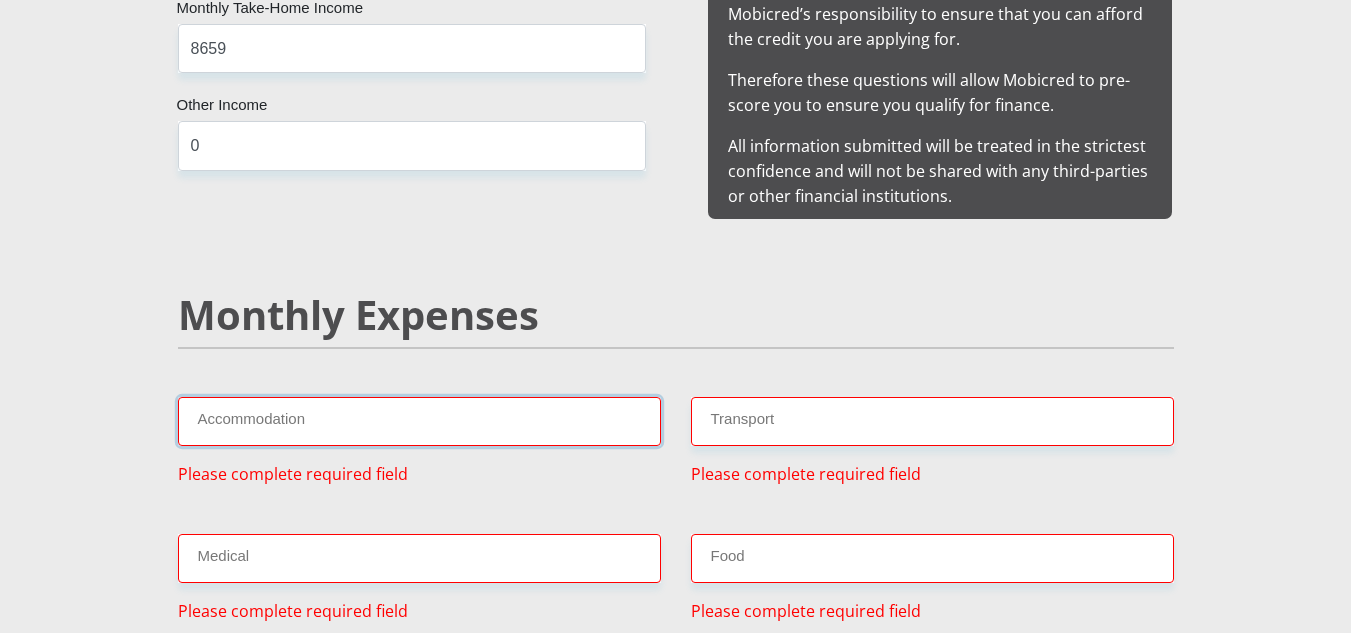 click on "Accommodation" at bounding box center [419, 421] 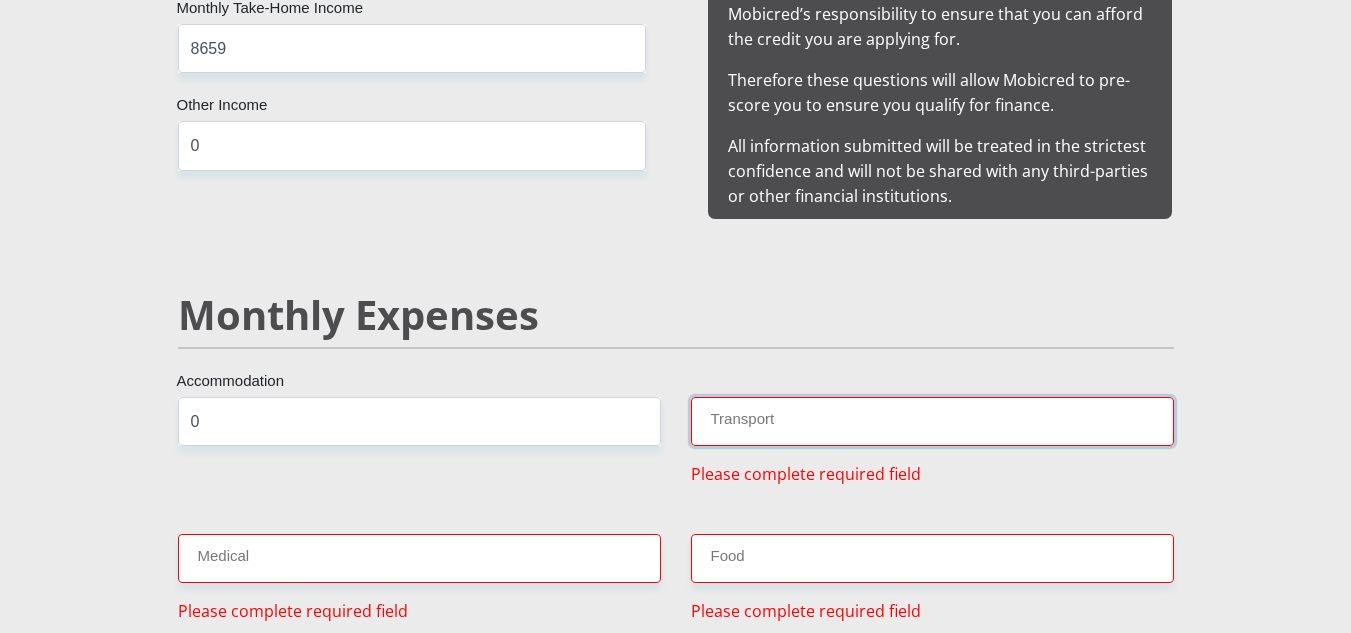 click on "Transport" at bounding box center [932, 421] 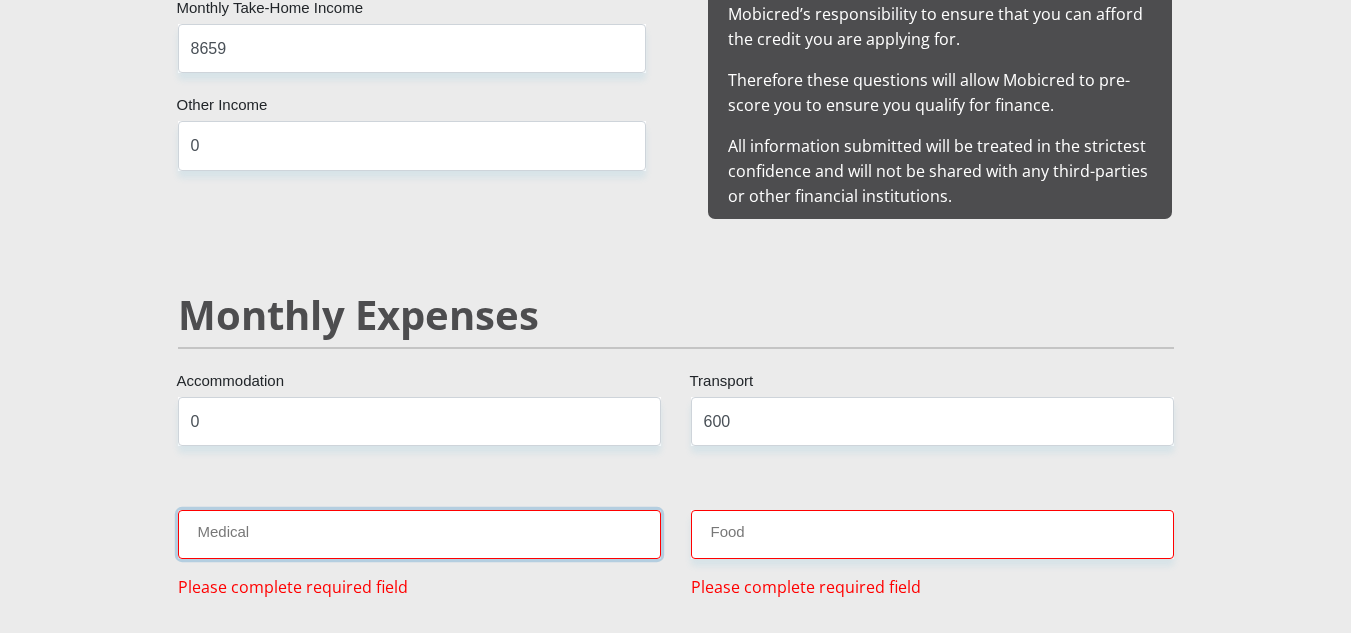 click on "Medical" at bounding box center [419, 534] 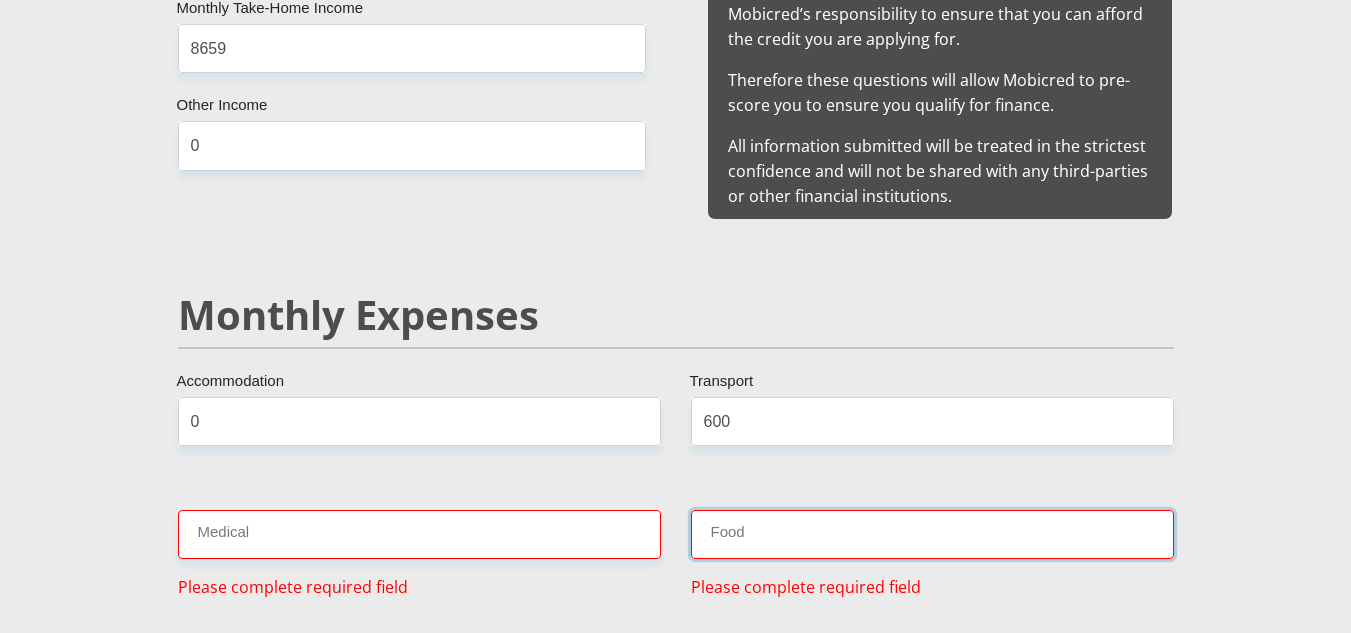 click on "Food" at bounding box center (932, 534) 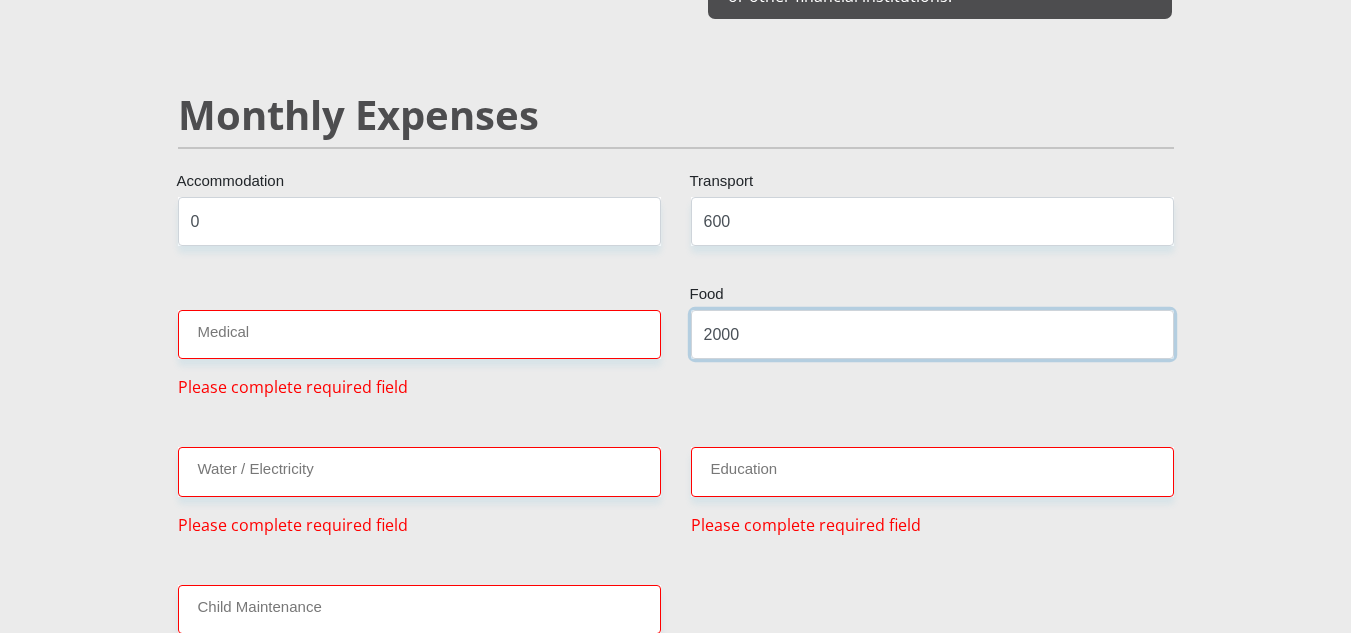 scroll, scrollTop: 2513, scrollLeft: 0, axis: vertical 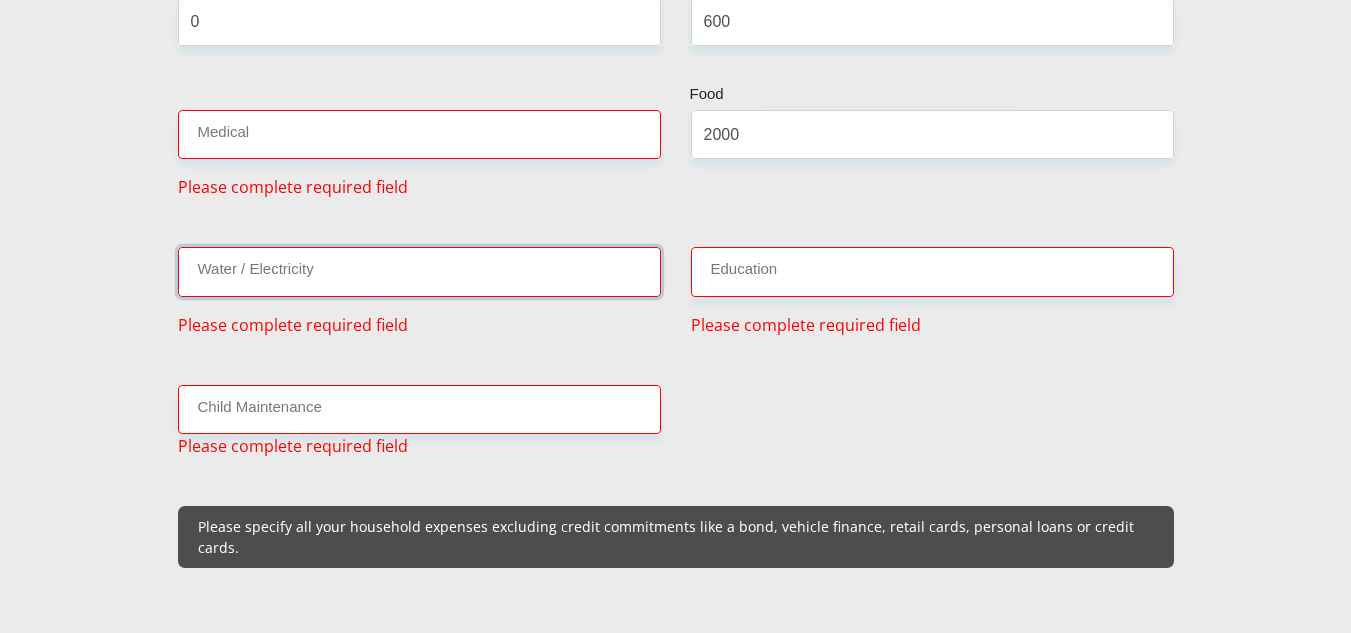 click on "Water / Electricity" at bounding box center [419, 271] 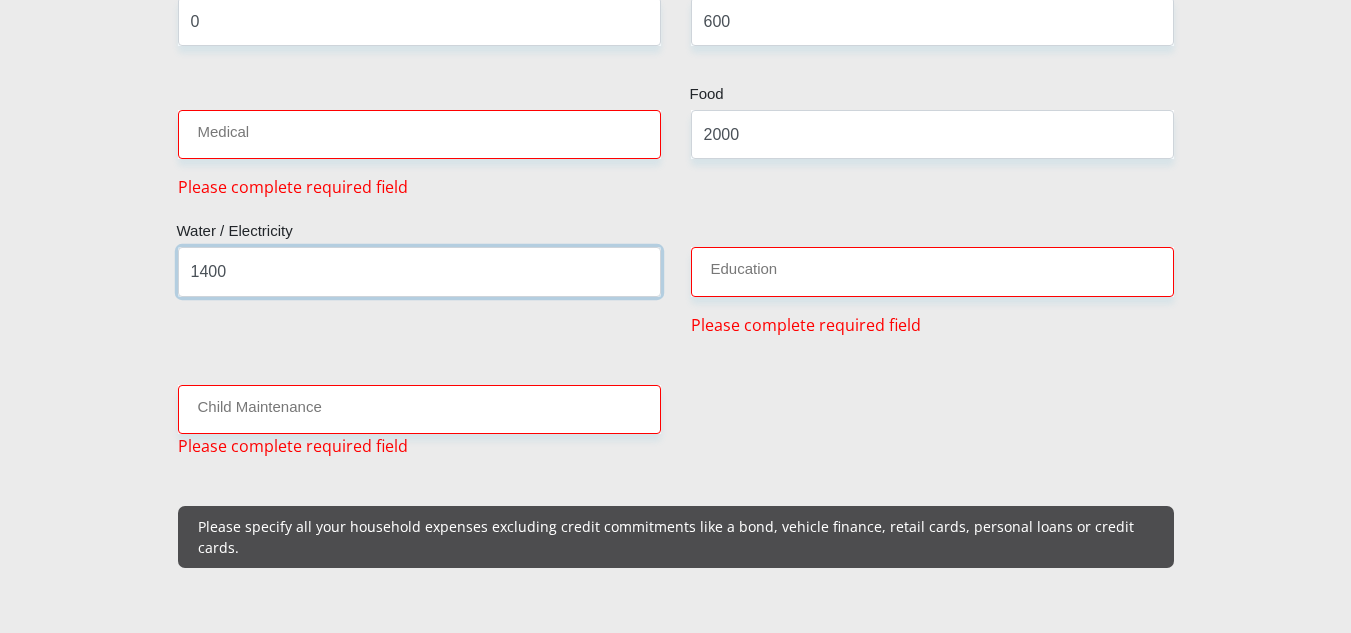 type on "1400" 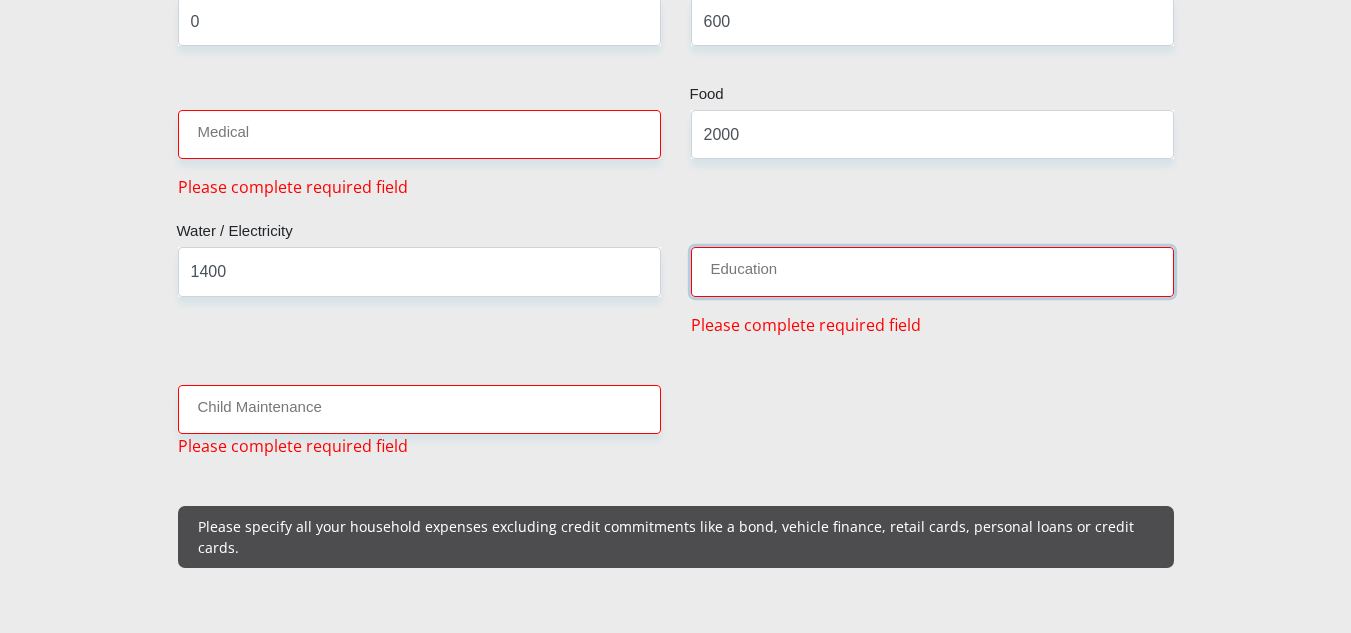 click on "Education" at bounding box center [932, 271] 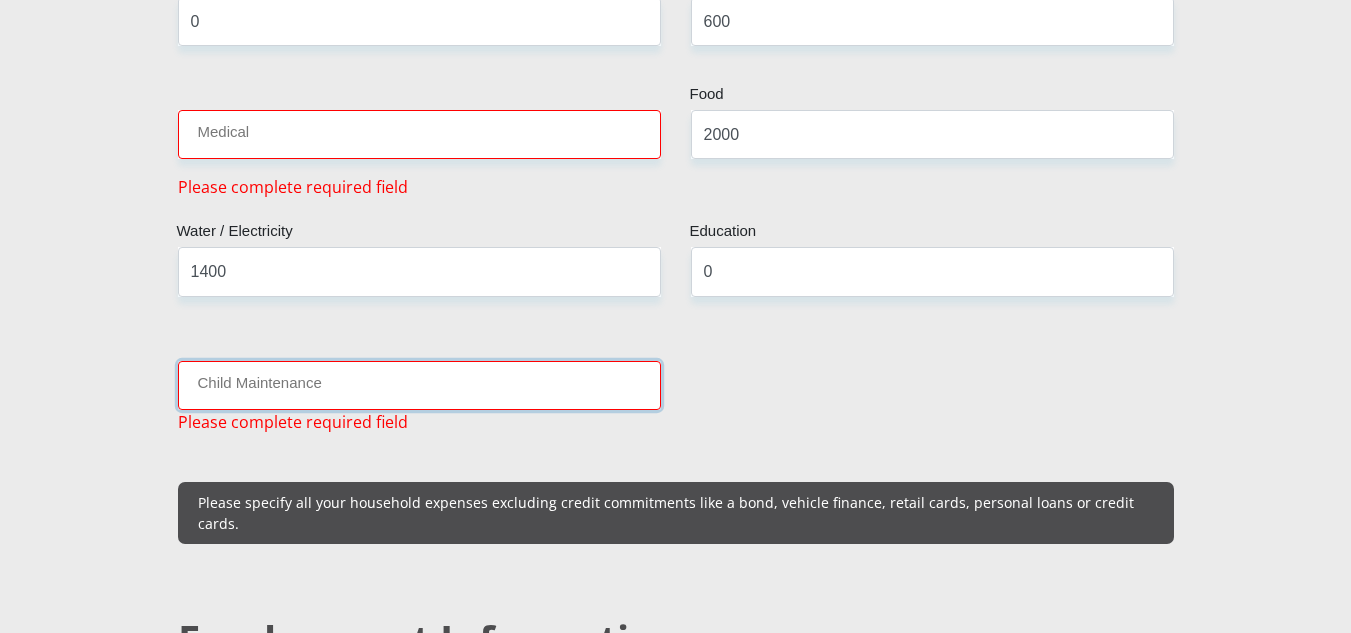click on "Child Maintenance" at bounding box center [419, 385] 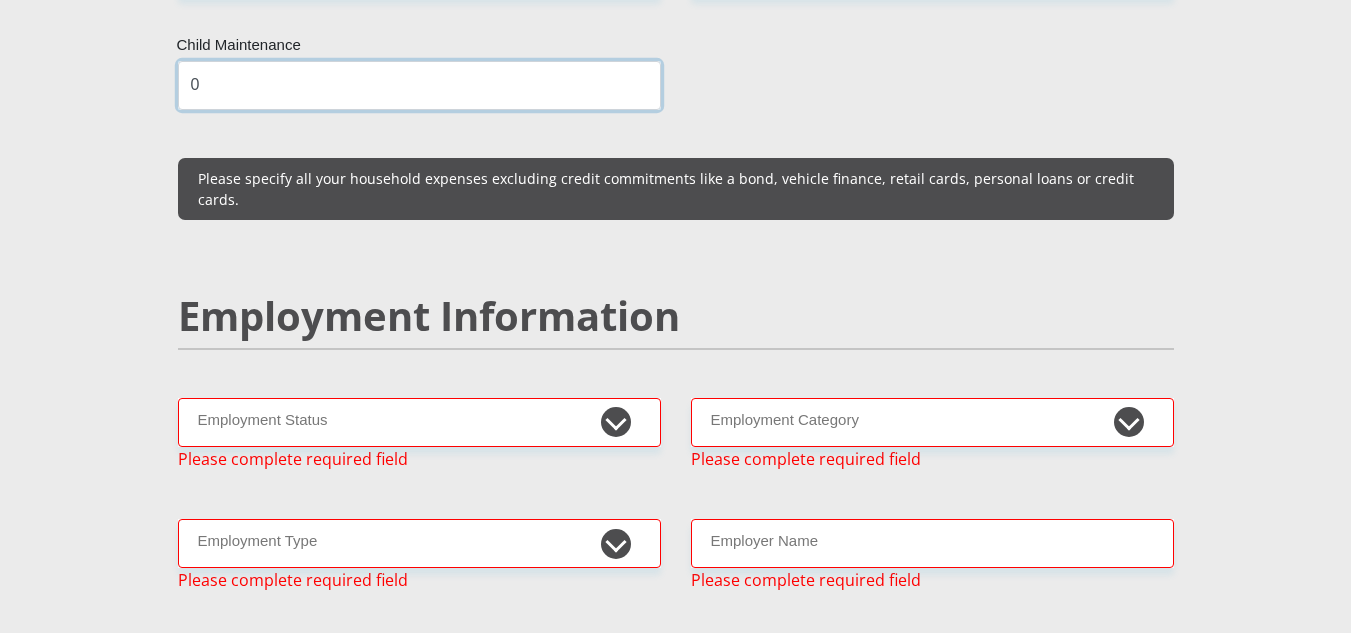 scroll, scrollTop: 2913, scrollLeft: 0, axis: vertical 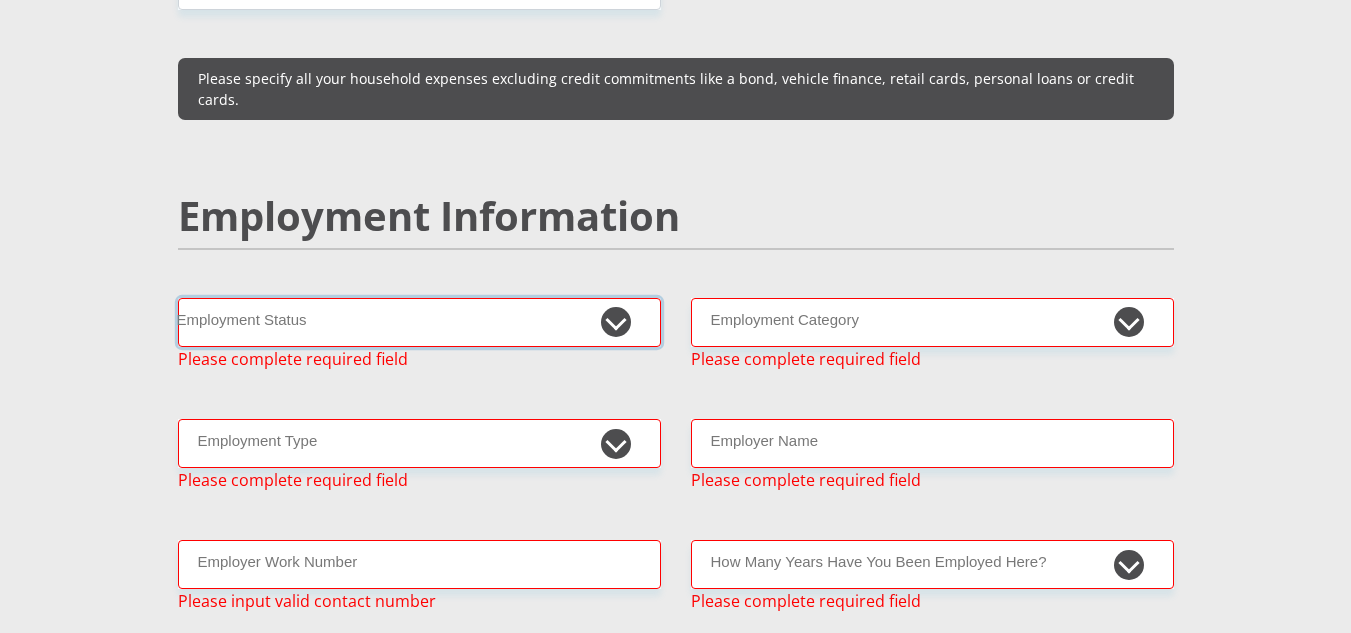 click on "Permanent/Full-time
Part-time/Casual
Contract Worker
Self-Employed
Housewife
Retired
Student
Medically Boarded
Disability
Unemployed" at bounding box center (419, 322) 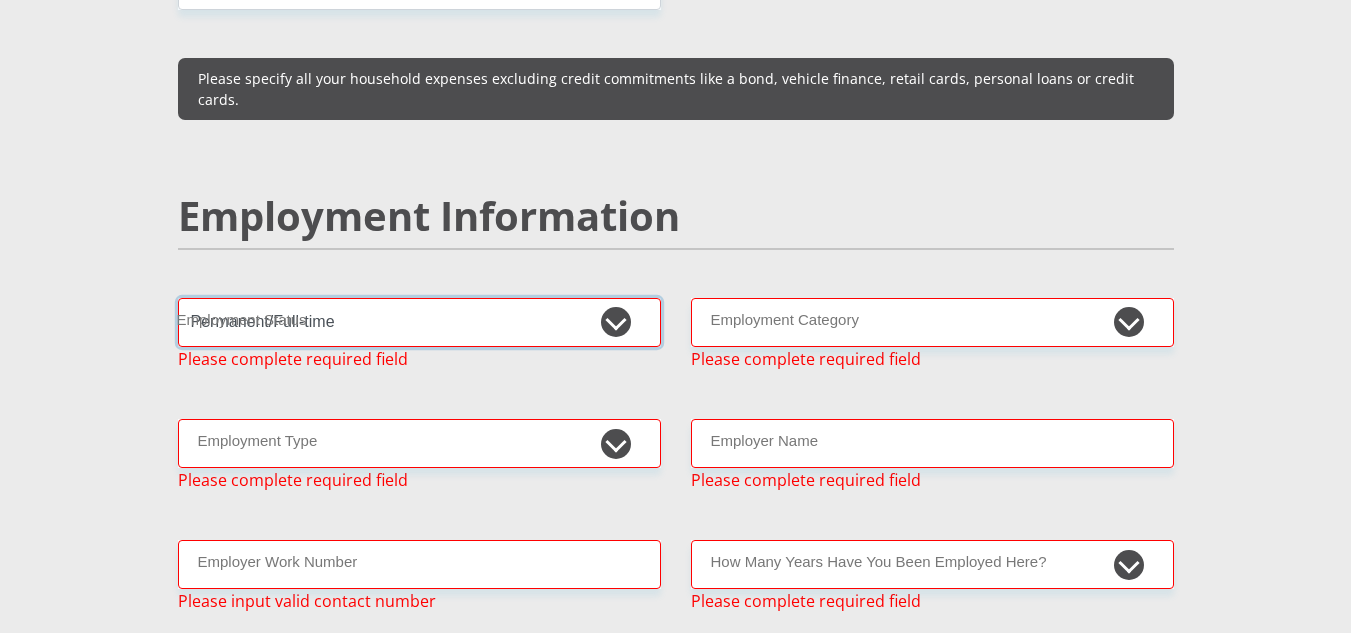 click on "Permanent/Full-time
Part-time/Casual
Contract Worker
Self-Employed
Housewife
Retired
Student
Medically Boarded
Disability
Unemployed" at bounding box center (419, 322) 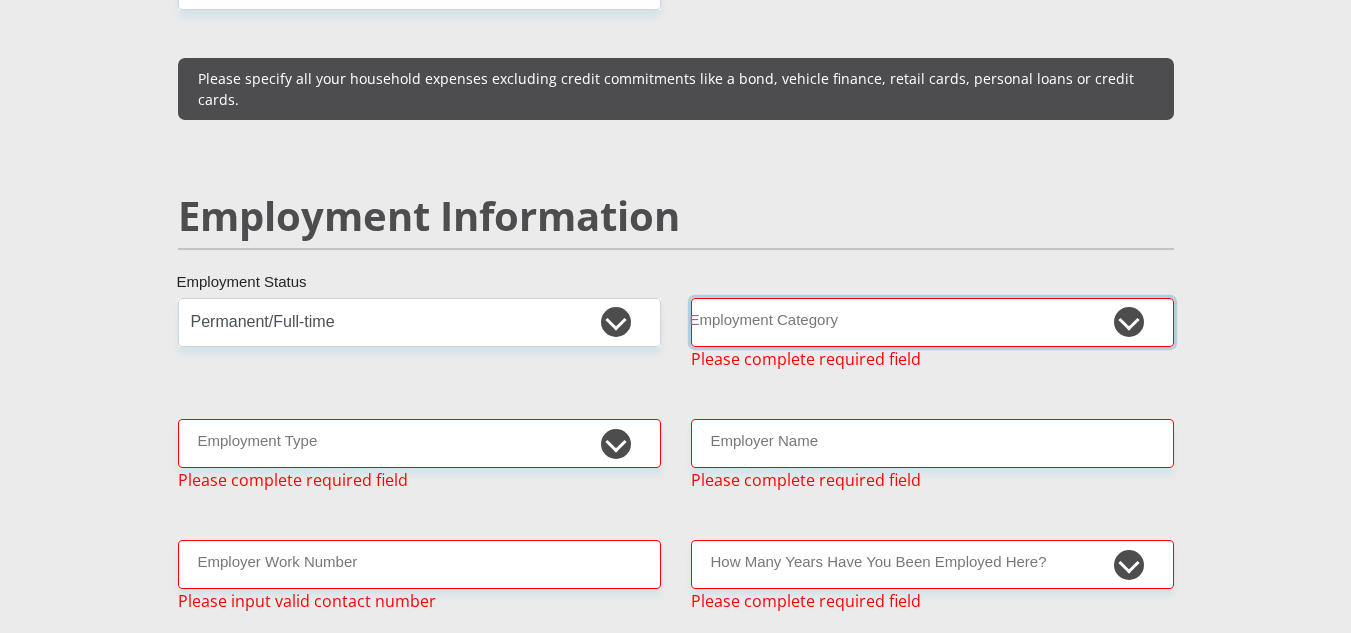 click on "AGRICULTURE
ALCOHOL & TOBACCO
CONSTRUCTION MATERIALS
METALLURGY
EQUIPMENT FOR RENEWABLE ENERGY
SPECIALIZED CONTRACTORS
CAR
GAMING (INCL. INTERNET
OTHER WHOLESALE
UNLICENSED PHARMACEUTICALS
CURRENCY EXCHANGE HOUSES
OTHER FINANCIAL INSTITUTIONS & INSURANCE
REAL ESTATE AGENTS
OIL & GAS
OTHER MATERIALS (E.G. IRON ORE)
PRECIOUS STONES & PRECIOUS METALS
POLITICAL ORGANIZATIONS
RELIGIOUS ORGANIZATIONS(NOT SECTS)
ACTI. HAVING BUSINESS DEAL WITH PUBLIC ADMINISTRATION
LAUNDROMATS" at bounding box center [932, 322] 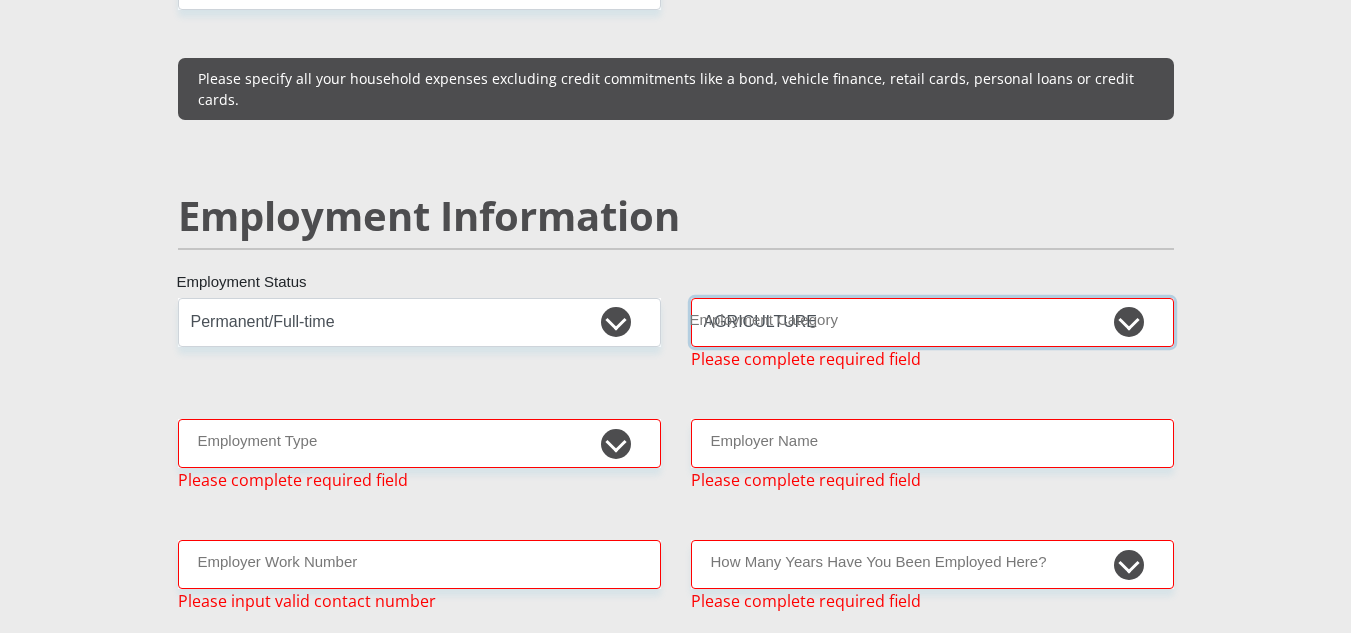 click on "AGRICULTURE
ALCOHOL & TOBACCO
CONSTRUCTION MATERIALS
METALLURGY
EQUIPMENT FOR RENEWABLE ENERGY
SPECIALIZED CONTRACTORS
CAR
GAMING (INCL. INTERNET
OTHER WHOLESALE
UNLICENSED PHARMACEUTICALS
CURRENCY EXCHANGE HOUSES
OTHER FINANCIAL INSTITUTIONS & INSURANCE
REAL ESTATE AGENTS
OIL & GAS
OTHER MATERIALS (E.G. IRON ORE)
PRECIOUS STONES & PRECIOUS METALS
POLITICAL ORGANIZATIONS
RELIGIOUS ORGANIZATIONS(NOT SECTS)
ACTI. HAVING BUSINESS DEAL WITH PUBLIC ADMINISTRATION
LAUNDROMATS" at bounding box center (932, 322) 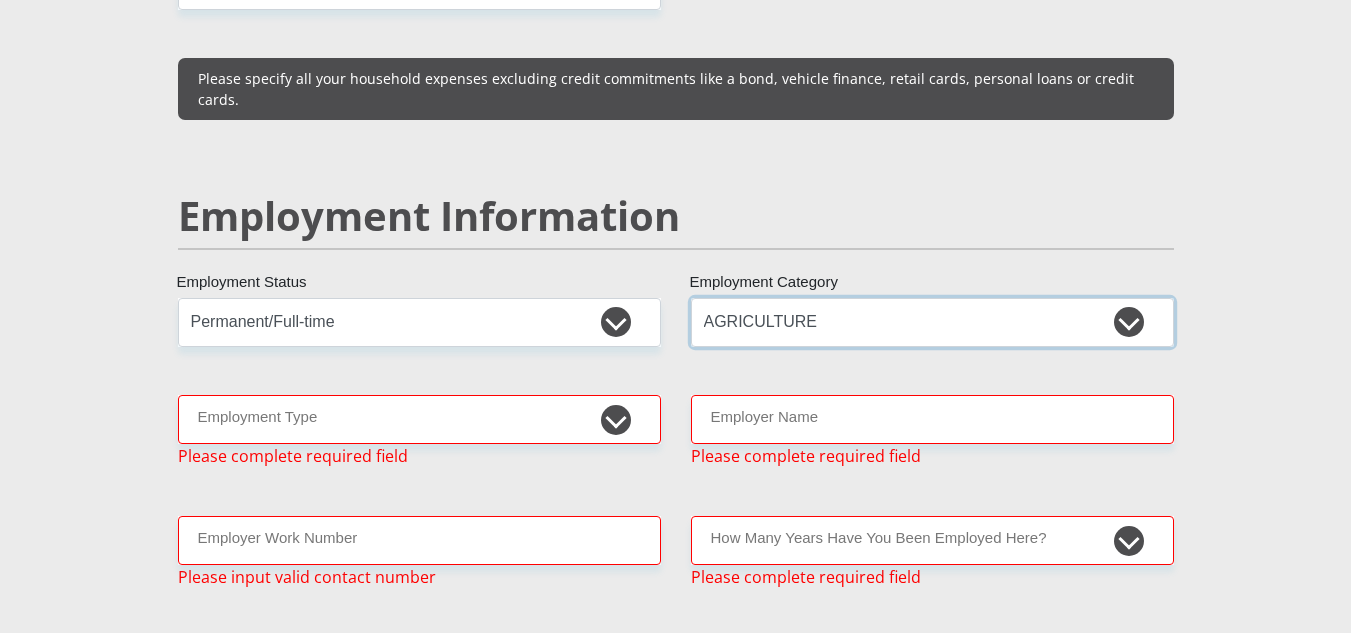 click on "AGRICULTURE
ALCOHOL & TOBACCO
CONSTRUCTION MATERIALS
METALLURGY
EQUIPMENT FOR RENEWABLE ENERGY
SPECIALIZED CONTRACTORS
CAR
GAMING (INCL. INTERNET
OTHER WHOLESALE
UNLICENSED PHARMACEUTICALS
CURRENCY EXCHANGE HOUSES
OTHER FINANCIAL INSTITUTIONS & INSURANCE
REAL ESTATE AGENTS
OIL & GAS
OTHER MATERIALS (E.G. IRON ORE)
PRECIOUS STONES & PRECIOUS METALS
POLITICAL ORGANIZATIONS
RELIGIOUS ORGANIZATIONS(NOT SECTS)
ACTI. HAVING BUSINESS DEAL WITH PUBLIC ADMINISTRATION
LAUNDROMATS" at bounding box center [932, 322] 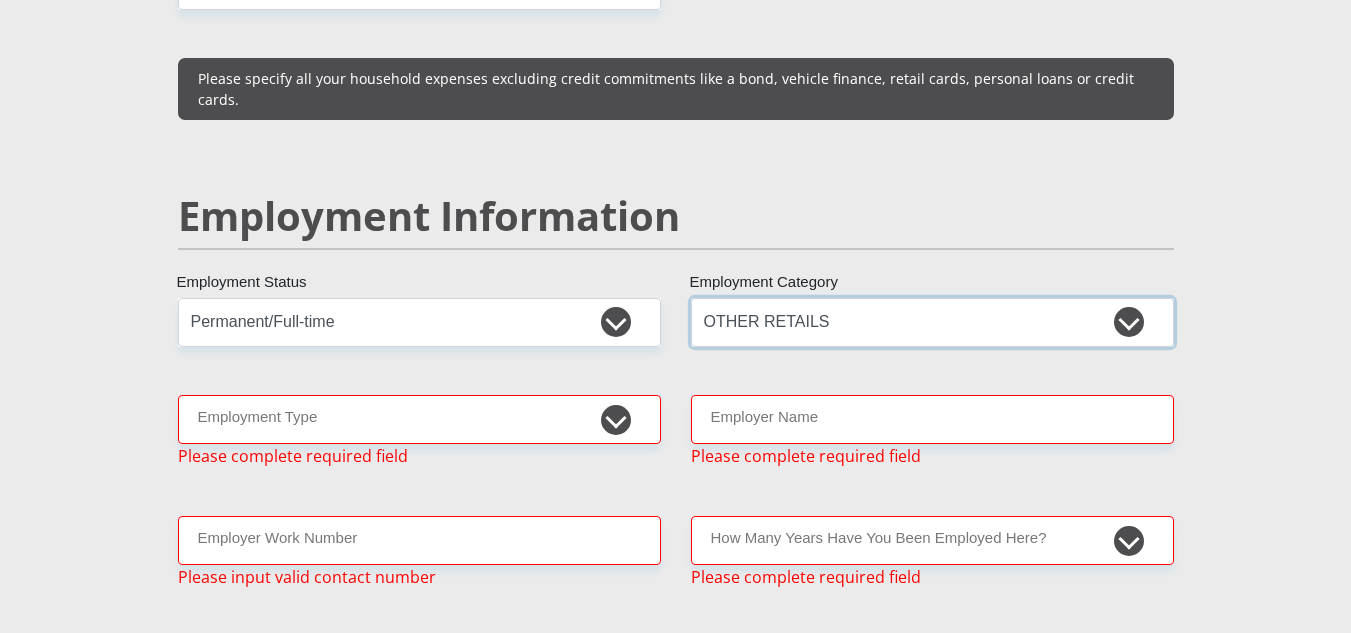 click on "AGRICULTURE
ALCOHOL & TOBACCO
CONSTRUCTION MATERIALS
METALLURGY
EQUIPMENT FOR RENEWABLE ENERGY
SPECIALIZED CONTRACTORS
CAR
GAMING (INCL. INTERNET
OTHER WHOLESALE
UNLICENSED PHARMACEUTICALS
CURRENCY EXCHANGE HOUSES
OTHER FINANCIAL INSTITUTIONS & INSURANCE
REAL ESTATE AGENTS
OIL & GAS
OTHER MATERIALS (E.G. IRON ORE)
PRECIOUS STONES & PRECIOUS METALS
POLITICAL ORGANIZATIONS
RELIGIOUS ORGANIZATIONS(NOT SECTS)
ACTI. HAVING BUSINESS DEAL WITH PUBLIC ADMINISTRATION
LAUNDROMATS" at bounding box center [932, 322] 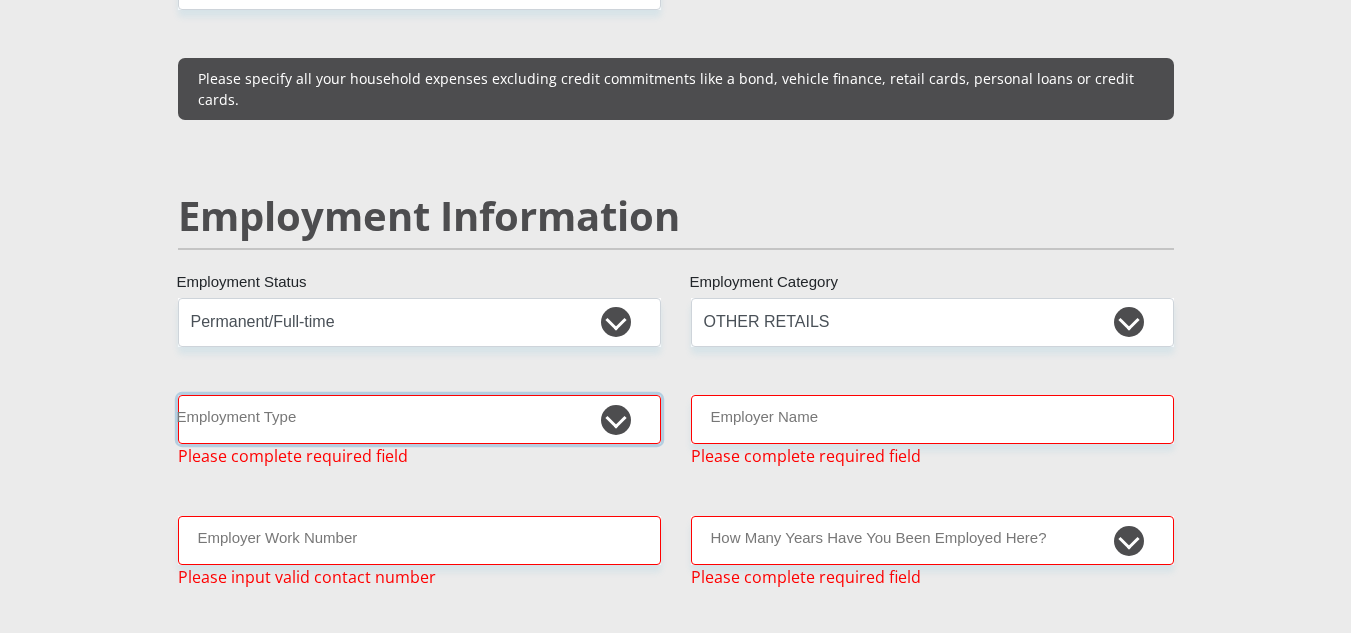 click on "College/Lecturer
Craft Seller
Creative
Driver
Executive
Farmer
Forces - Non Commissioned
Forces - Officer
Hawker
Housewife
Labourer
Licenced Professional
Manager
Miner
Non Licenced Professional
Office Staff/Clerk
Outside Worker
Pensioner
Permanent Teacher
Production/Manufacturing
Sales
Self-Employed
Semi-Professional Worker
Service Industry  Social Worker  Student" at bounding box center [419, 419] 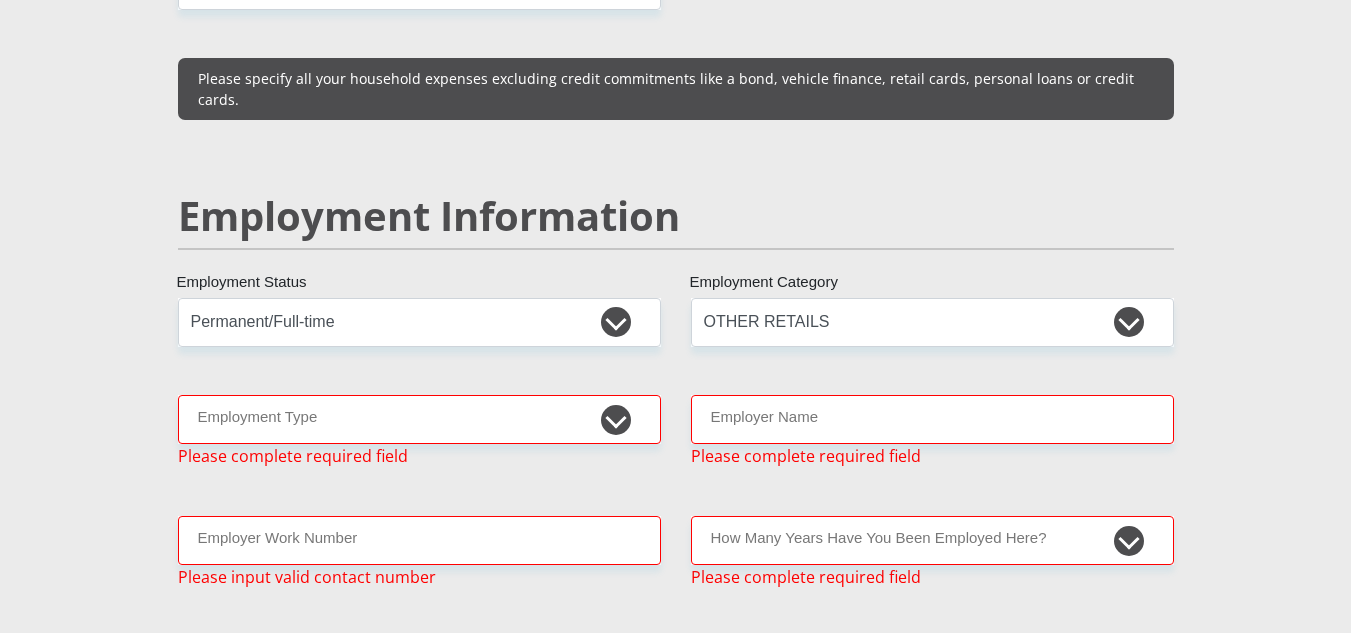 click on "Personal Details
Mr
Ms
Mrs
Dr
Other
Title
amanda
First Name
stander
Surname
6803270001085
South African ID Number
Please input valid ID number
South Africa
Afghanistan
Aland Islands
Albania
Algeria
America Samoa
American Virgin Islands
Andorra
Angola
Anguilla  Antarctica" at bounding box center [675, 387] 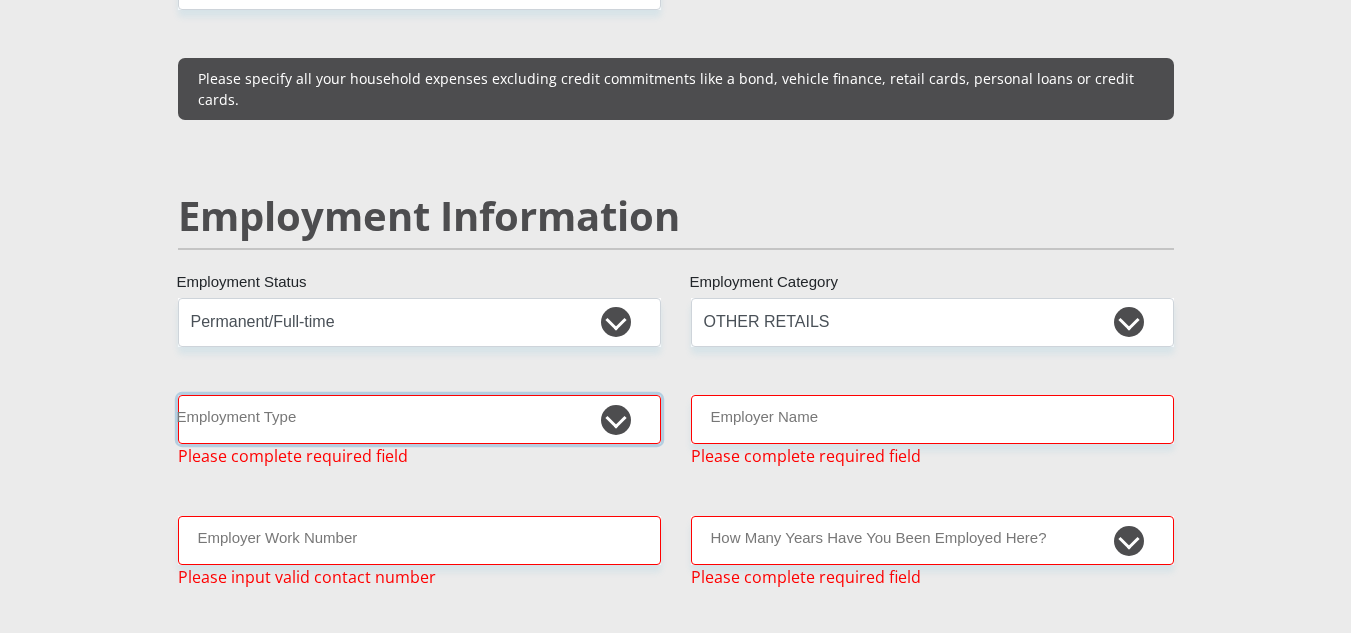 click on "College/Lecturer
Craft Seller
Creative
Driver
Executive
Farmer
Forces - Non Commissioned
Forces - Officer
Hawker
Housewife
Labourer
Licenced Professional
Manager
Miner
Non Licenced Professional
Office Staff/Clerk
Outside Worker
Pensioner
Permanent Teacher
Production/Manufacturing
Sales
Self-Employed
Semi-Professional Worker
Service Industry  Social Worker  Student" at bounding box center [419, 419] 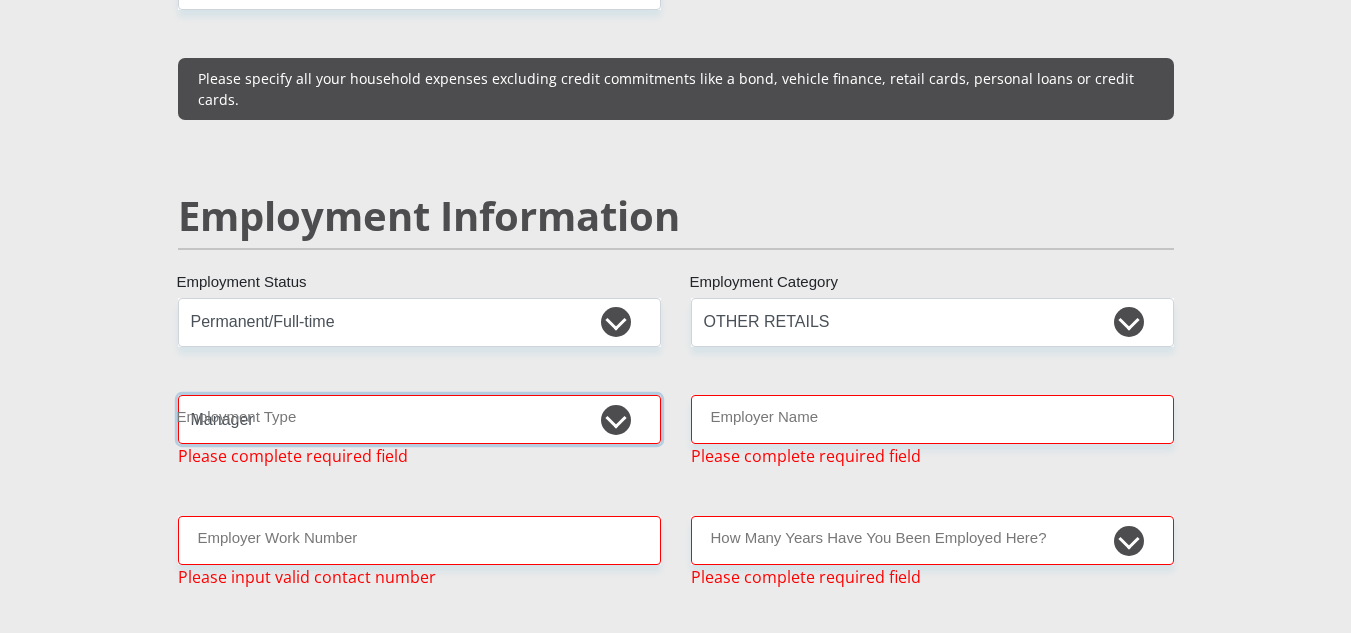 click on "College/Lecturer
Craft Seller
Creative
Driver
Executive
Farmer
Forces - Non Commissioned
Forces - Officer
Hawker
Housewife
Labourer
Licenced Professional
Manager
Miner
Non Licenced Professional
Office Staff/Clerk
Outside Worker
Pensioner
Permanent Teacher
Production/Manufacturing
Sales
Self-Employed
Semi-Professional Worker
Service Industry  Social Worker  Student" at bounding box center [419, 419] 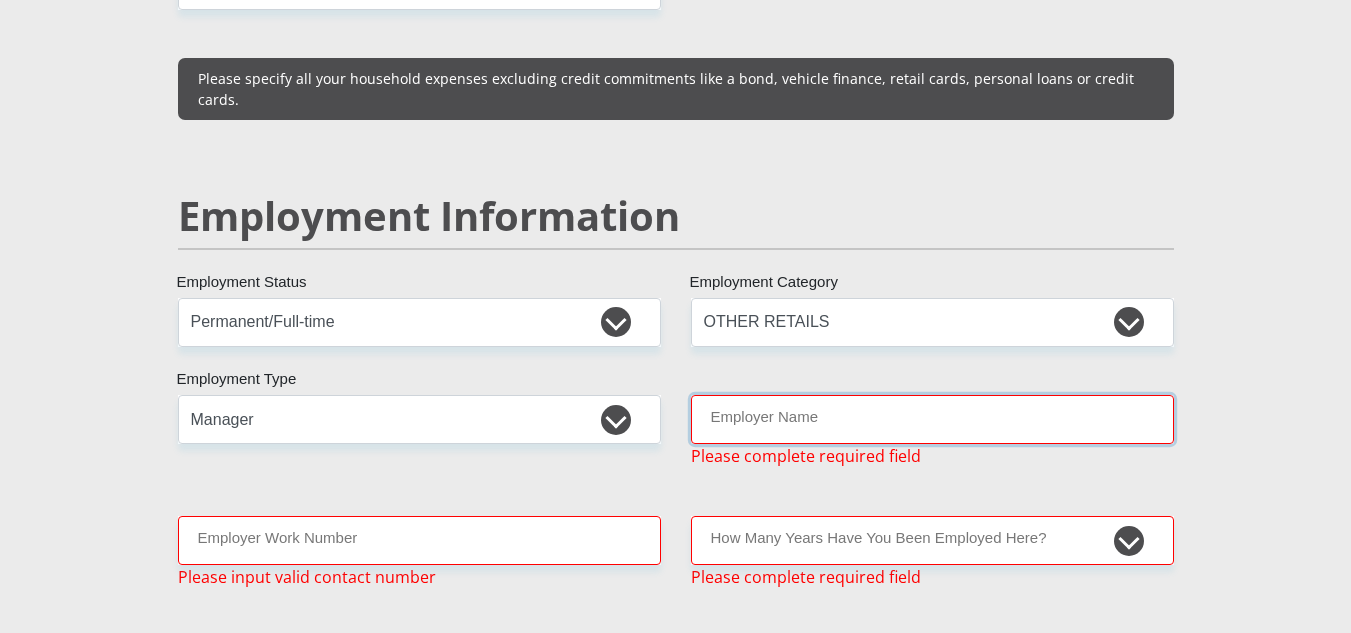 click on "Employer Name" at bounding box center [932, 419] 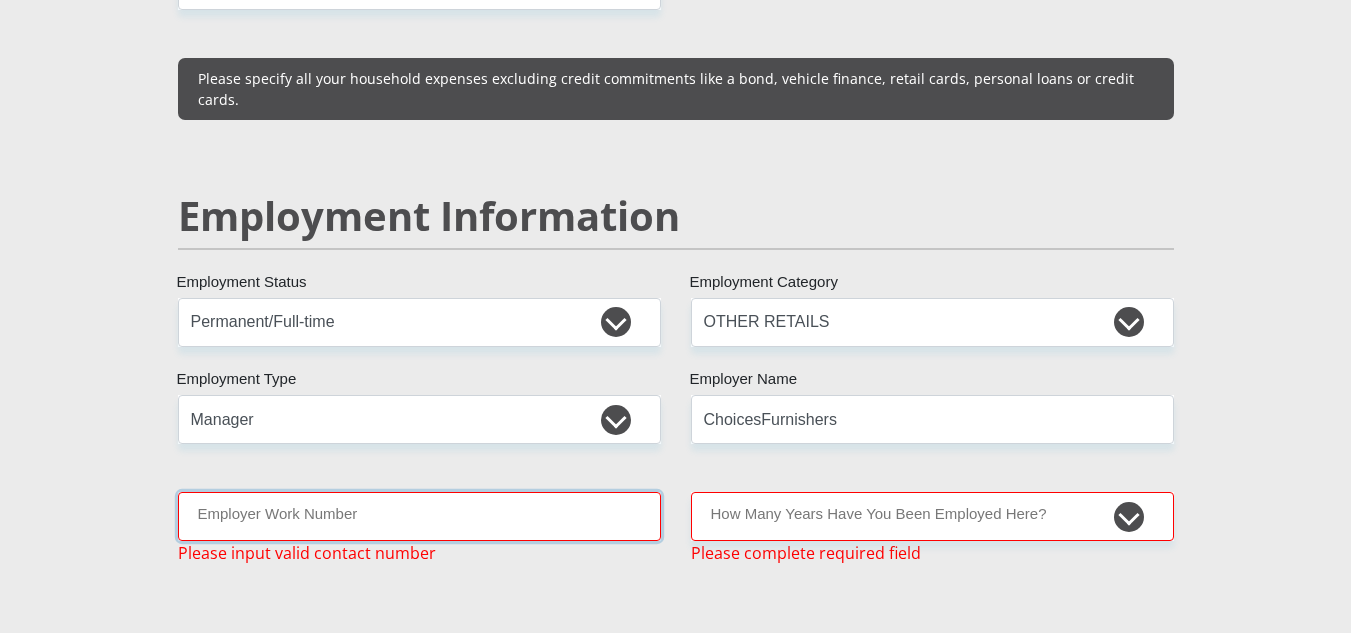 click on "Employer Work Number" at bounding box center (419, 516) 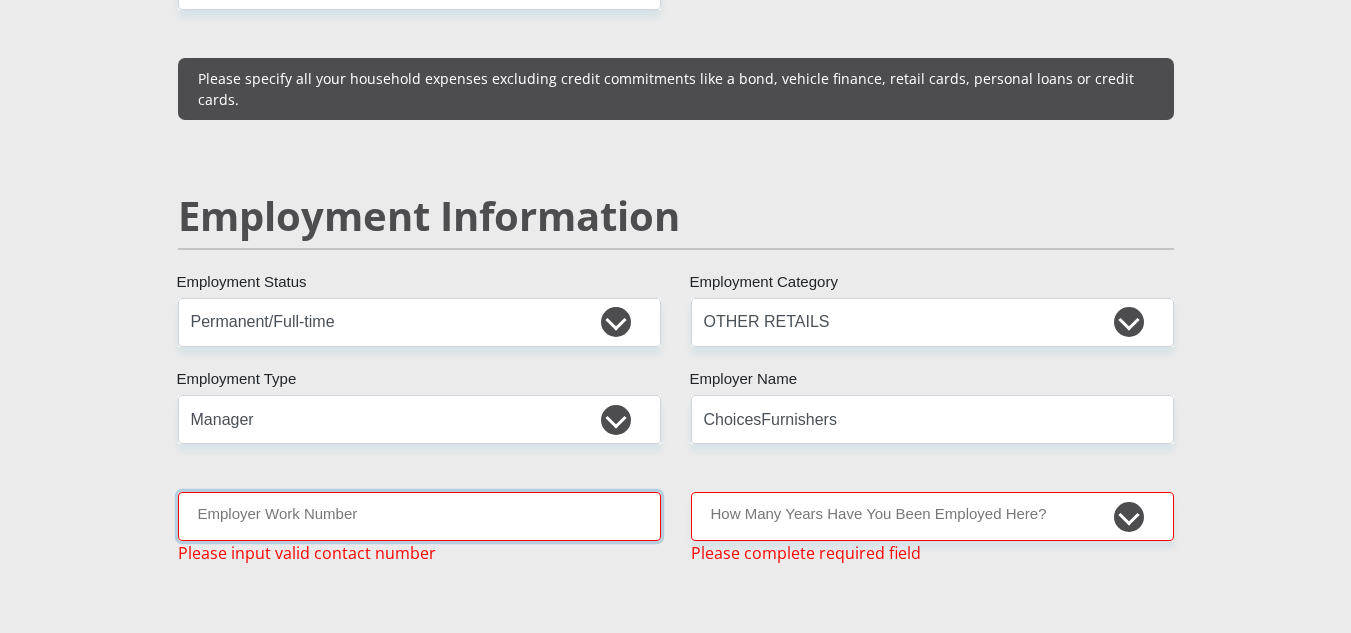 type on "0287134115" 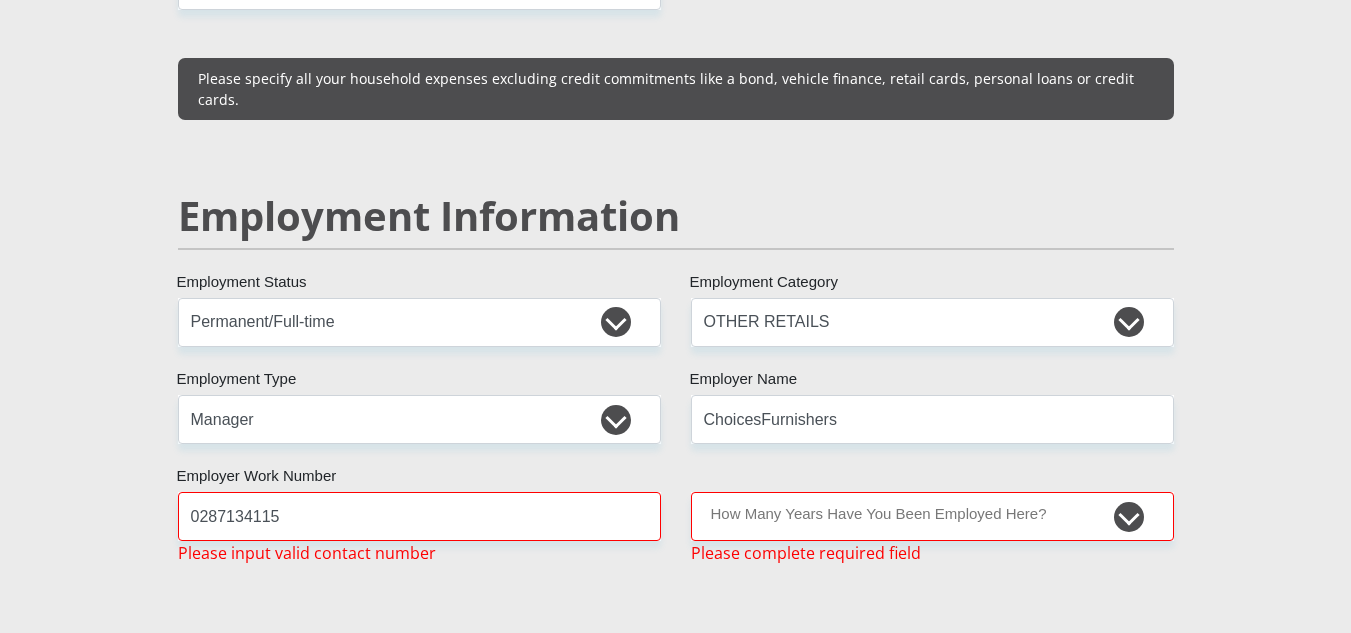 type on "Choices FURNISHERS" 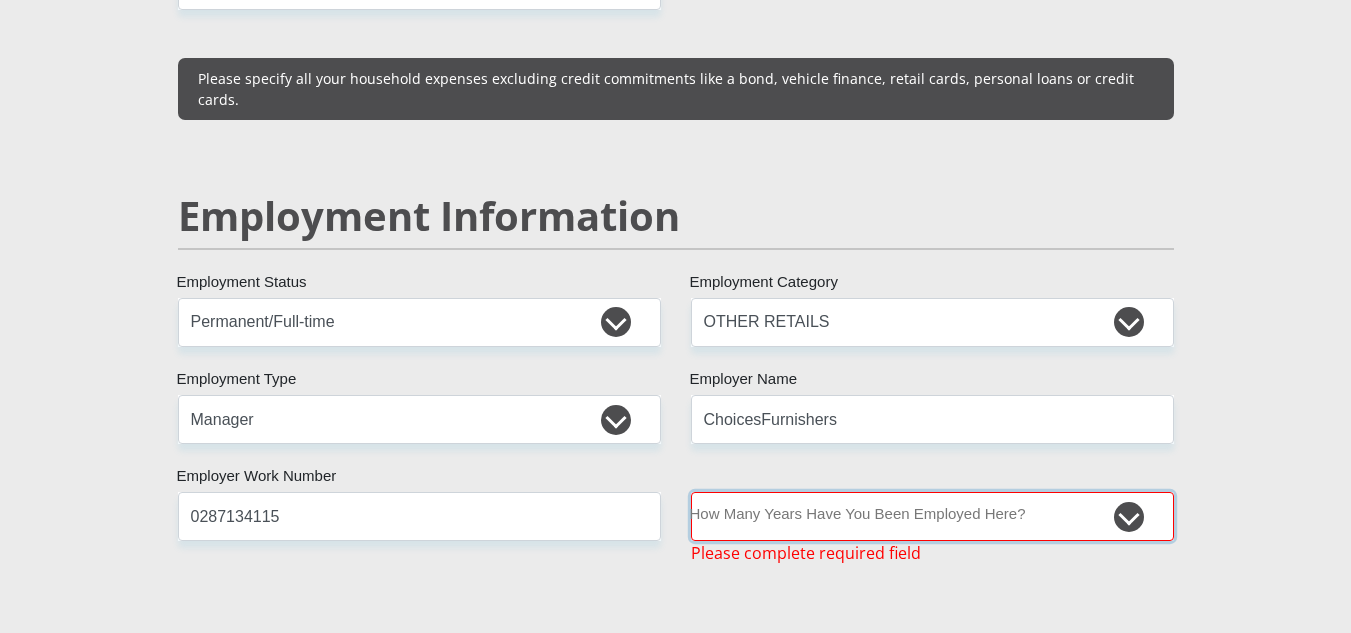 click on "less than 1 year
1-3 years
3-5 years
5+ years" at bounding box center (932, 516) 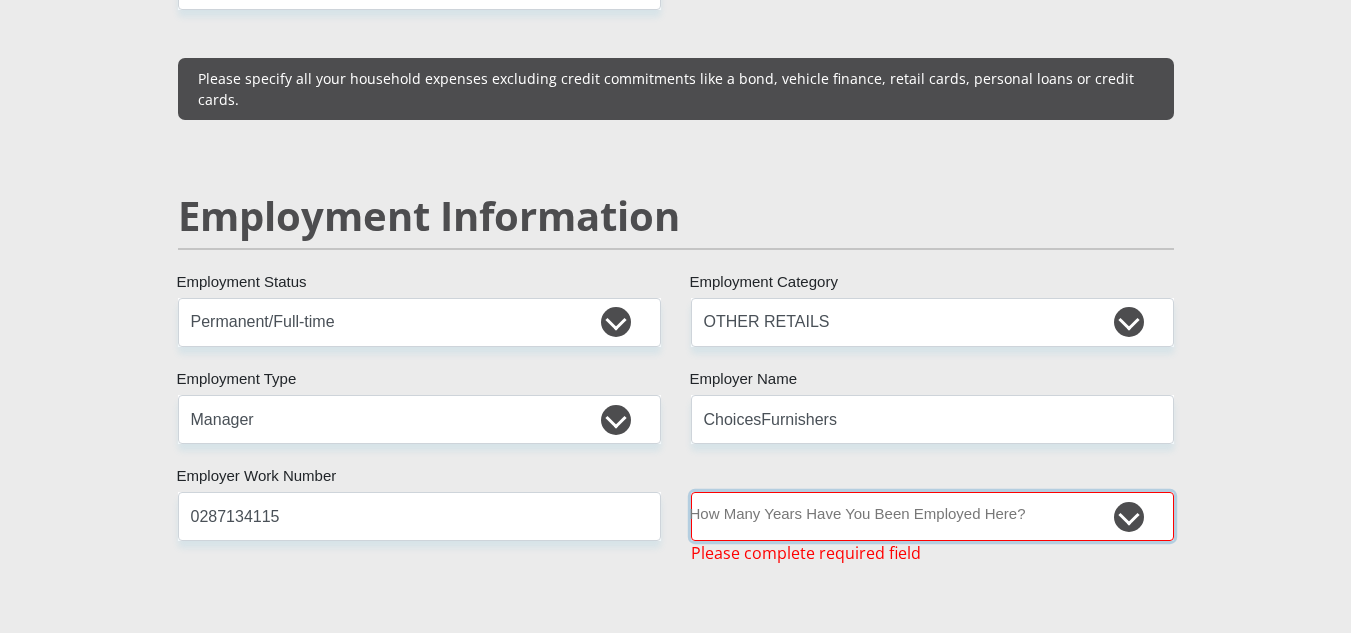 select on "48" 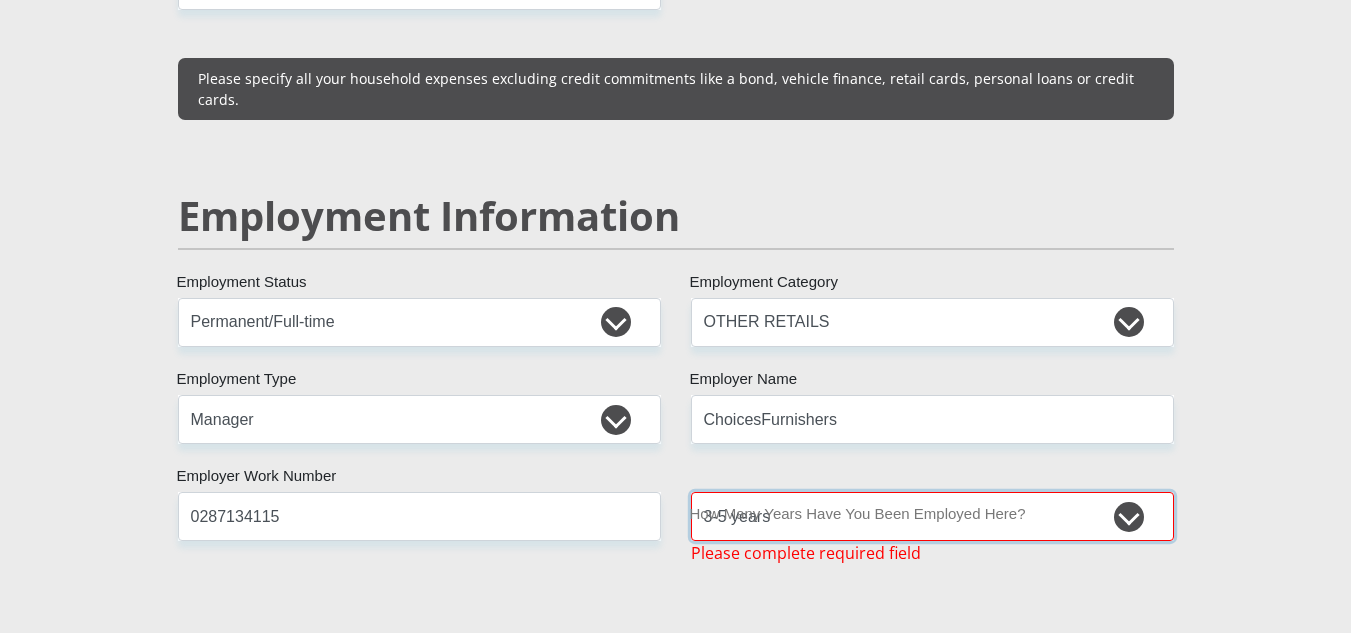 click on "less than 1 year
1-3 years
3-5 years
5+ years" at bounding box center [932, 516] 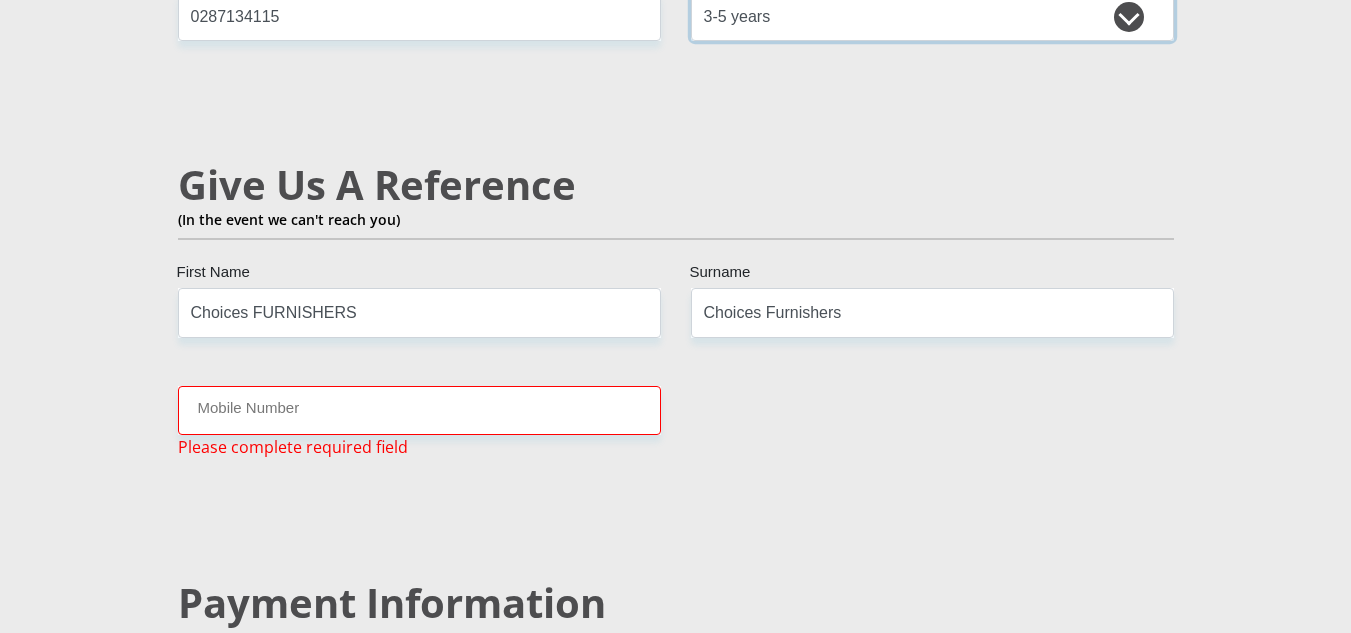 scroll, scrollTop: 3513, scrollLeft: 0, axis: vertical 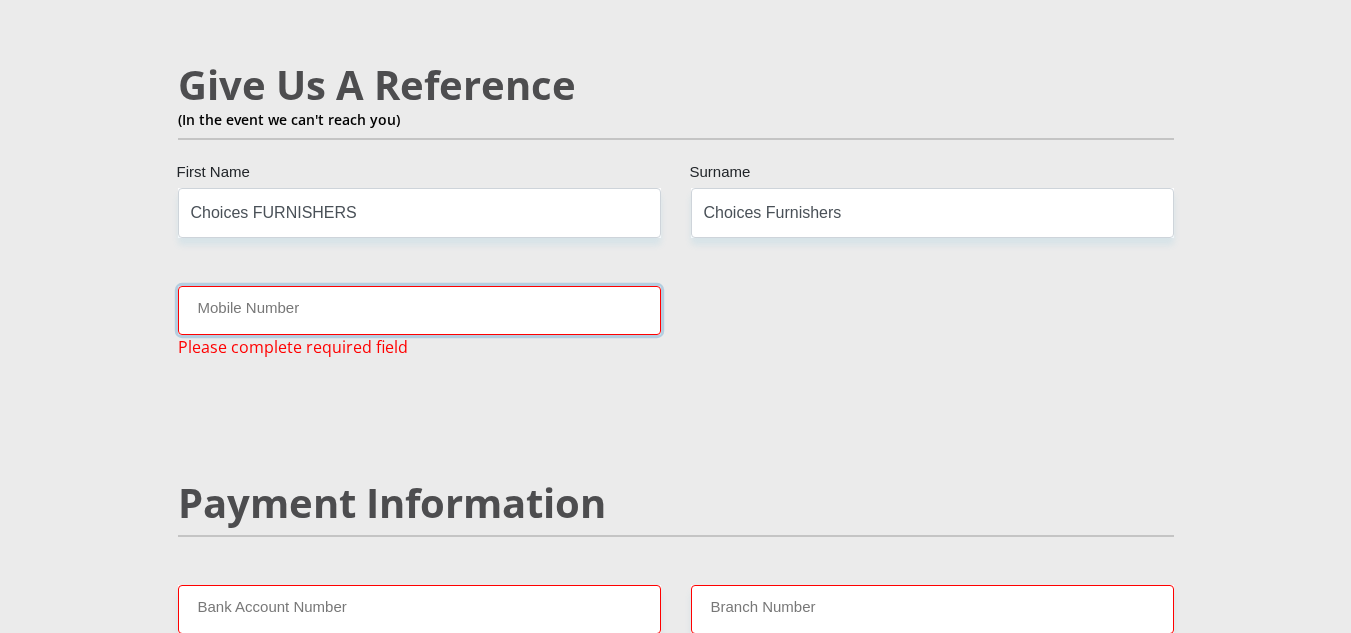 click on "Mobile Number" at bounding box center (419, 310) 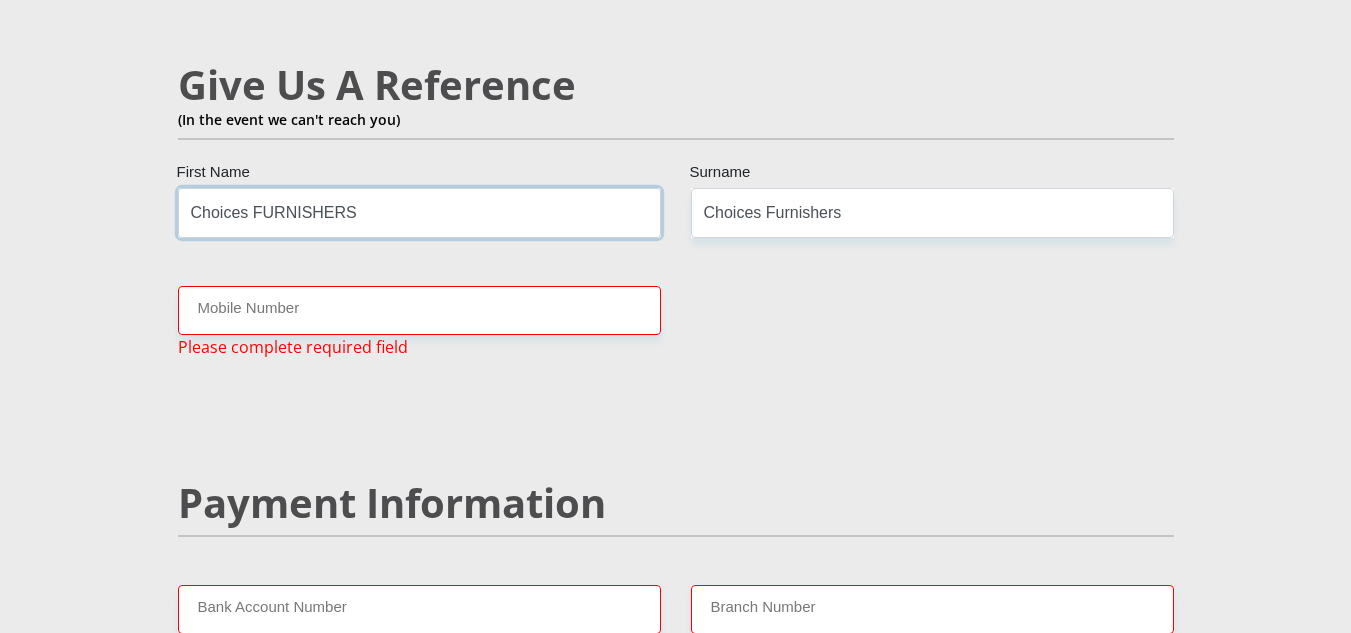 click on "Choices FURNISHERS" at bounding box center [419, 212] 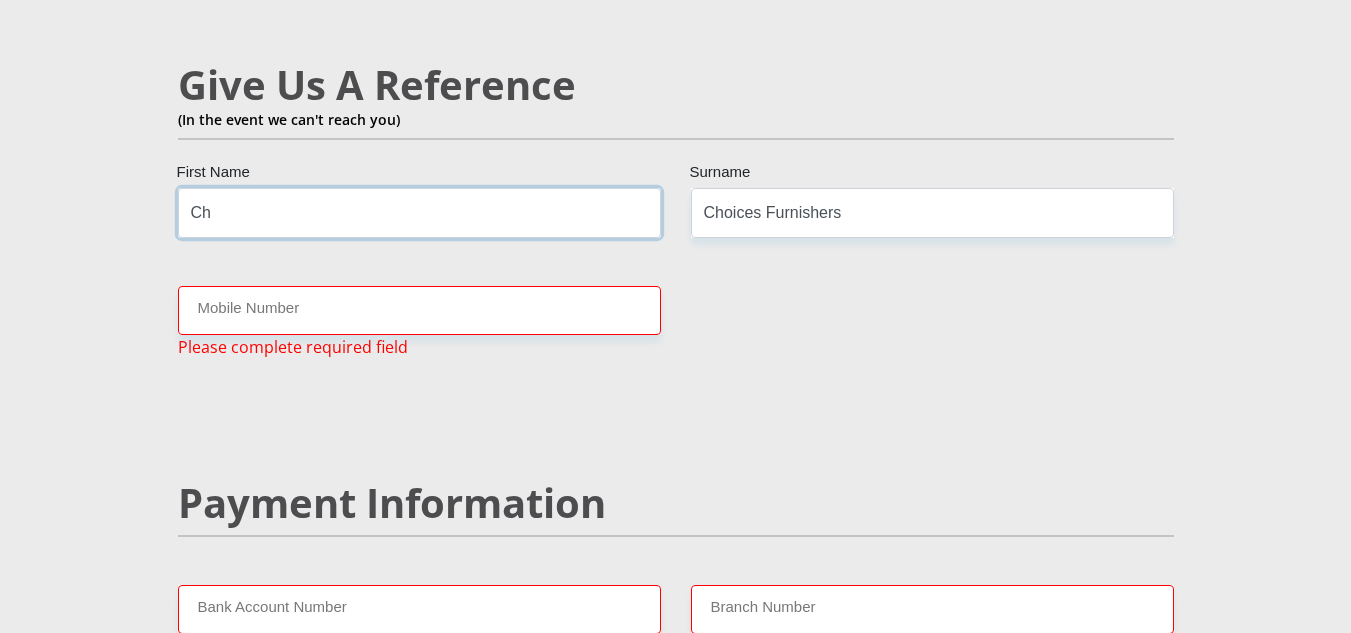 type on "C" 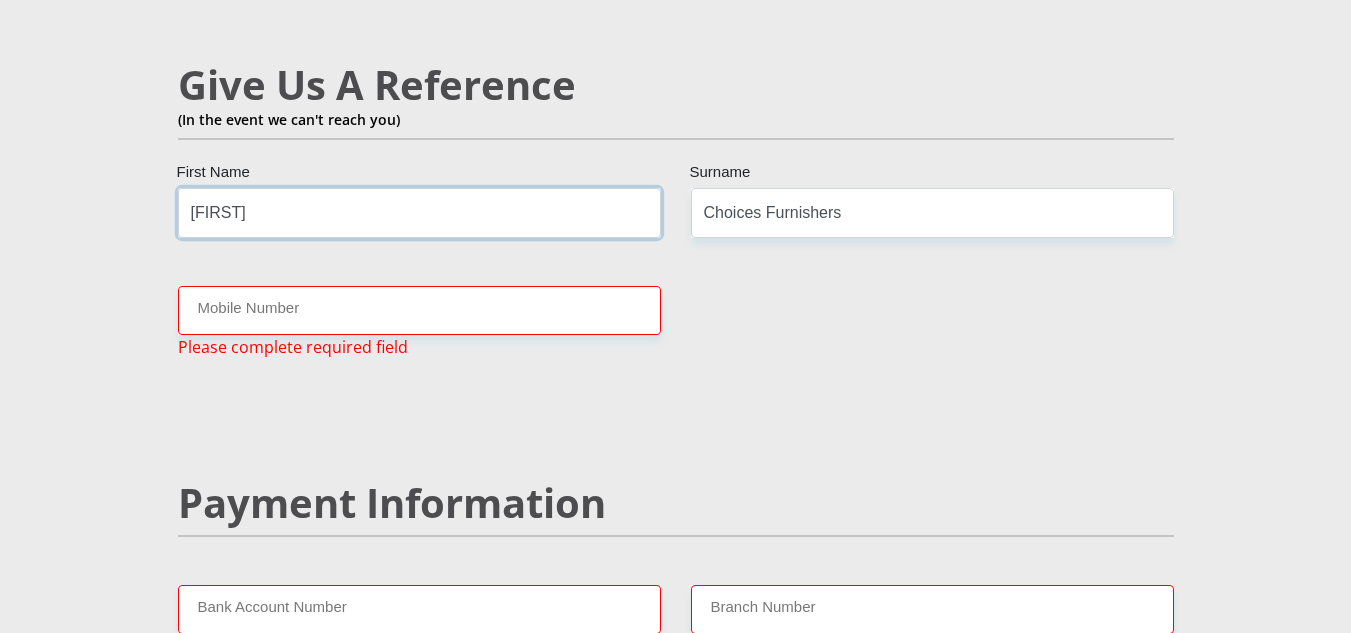 type on "Daphne" 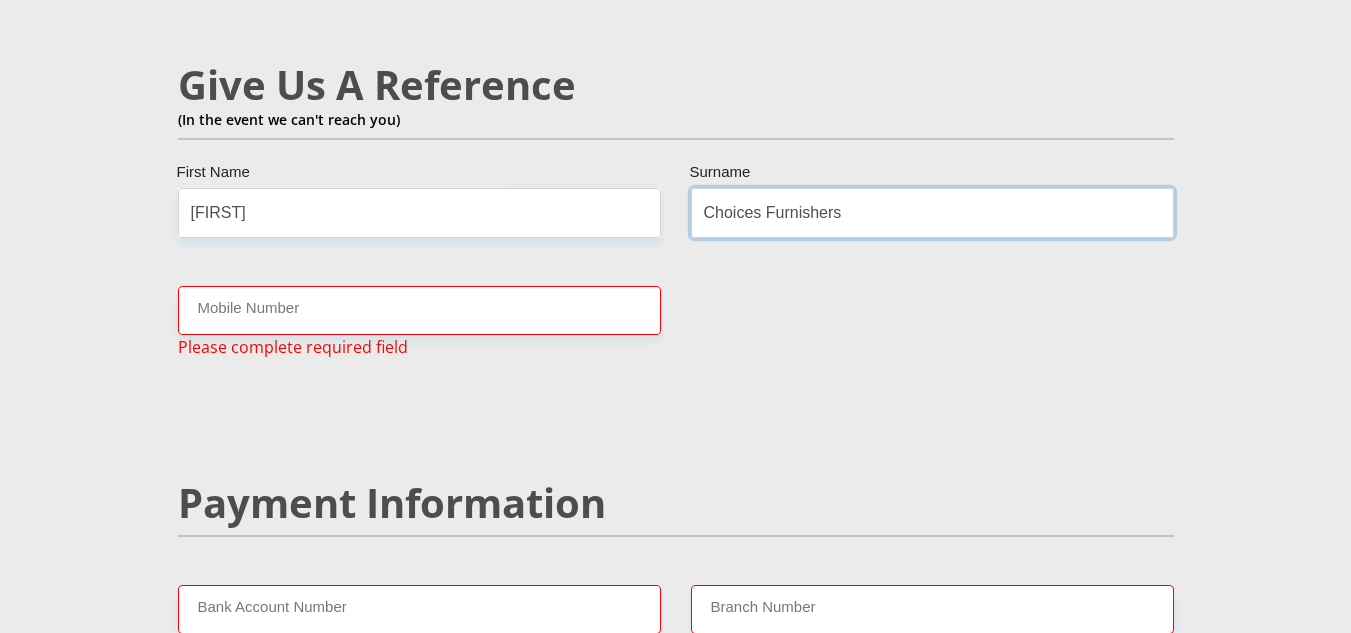 drag, startPoint x: 834, startPoint y: 206, endPoint x: 841, endPoint y: 214, distance: 10.630146 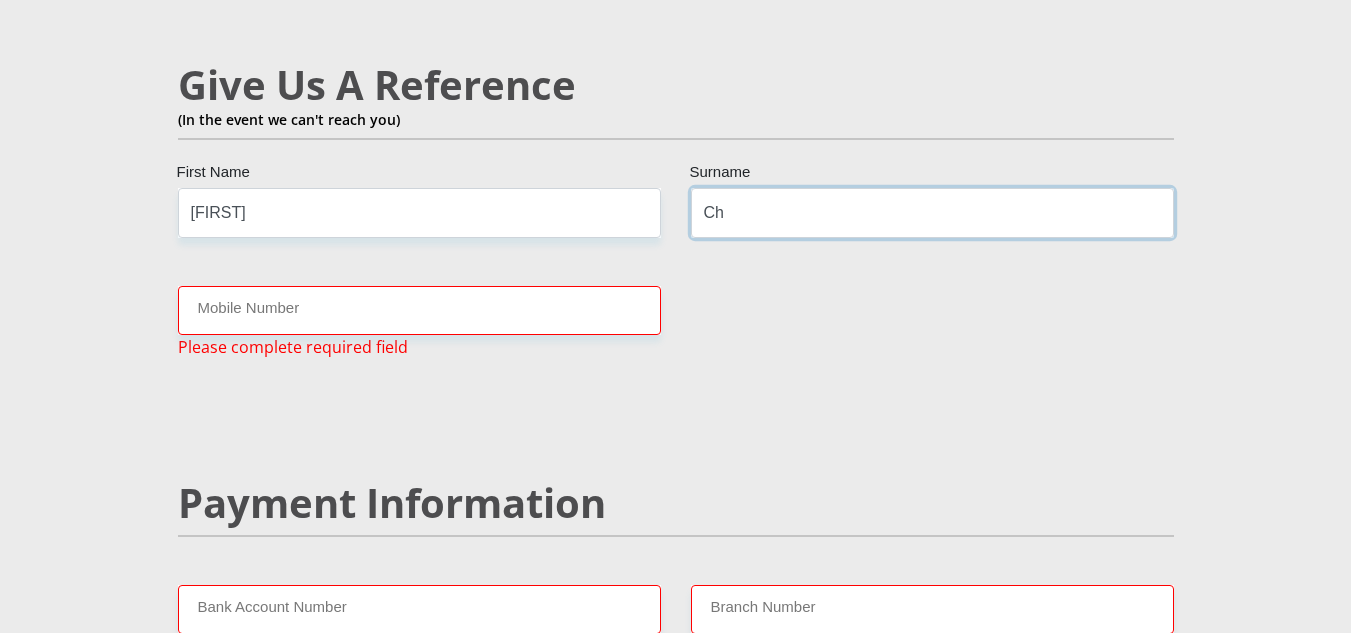 type on "C" 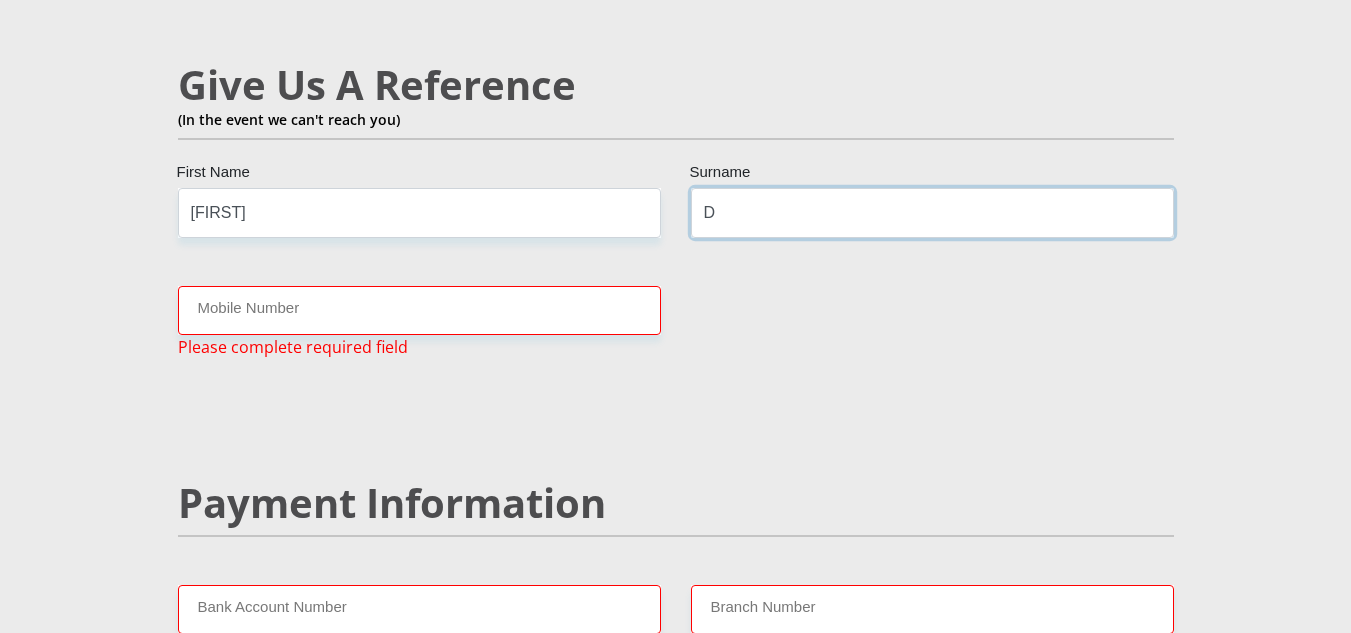 type on "Dercksen" 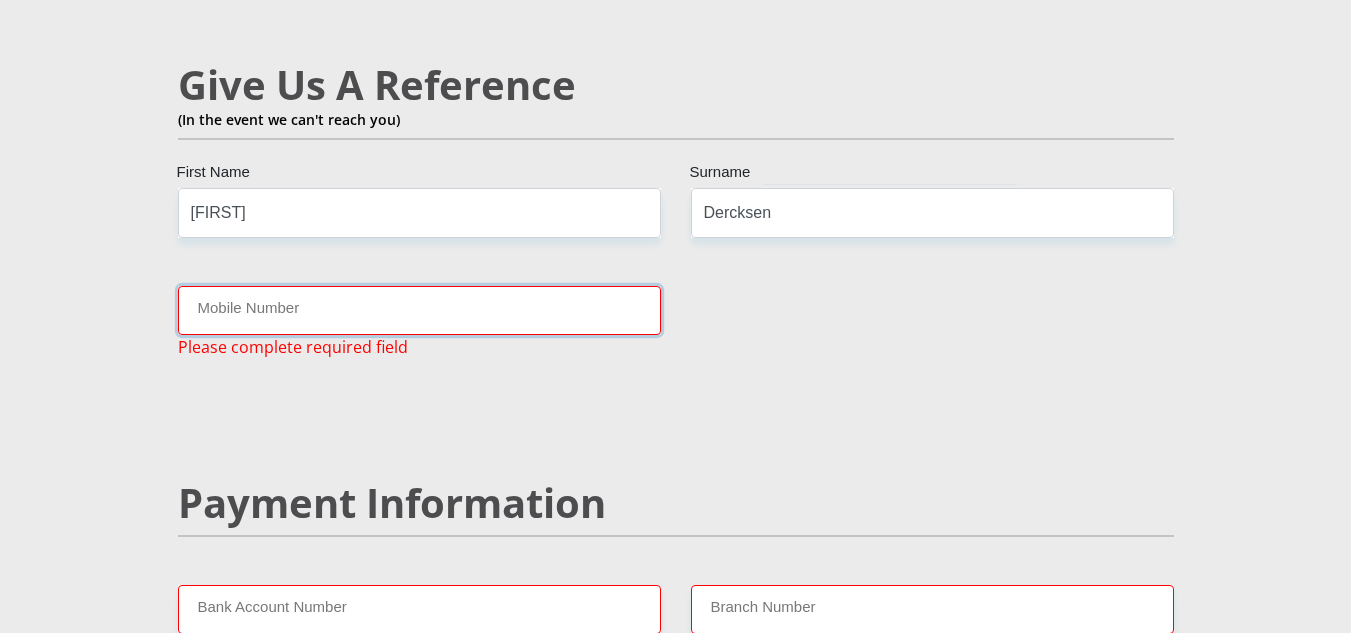 click on "Mobile Number" at bounding box center (419, 310) 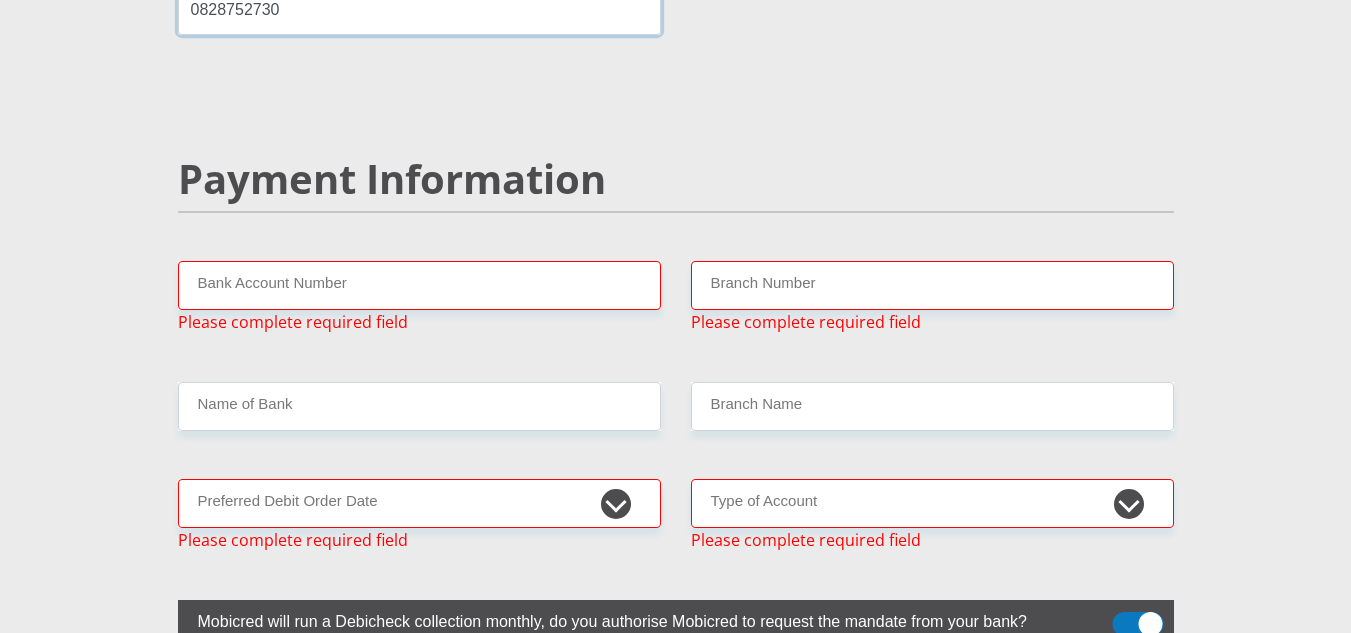 scroll, scrollTop: 3913, scrollLeft: 0, axis: vertical 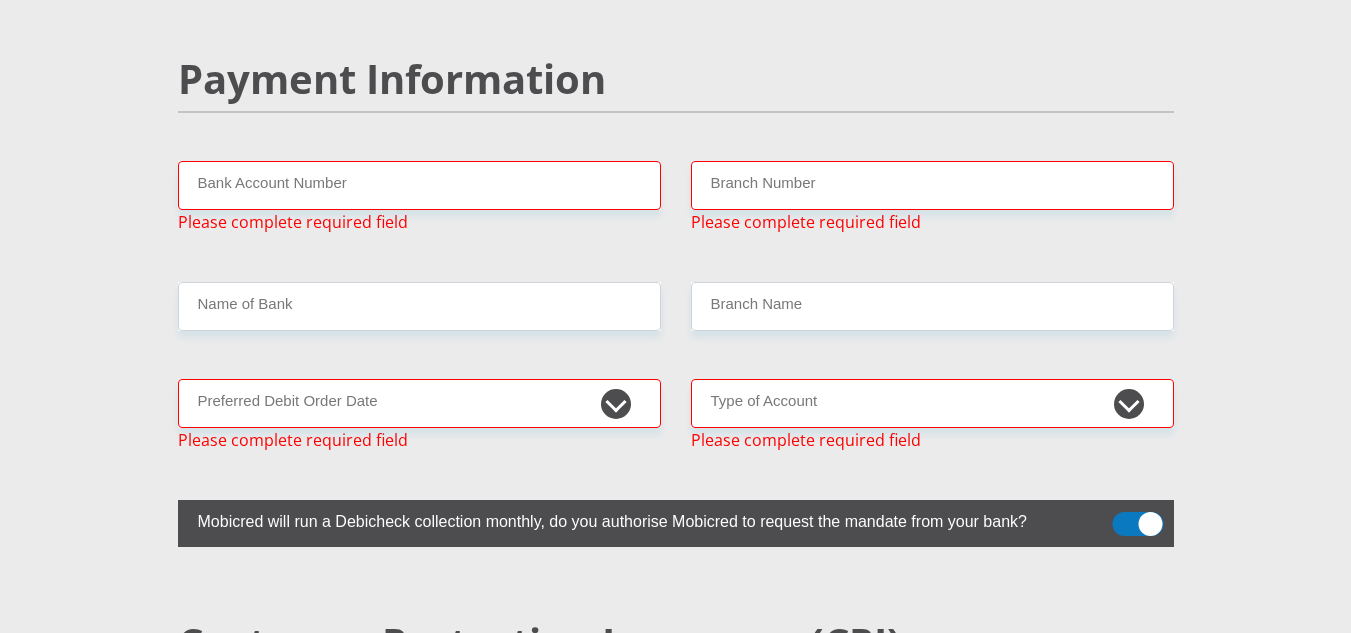 type on "0828752730" 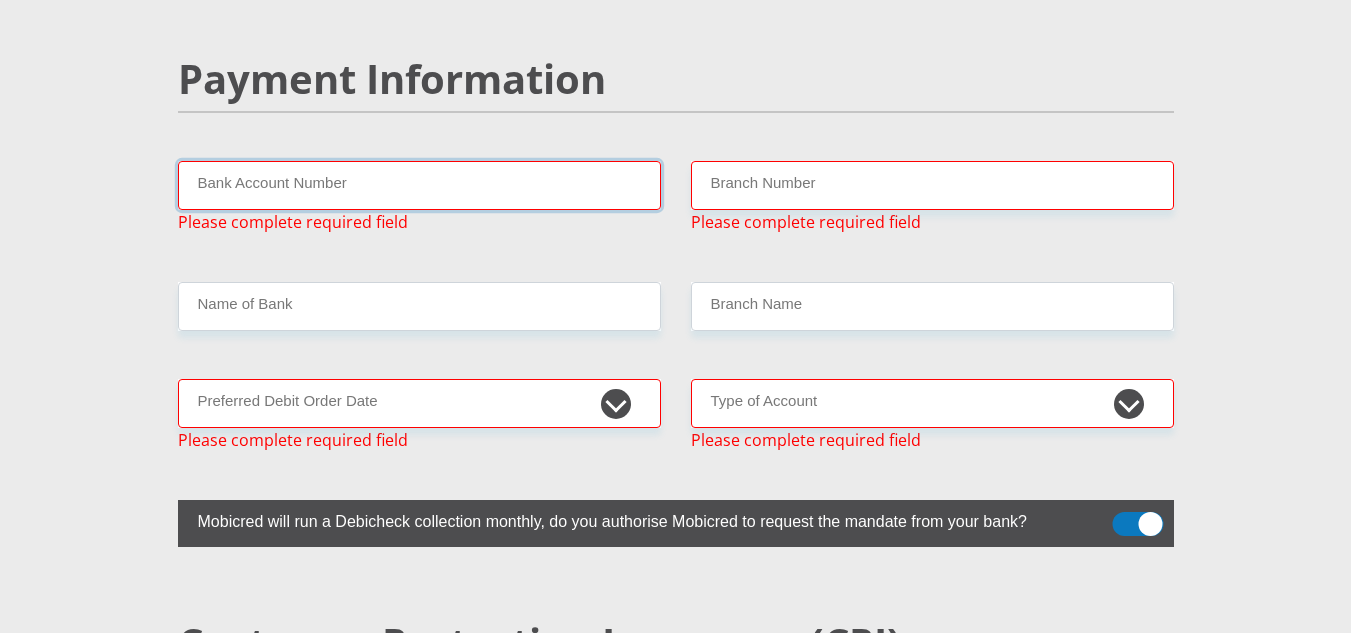 click on "Bank Account Number" at bounding box center [419, 185] 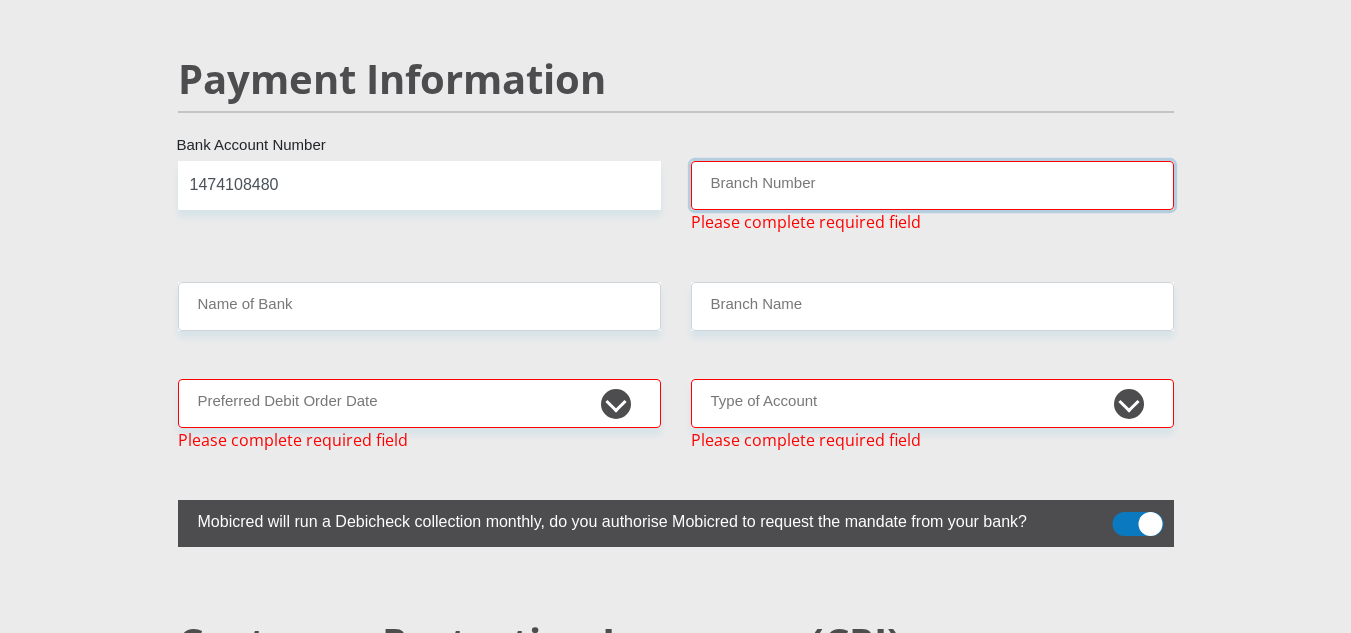 click on "Branch Number" at bounding box center (932, 185) 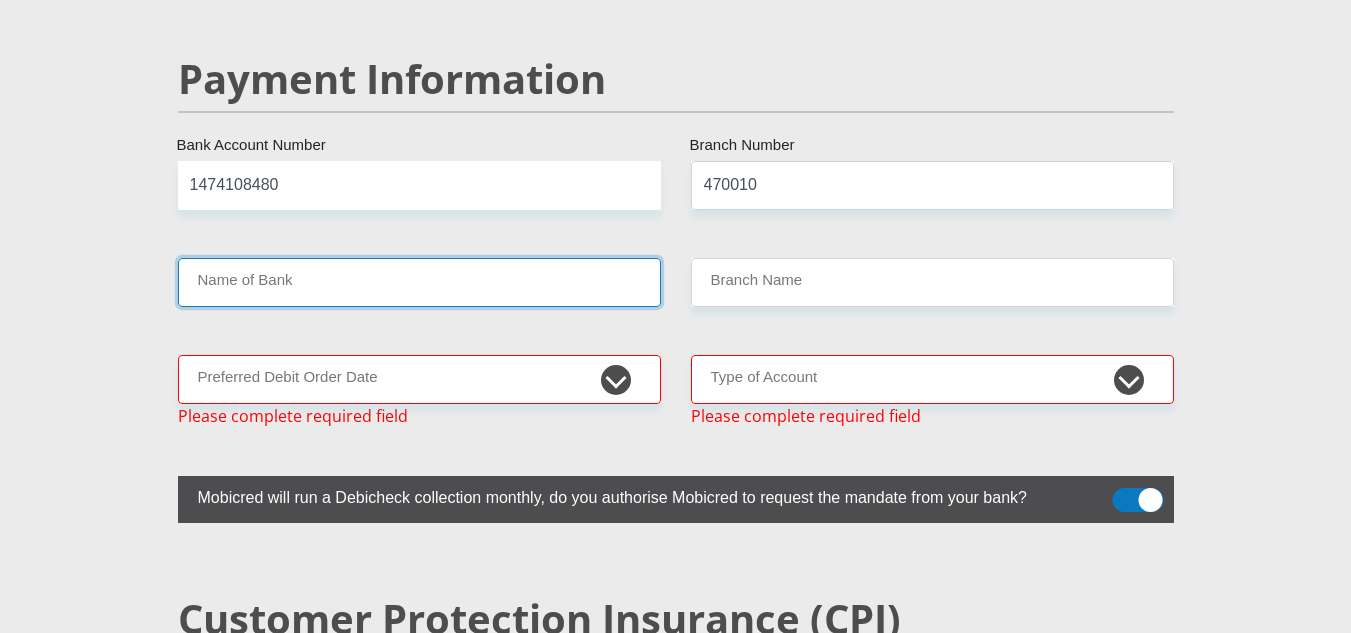 click on "Name of Bank" at bounding box center [419, 282] 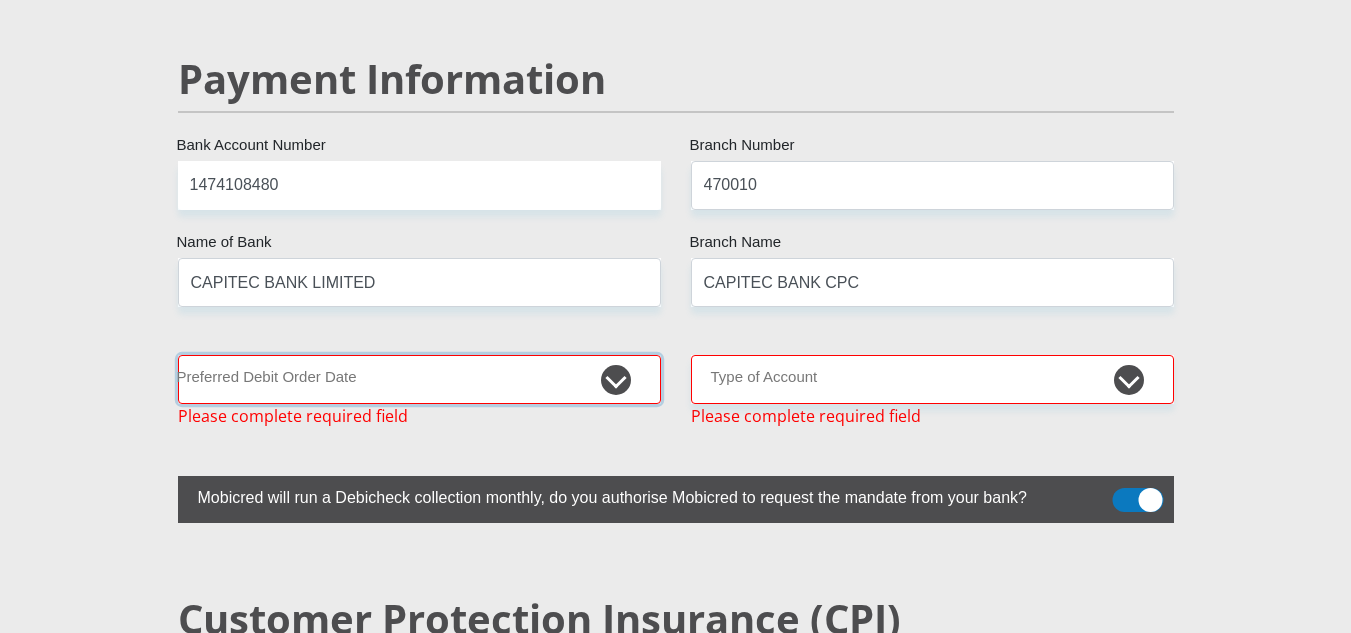 click on "1st
2nd
3rd
4th
5th
7th
18th
19th
20th
21st
22nd
23rd
24th
25th
26th
27th
28th
29th
30th" at bounding box center (419, 379) 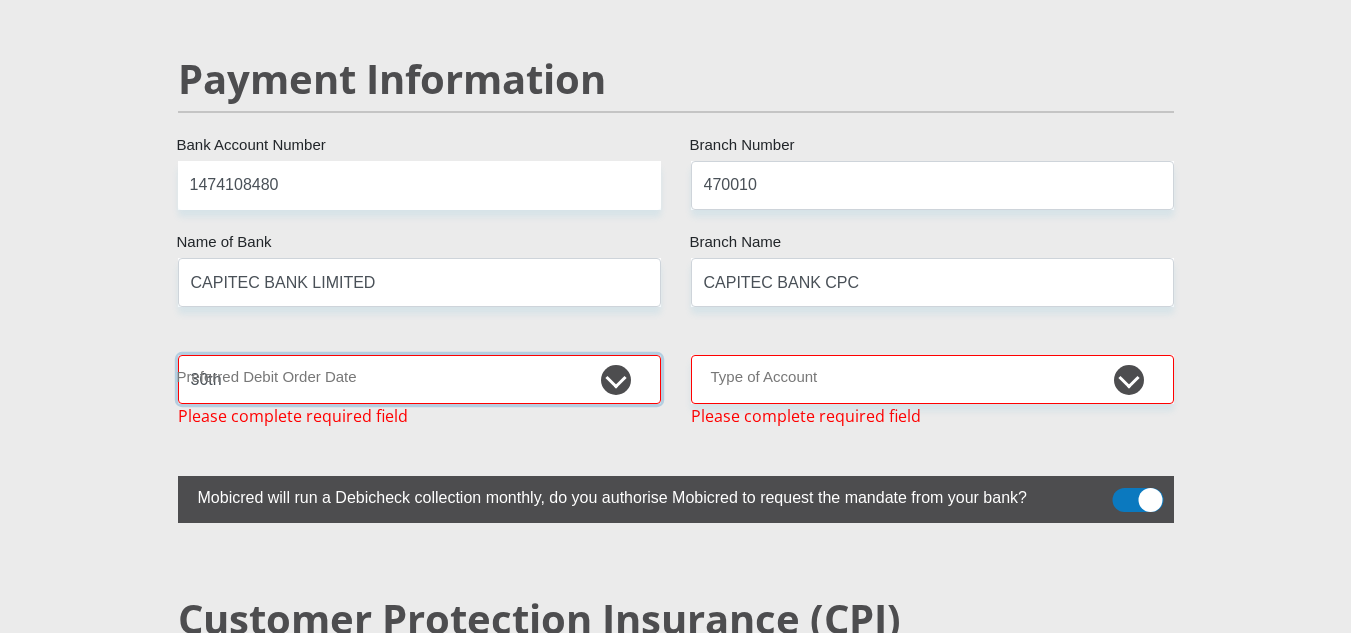 click on "1st
2nd
3rd
4th
5th
7th
18th
19th
20th
21st
22nd
23rd
24th
25th
26th
27th
28th
29th
30th" at bounding box center (419, 379) 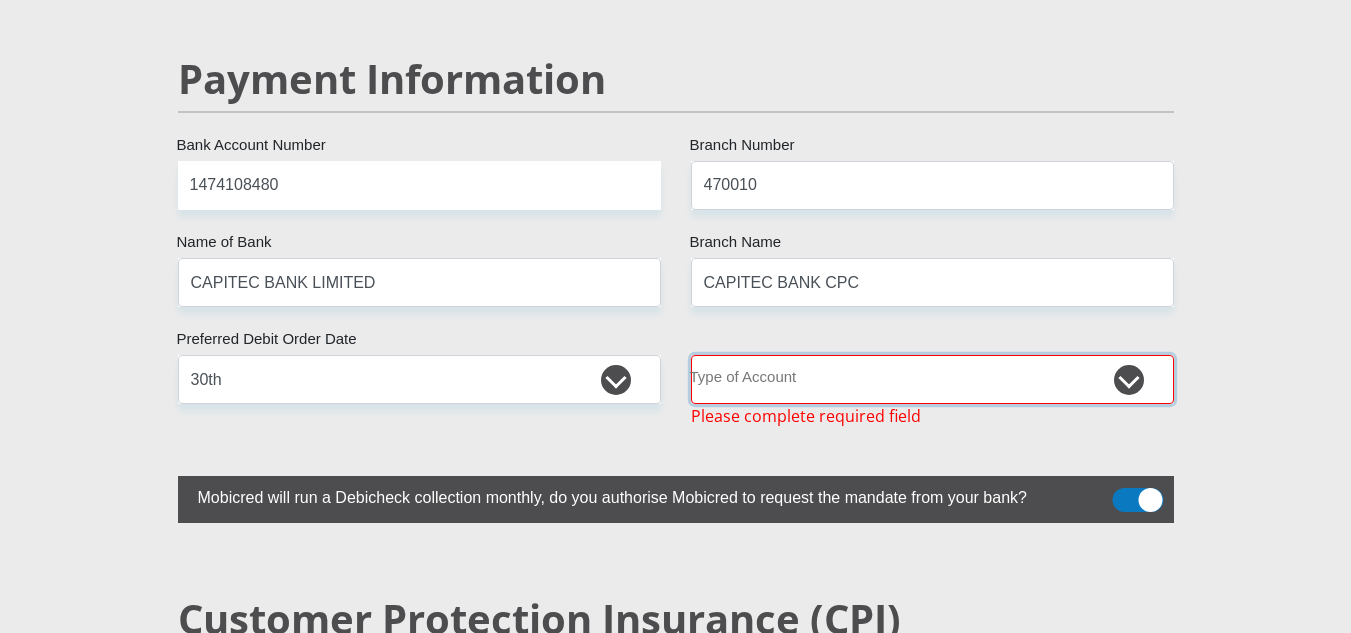 click on "Cheque
Savings" at bounding box center (932, 379) 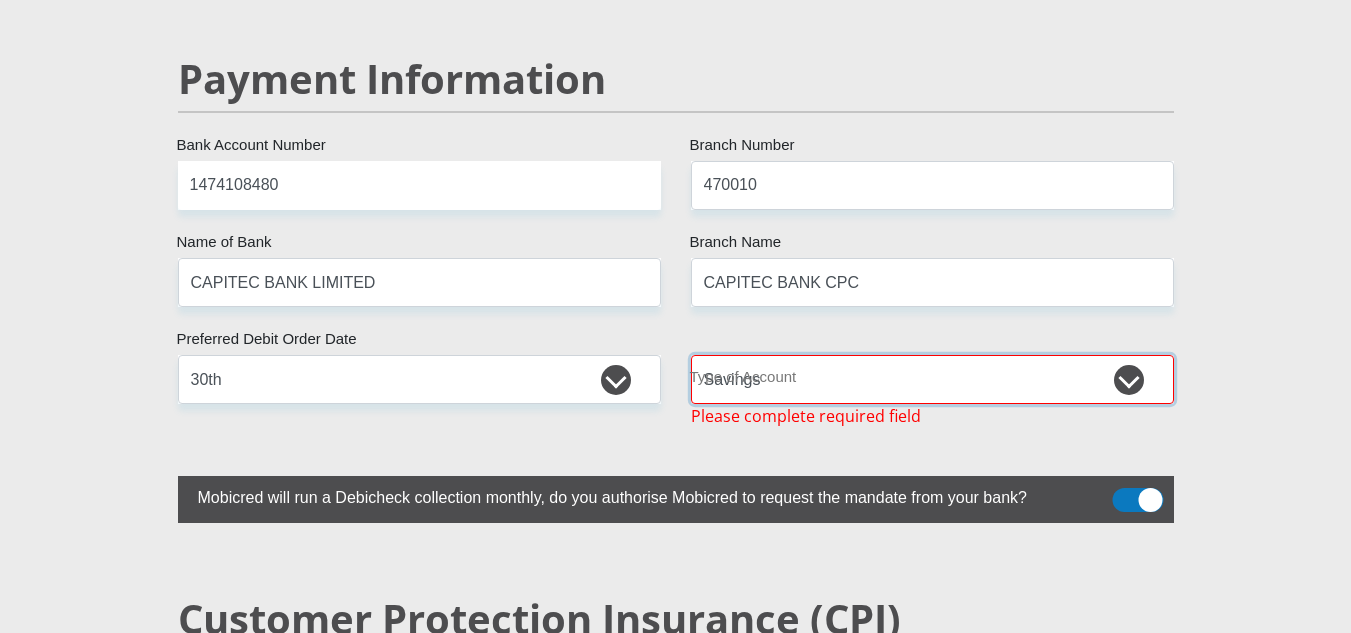click on "Cheque
Savings" at bounding box center (932, 379) 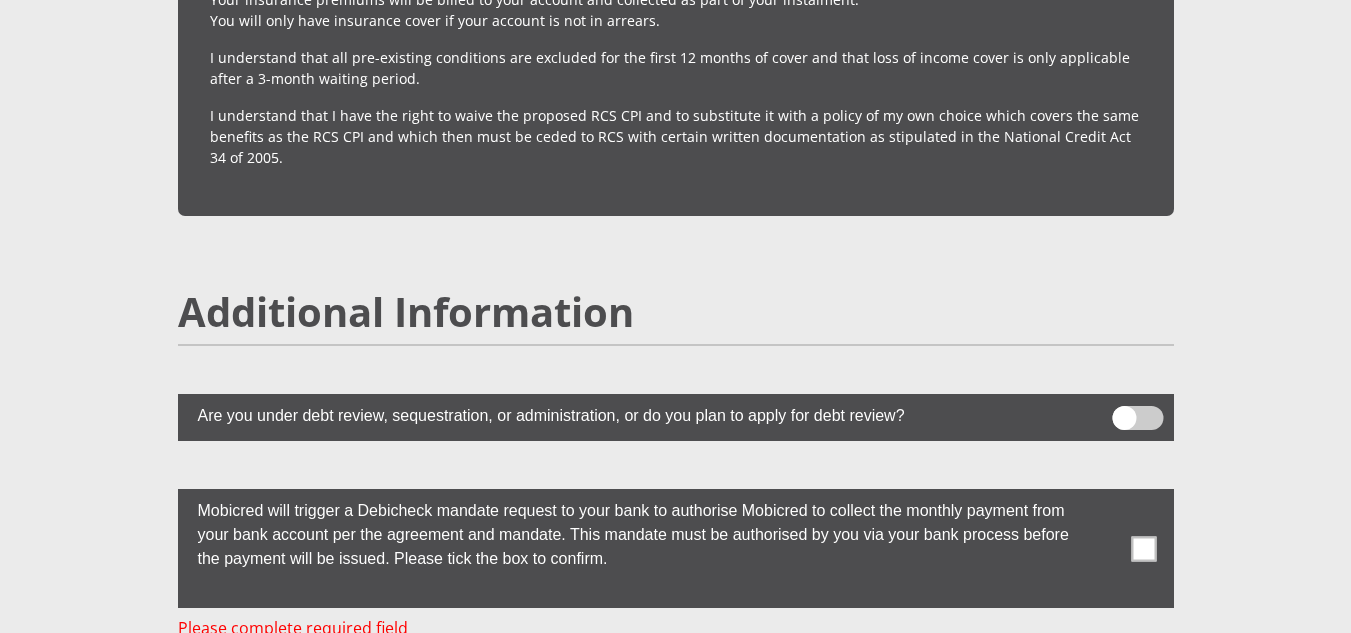 scroll, scrollTop: 5413, scrollLeft: 0, axis: vertical 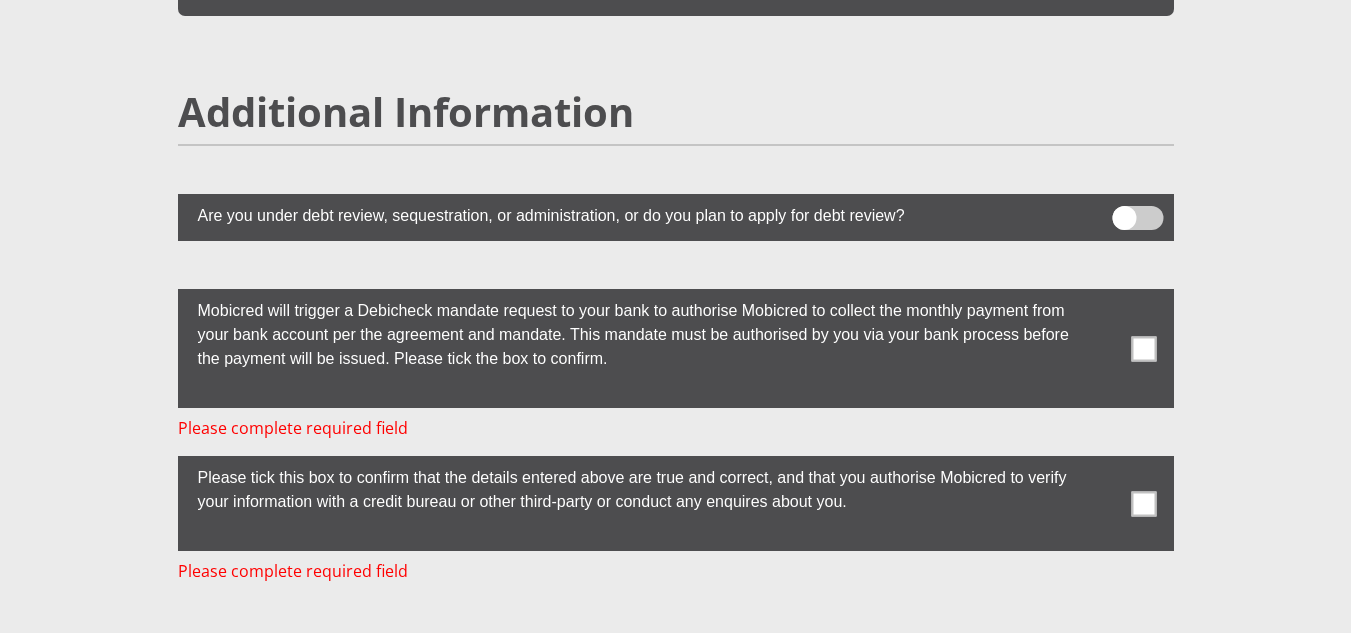 click at bounding box center [1143, 348] 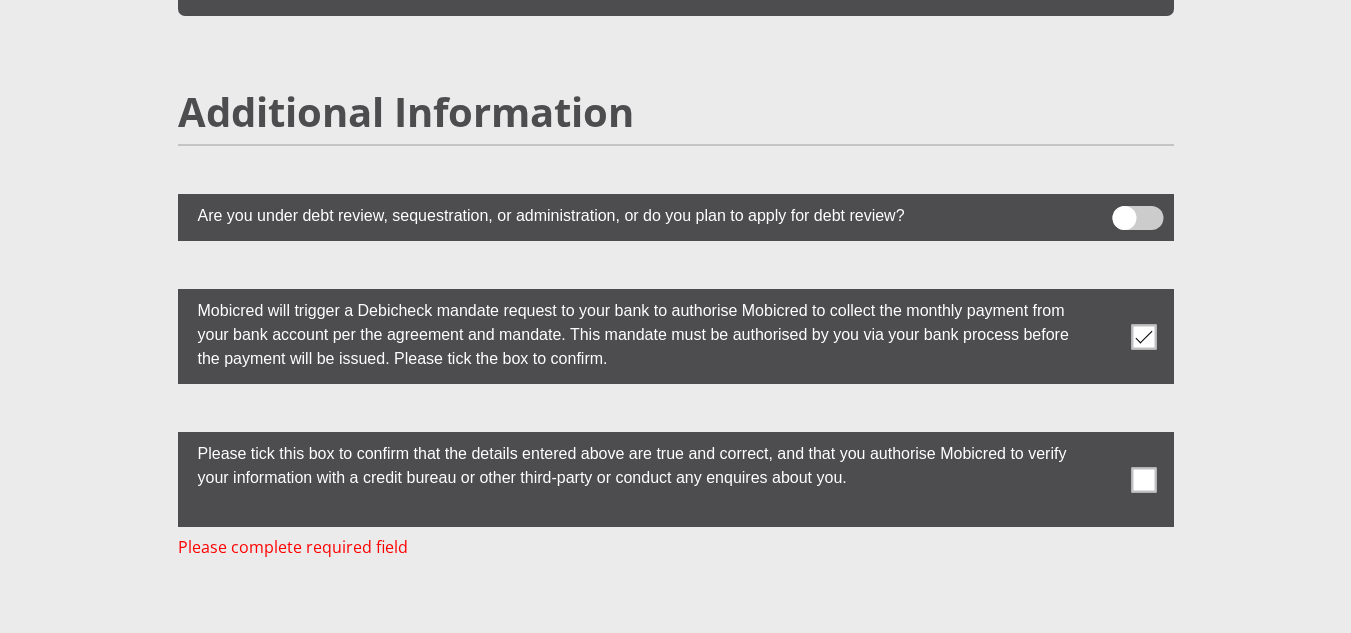 click at bounding box center [1143, 479] 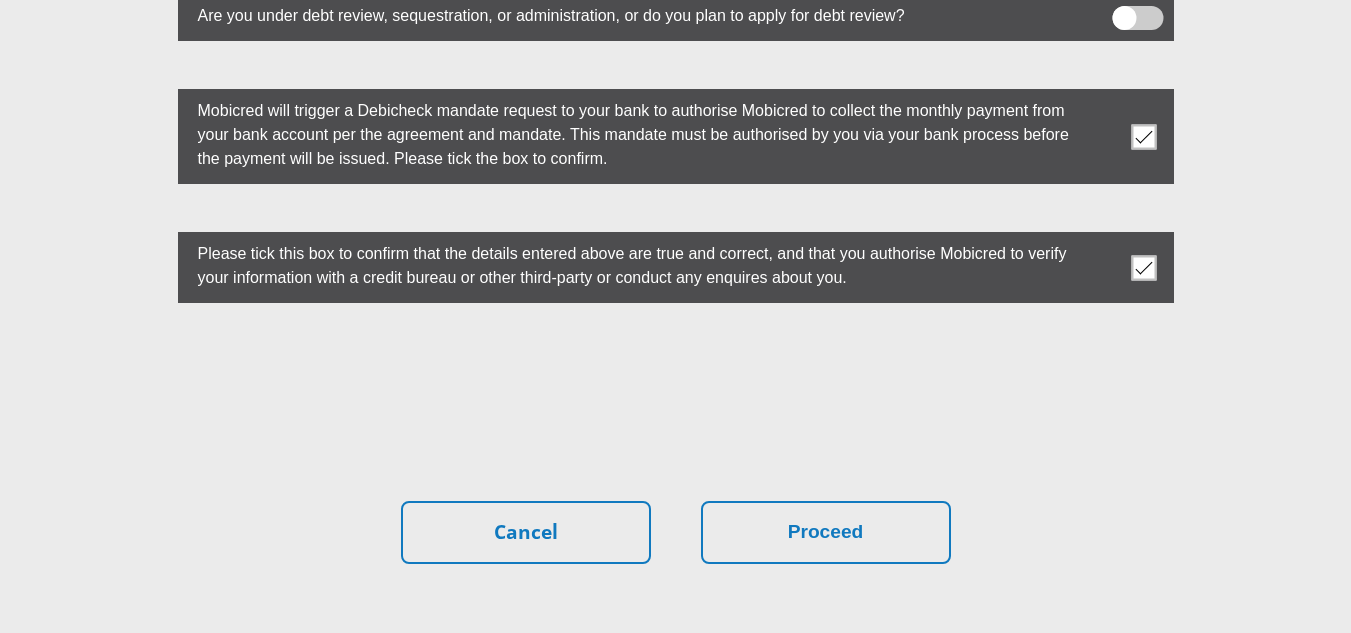 scroll, scrollTop: 5713, scrollLeft: 0, axis: vertical 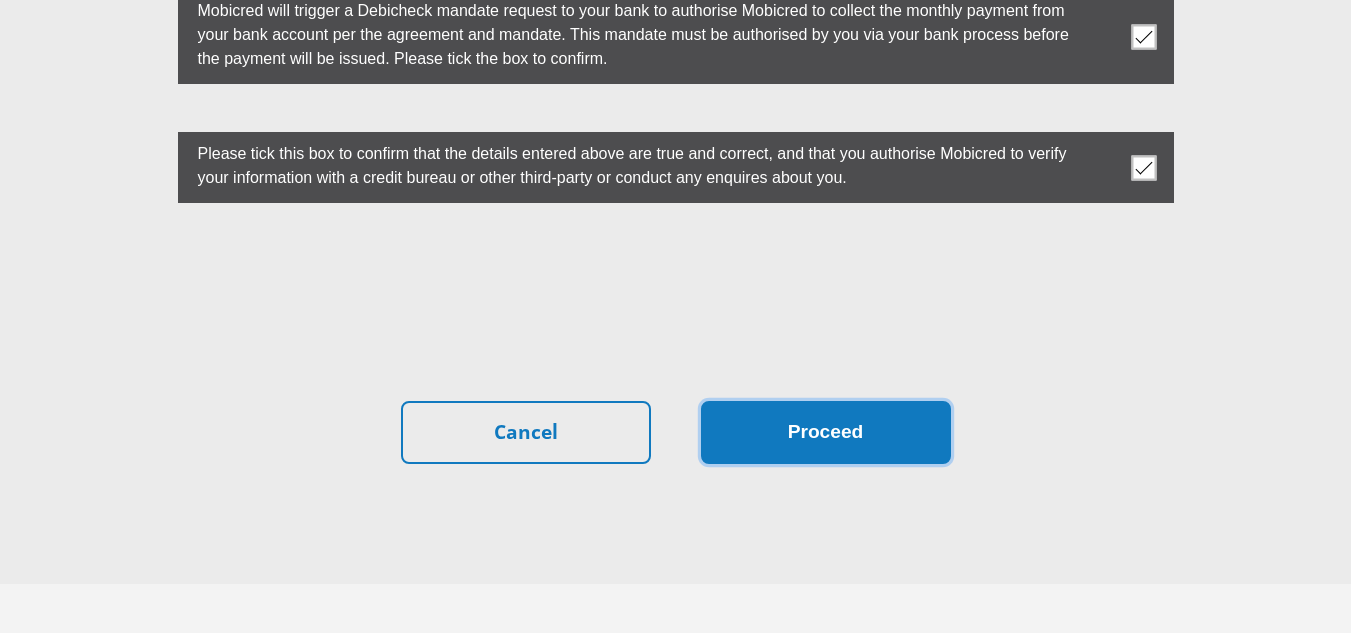 click on "Proceed" at bounding box center [826, 432] 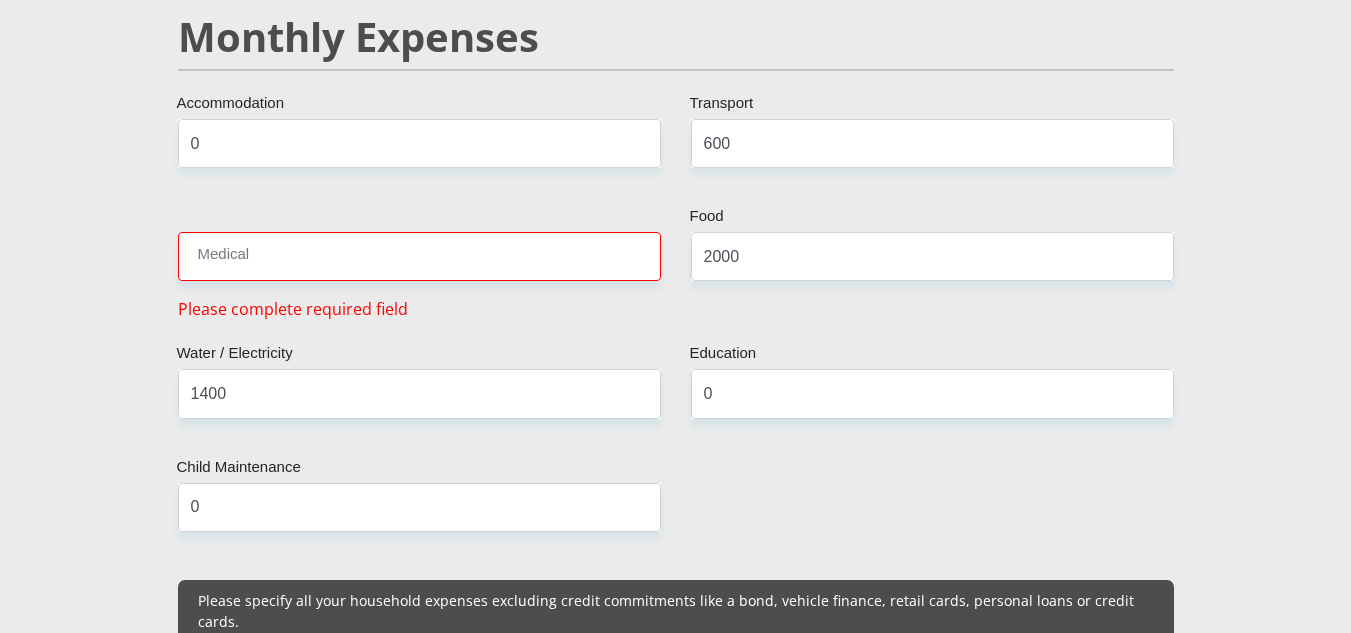 scroll, scrollTop: 2388, scrollLeft: 0, axis: vertical 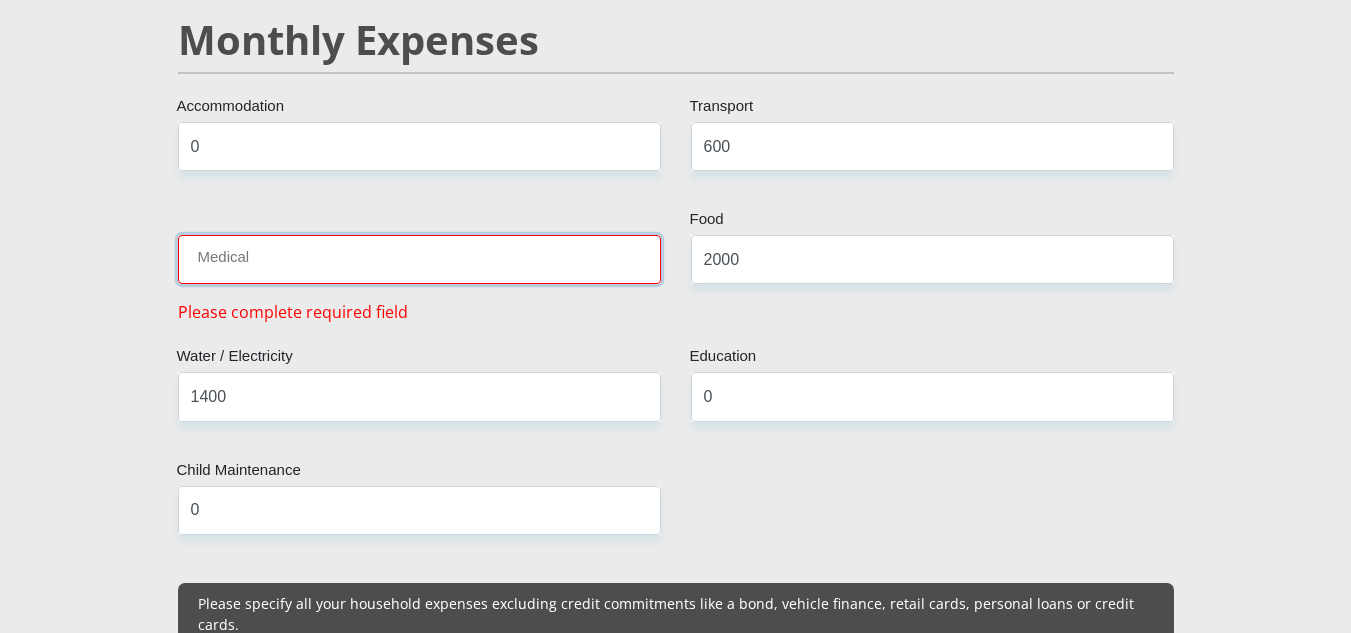 click on "Medical" at bounding box center [419, 259] 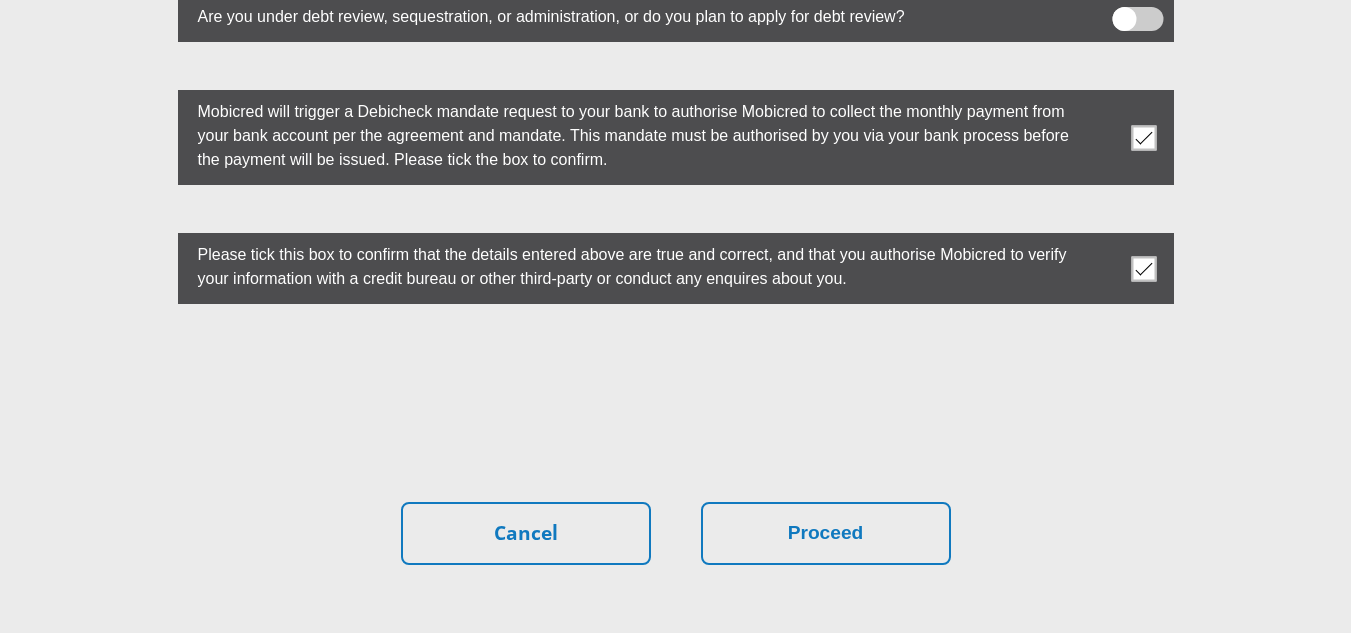 scroll, scrollTop: 5754, scrollLeft: 0, axis: vertical 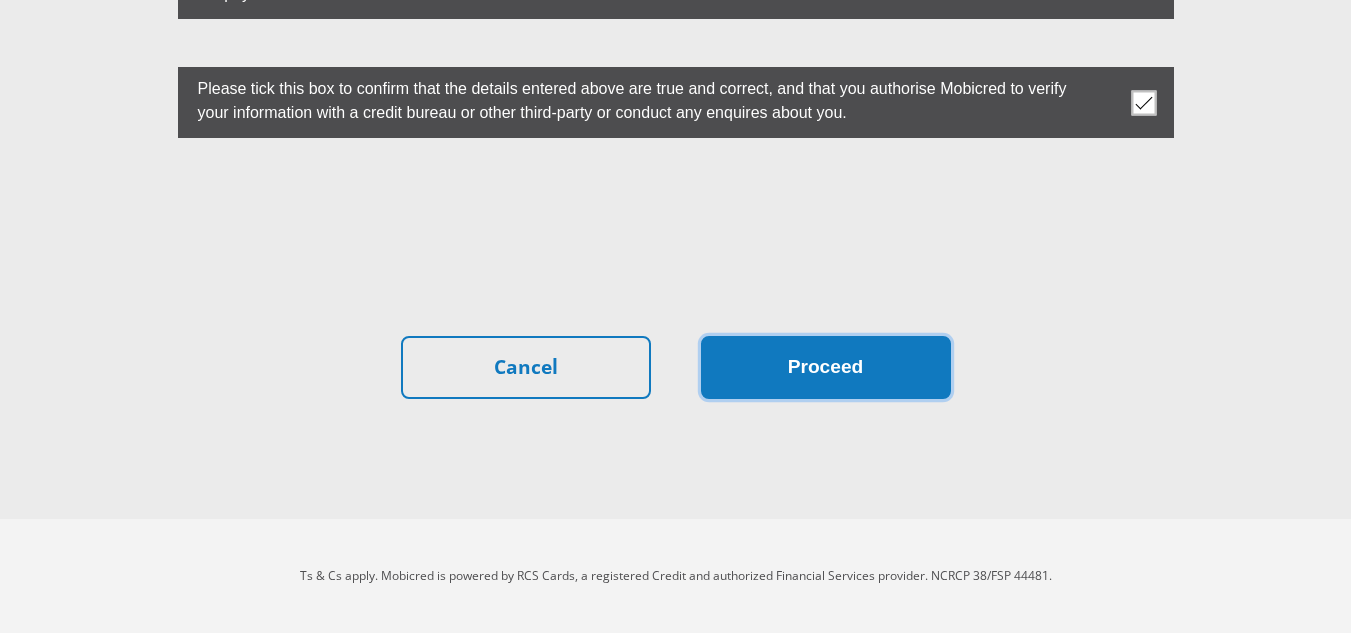 click on "Proceed" at bounding box center (826, 367) 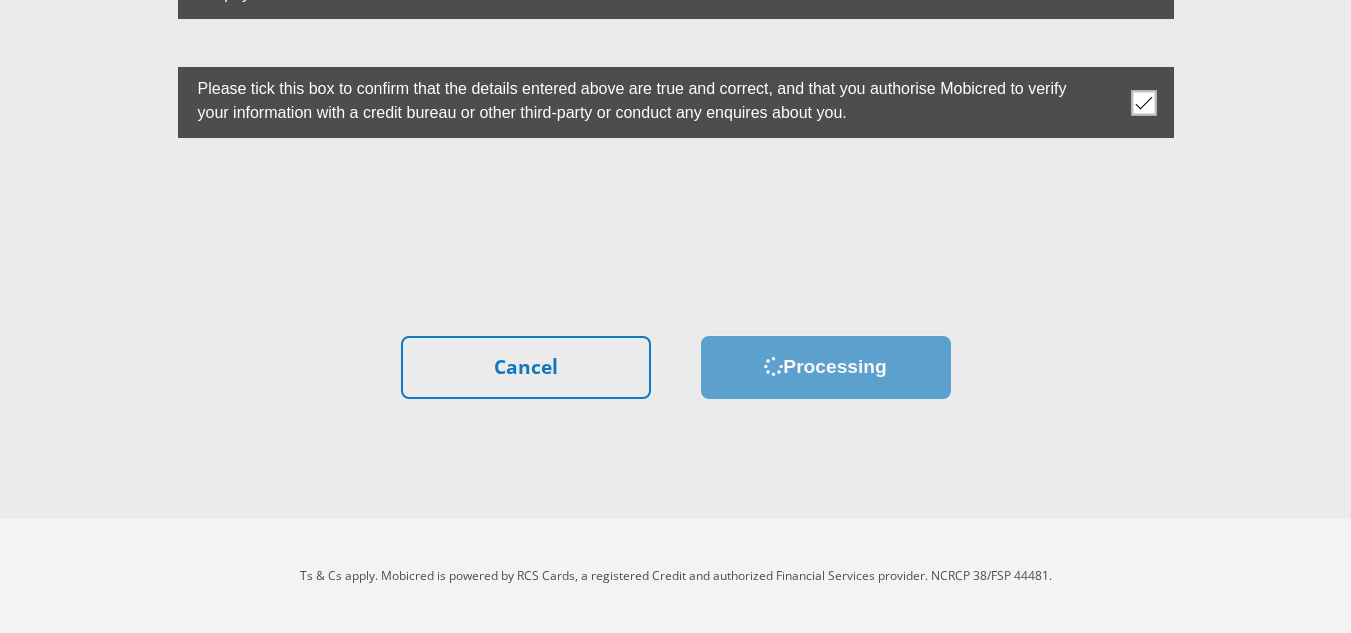 scroll, scrollTop: 0, scrollLeft: 0, axis: both 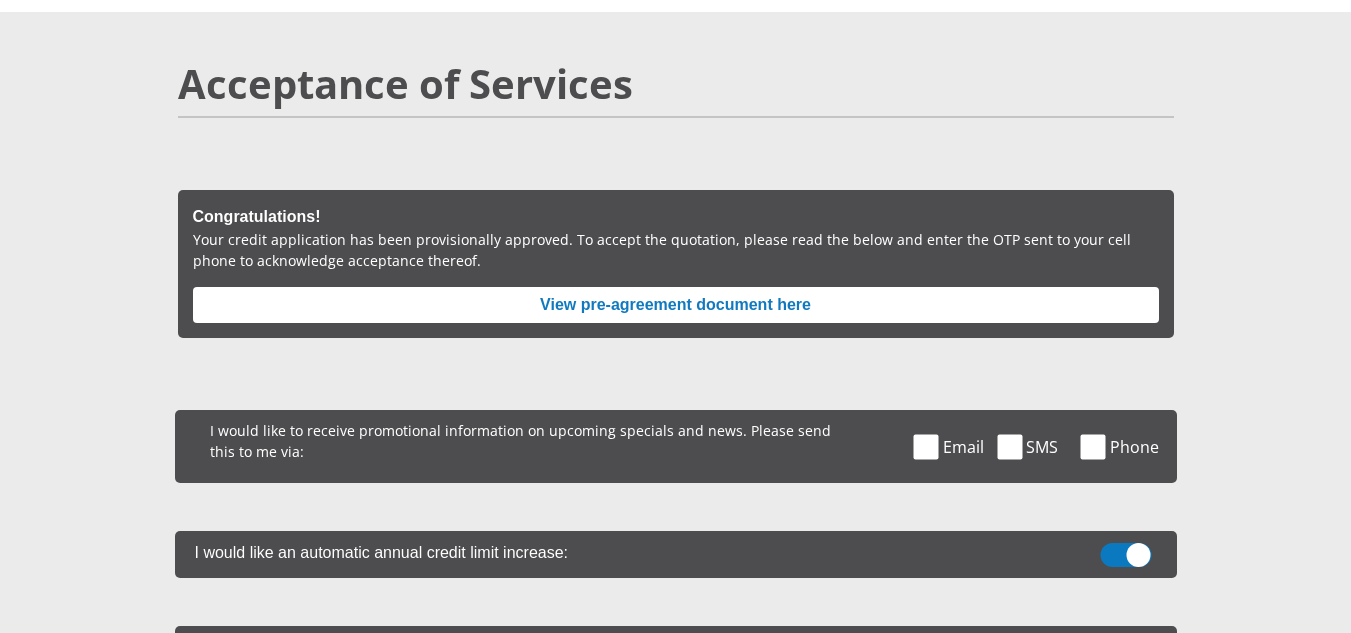 click at bounding box center (926, 446) 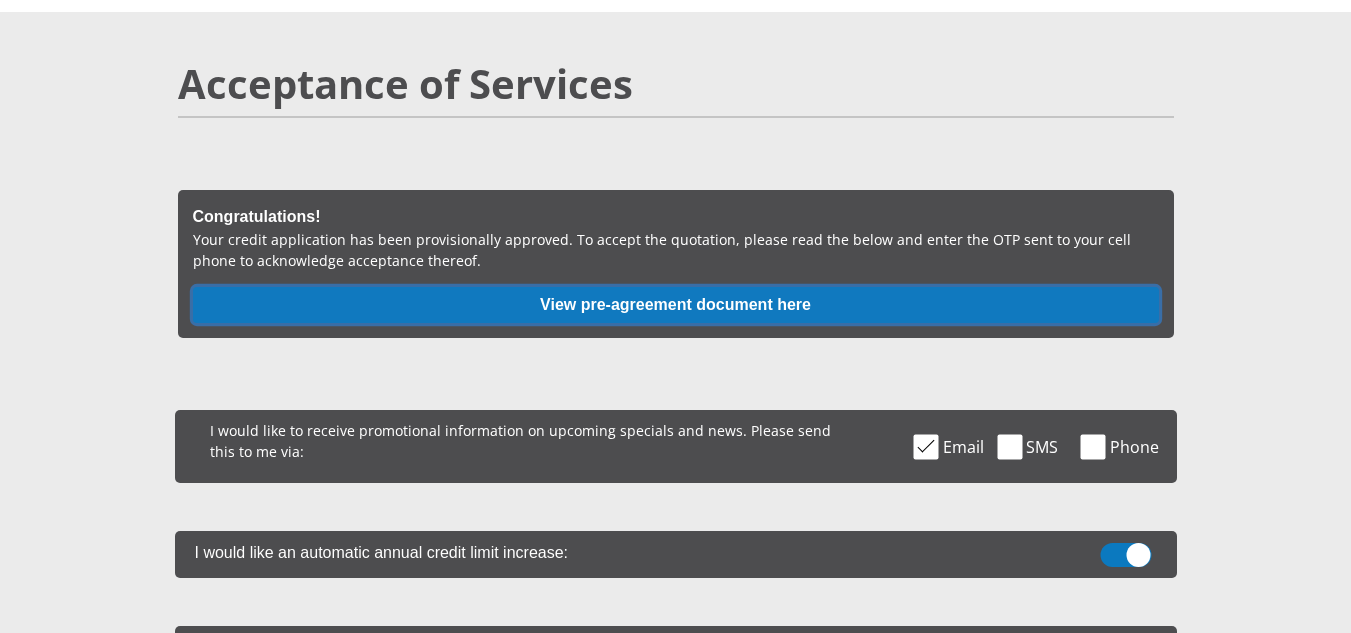 click on "View pre-agreement document here" at bounding box center [676, 305] 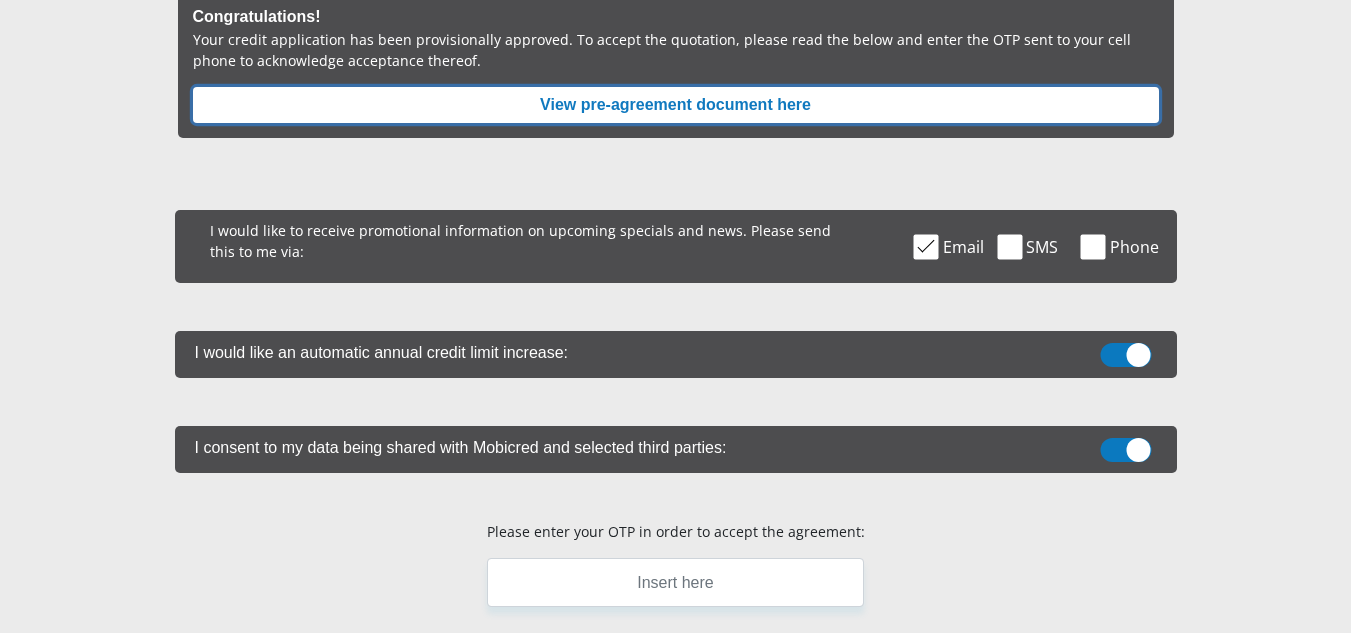 scroll, scrollTop: 400, scrollLeft: 0, axis: vertical 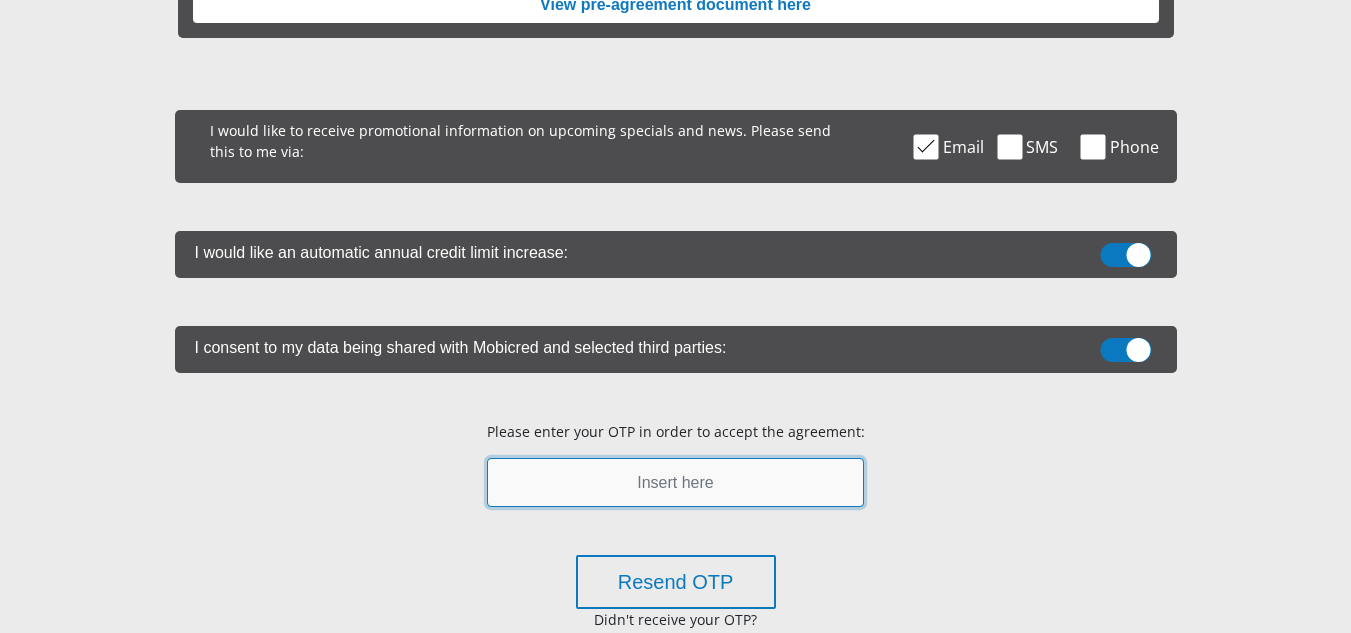click at bounding box center (675, 482) 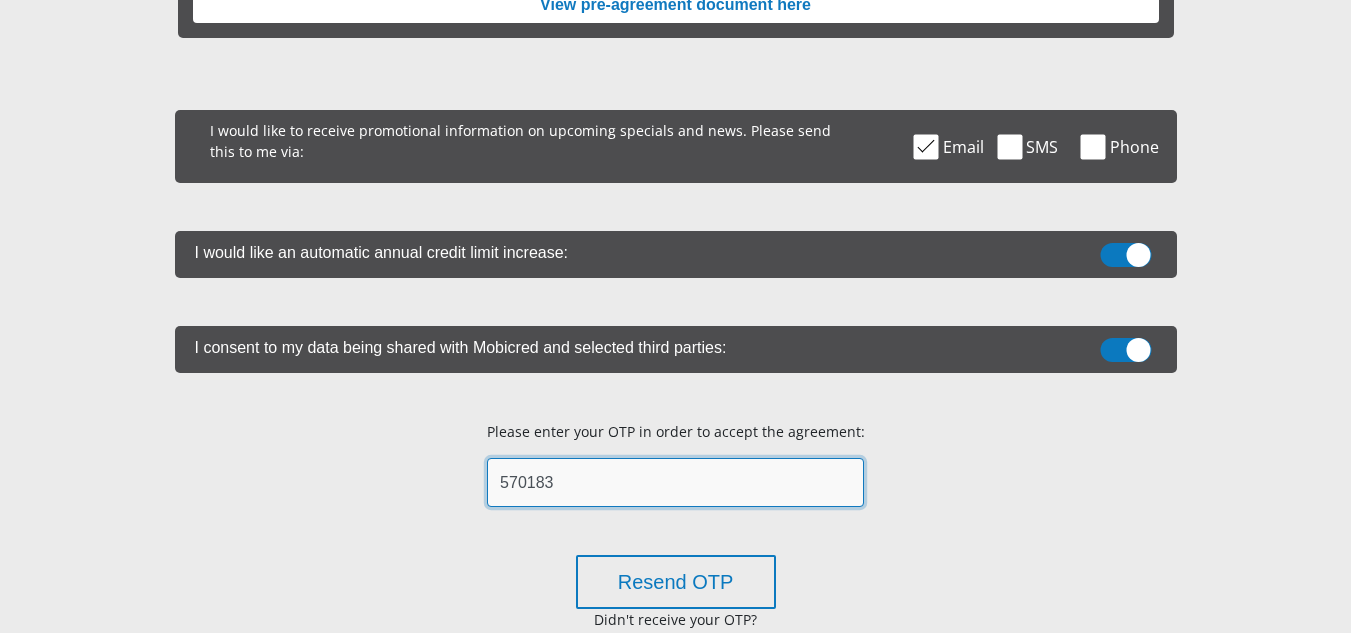 type on "570183" 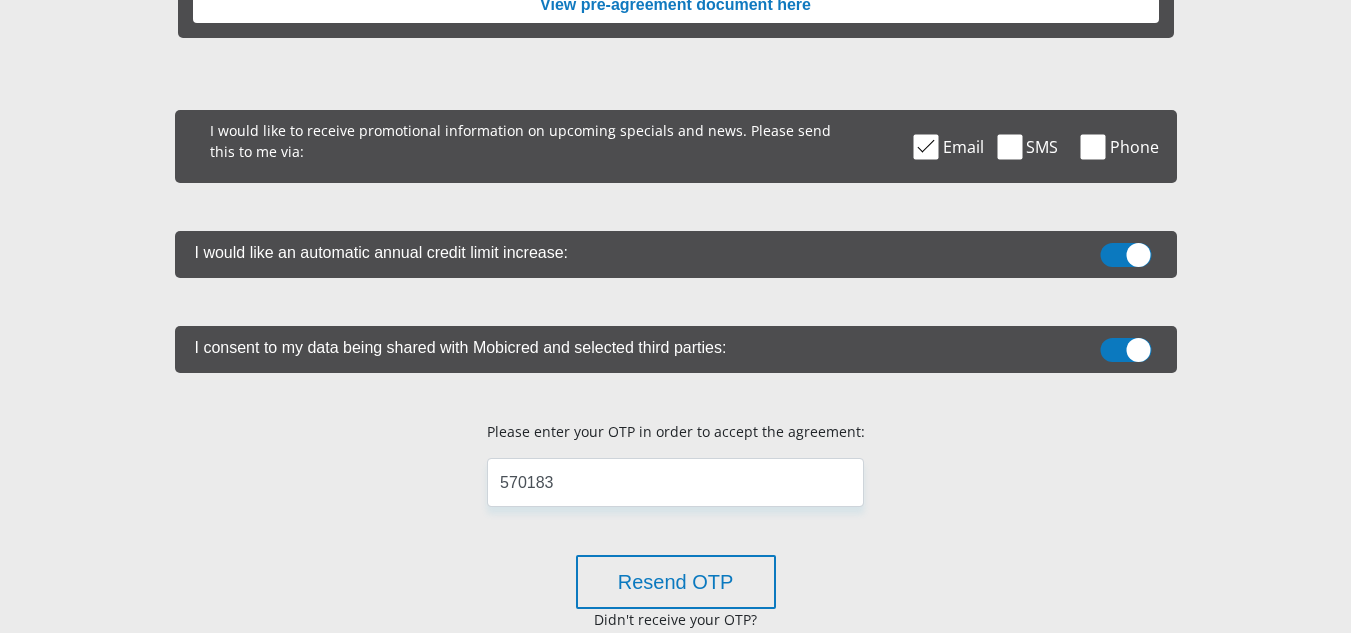 click on "Resend OTP
Didn't receive your OTP?" at bounding box center (675, 604) 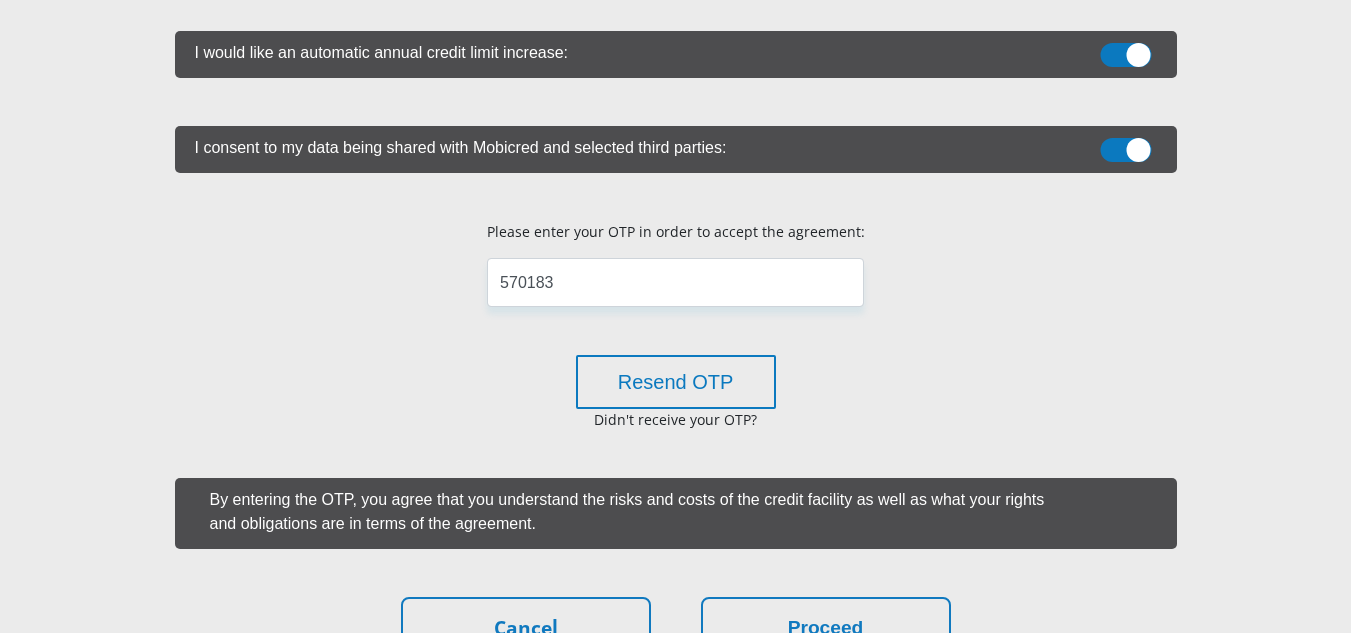 scroll, scrollTop: 700, scrollLeft: 0, axis: vertical 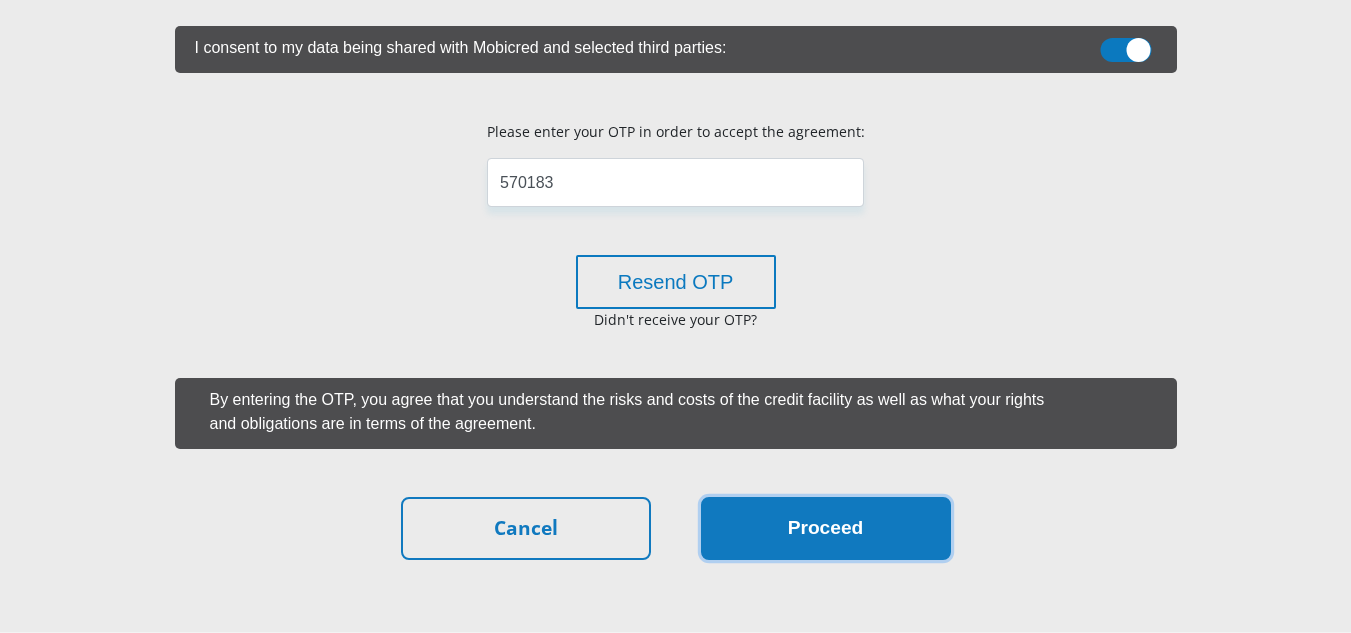 click on "Proceed" at bounding box center (826, 528) 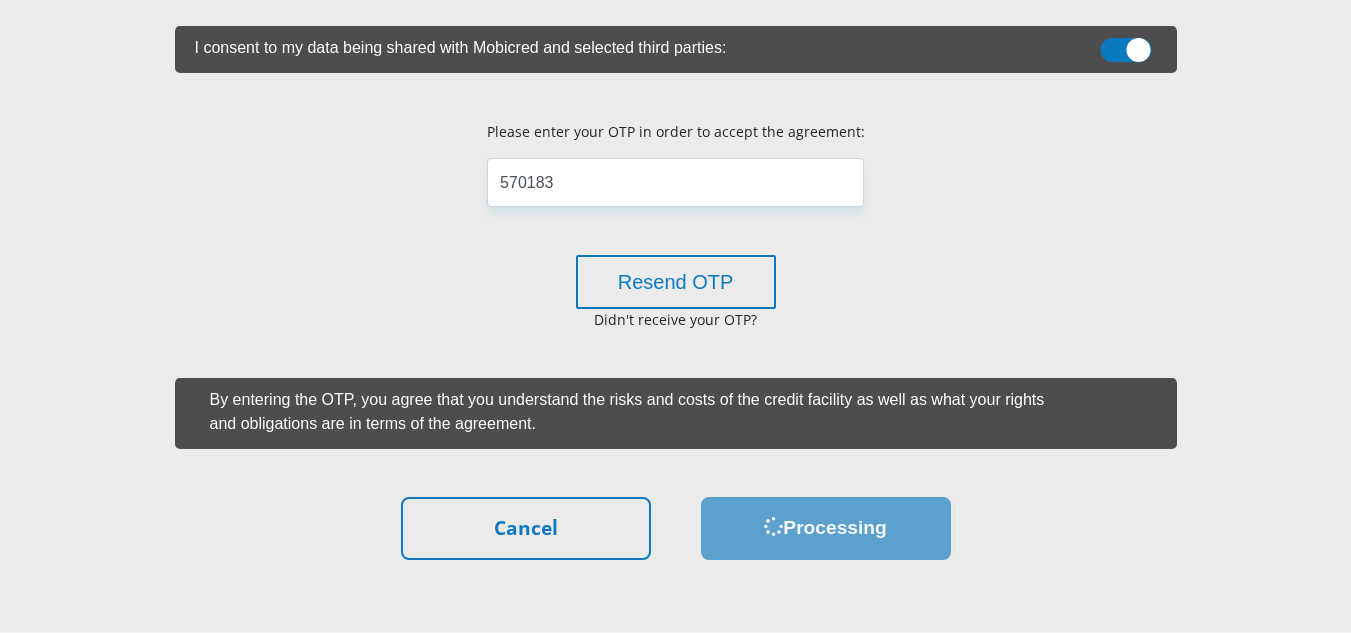 scroll, scrollTop: 0, scrollLeft: 0, axis: both 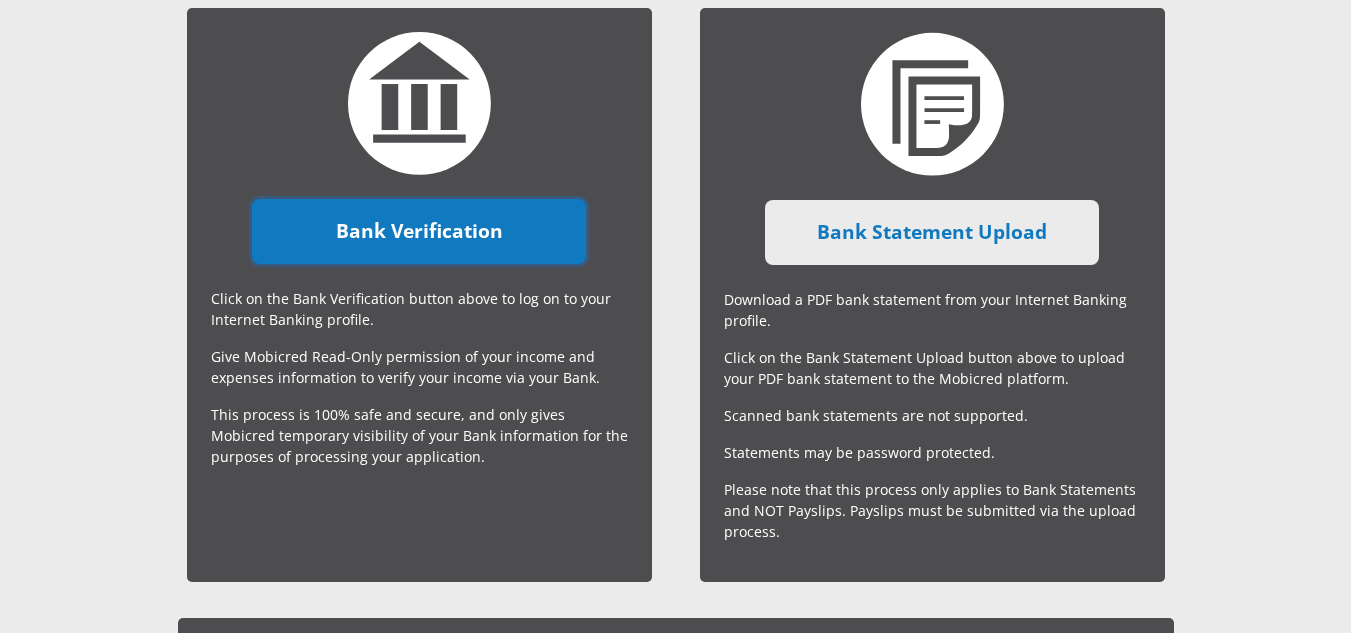 click on "Bank Verification" at bounding box center [419, 231] 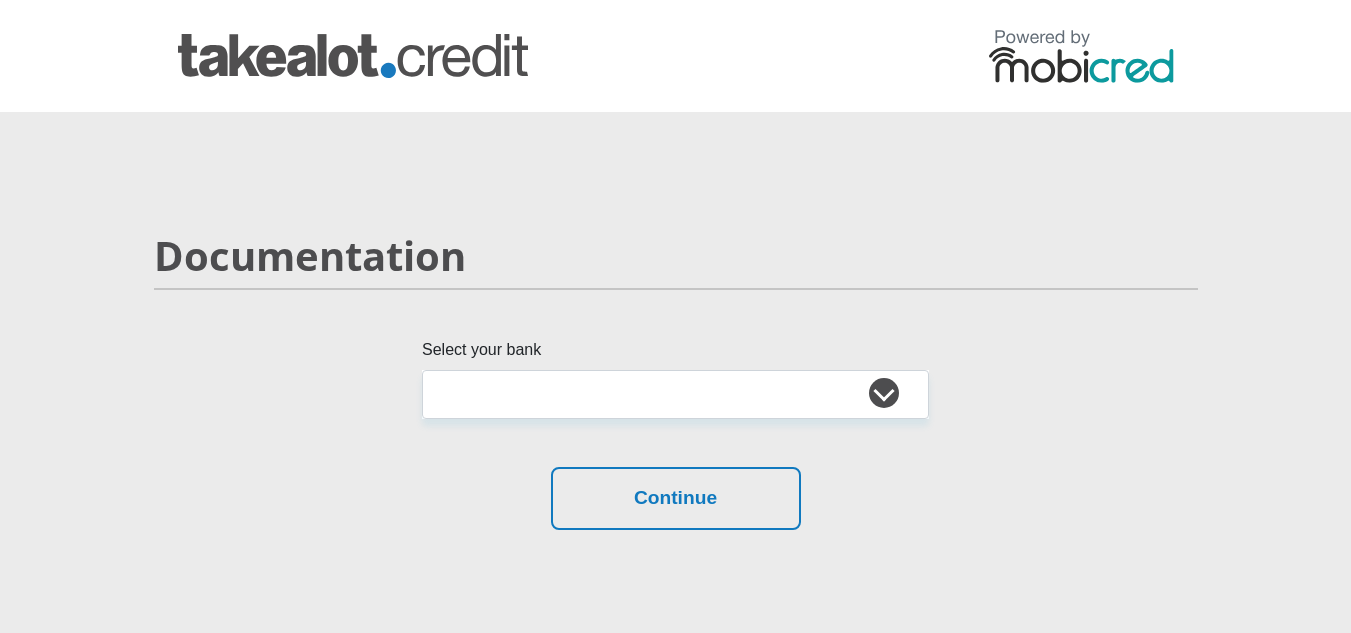 scroll, scrollTop: 0, scrollLeft: 0, axis: both 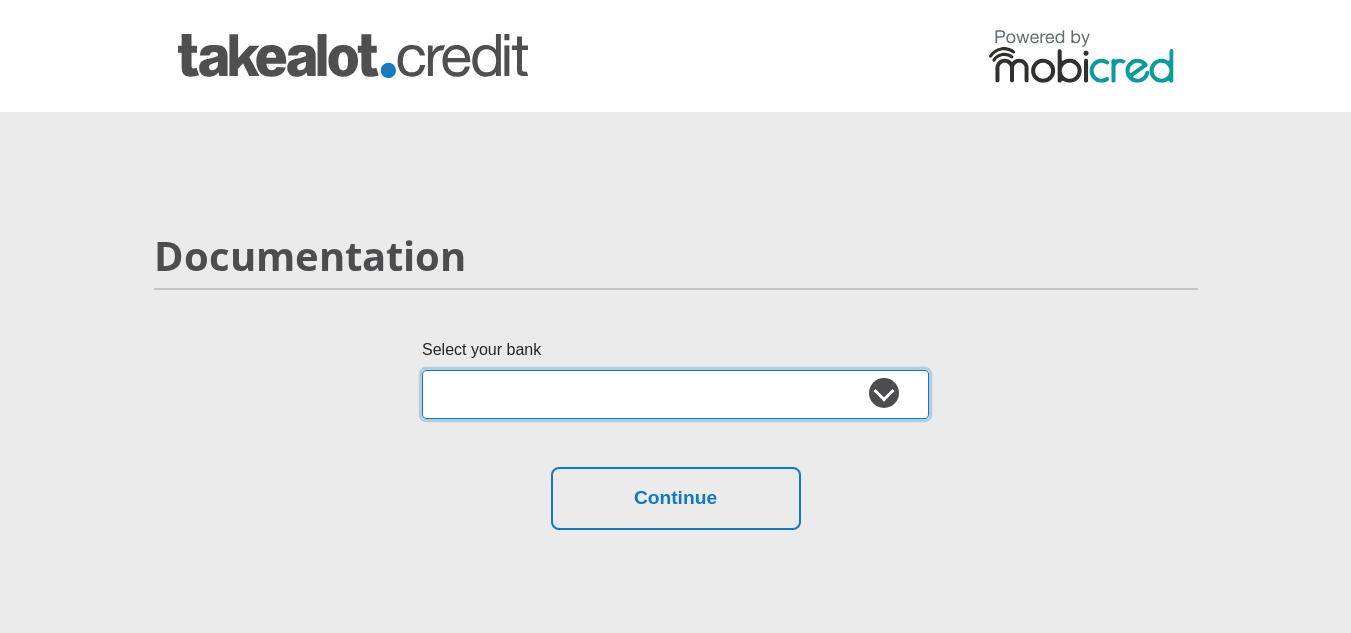 click on "Absa
Capitec Bank
Discovery Bank
First National Bank
Nedbank
Standard Bank
TymeBank" at bounding box center [675, 394] 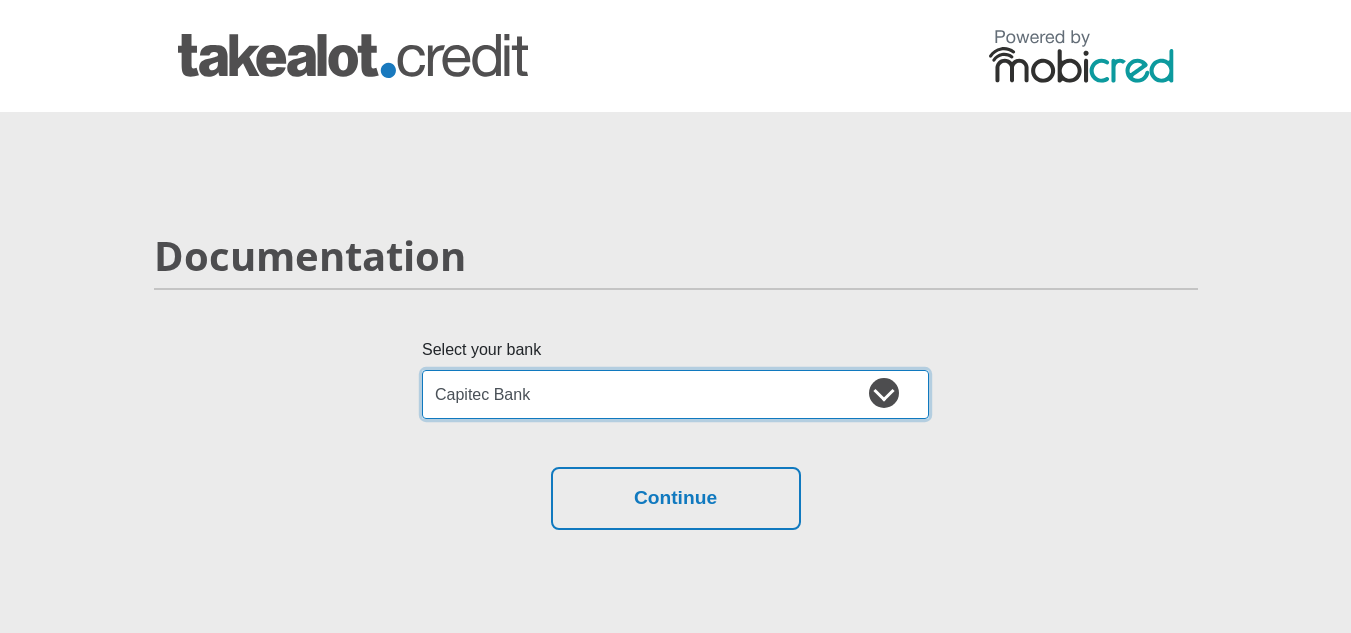 click on "Absa
Capitec Bank
Discovery Bank
First National Bank
Nedbank
Standard Bank
TymeBank" at bounding box center [675, 394] 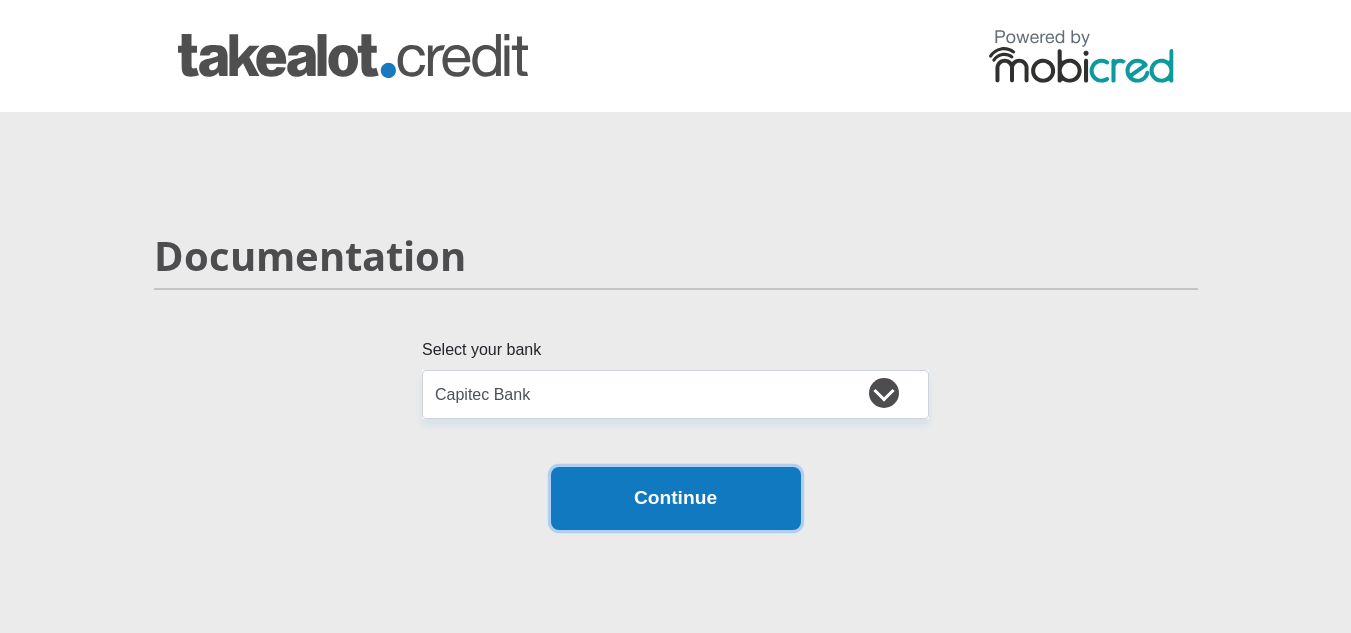 click on "Continue" at bounding box center [676, 498] 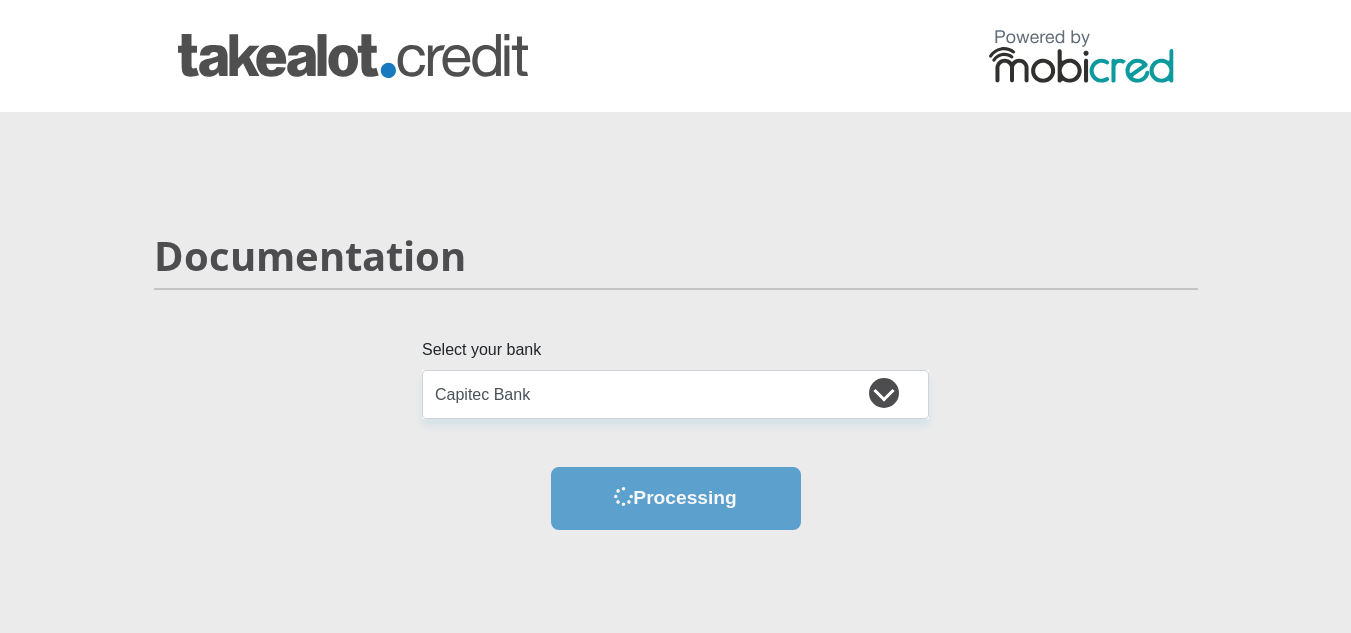 scroll, scrollTop: 0, scrollLeft: 0, axis: both 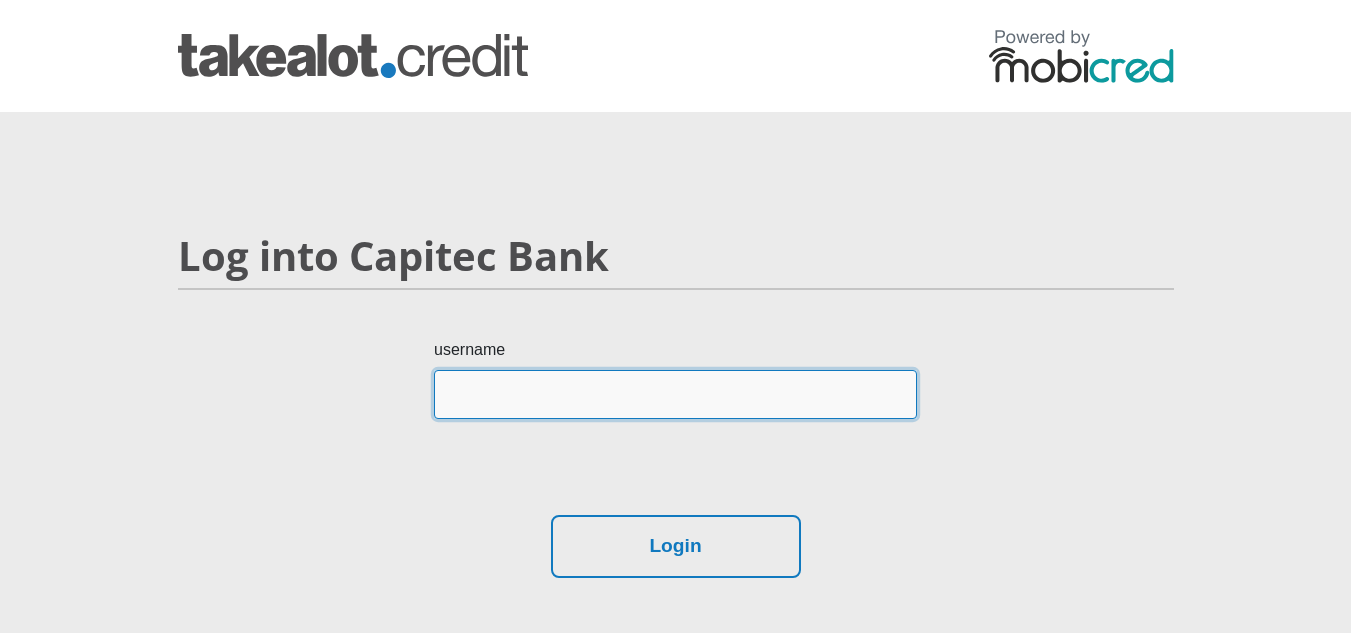 click on "username" at bounding box center (675, 394) 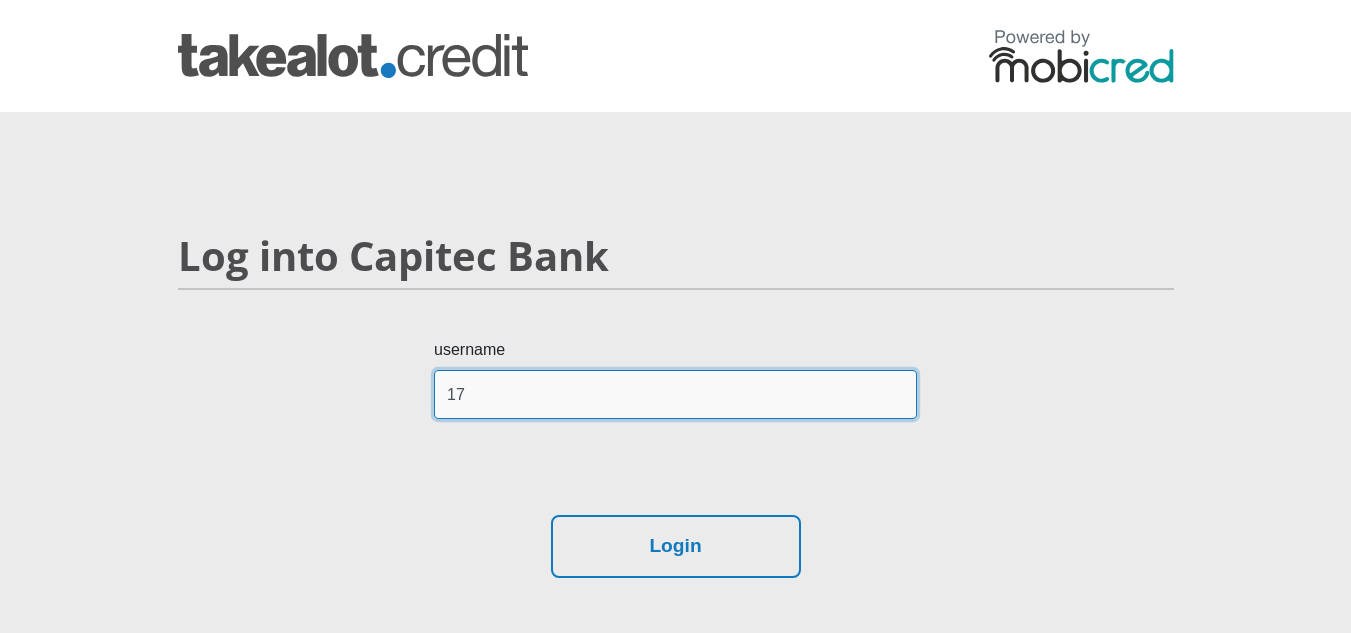 type on "1" 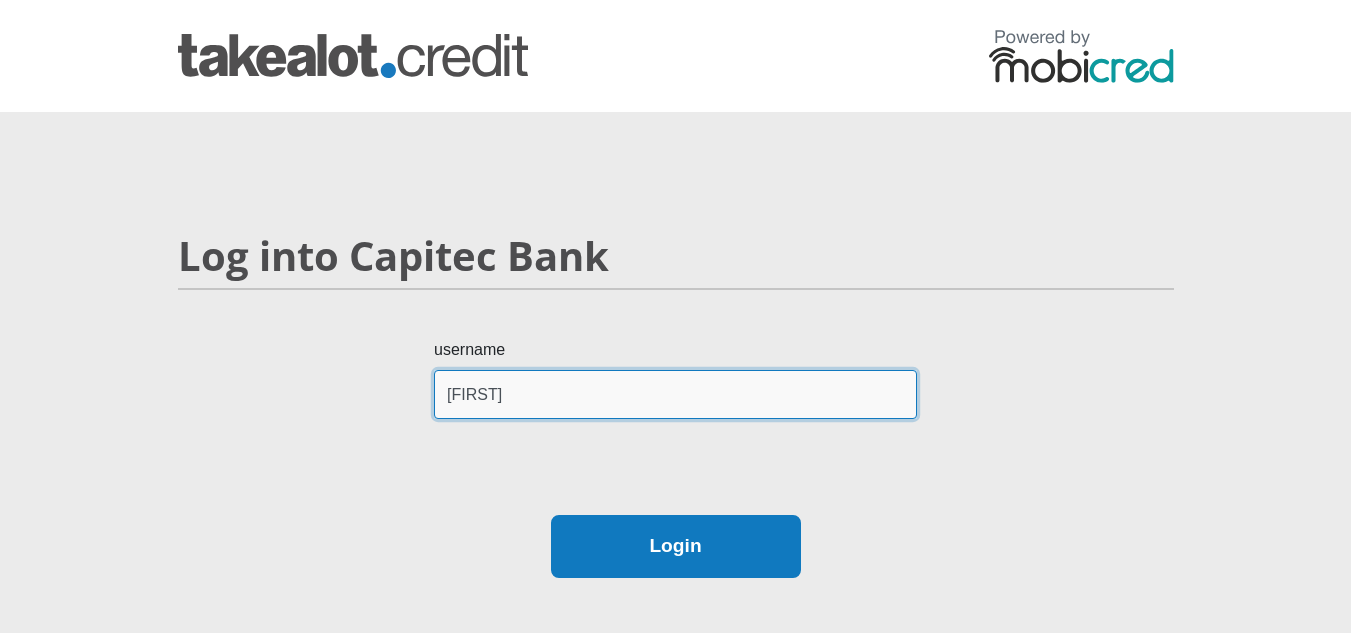 type on "[FIRST]" 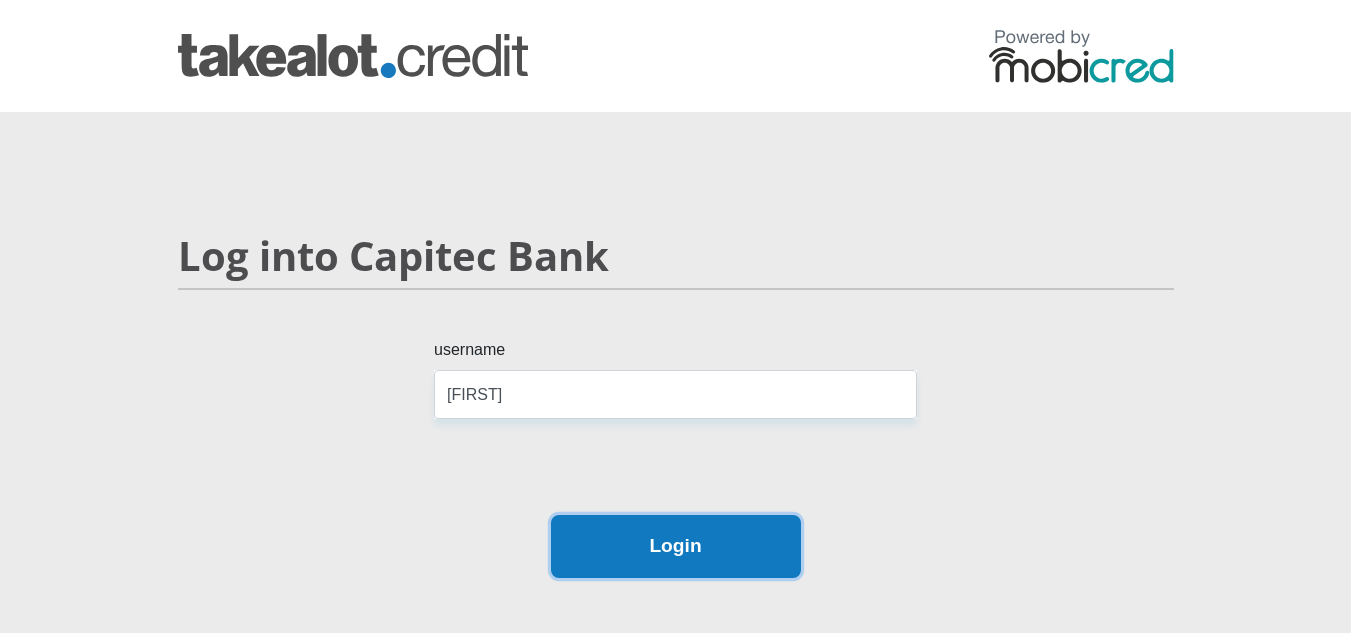 click on "Login" at bounding box center [676, 546] 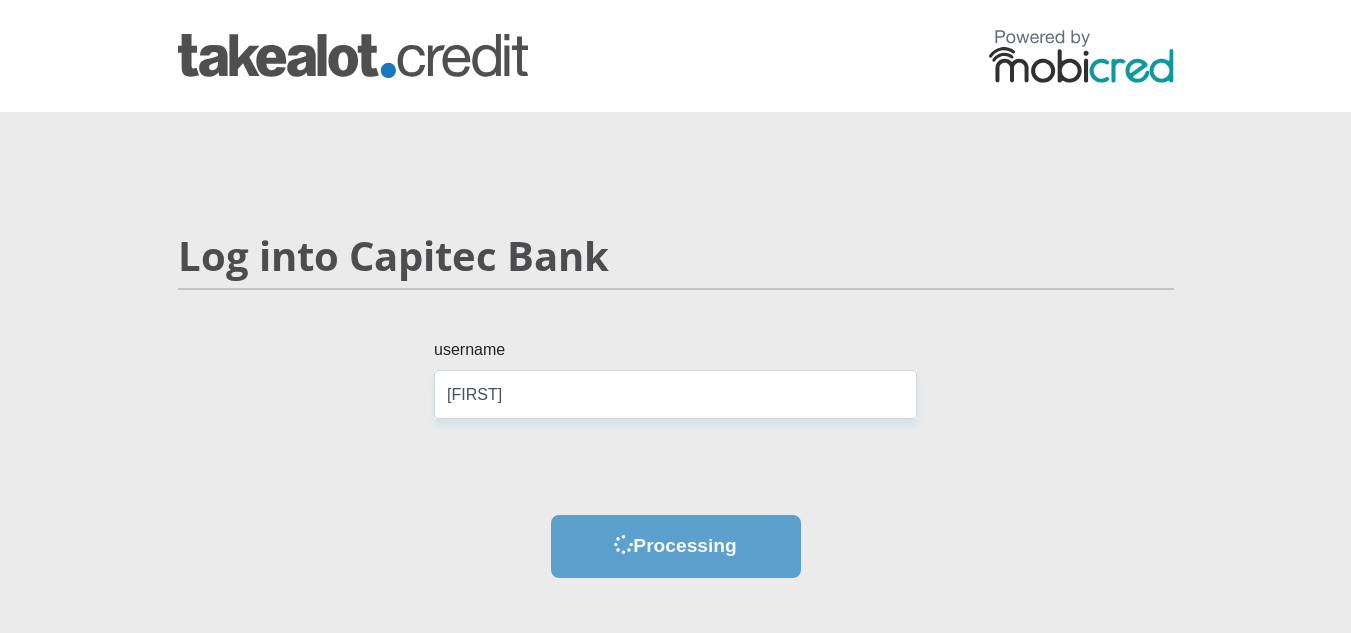 scroll, scrollTop: 0, scrollLeft: 0, axis: both 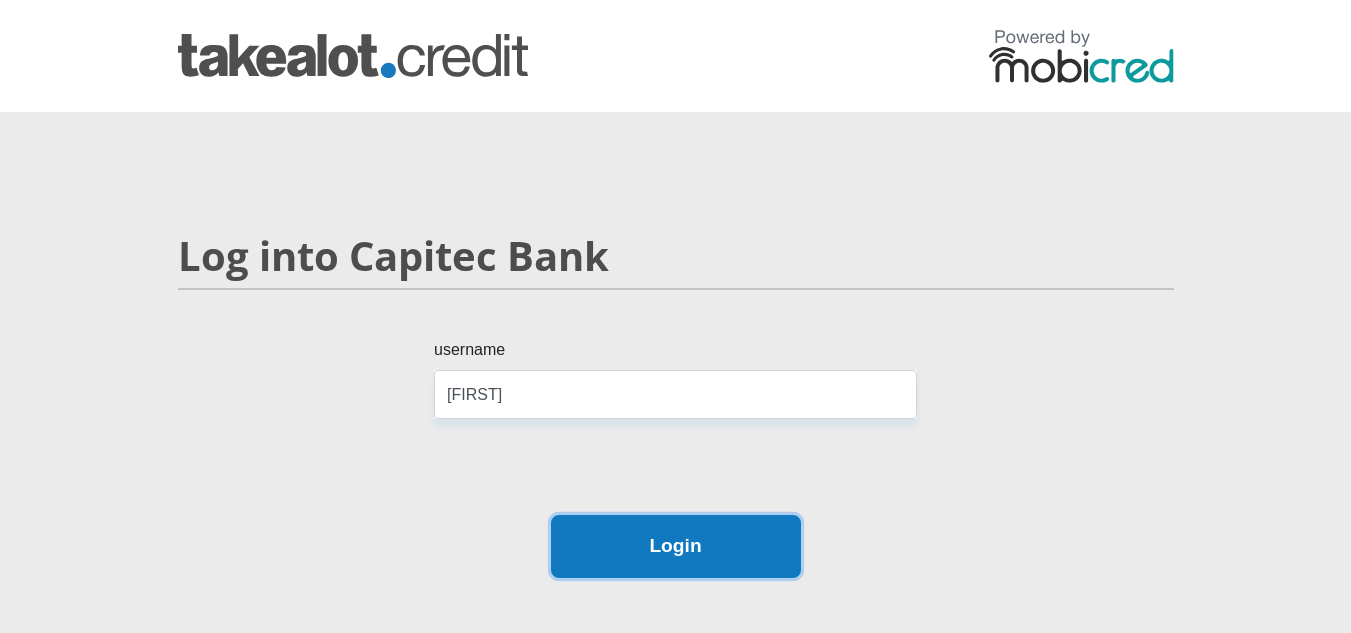 click on "Login" at bounding box center [676, 546] 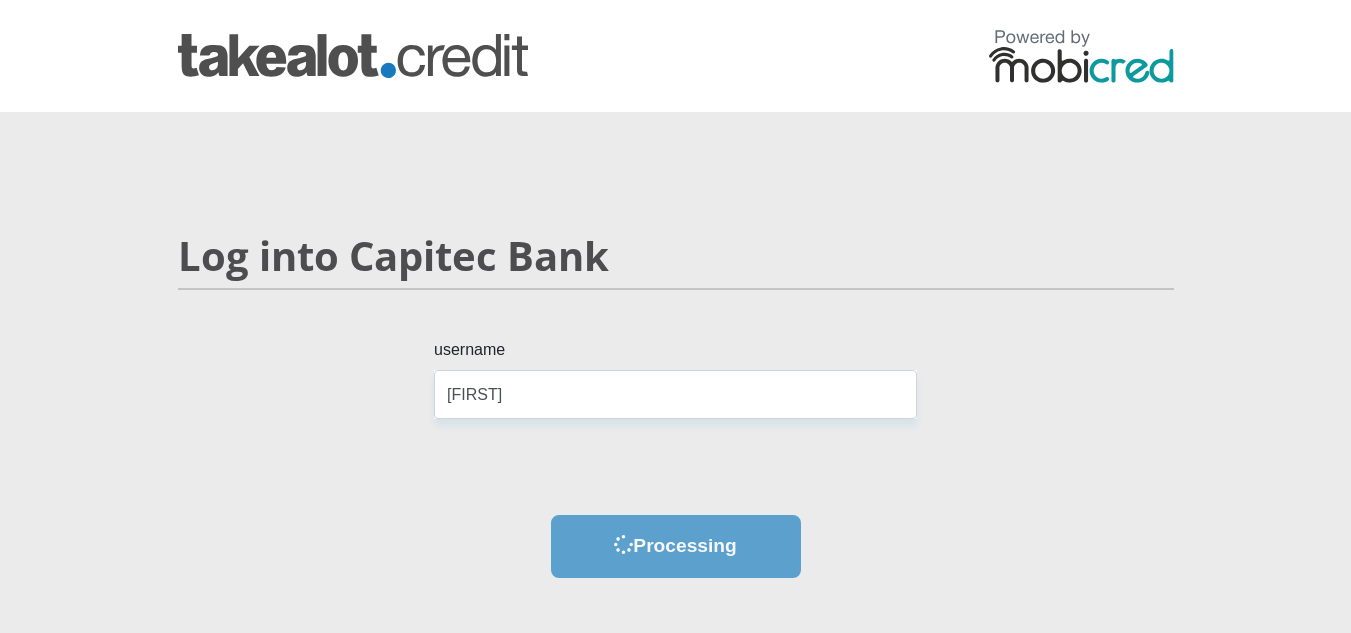 scroll, scrollTop: 0, scrollLeft: 0, axis: both 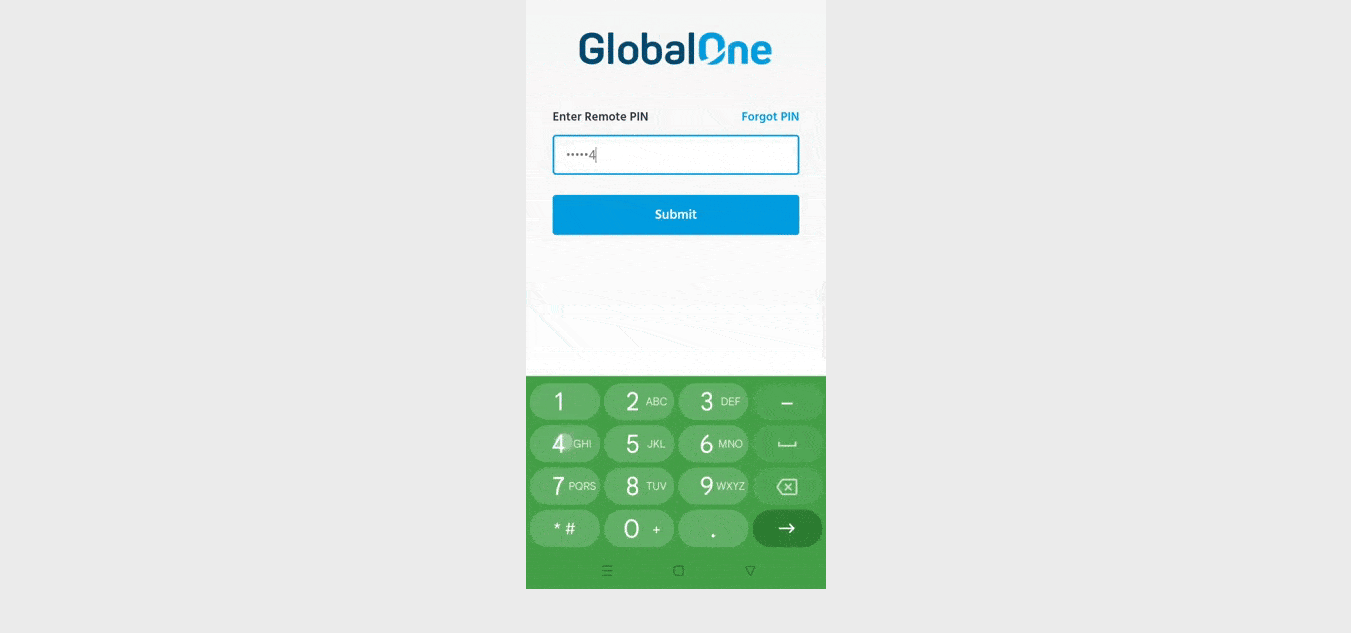 drag, startPoint x: 354, startPoint y: 622, endPoint x: 397, endPoint y: 635, distance: 44.922153 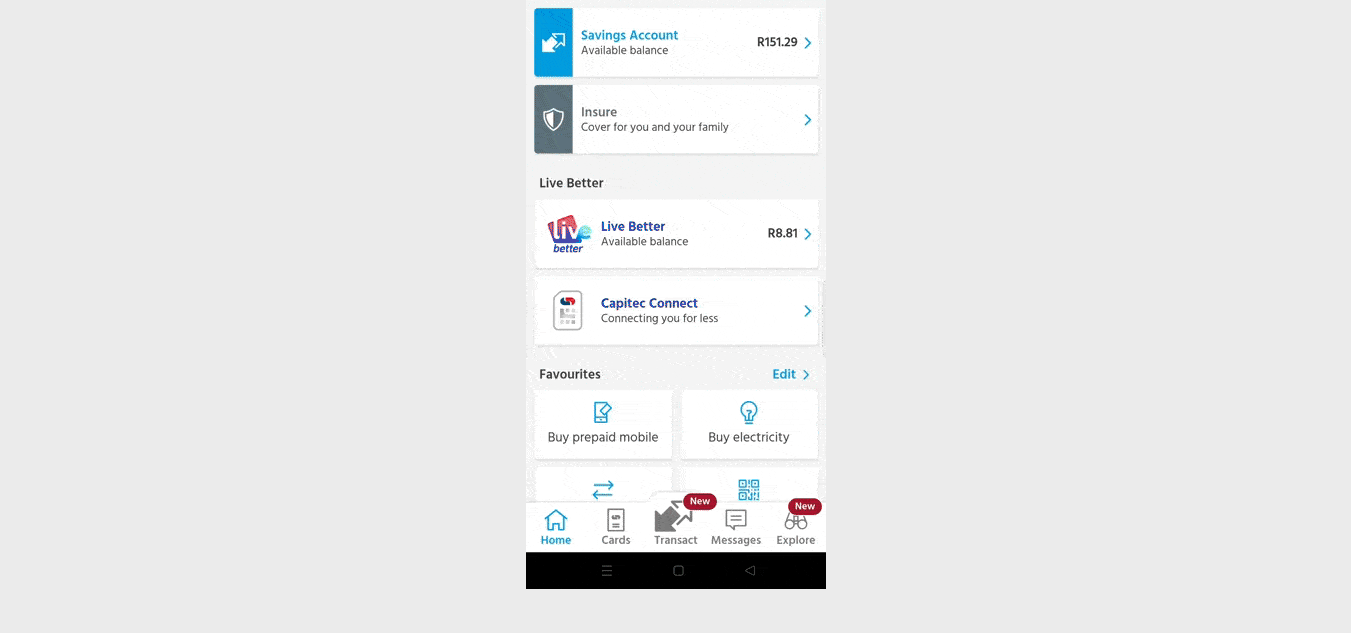click on "Multi-Factor Authentication Required
Please open your Capitec Mobile App and follow the below instructions:
video
Submit" at bounding box center (675, 201) 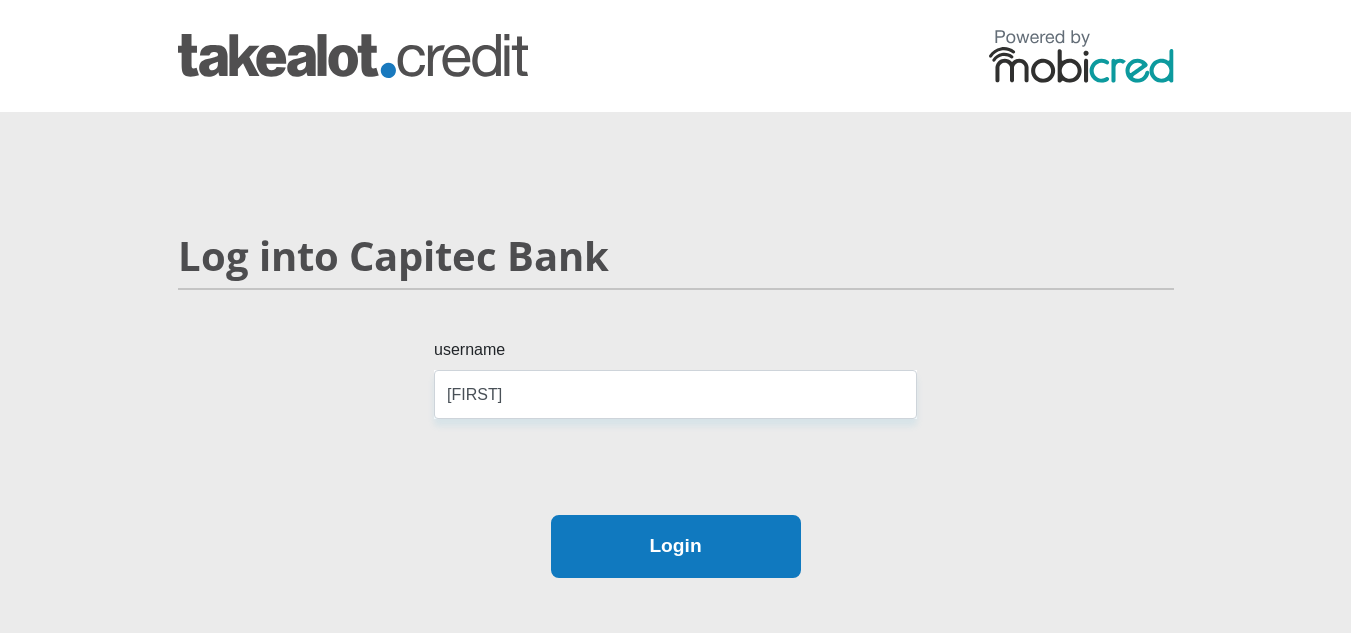 scroll, scrollTop: 179, scrollLeft: 0, axis: vertical 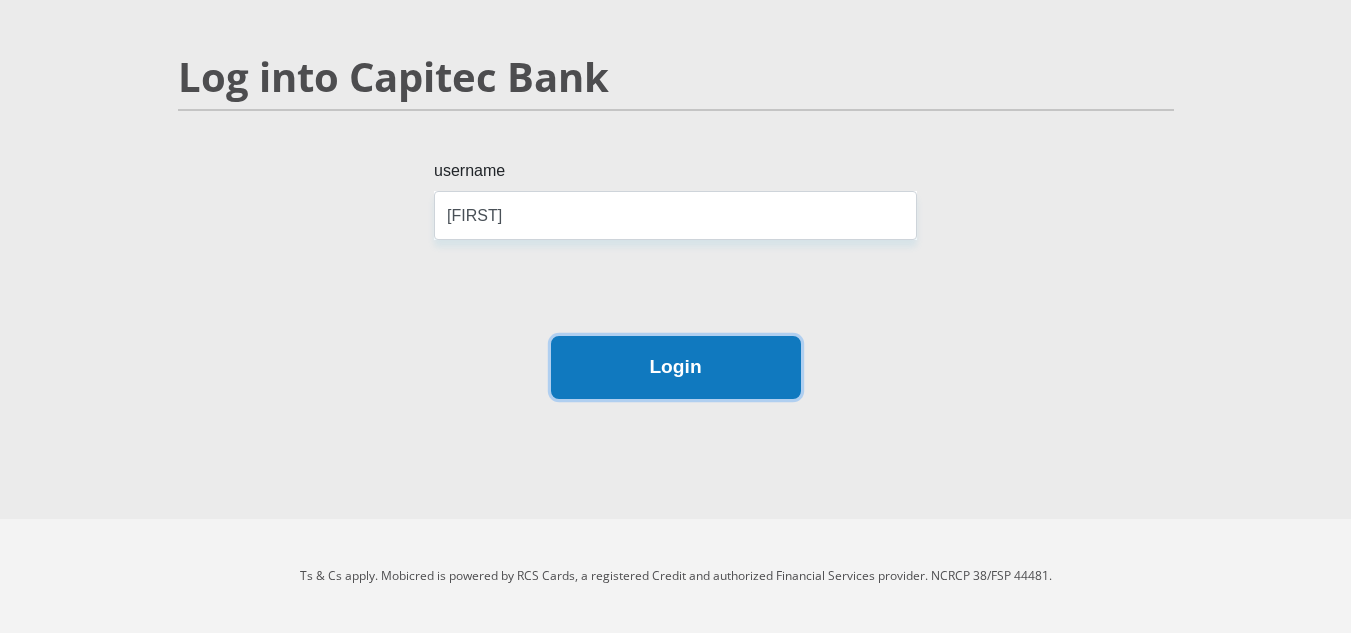 click on "Login" at bounding box center (676, 367) 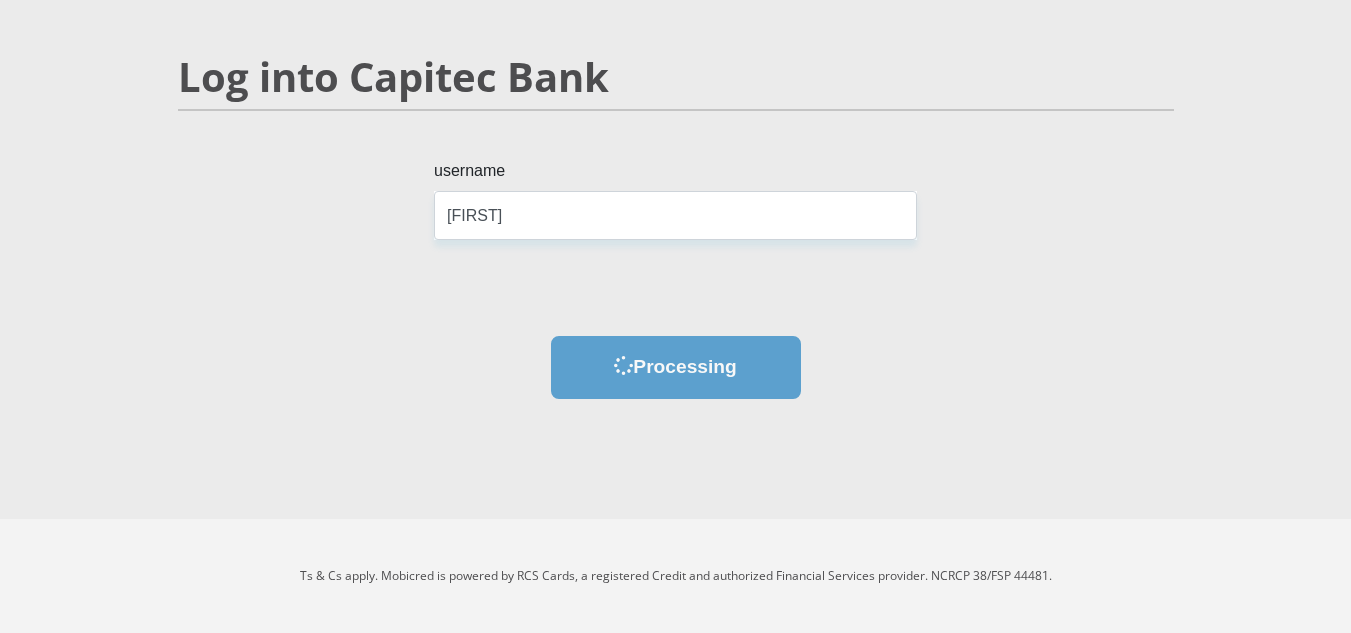 scroll, scrollTop: 0, scrollLeft: 0, axis: both 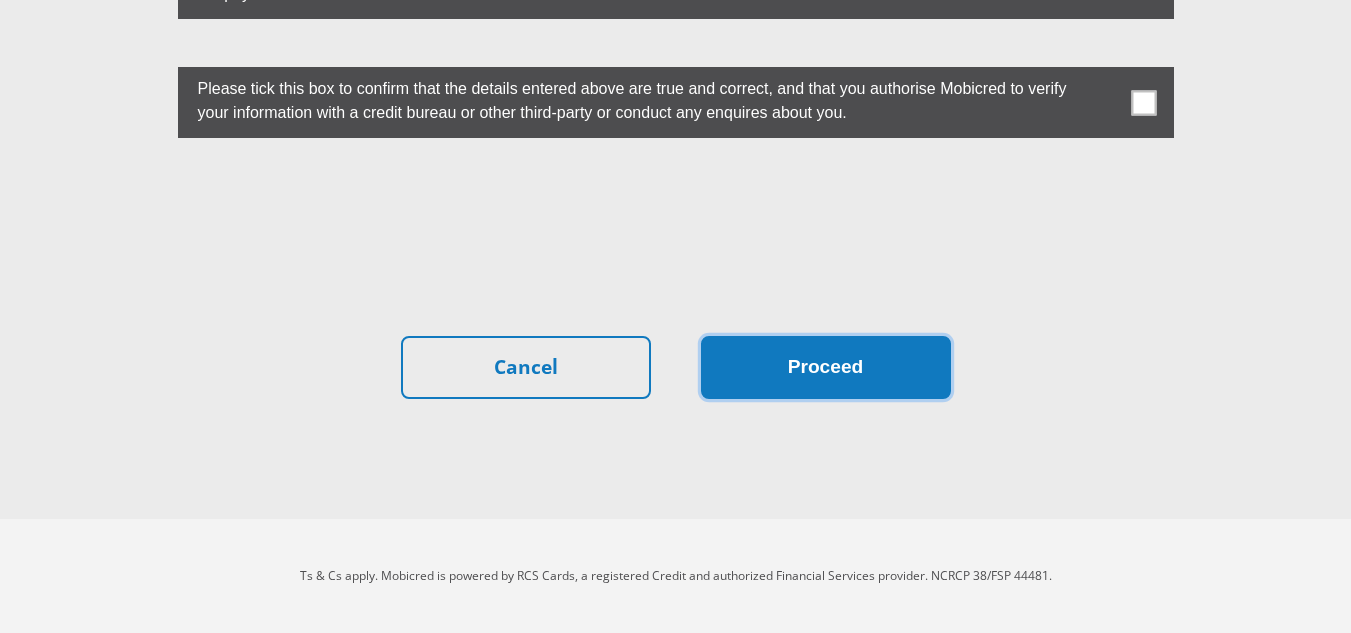 click on "Proceed" at bounding box center (826, 367) 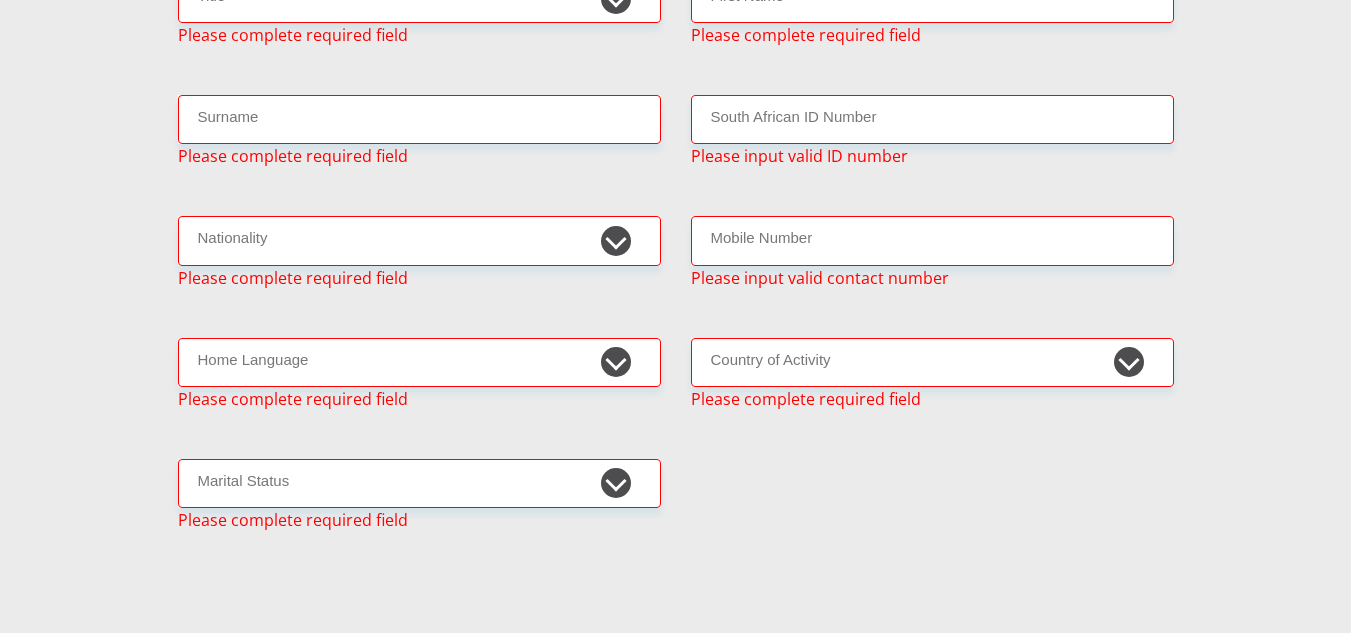 scroll, scrollTop: 175, scrollLeft: 0, axis: vertical 